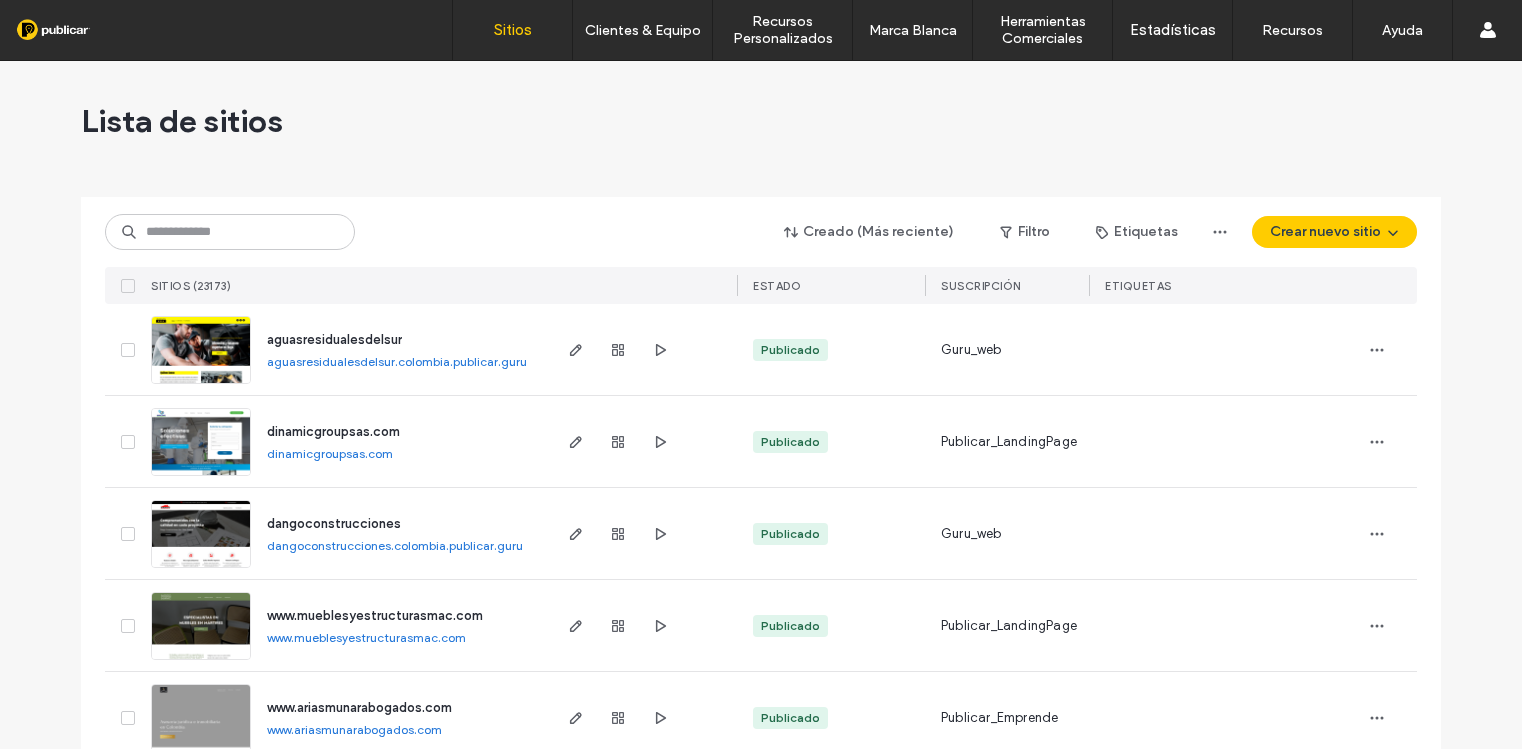 scroll, scrollTop: 0, scrollLeft: 0, axis: both 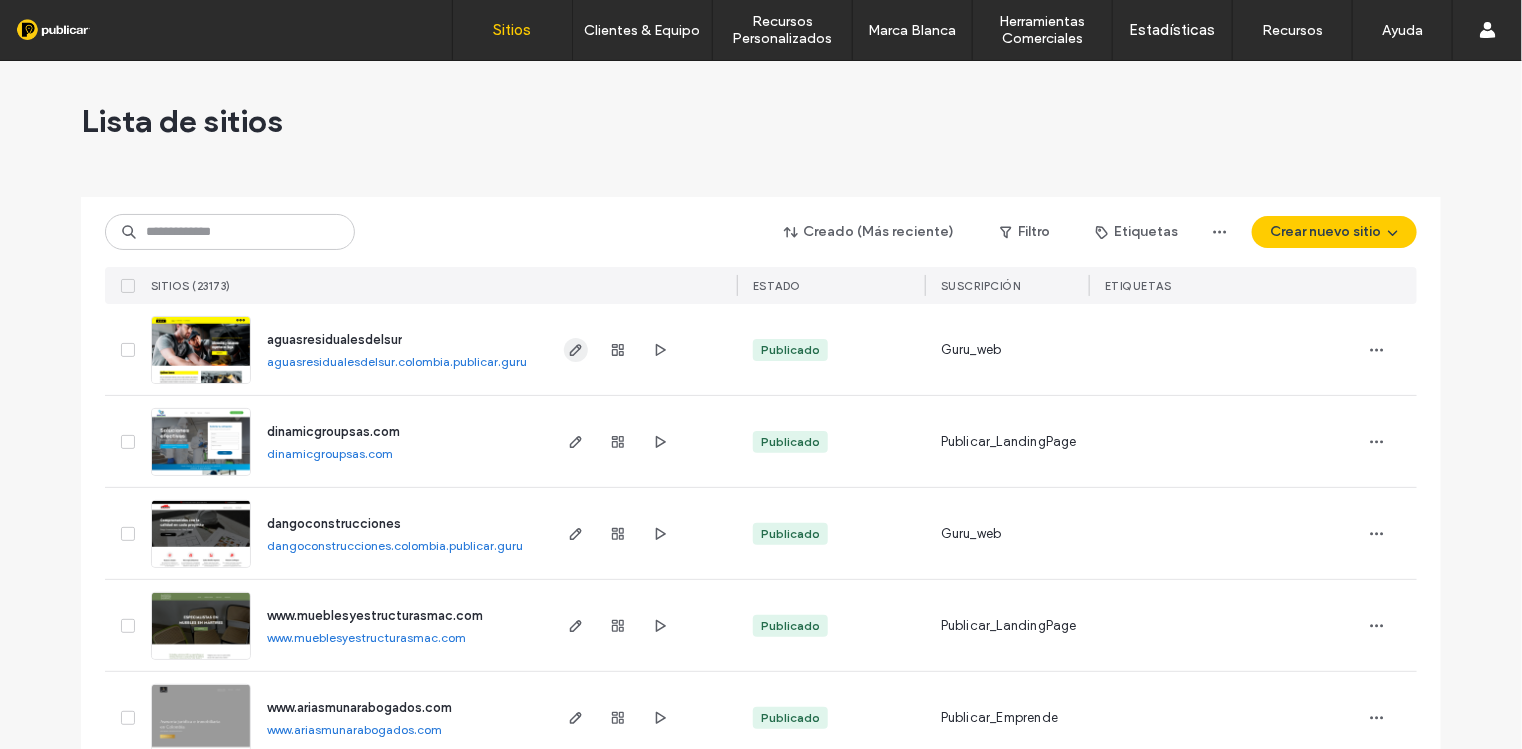 click 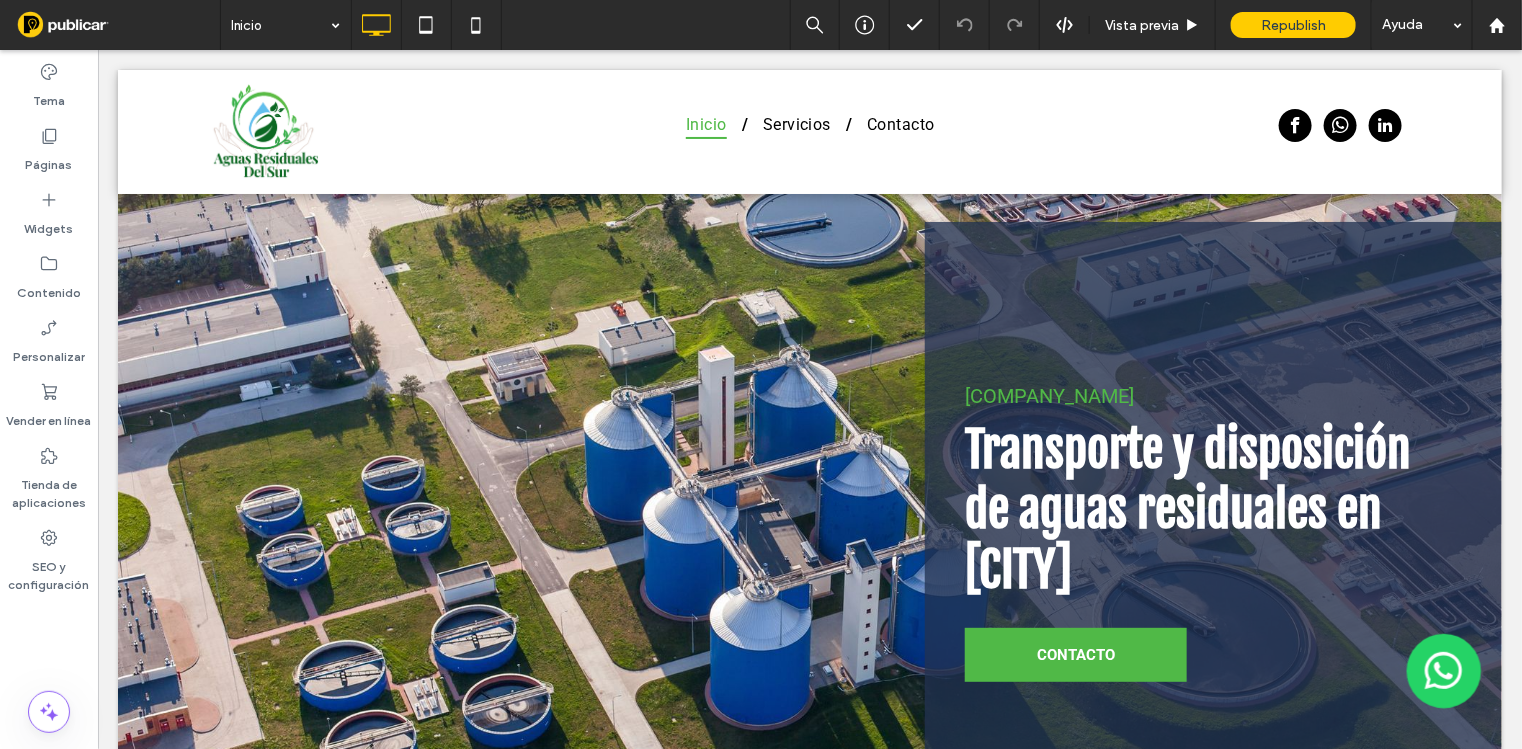 scroll, scrollTop: 0, scrollLeft: 0, axis: both 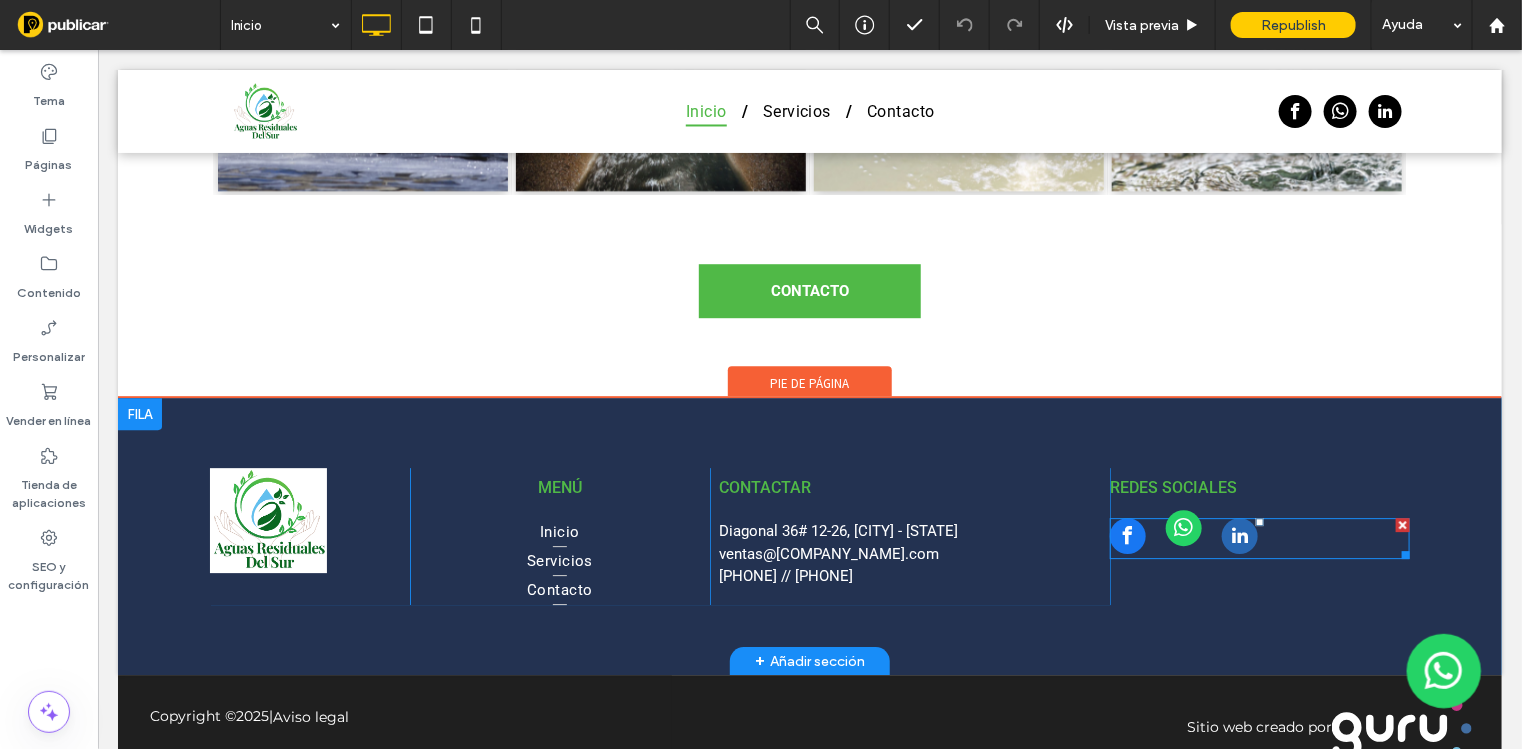 click at bounding box center (1183, 527) 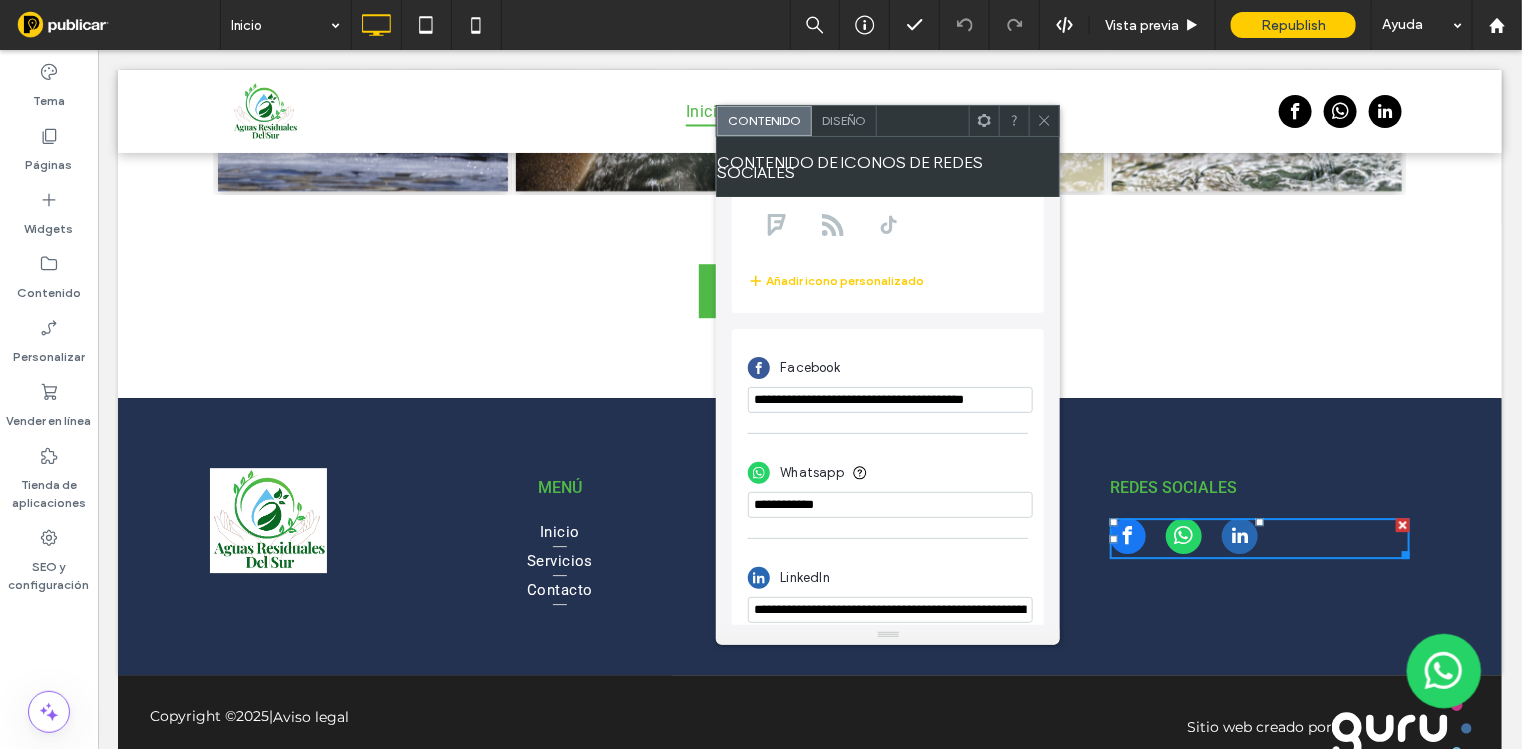 scroll, scrollTop: 350, scrollLeft: 0, axis: vertical 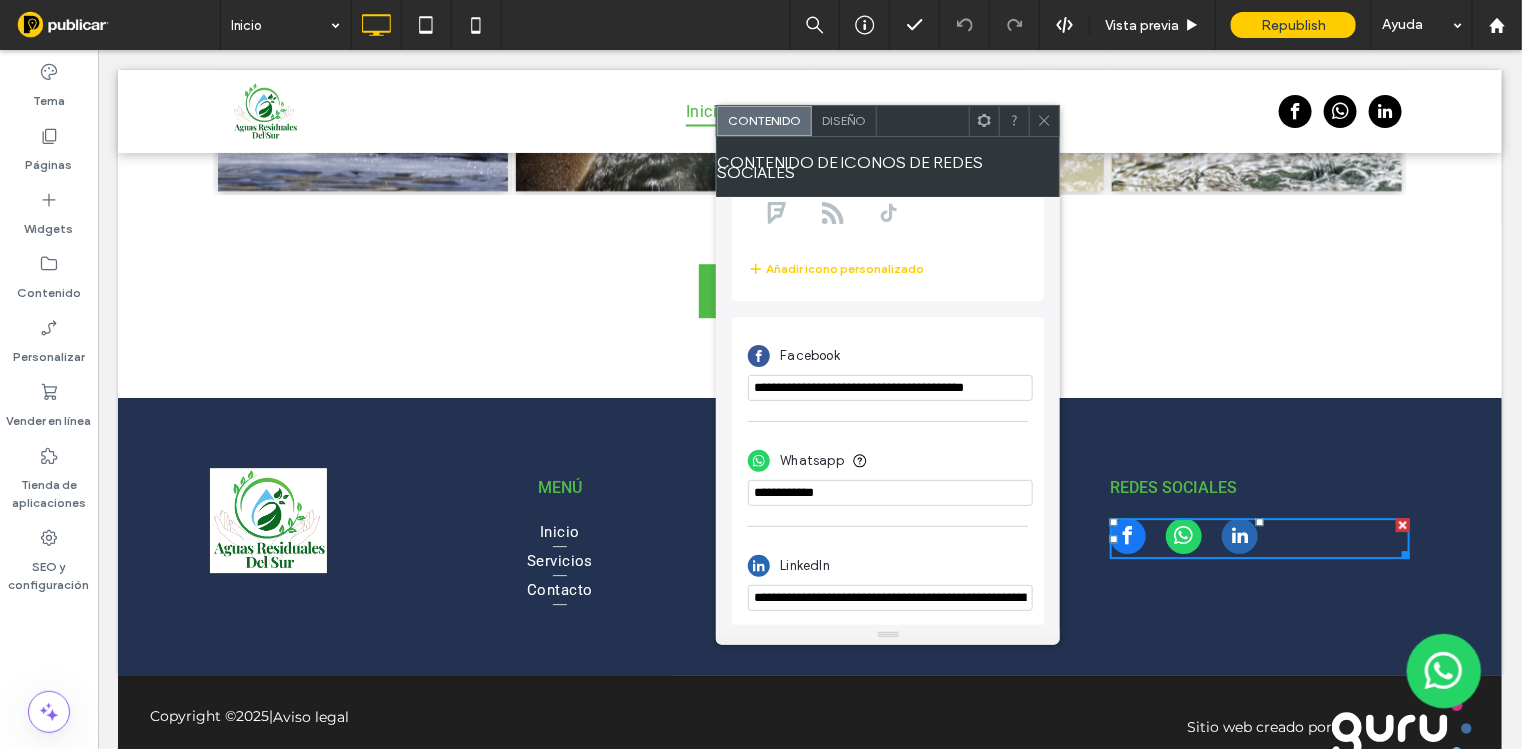 click 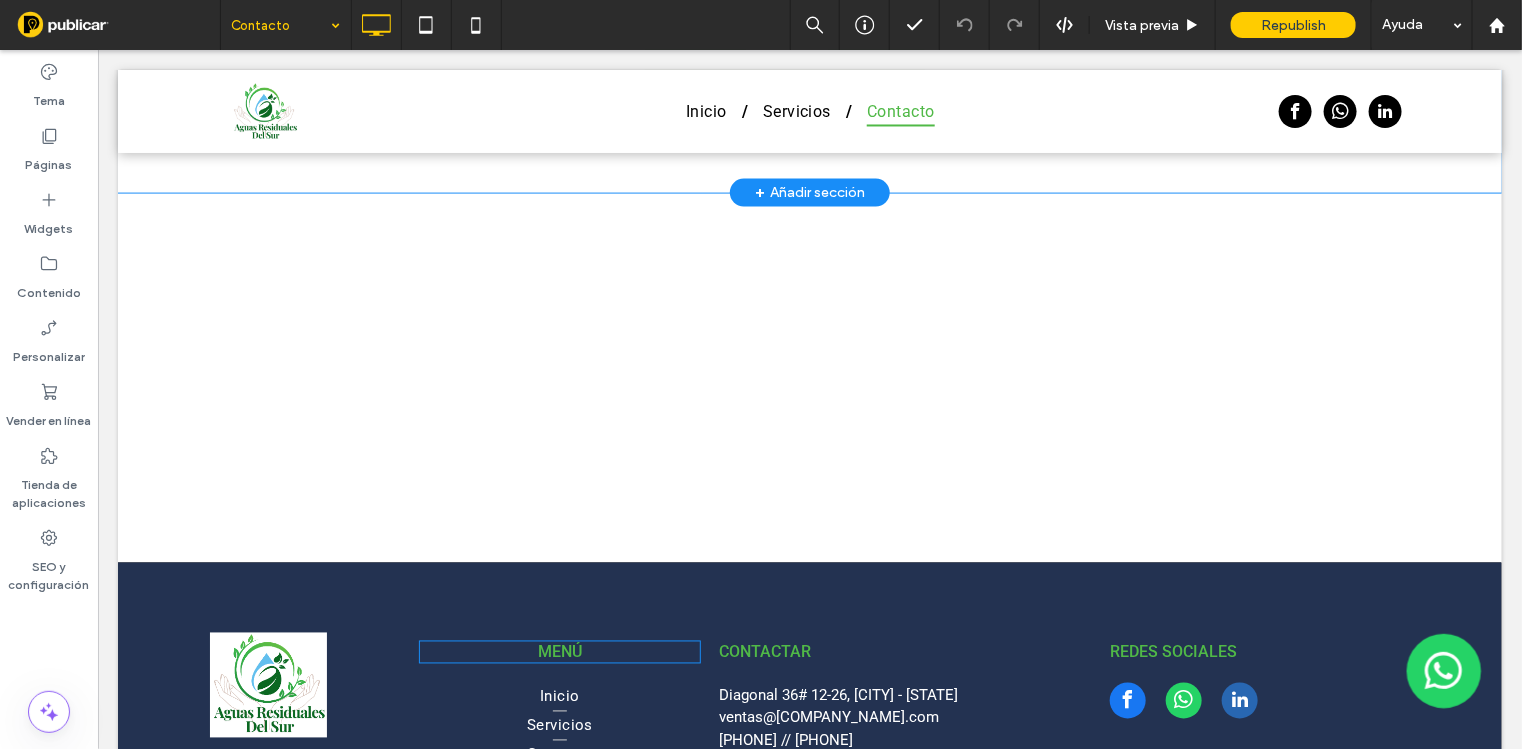 scroll, scrollTop: 859, scrollLeft: 0, axis: vertical 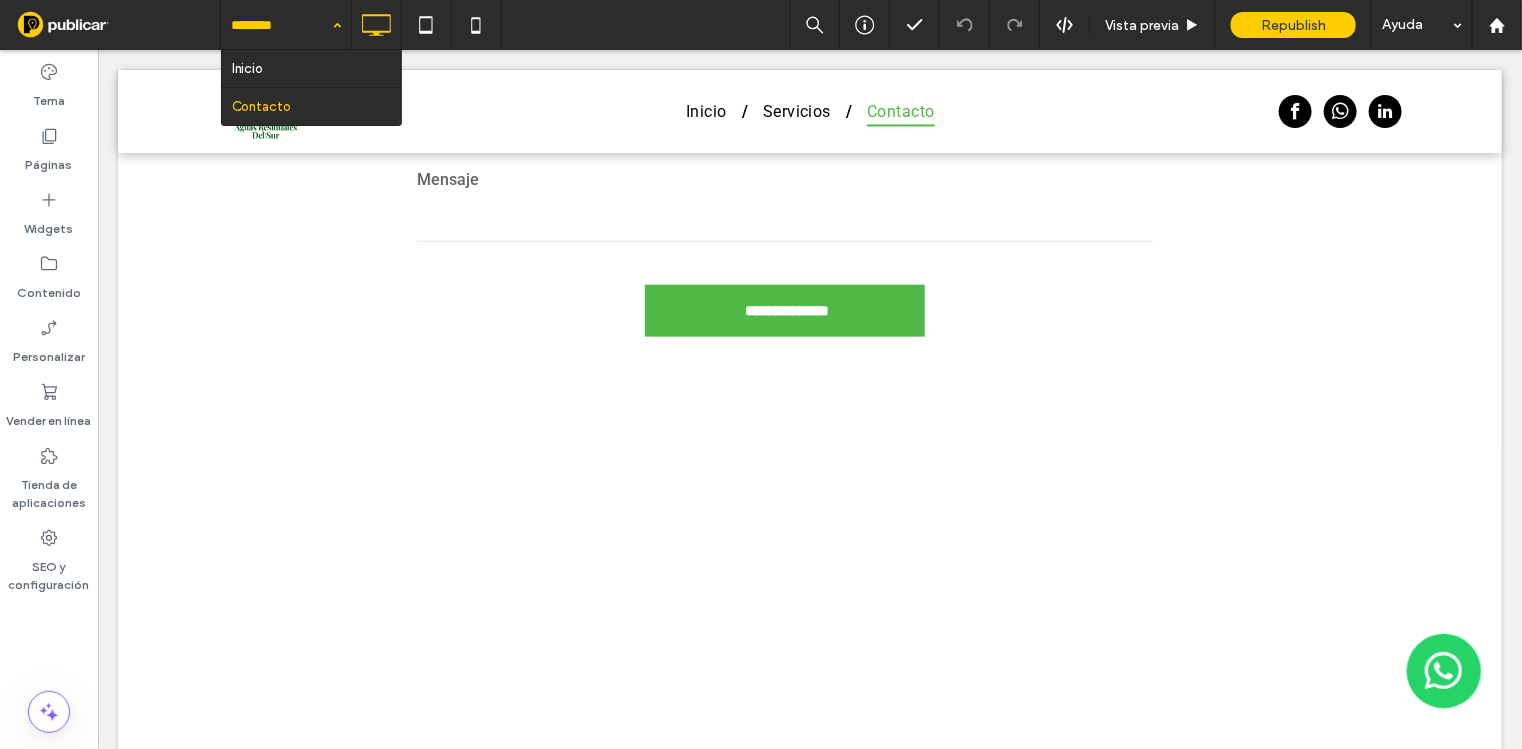 click at bounding box center [281, 25] 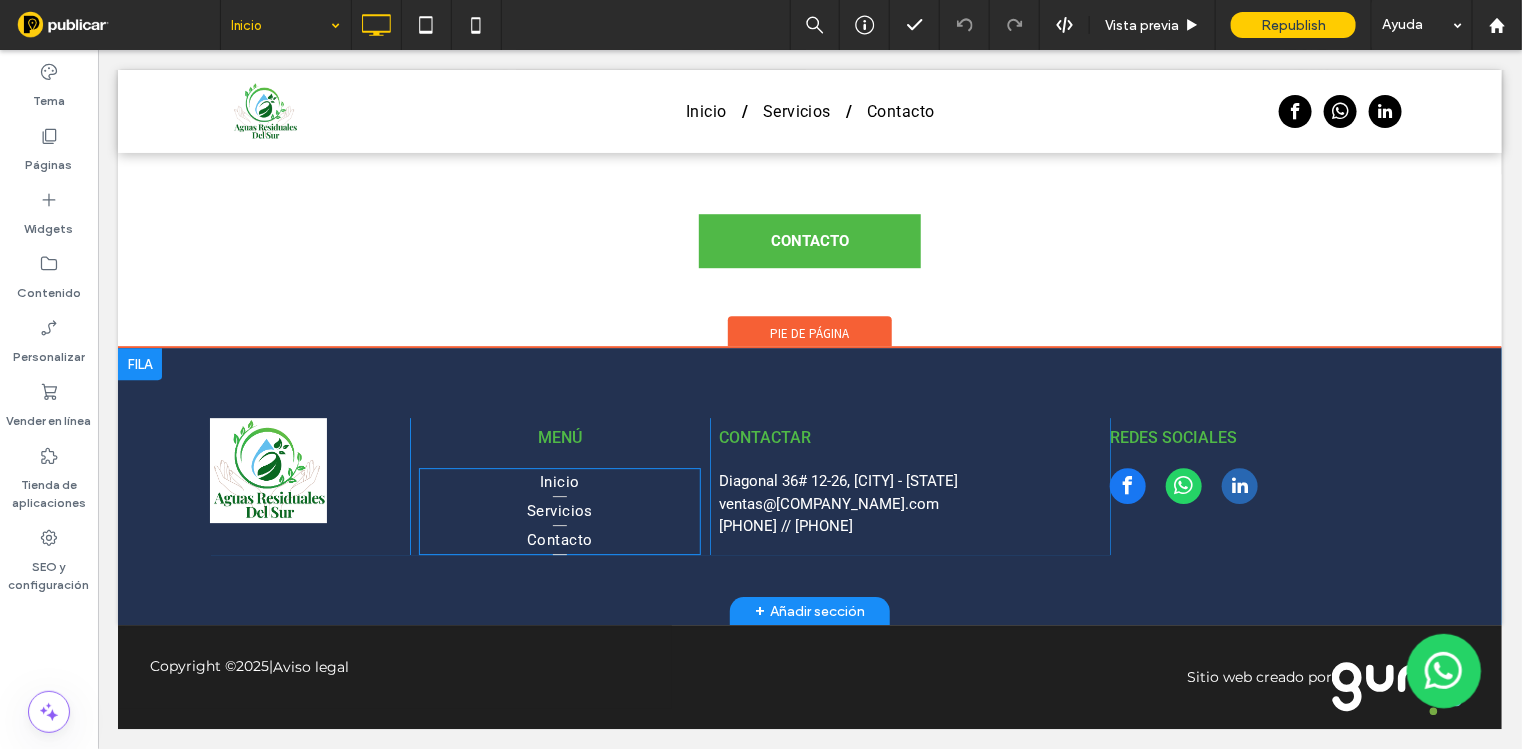 scroll, scrollTop: 2288, scrollLeft: 0, axis: vertical 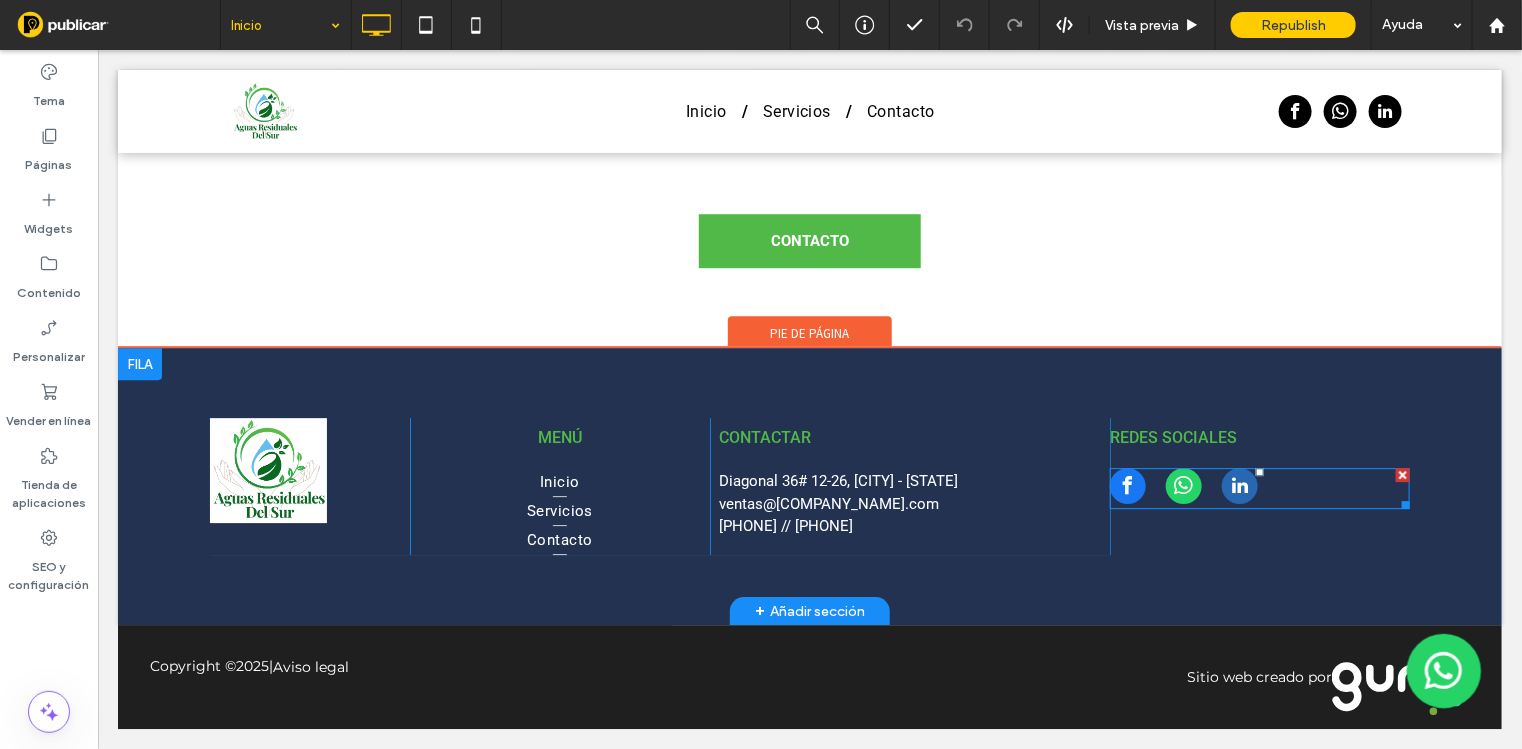 click at bounding box center (1183, 487) 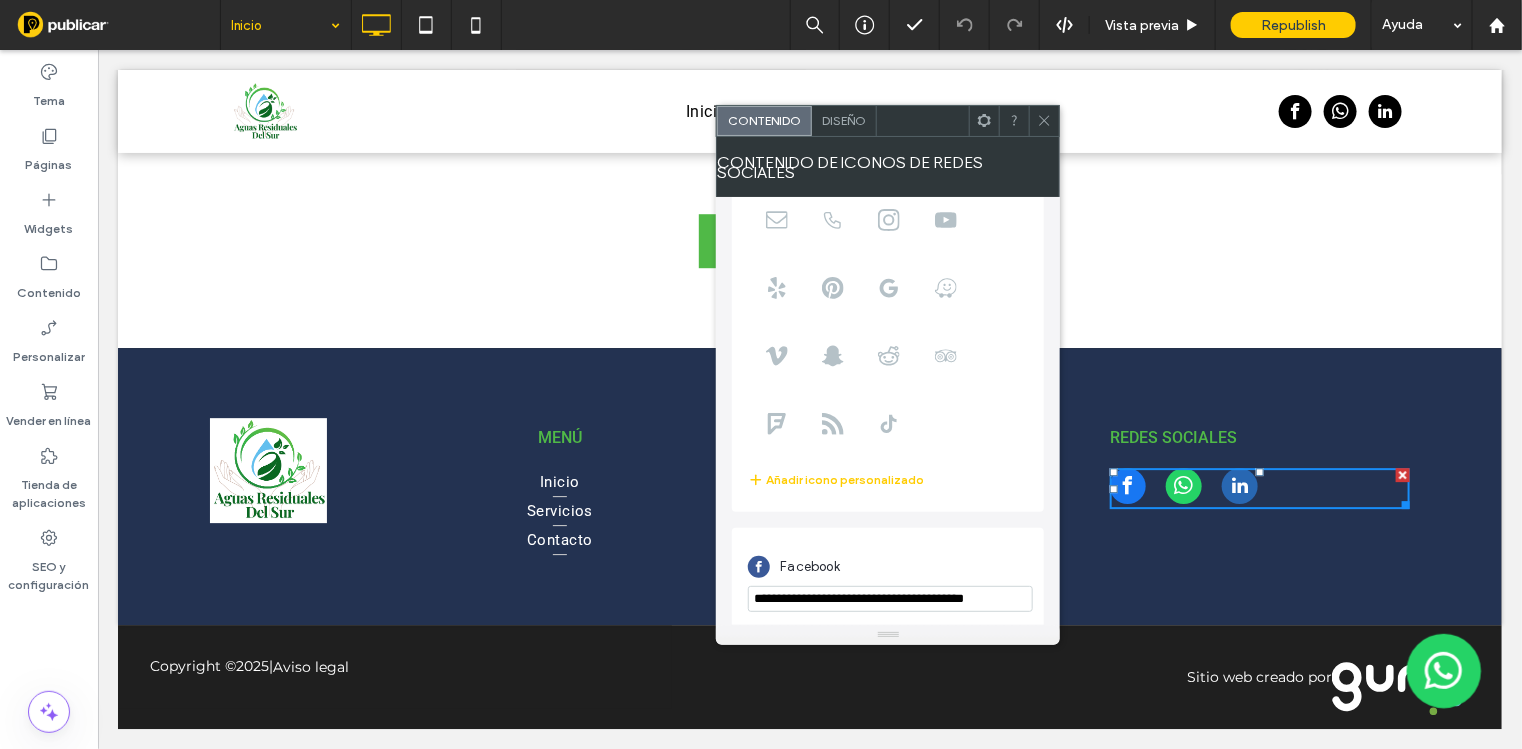 scroll, scrollTop: 350, scrollLeft: 0, axis: vertical 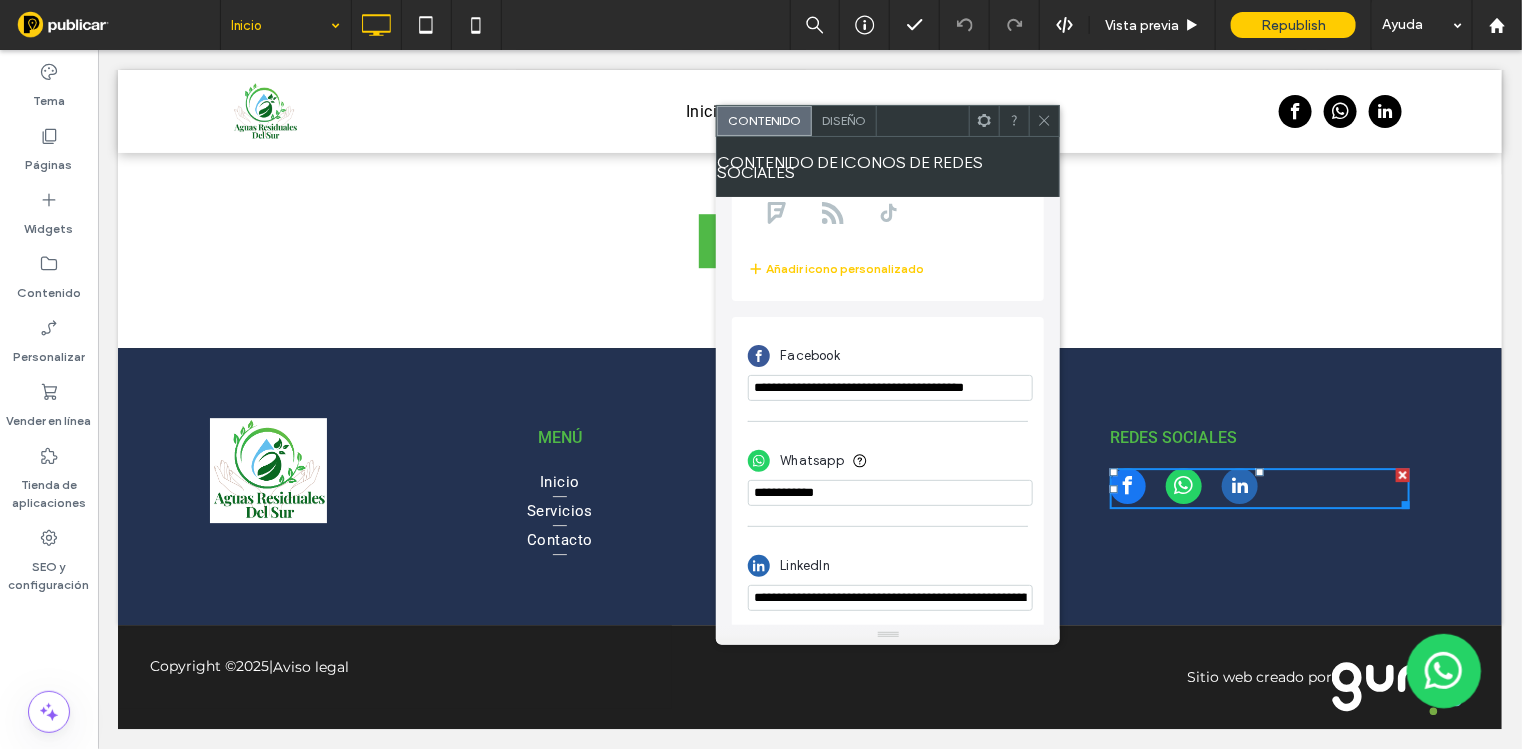 click 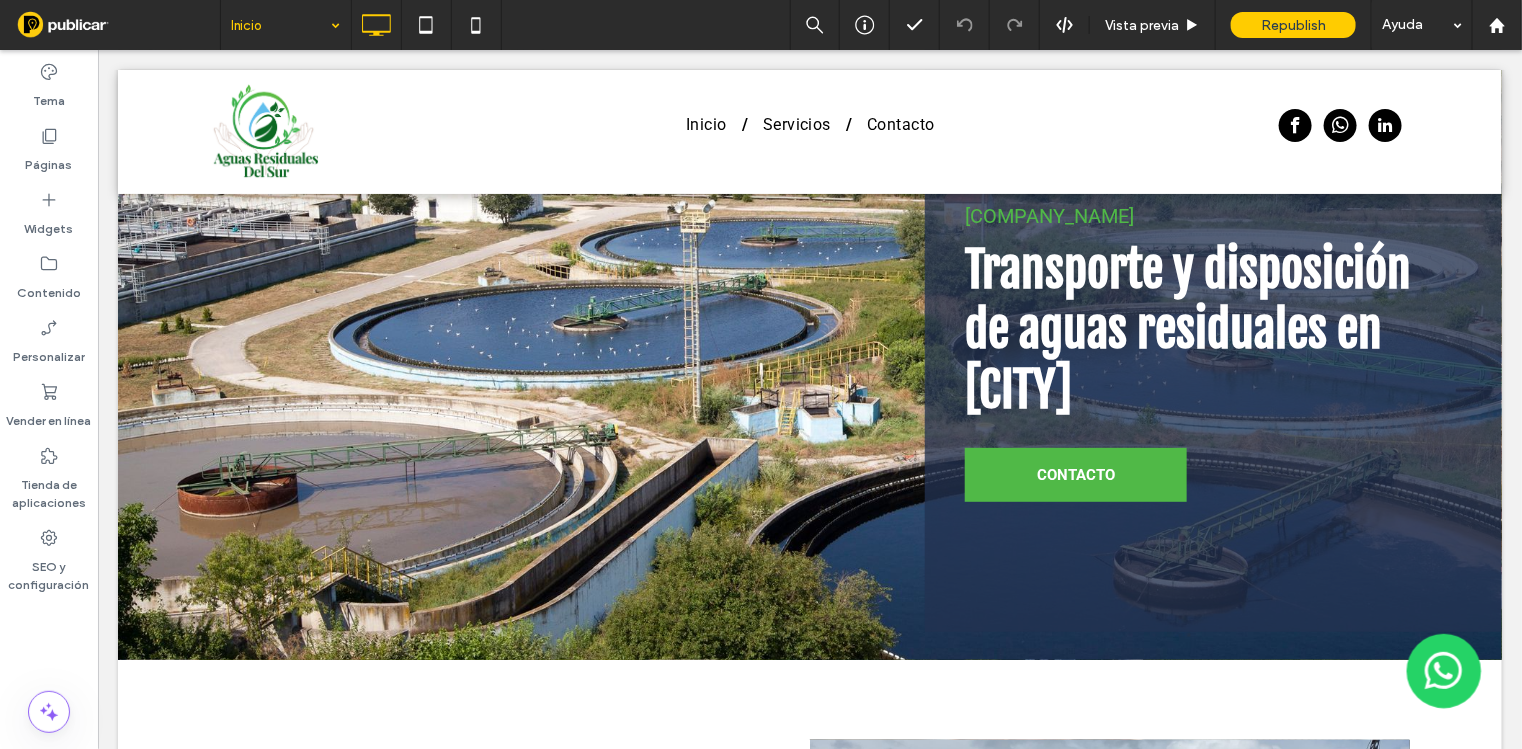 scroll, scrollTop: 499, scrollLeft: 0, axis: vertical 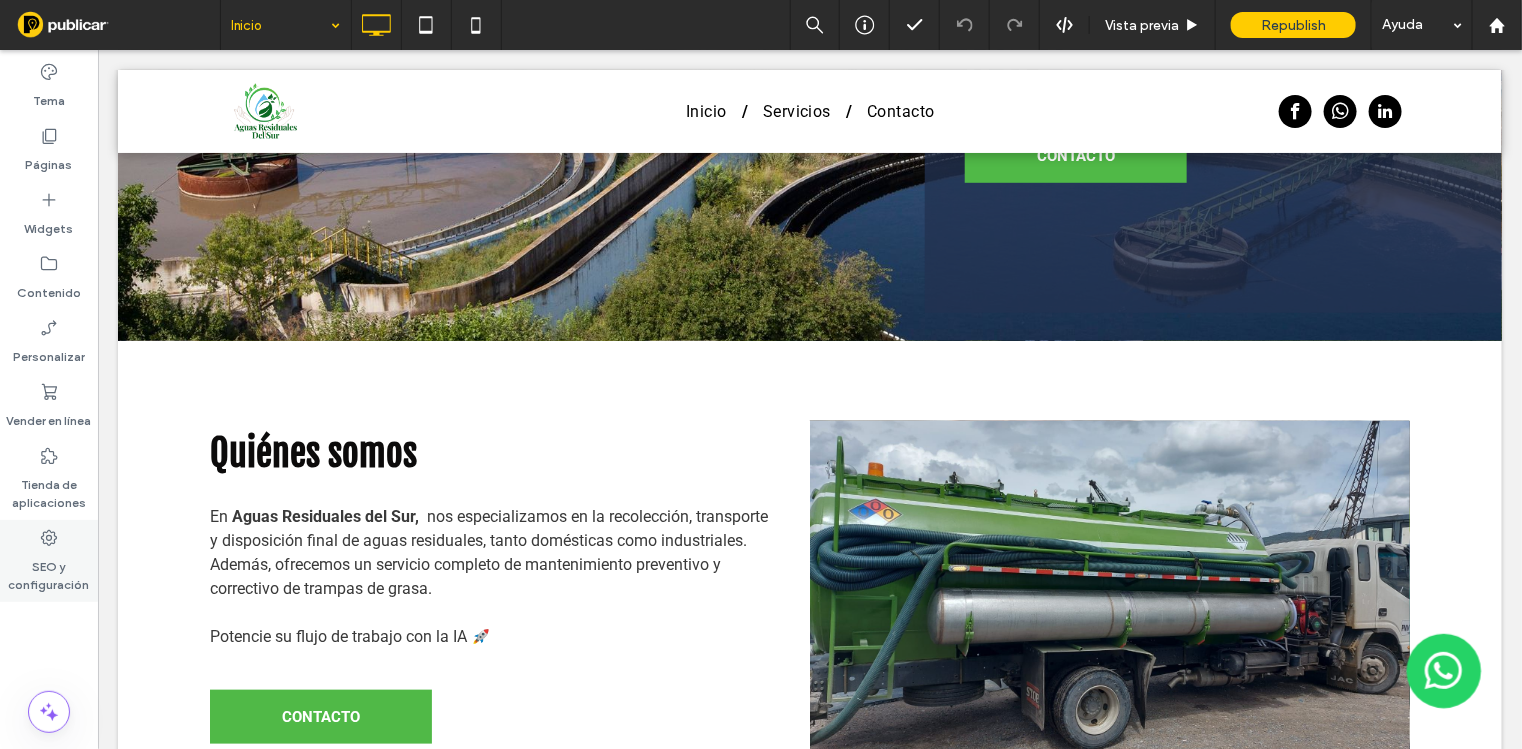 click on "SEO y configuración" at bounding box center [49, 571] 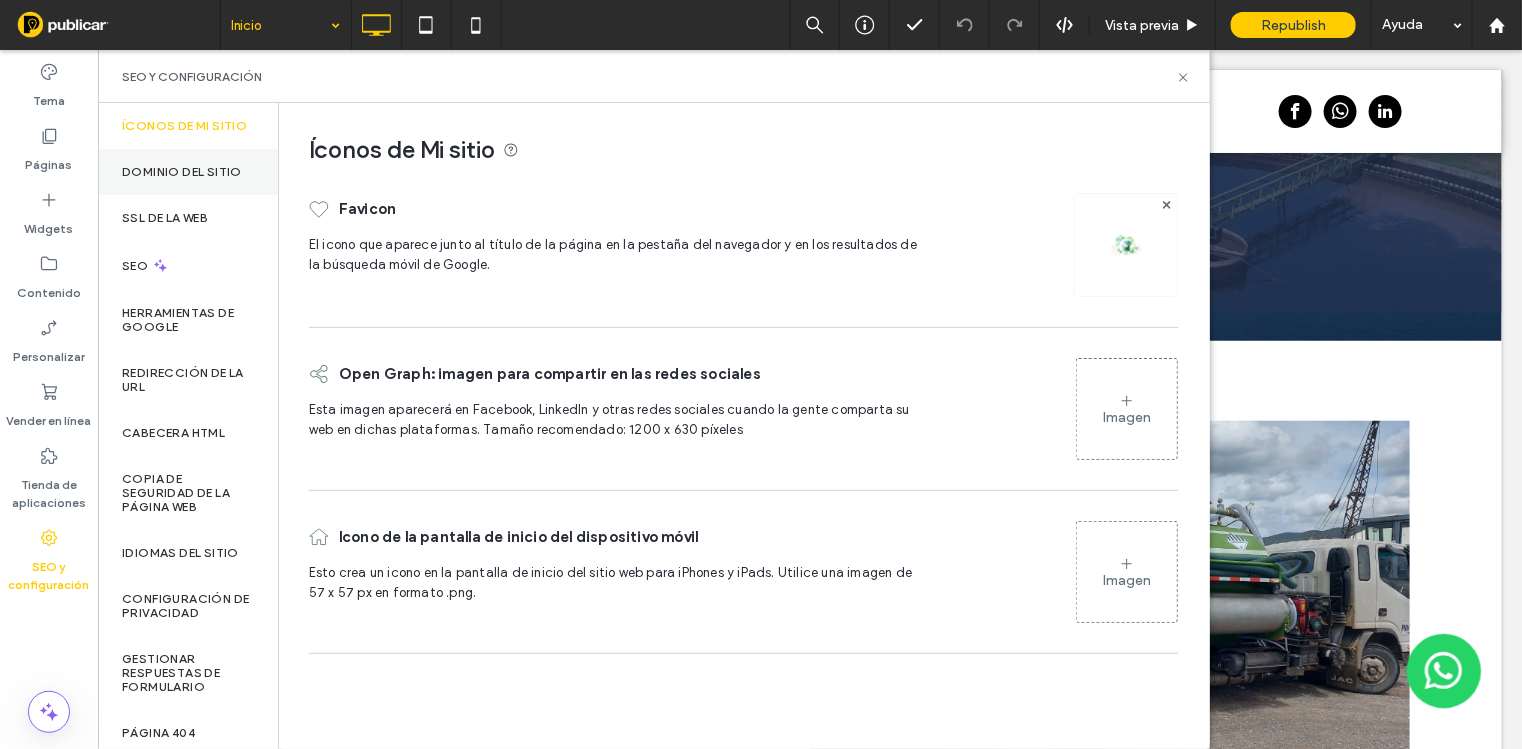 click on "Dominio del sitio" at bounding box center (182, 172) 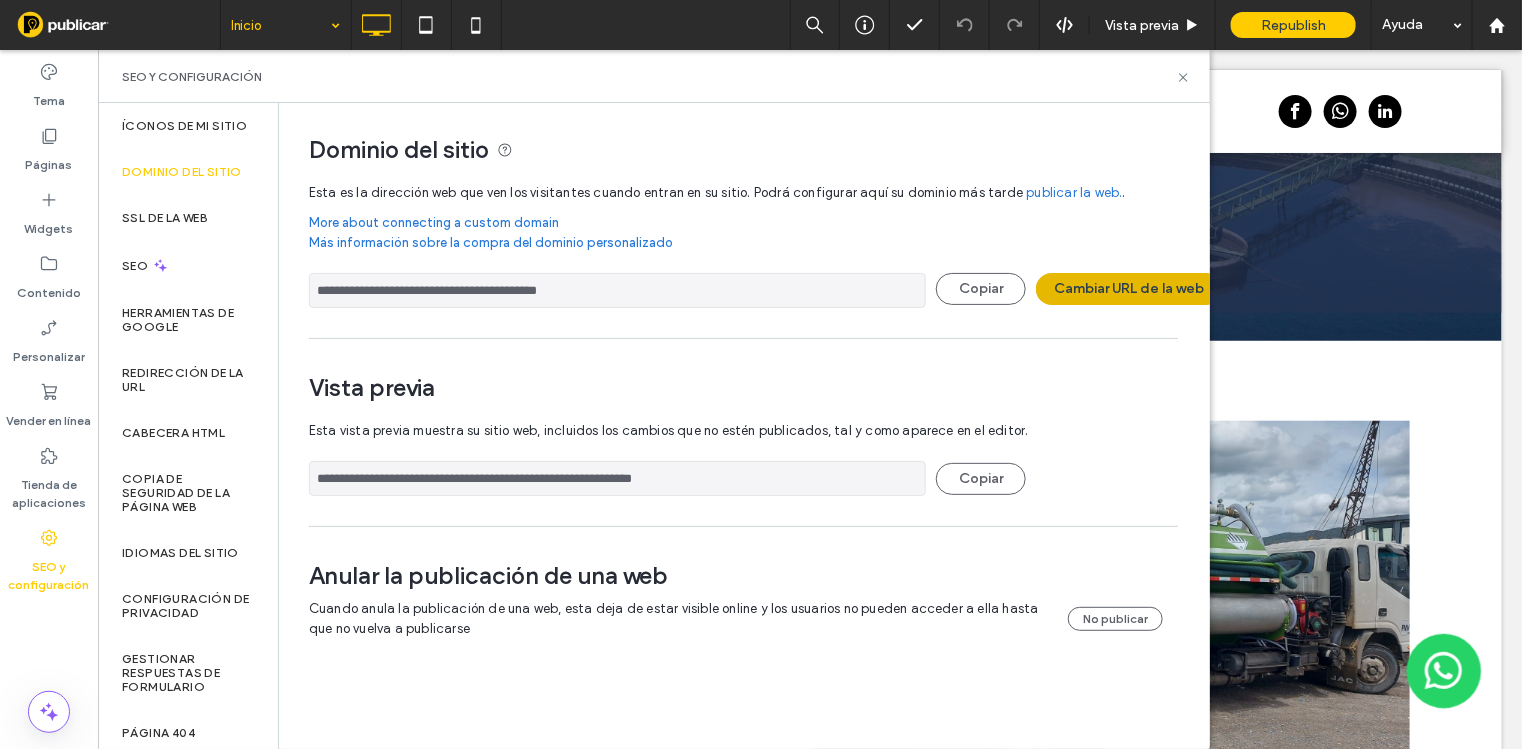 click on "Cambiar URL de la web" at bounding box center (1129, 289) 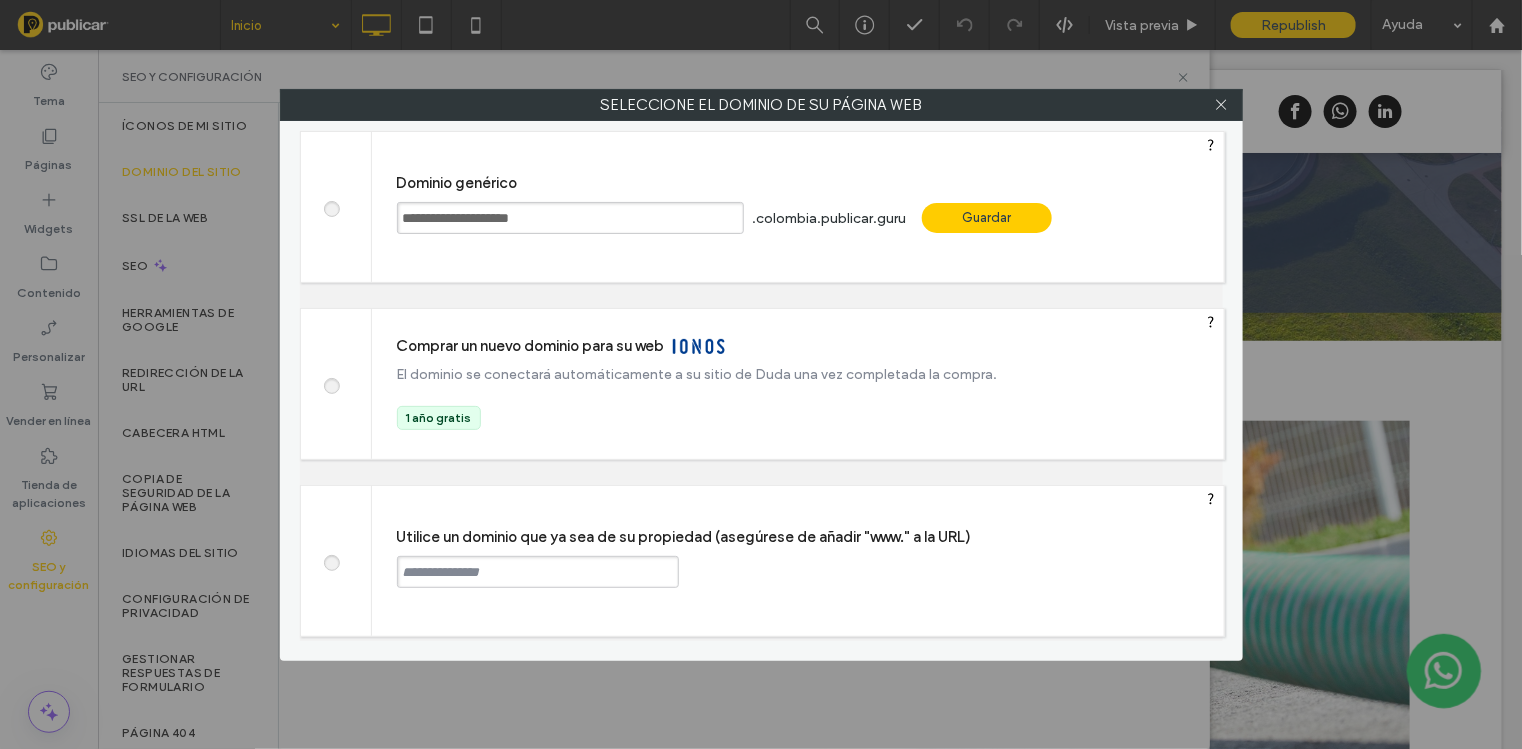 click at bounding box center (538, 572) 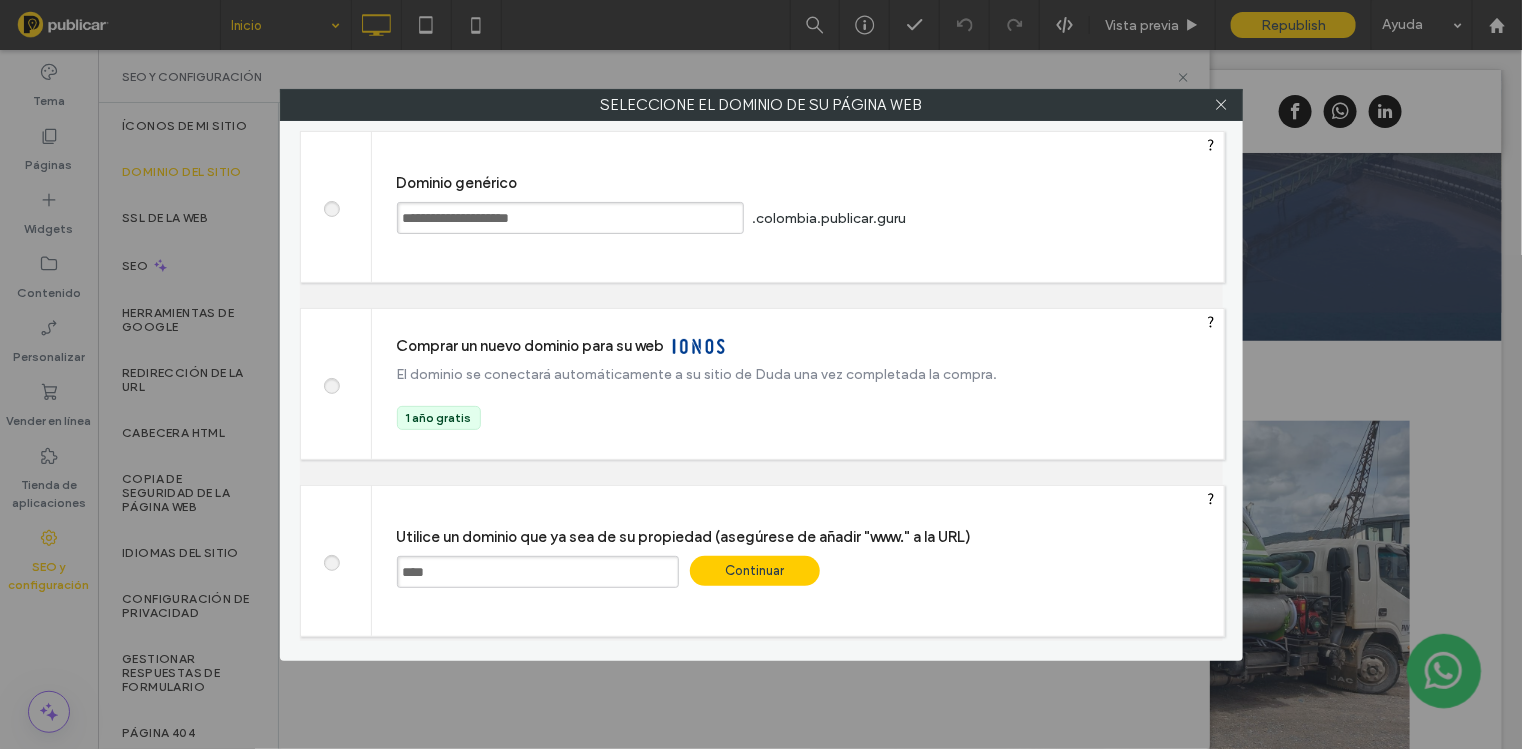 paste on "**********" 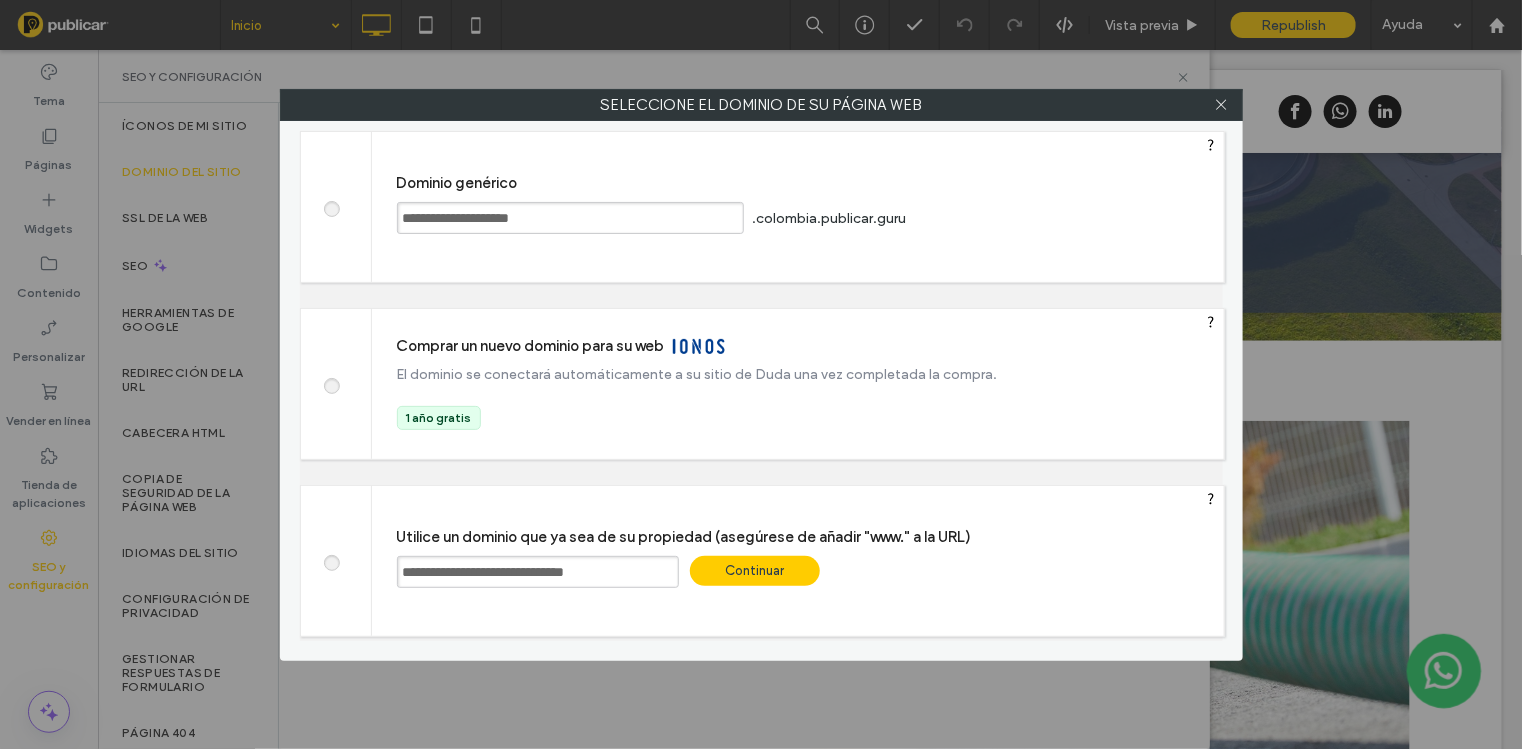 type on "**********" 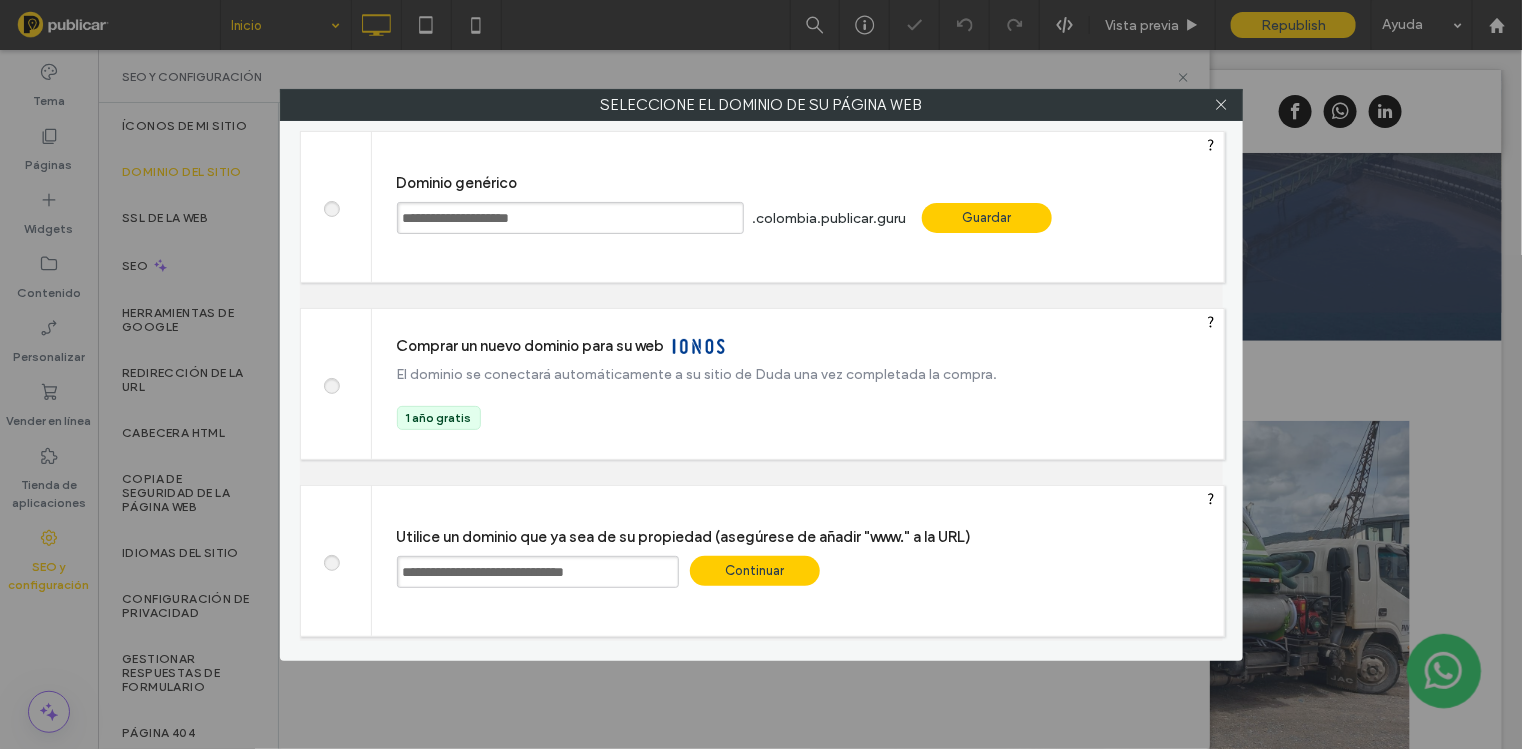 type on "**********" 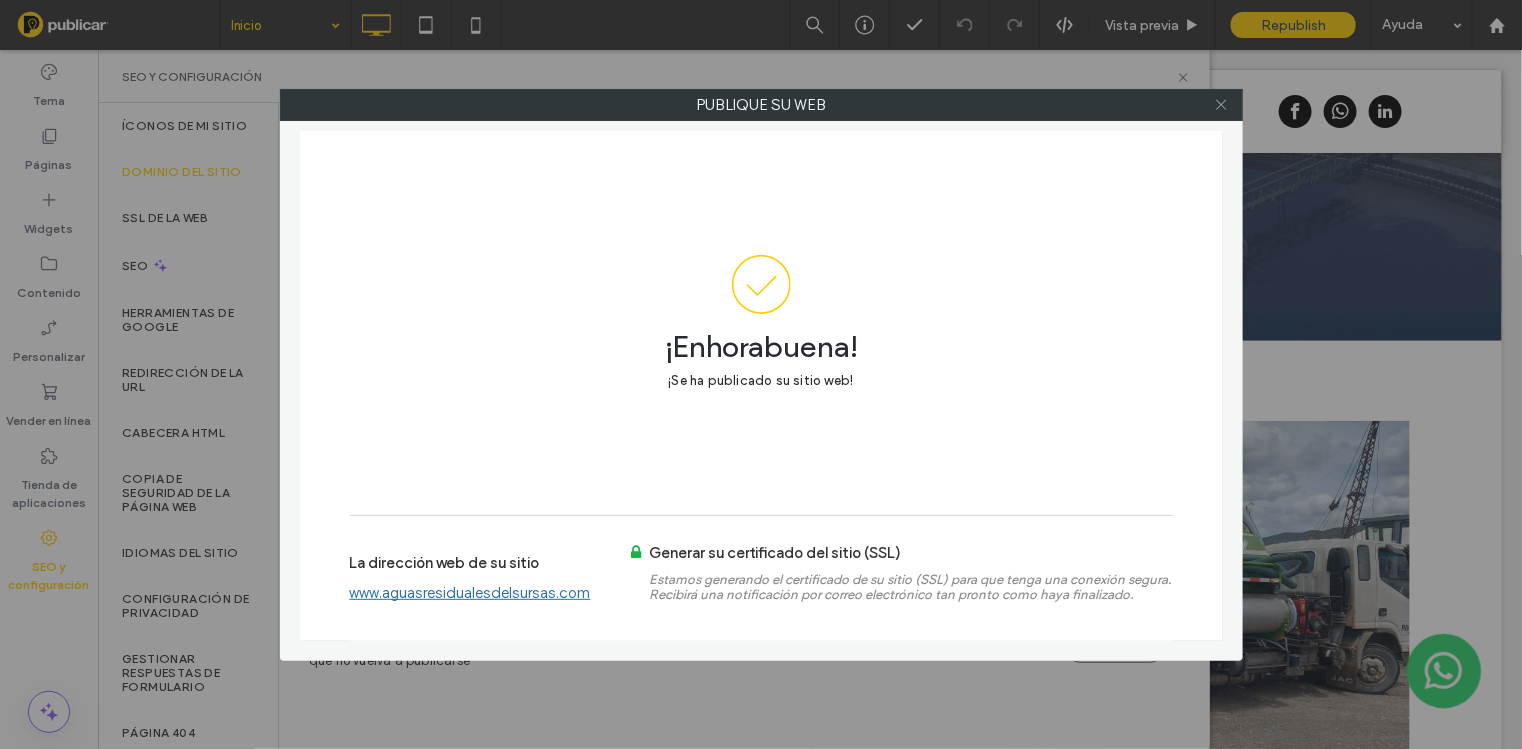drag, startPoint x: 1229, startPoint y: 99, endPoint x: 1177, endPoint y: 117, distance: 55.027267 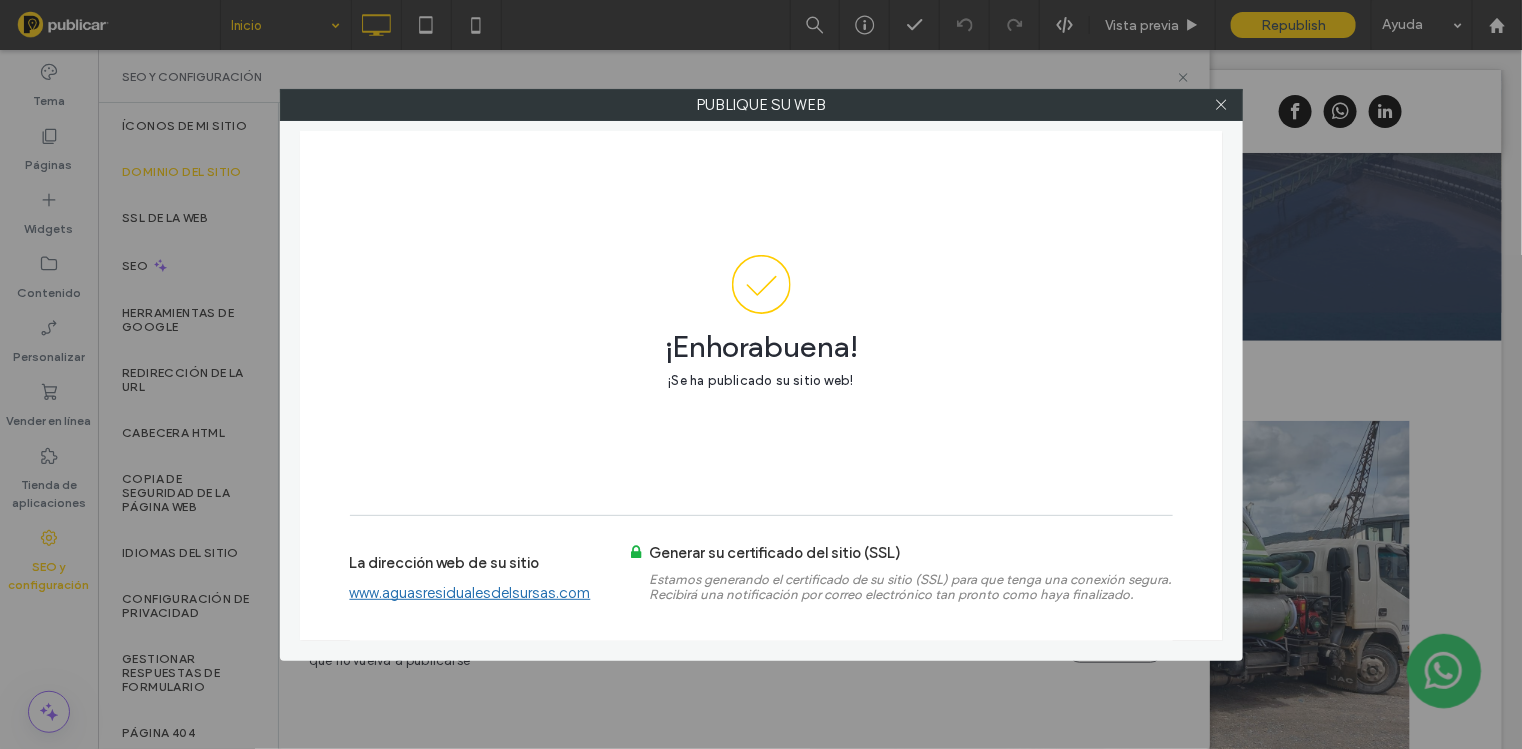 click 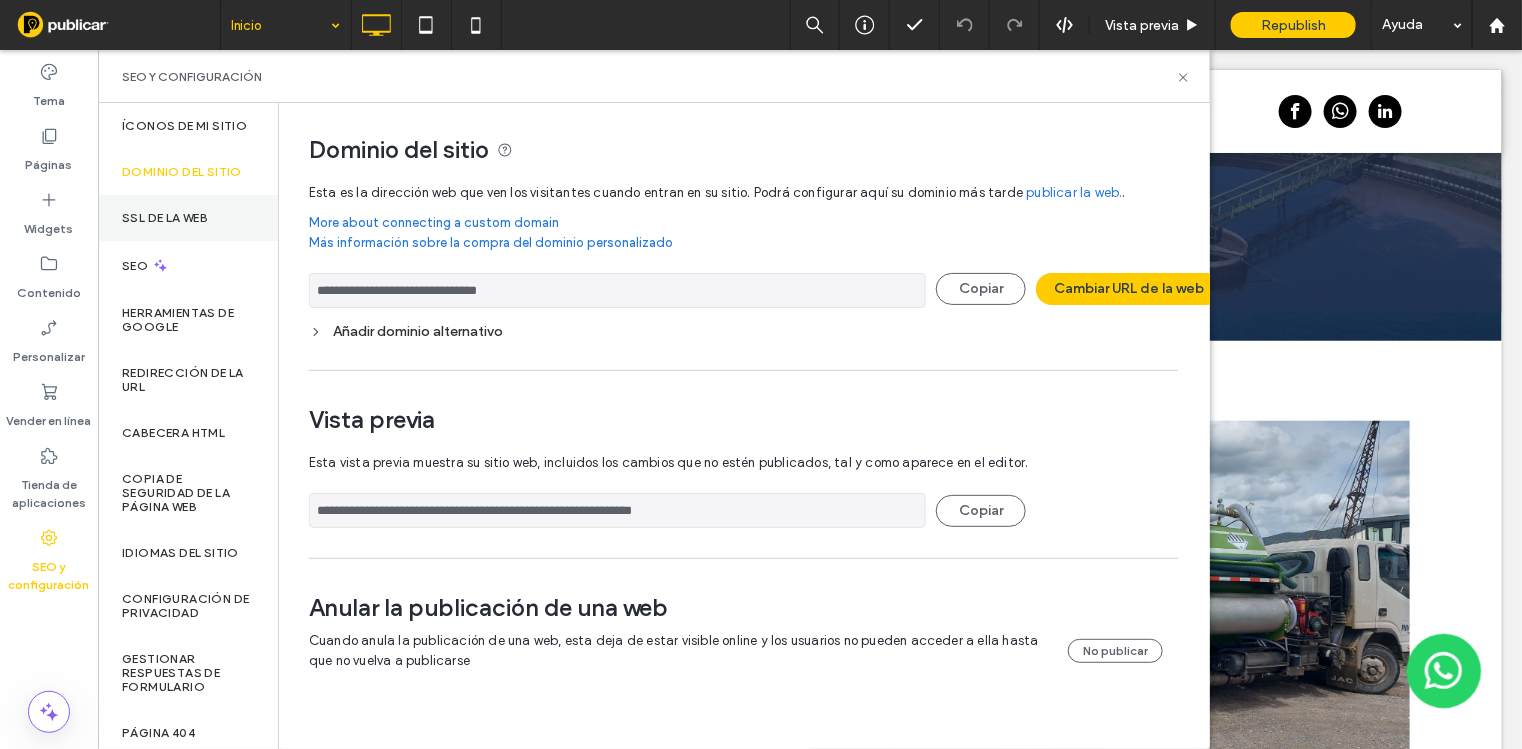 click on "SSL de la web" at bounding box center (188, 218) 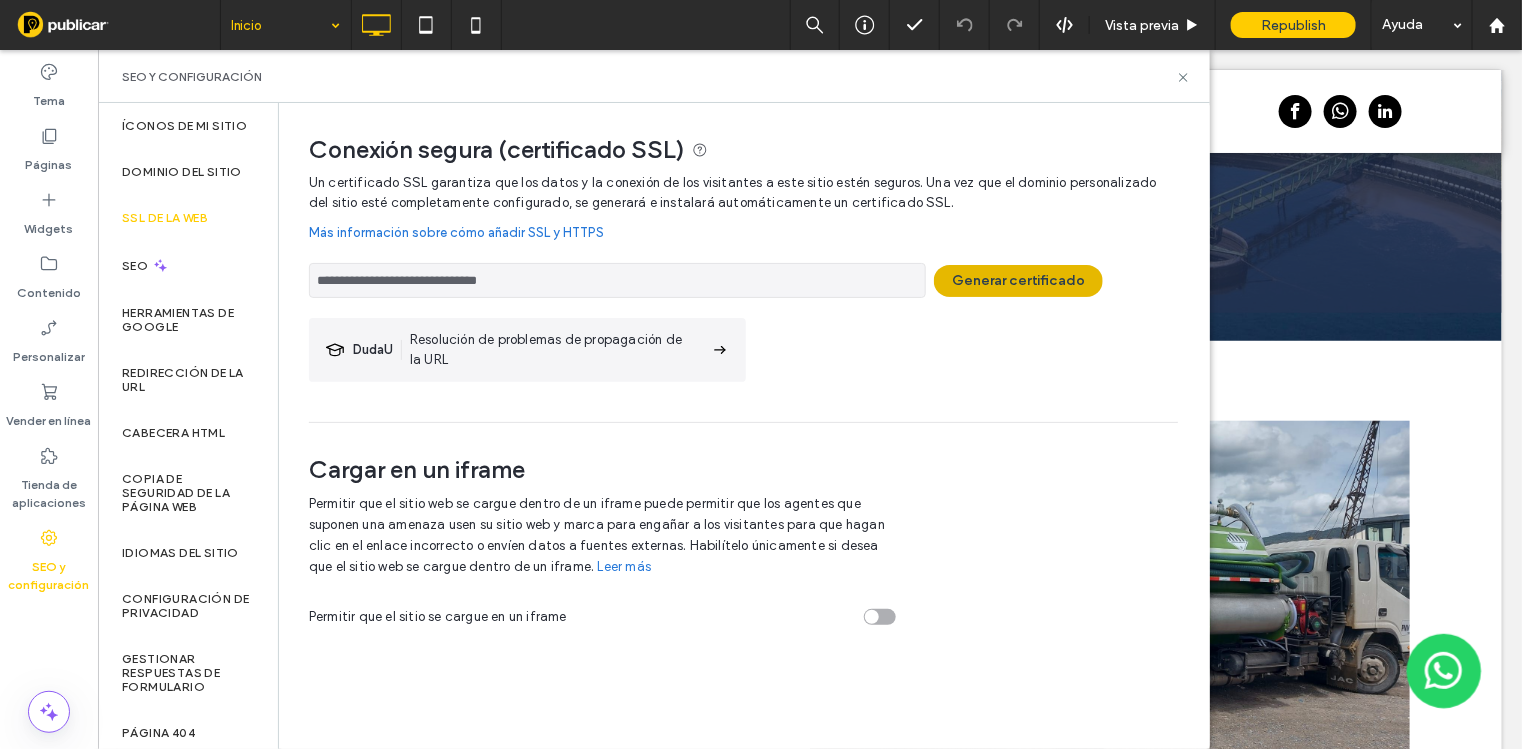 click on "Generar certificado" at bounding box center [1018, 281] 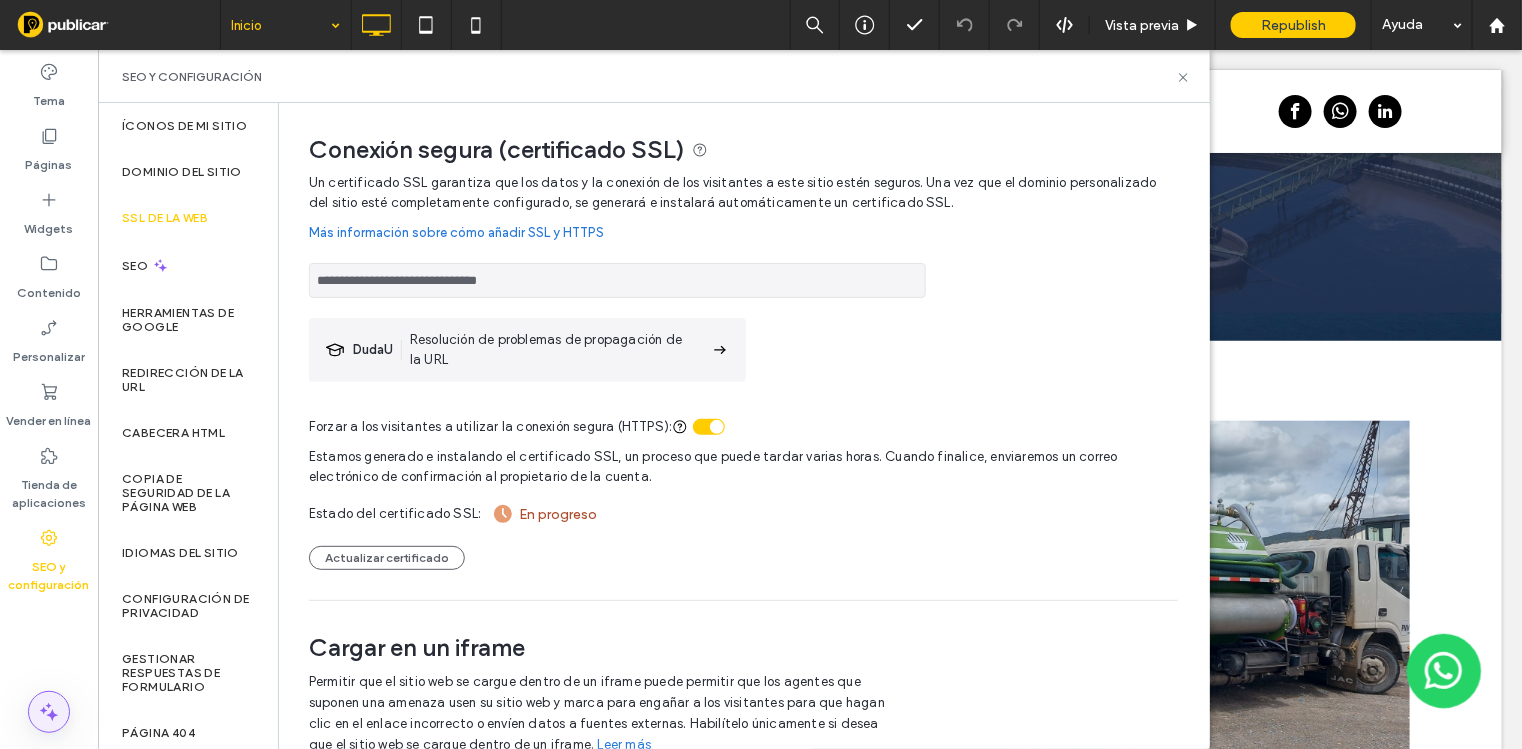 click 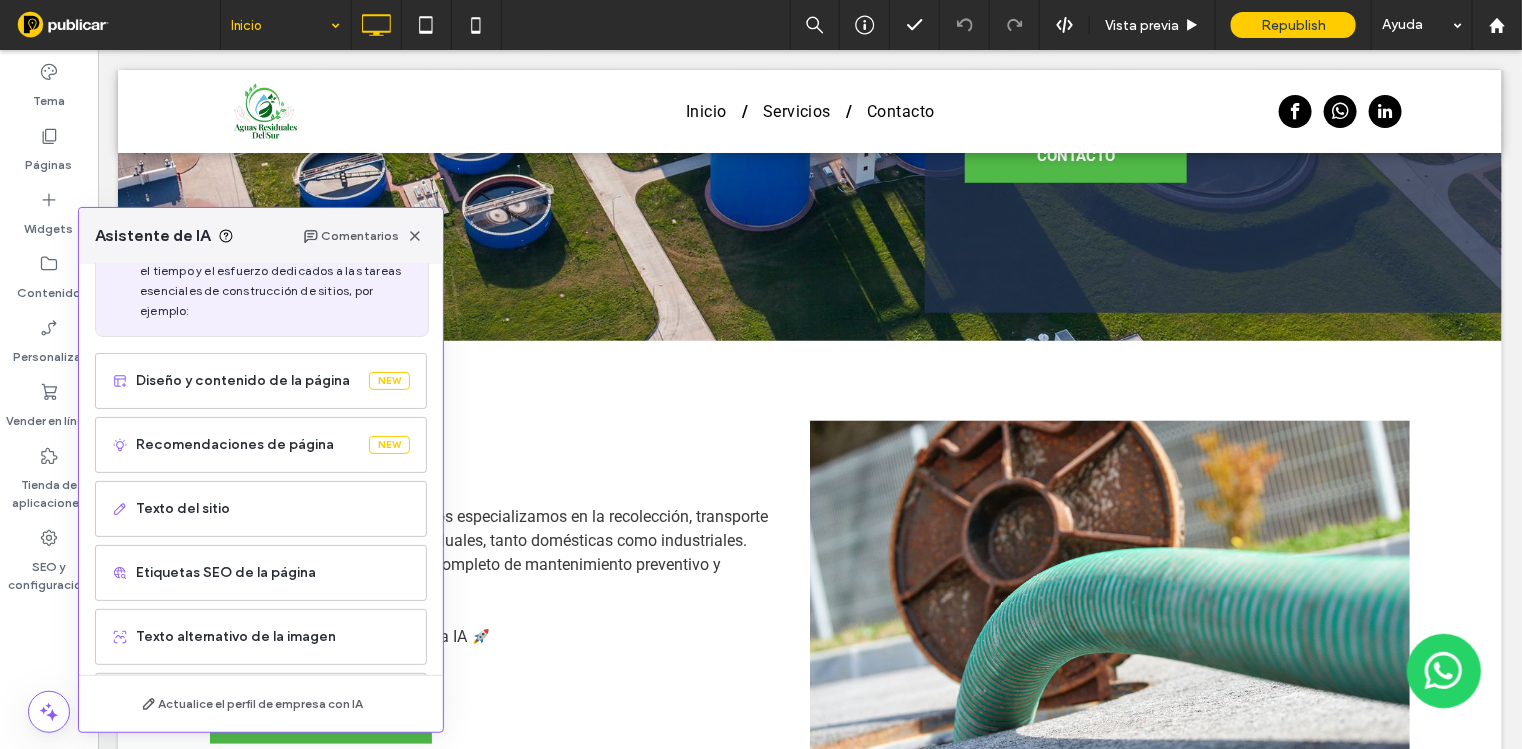 scroll, scrollTop: 188, scrollLeft: 0, axis: vertical 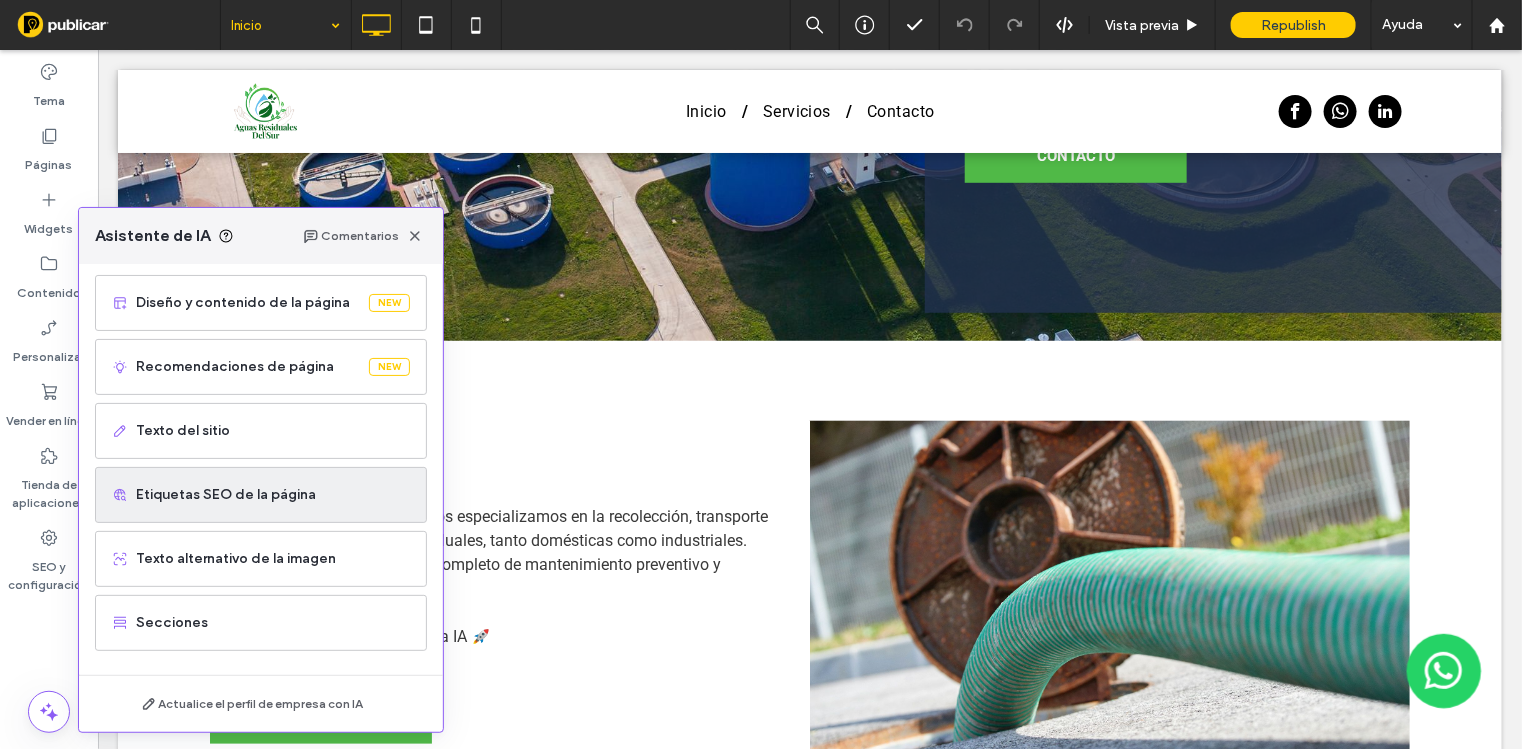 click on "Etiquetas SEO de la página" at bounding box center [273, 495] 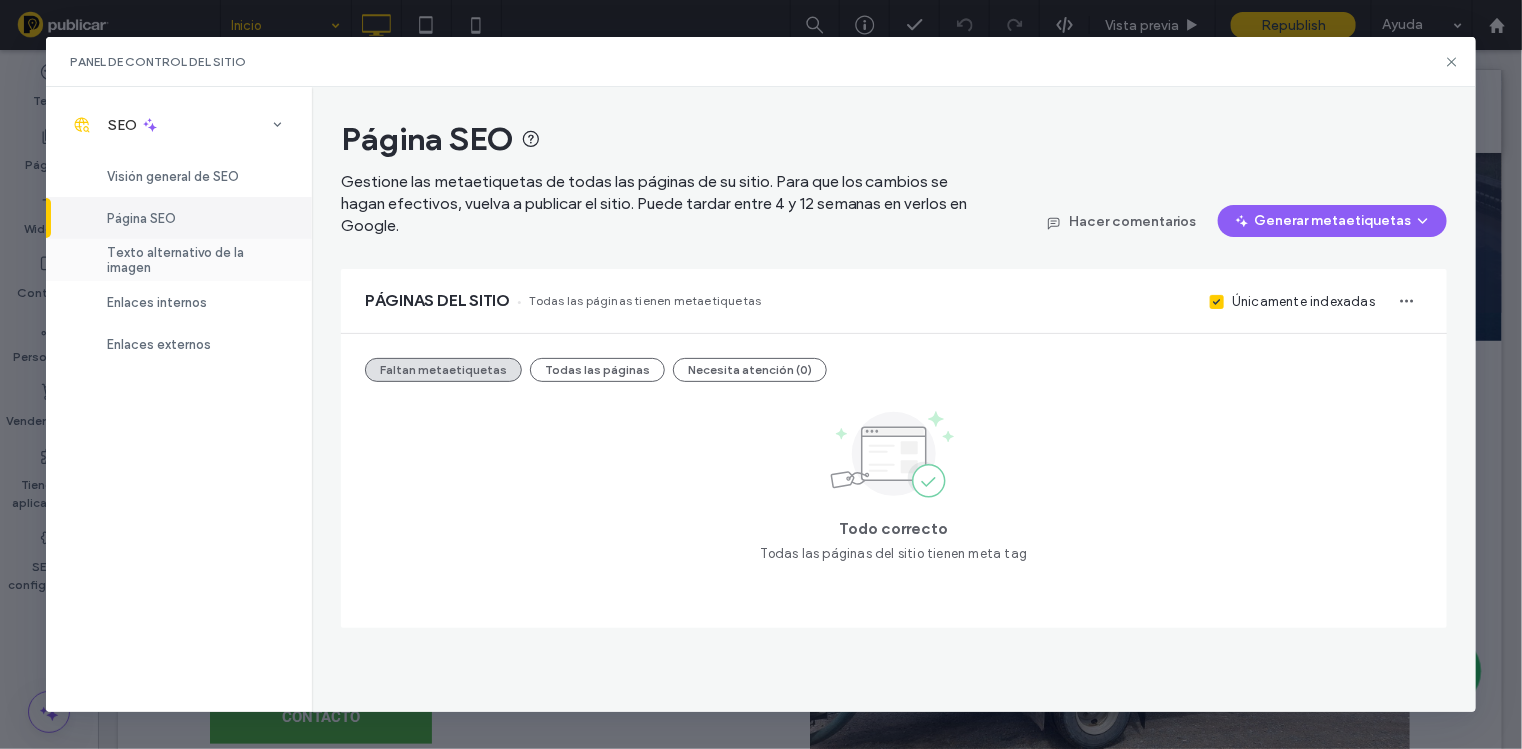 click on "Texto alternativo de la imagen" at bounding box center [197, 260] 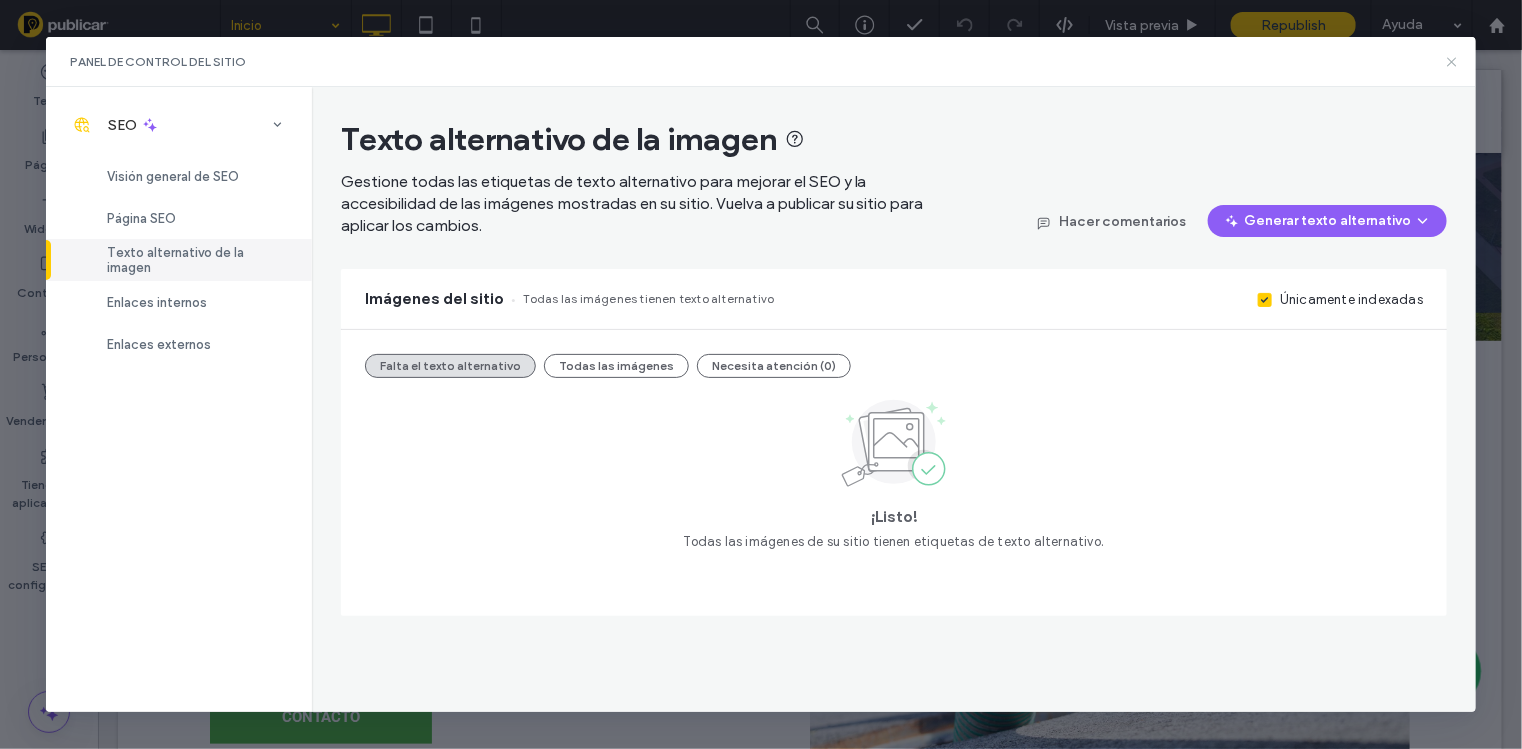 drag, startPoint x: 1446, startPoint y: 66, endPoint x: 1345, endPoint y: 16, distance: 112.698715 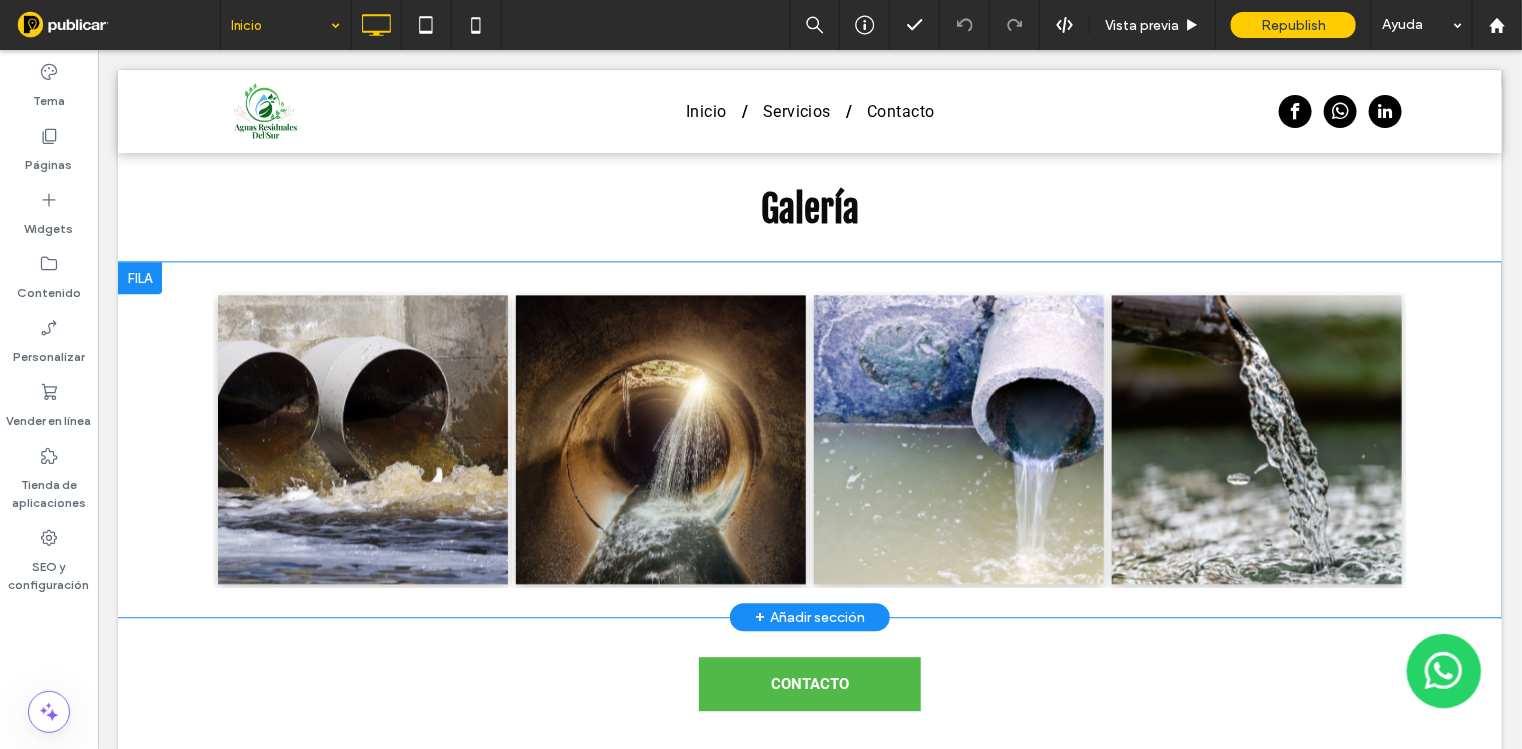 scroll, scrollTop: 1999, scrollLeft: 0, axis: vertical 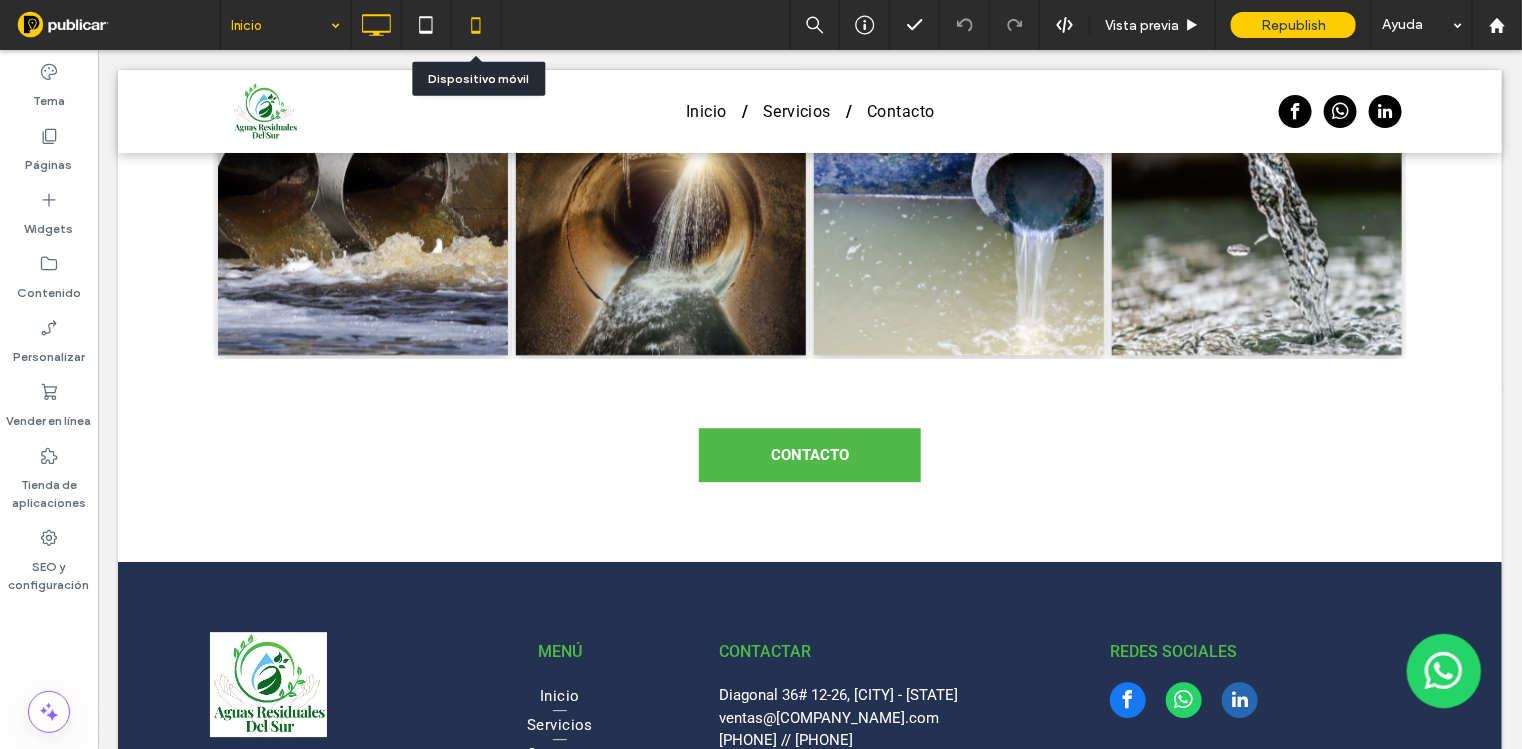 click 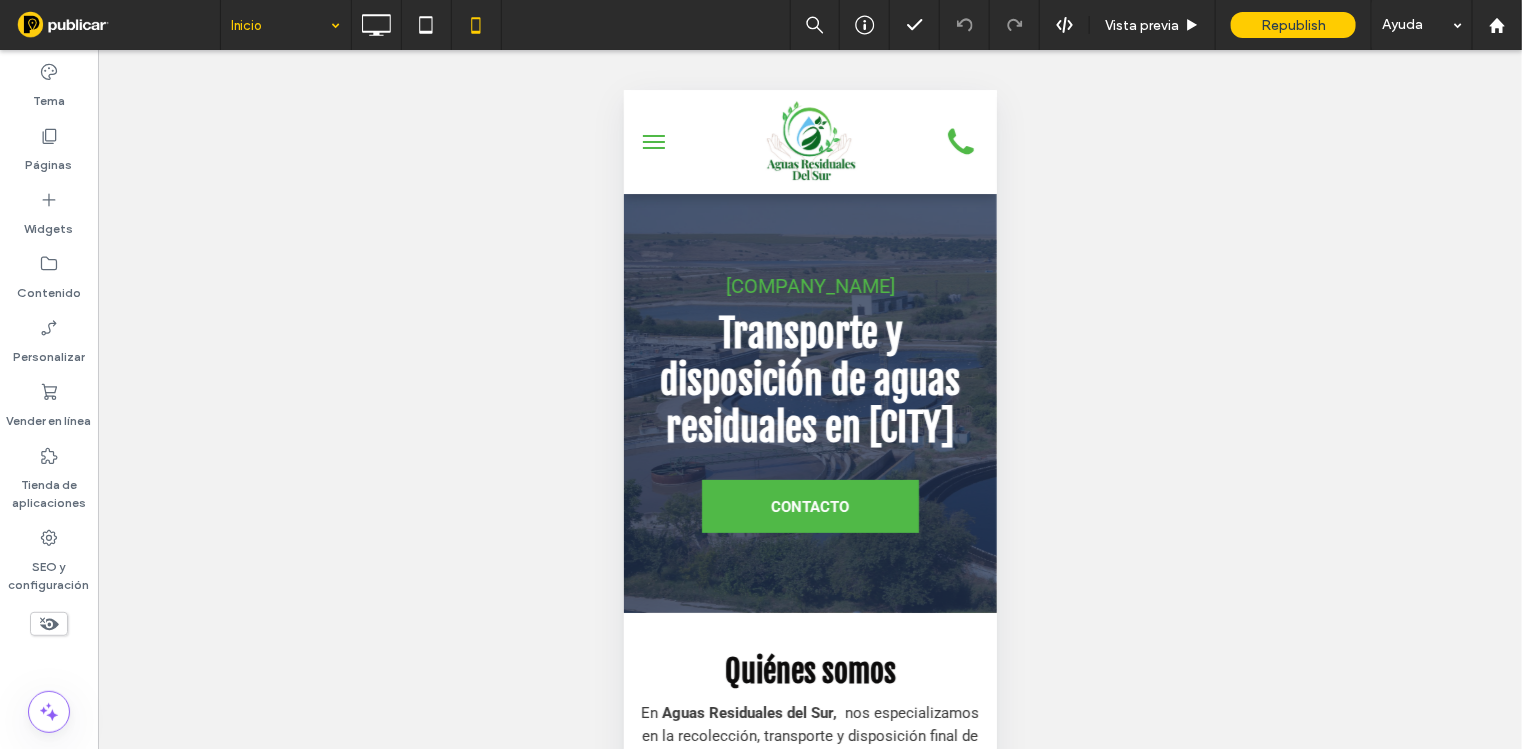 scroll, scrollTop: 0, scrollLeft: 0, axis: both 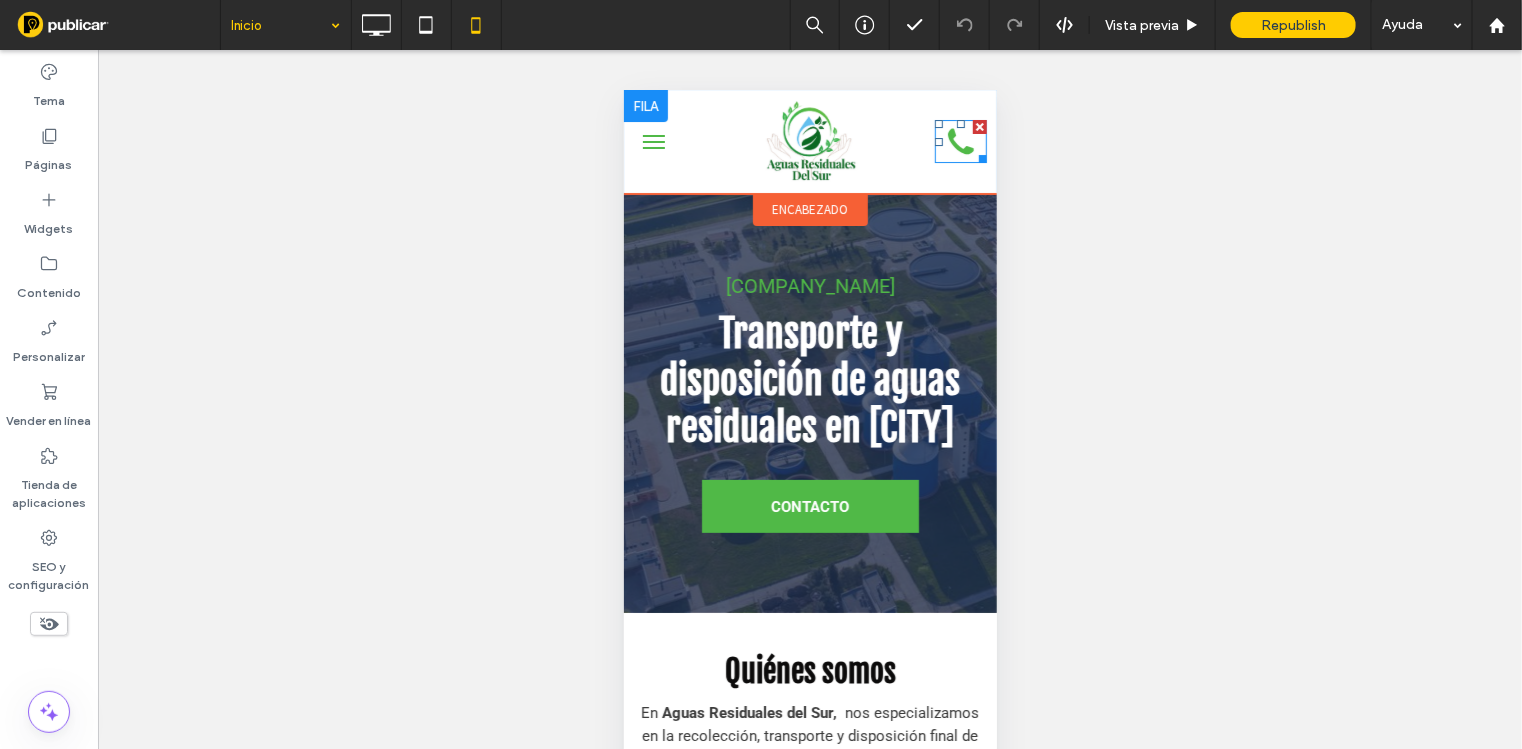 click 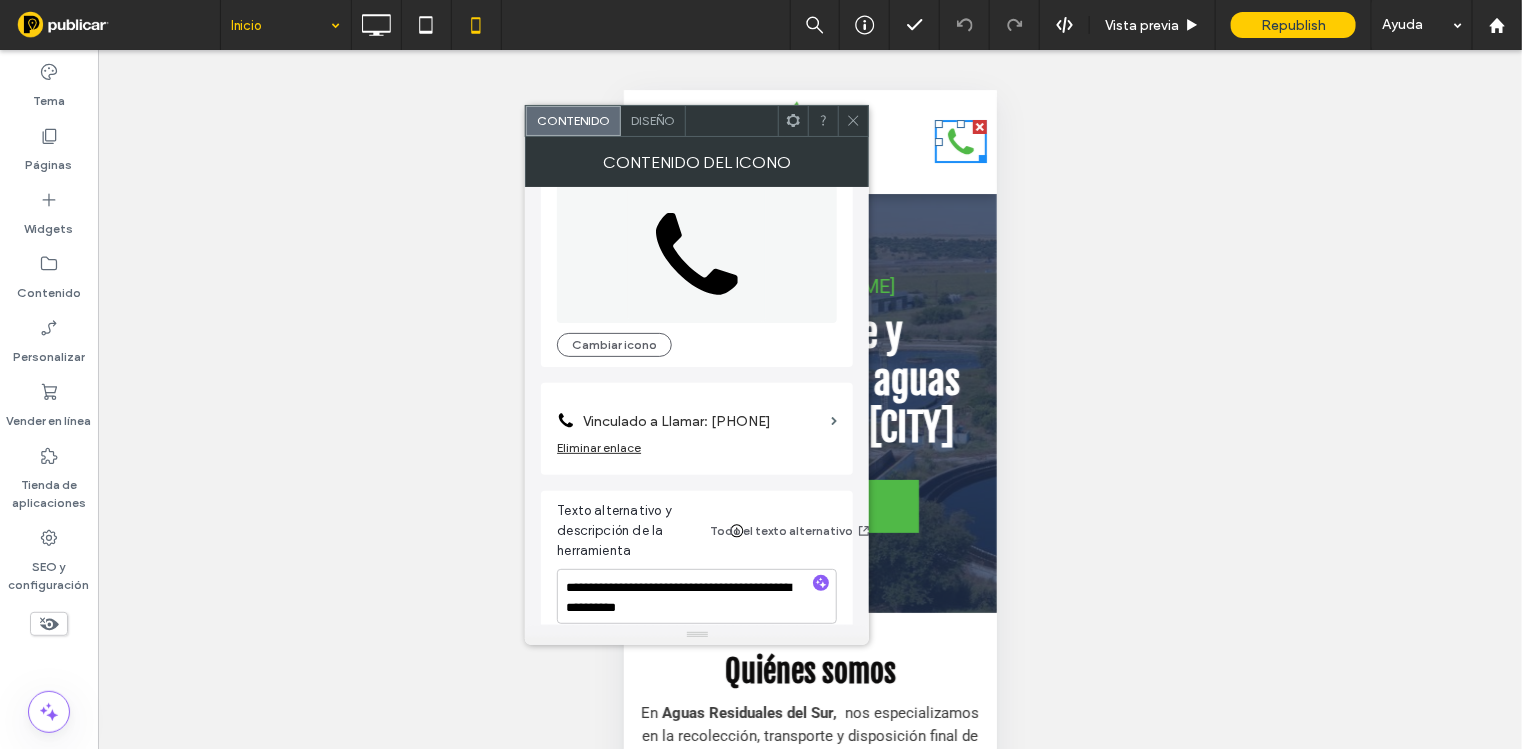 scroll, scrollTop: 54, scrollLeft: 0, axis: vertical 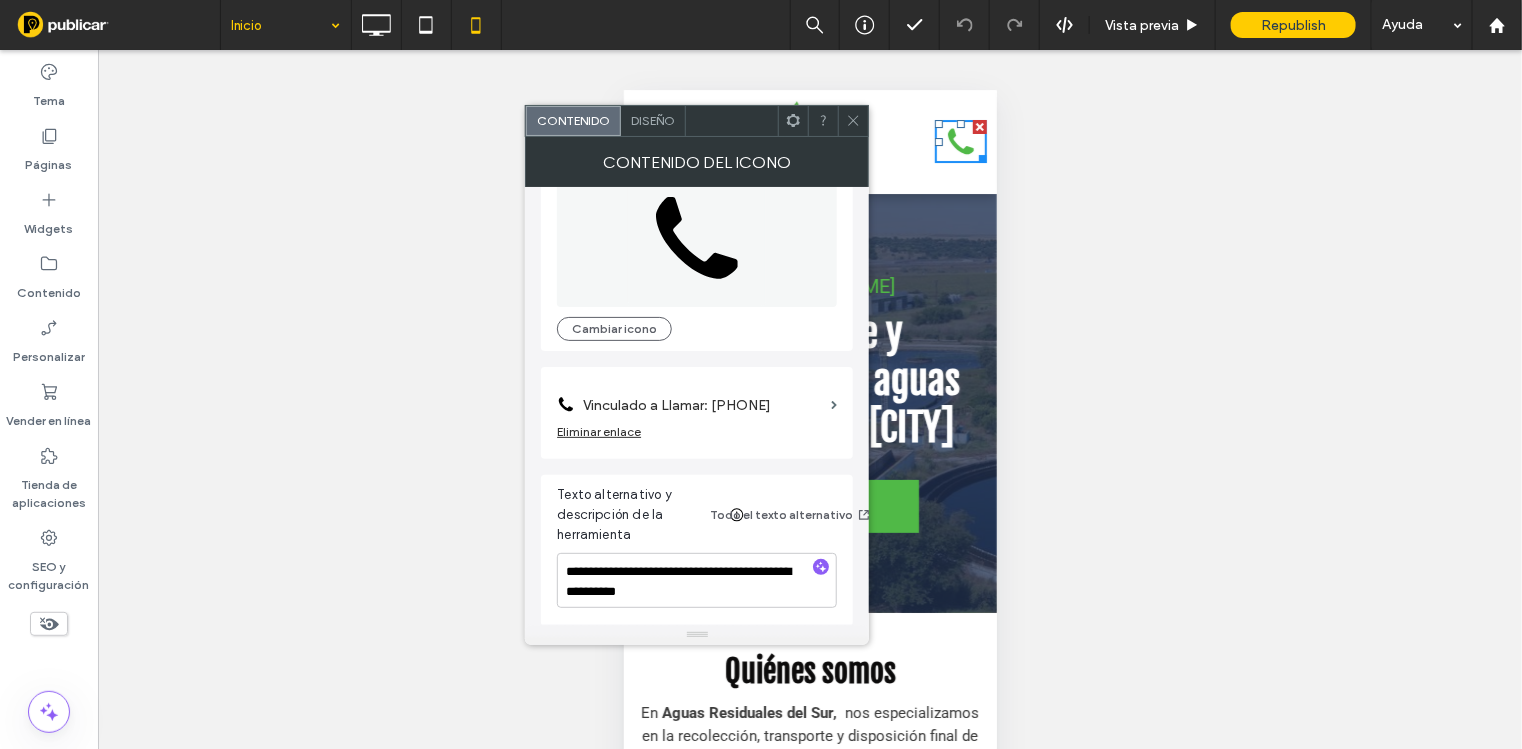 click at bounding box center [853, 121] 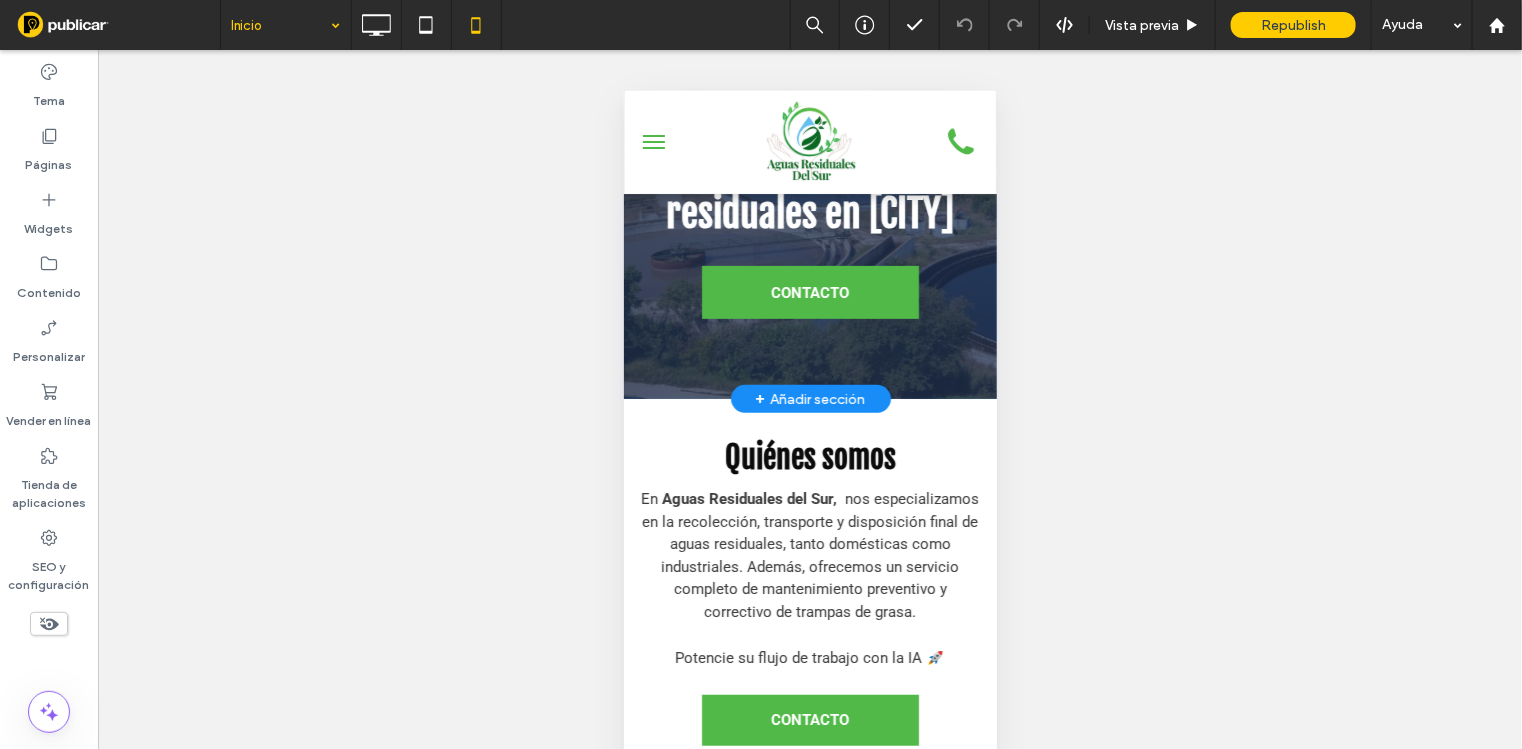 scroll, scrollTop: 124, scrollLeft: 0, axis: vertical 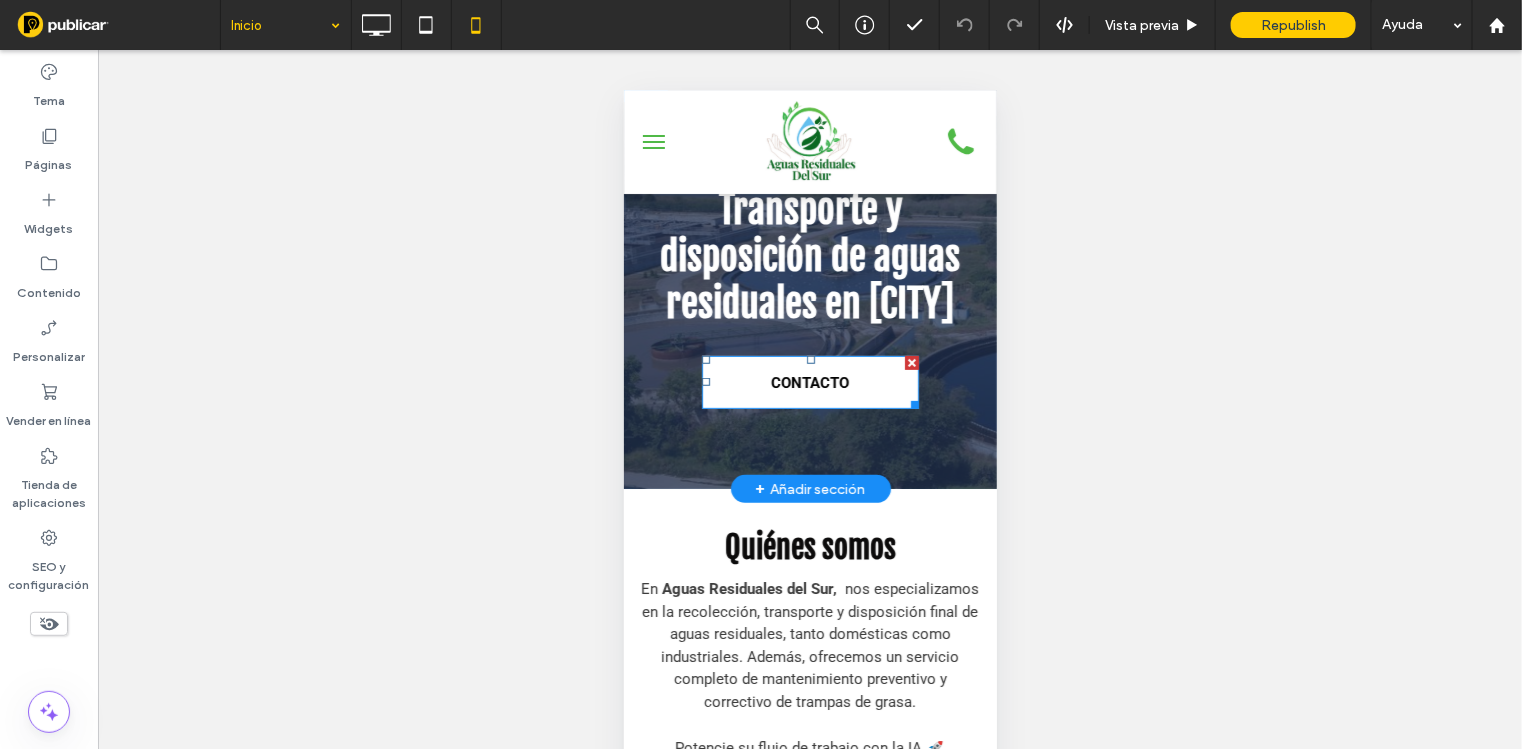 click on "CONTACTO" at bounding box center [810, 382] 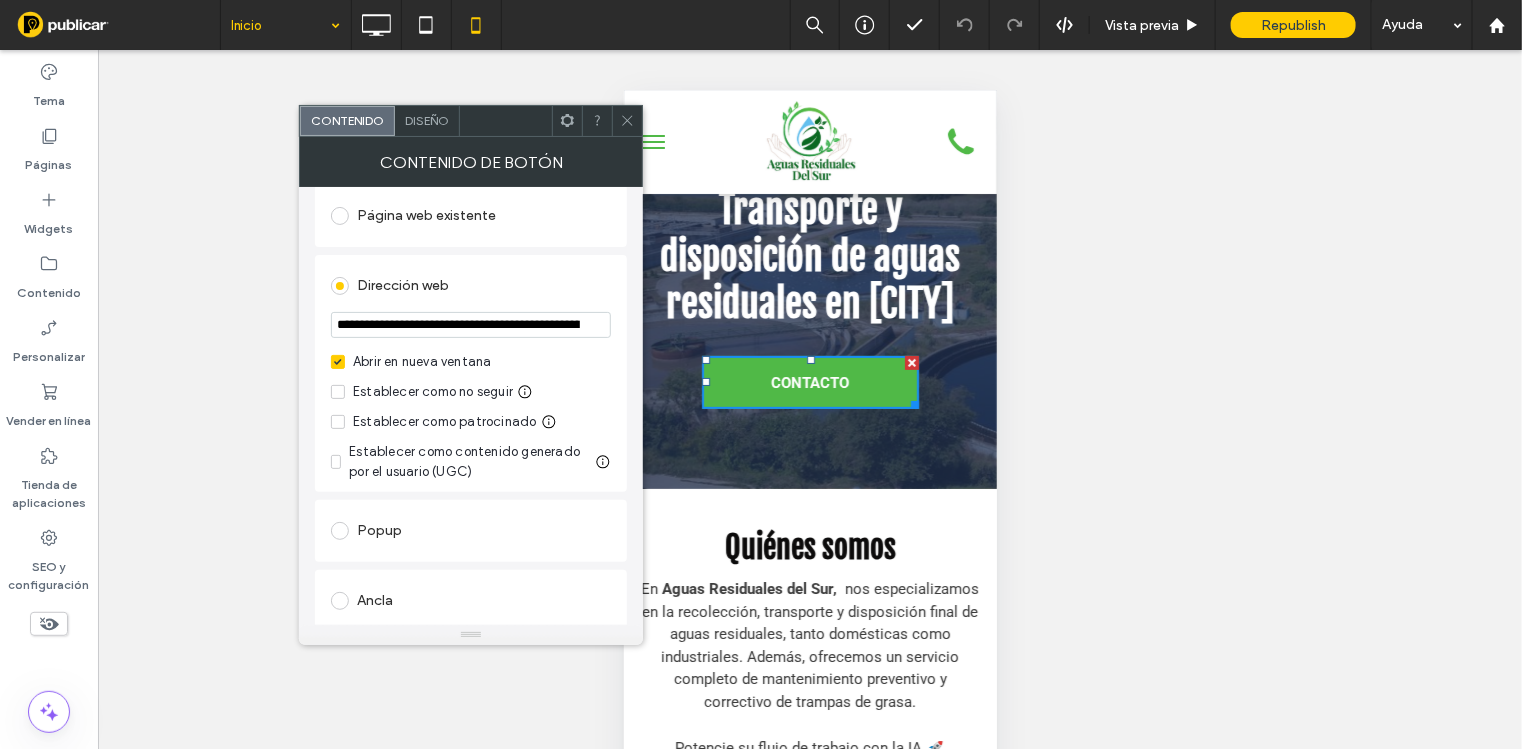 scroll, scrollTop: 249, scrollLeft: 0, axis: vertical 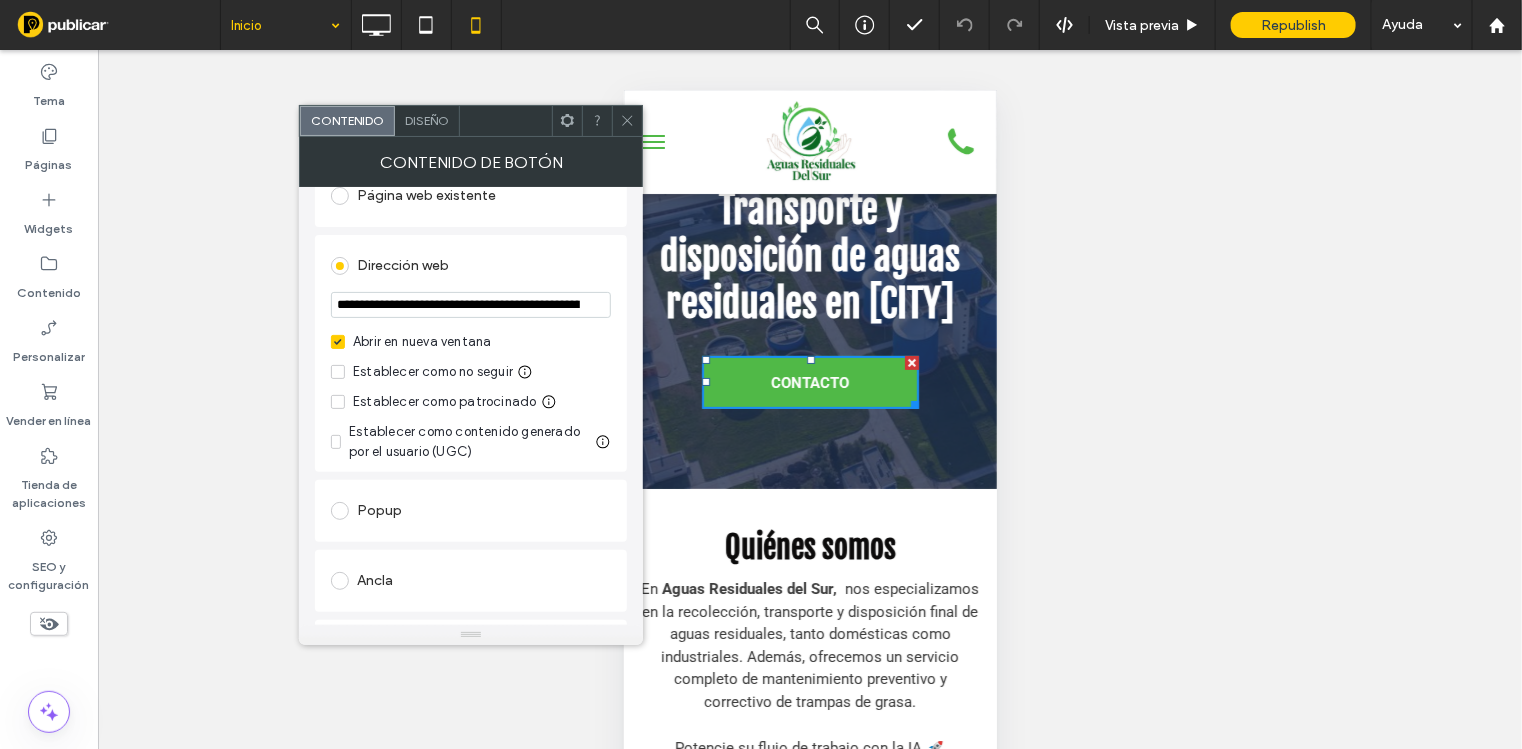 click 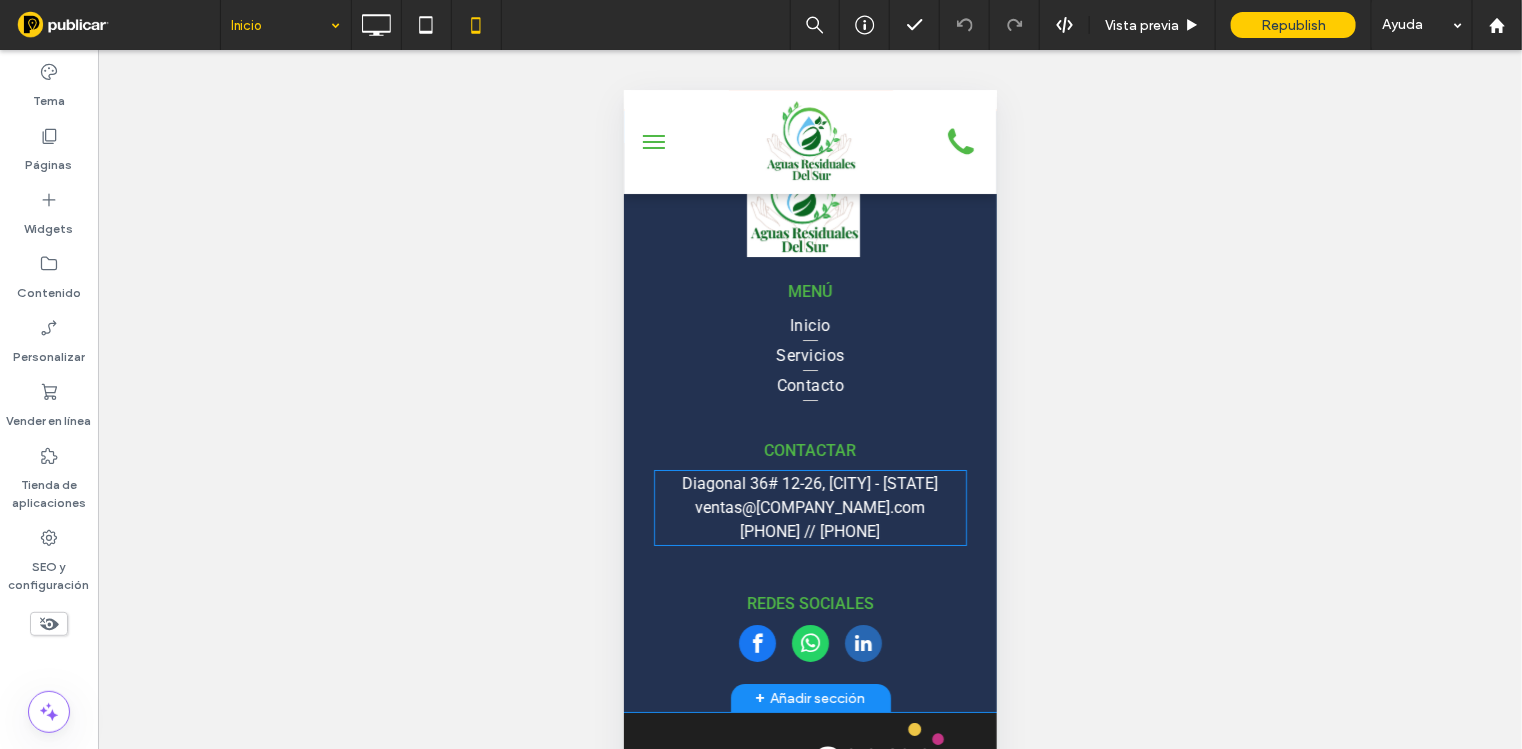 scroll, scrollTop: 2750, scrollLeft: 0, axis: vertical 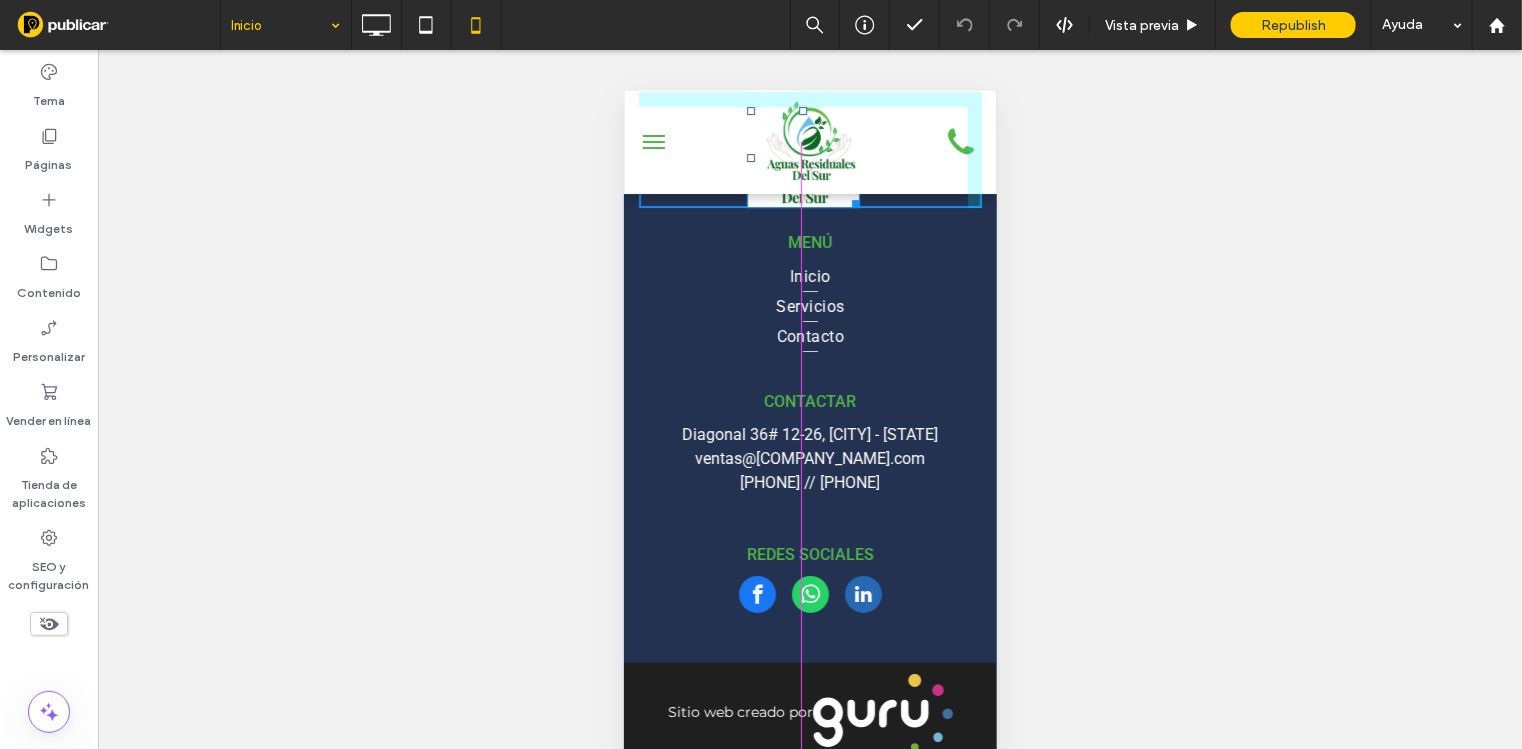 click at bounding box center [750, 157] 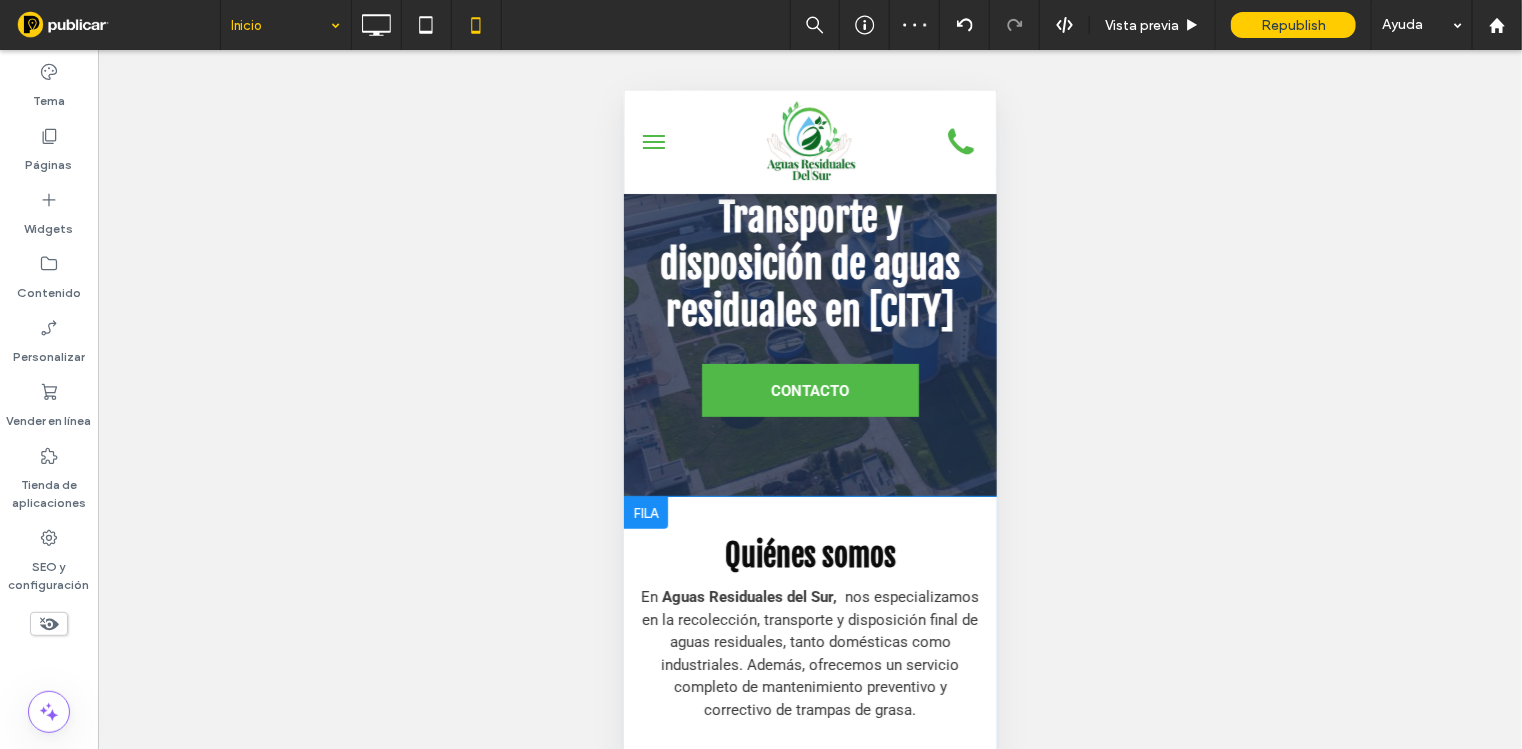 scroll, scrollTop: 0, scrollLeft: 0, axis: both 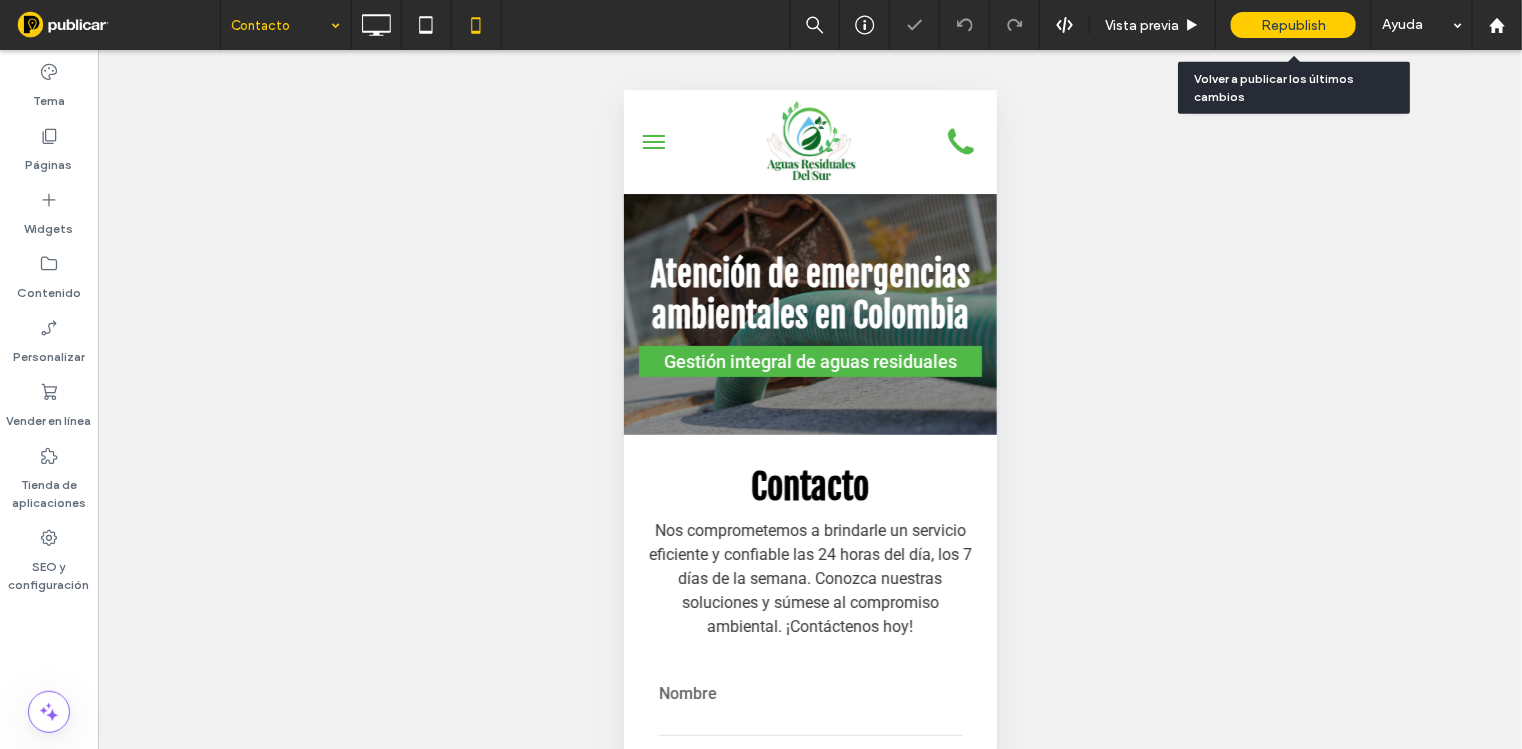 click on "Republish" at bounding box center (1293, 25) 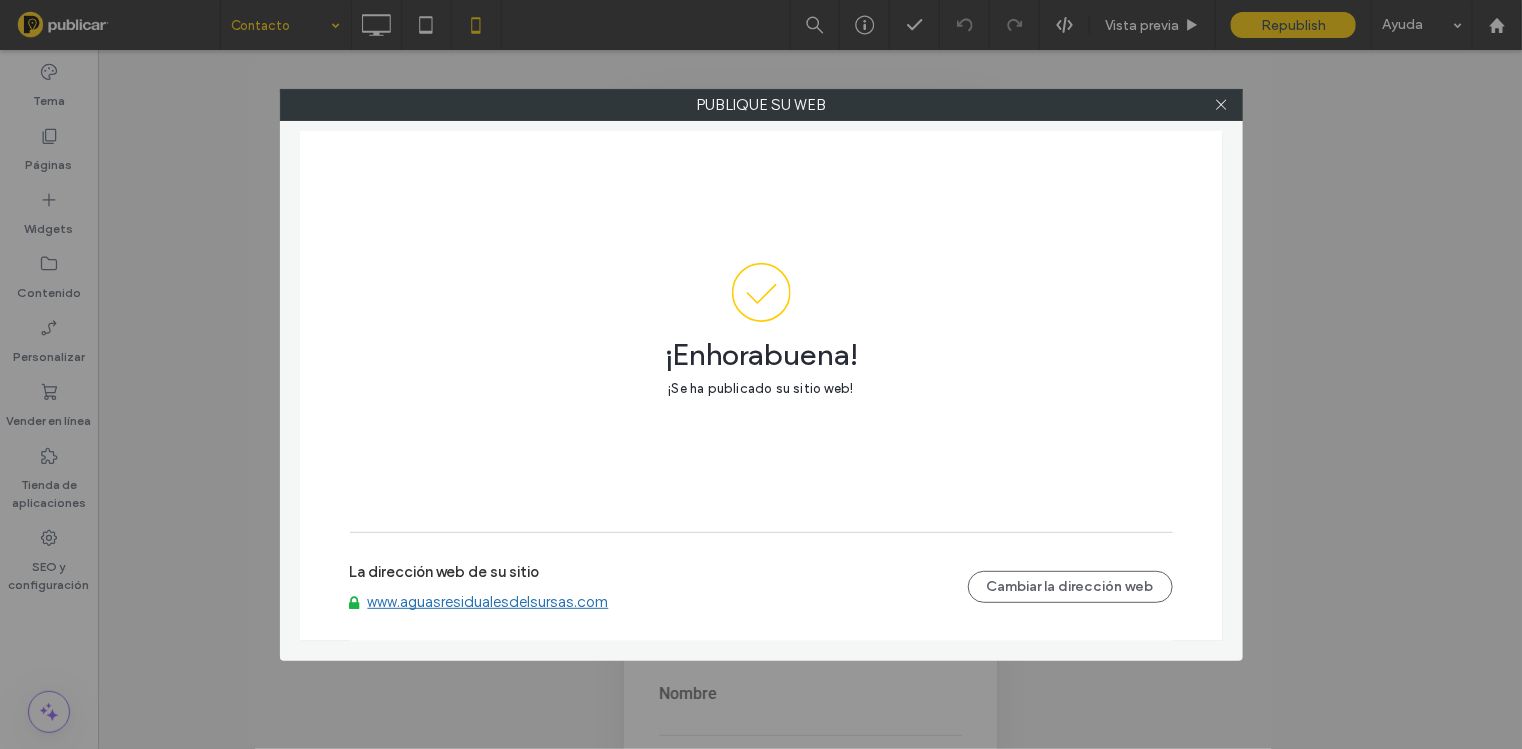 click on "www.aguasresidualesdelsursas.com" at bounding box center [488, 602] 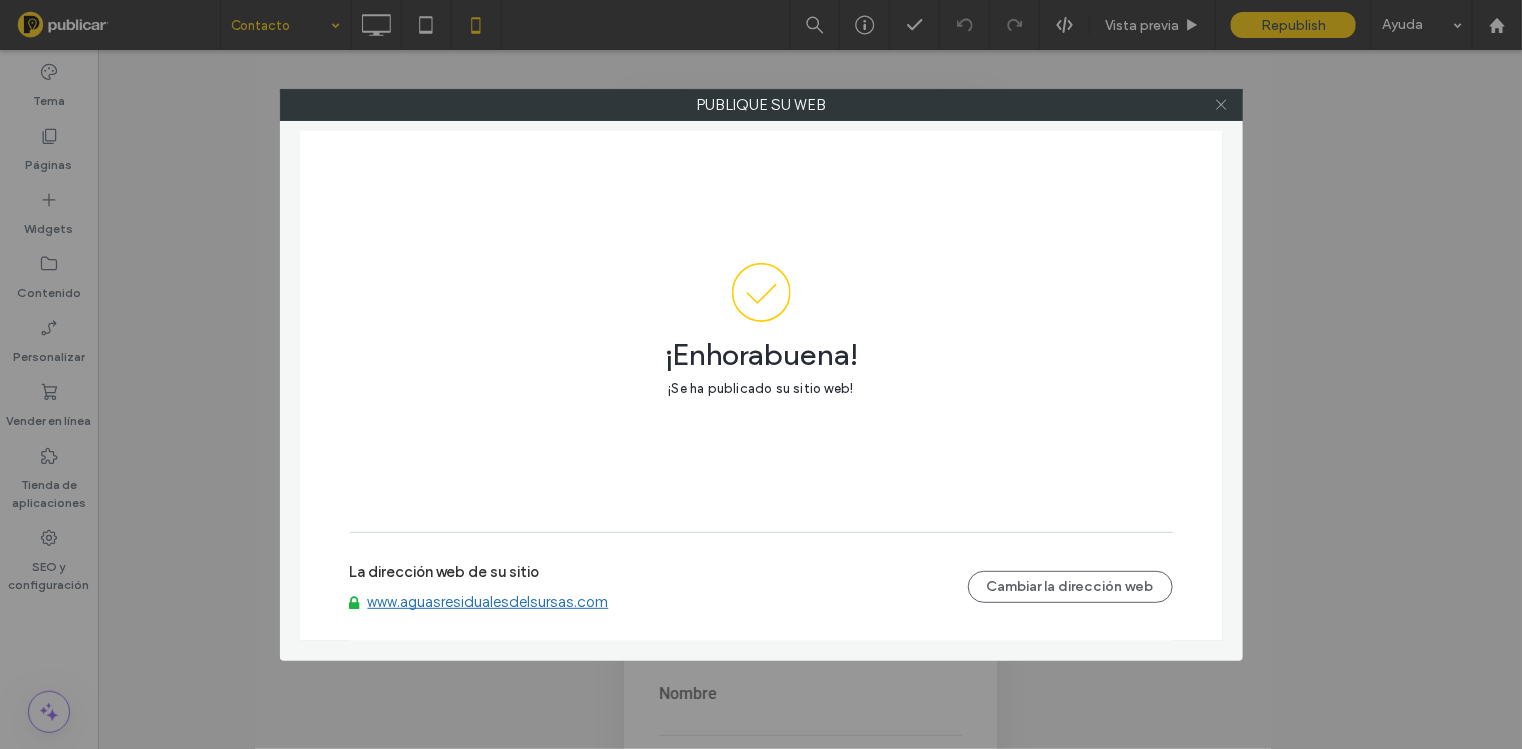 click 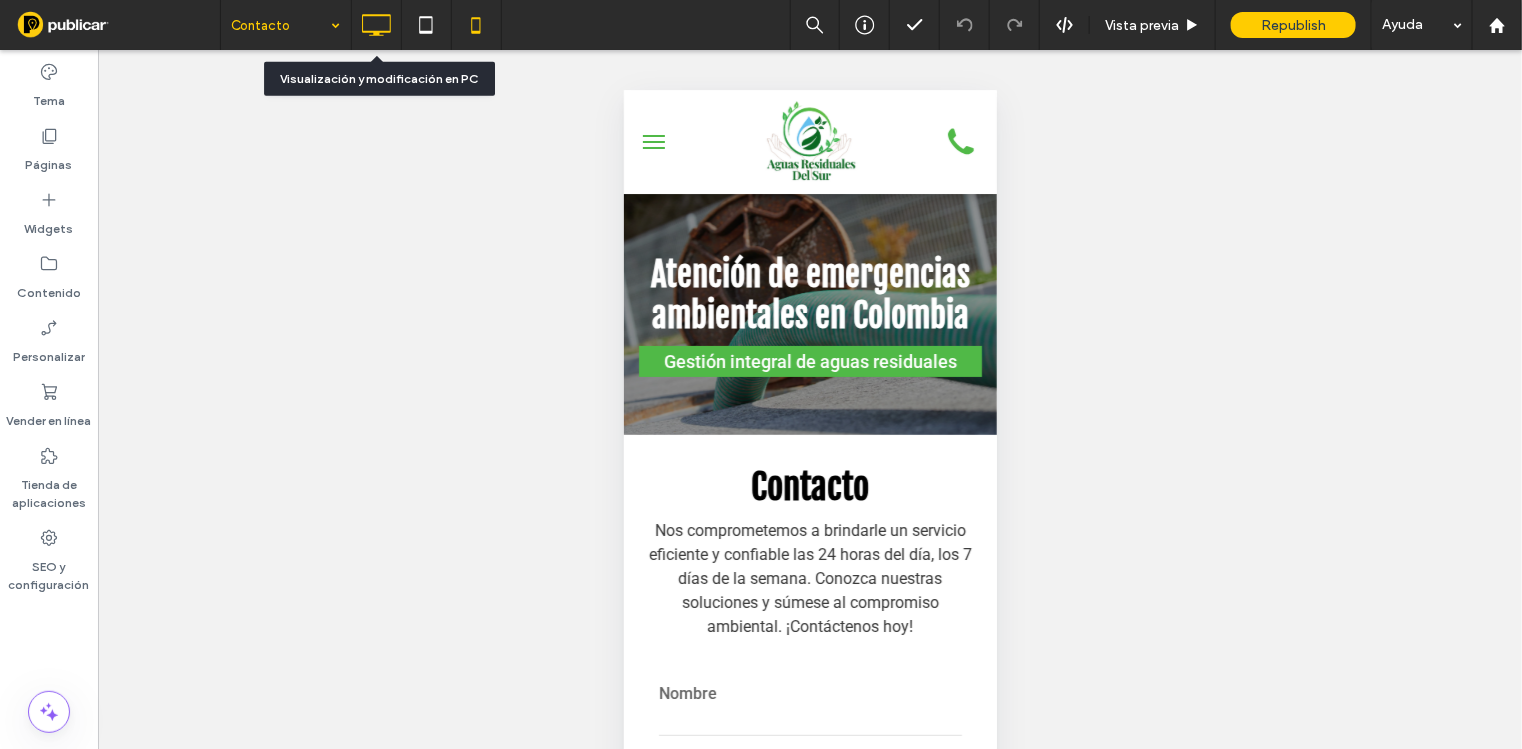 click 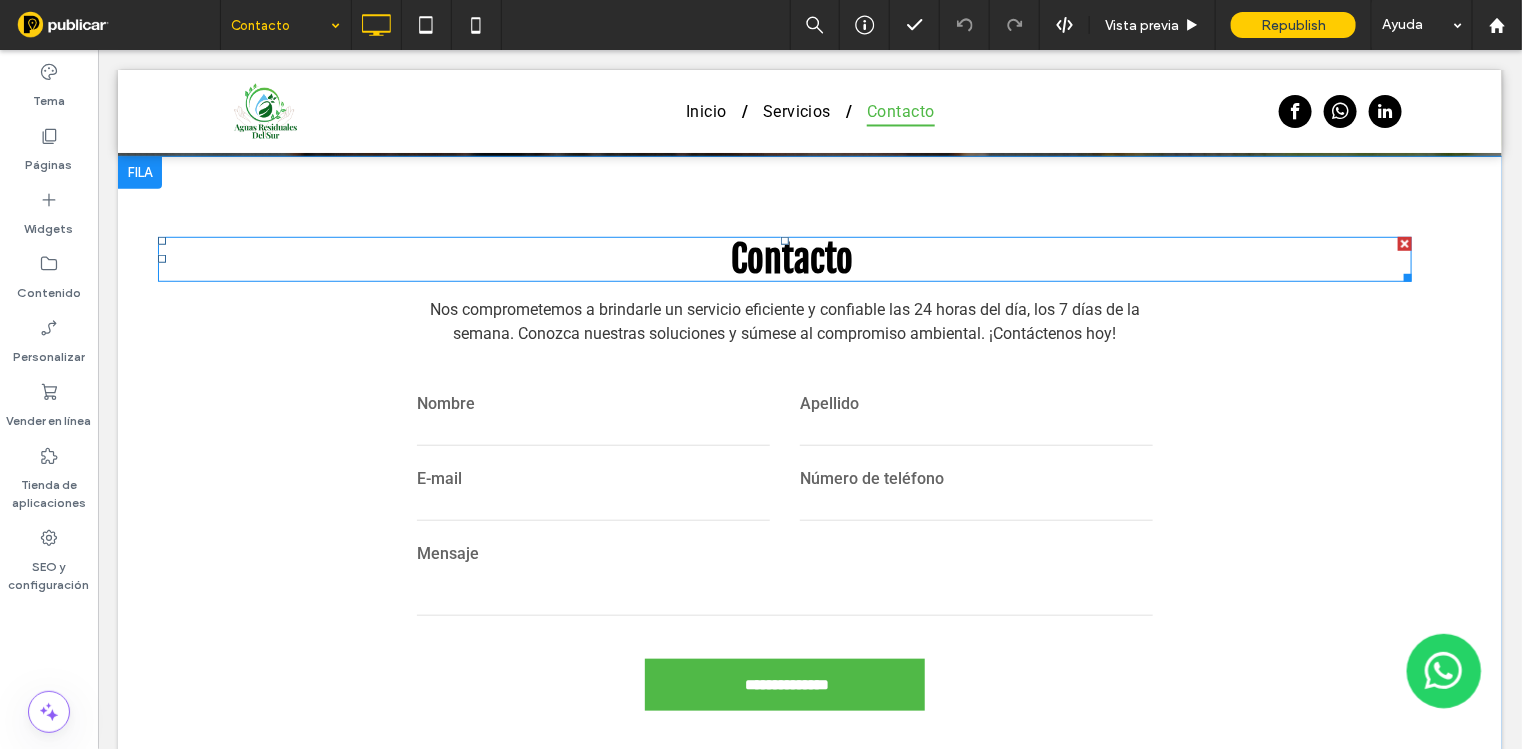 scroll, scrollTop: 625, scrollLeft: 0, axis: vertical 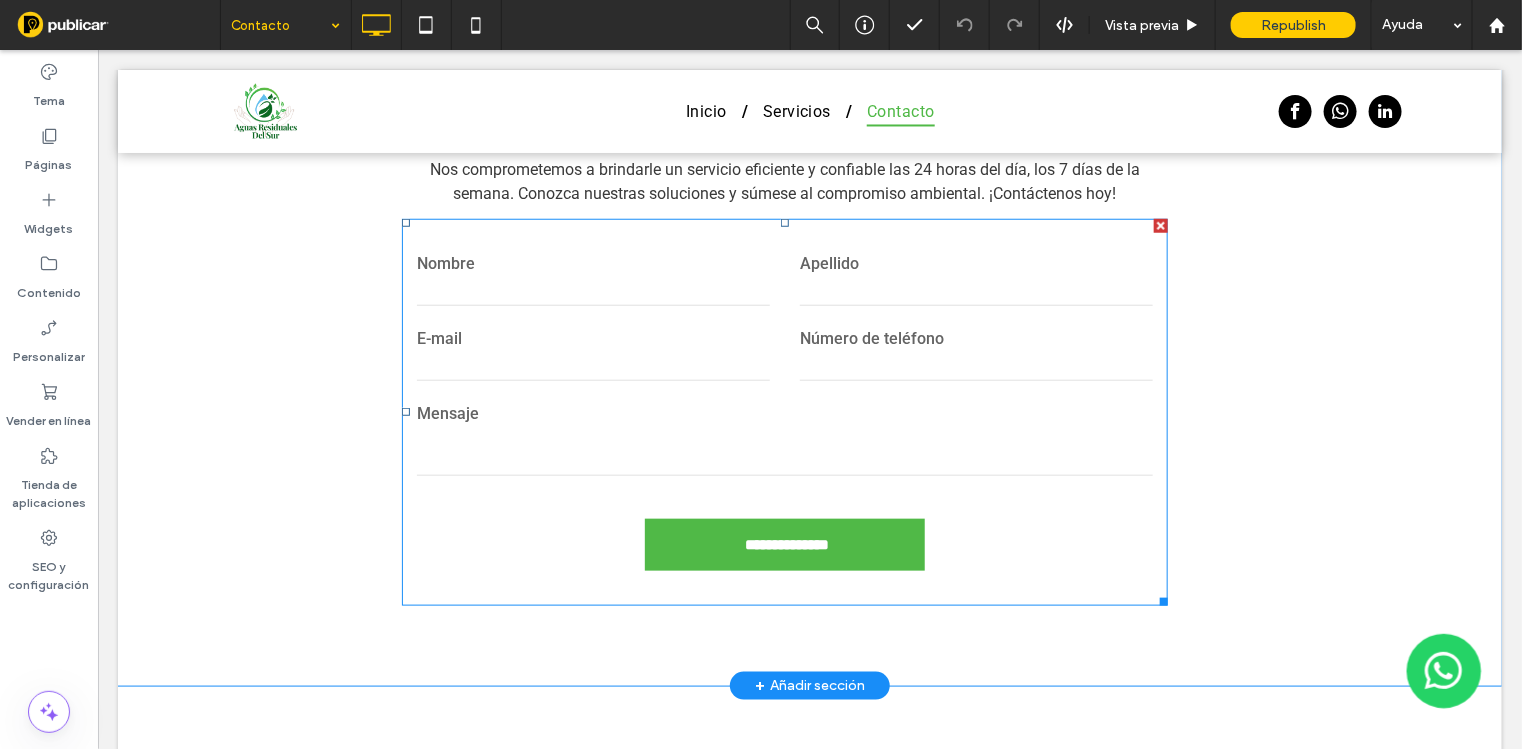 click on "E-mail" at bounding box center (592, 355) 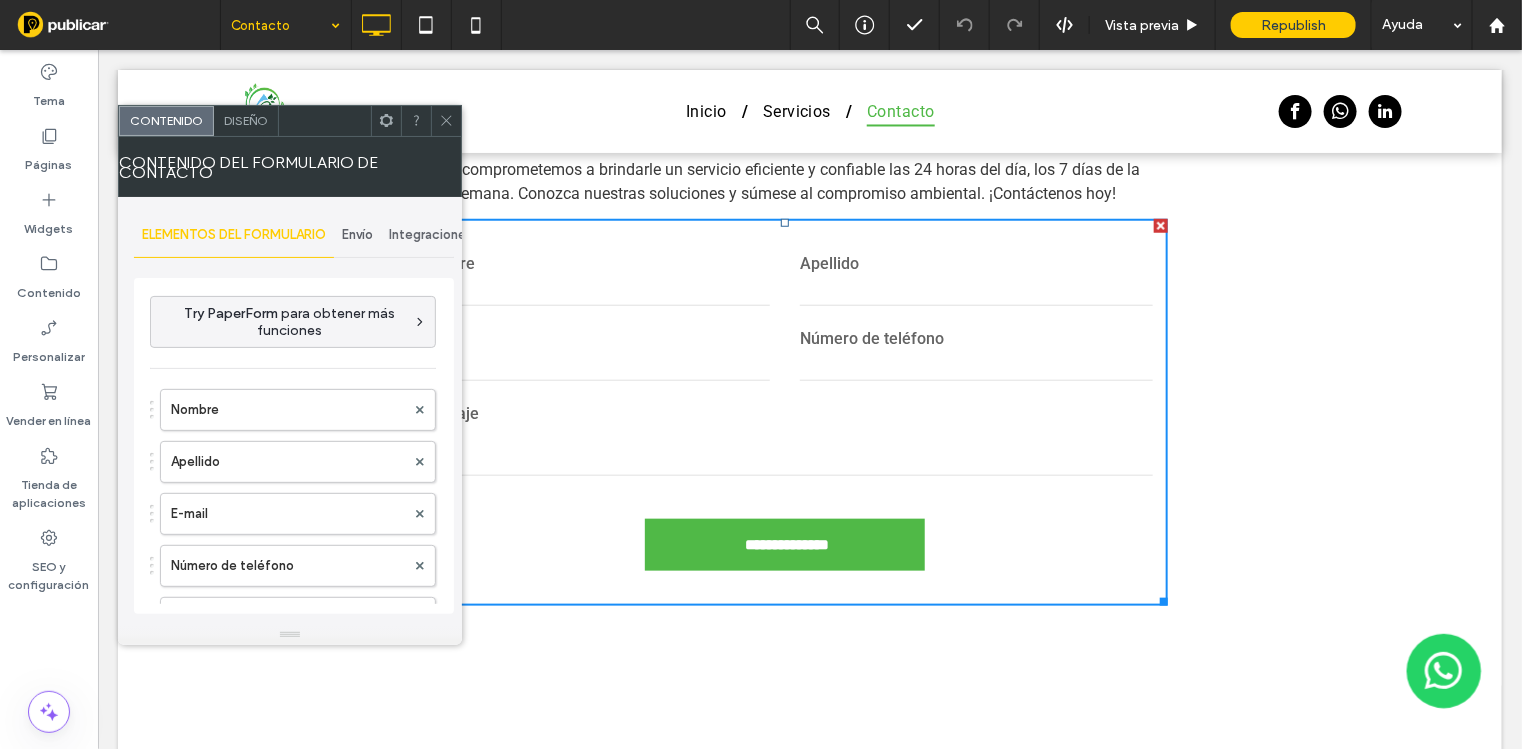 click on "Envío" at bounding box center [357, 235] 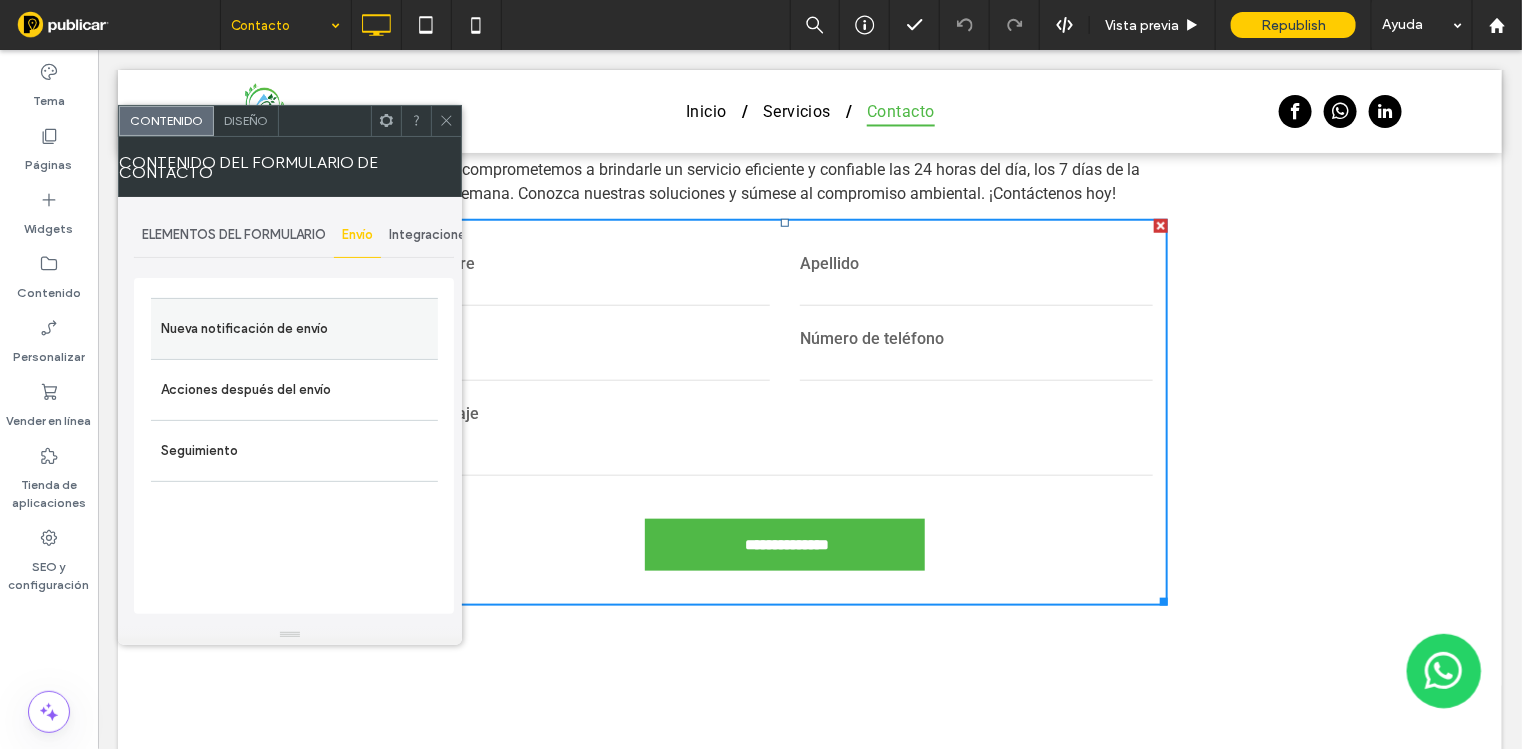 click on "Nueva notificación de envío" at bounding box center (294, 329) 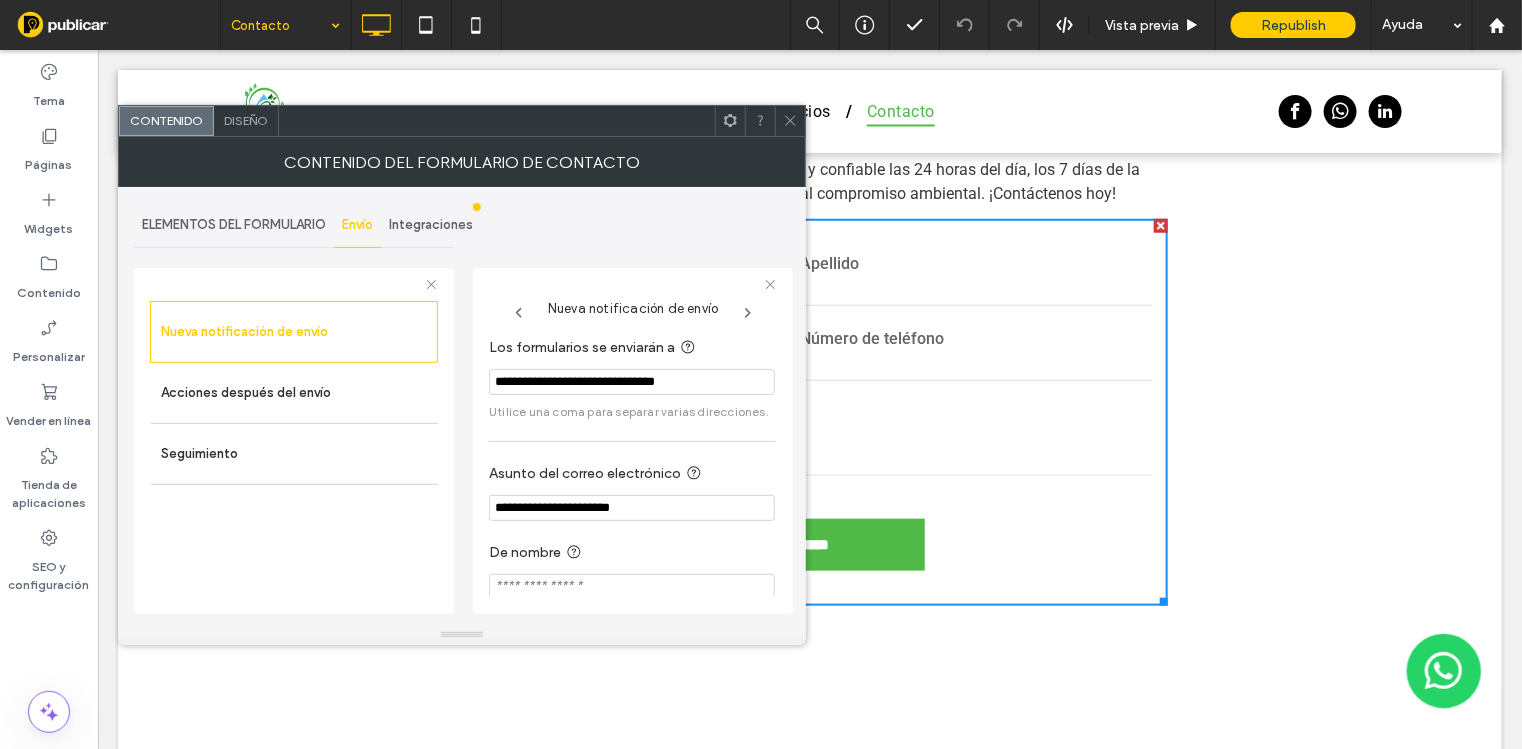 click 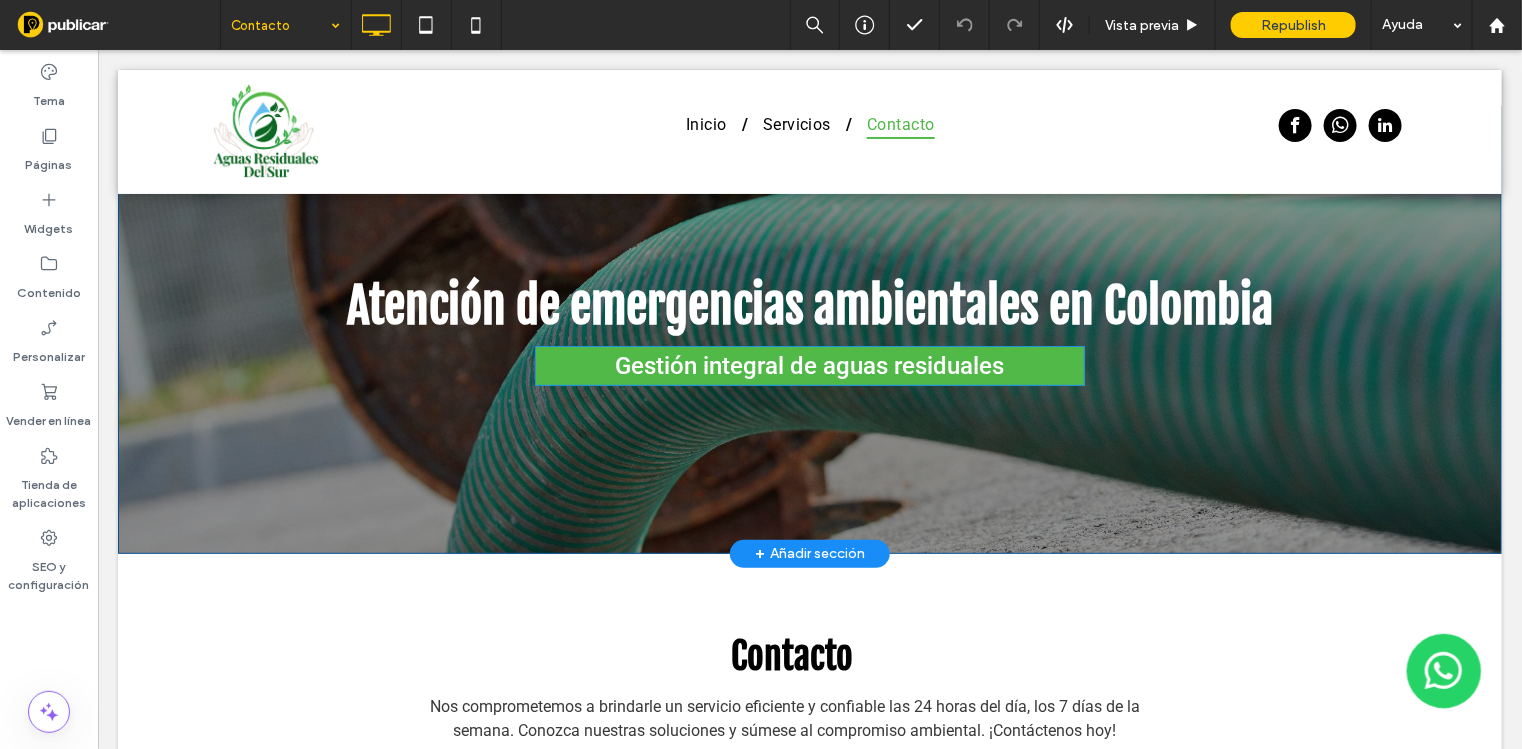 scroll, scrollTop: 0, scrollLeft: 0, axis: both 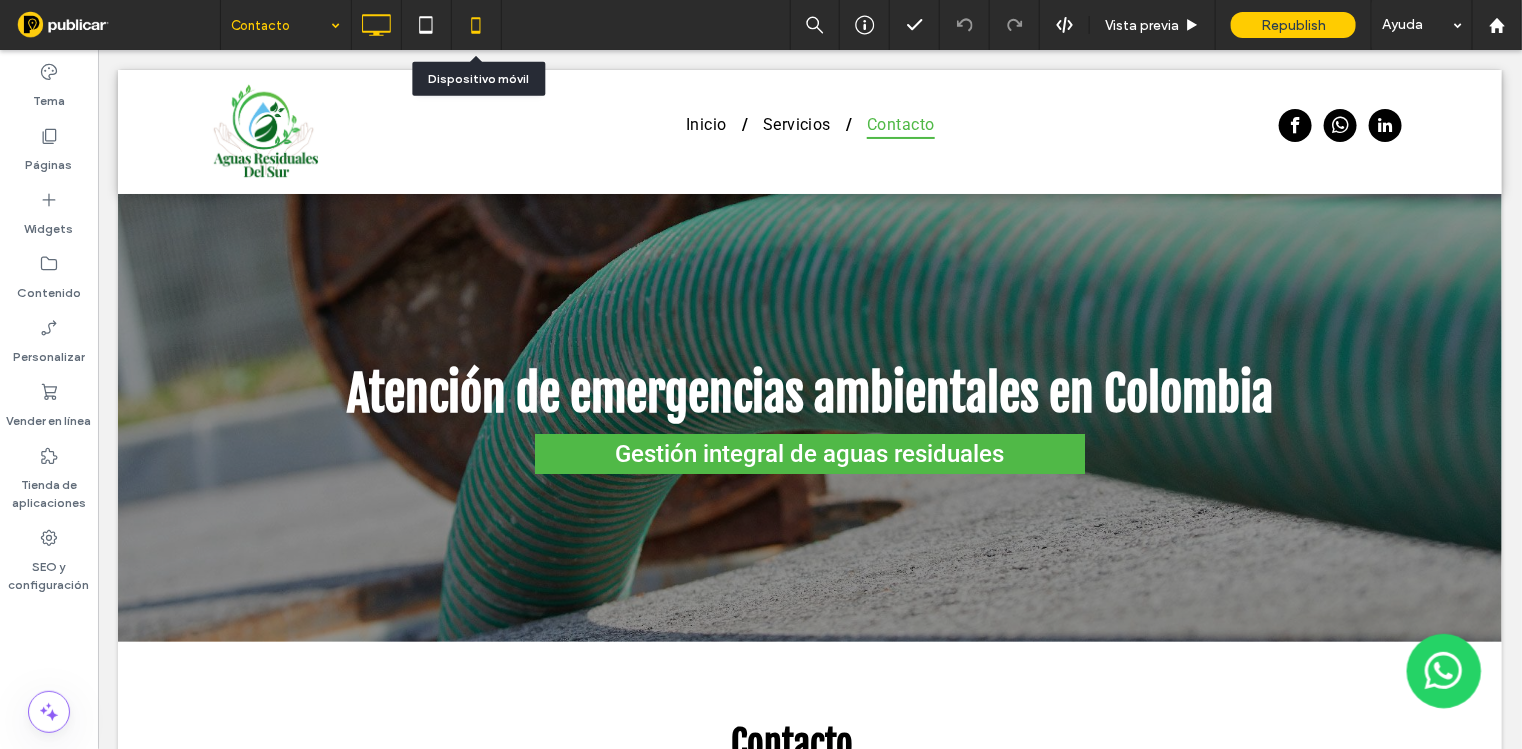 click 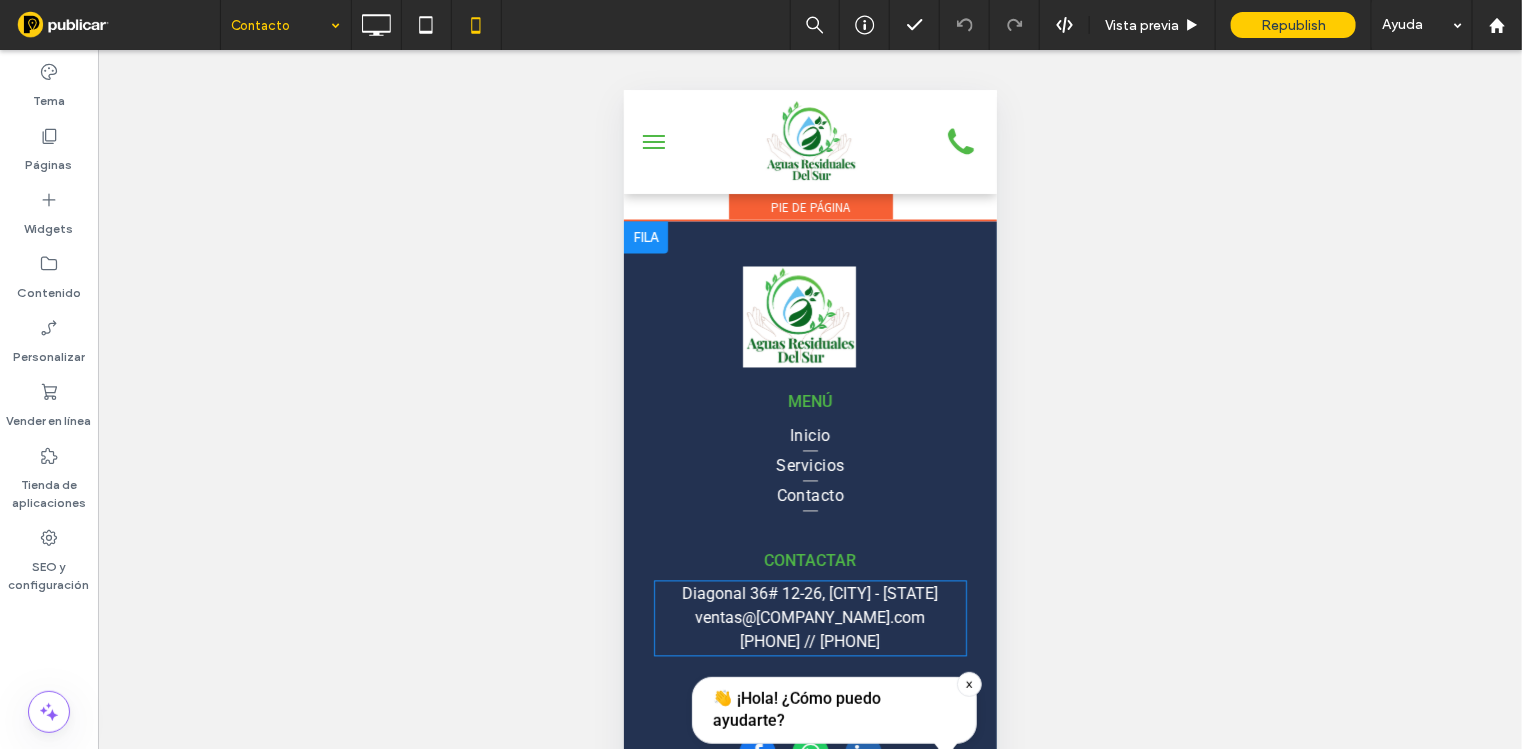 scroll, scrollTop: 1496, scrollLeft: 0, axis: vertical 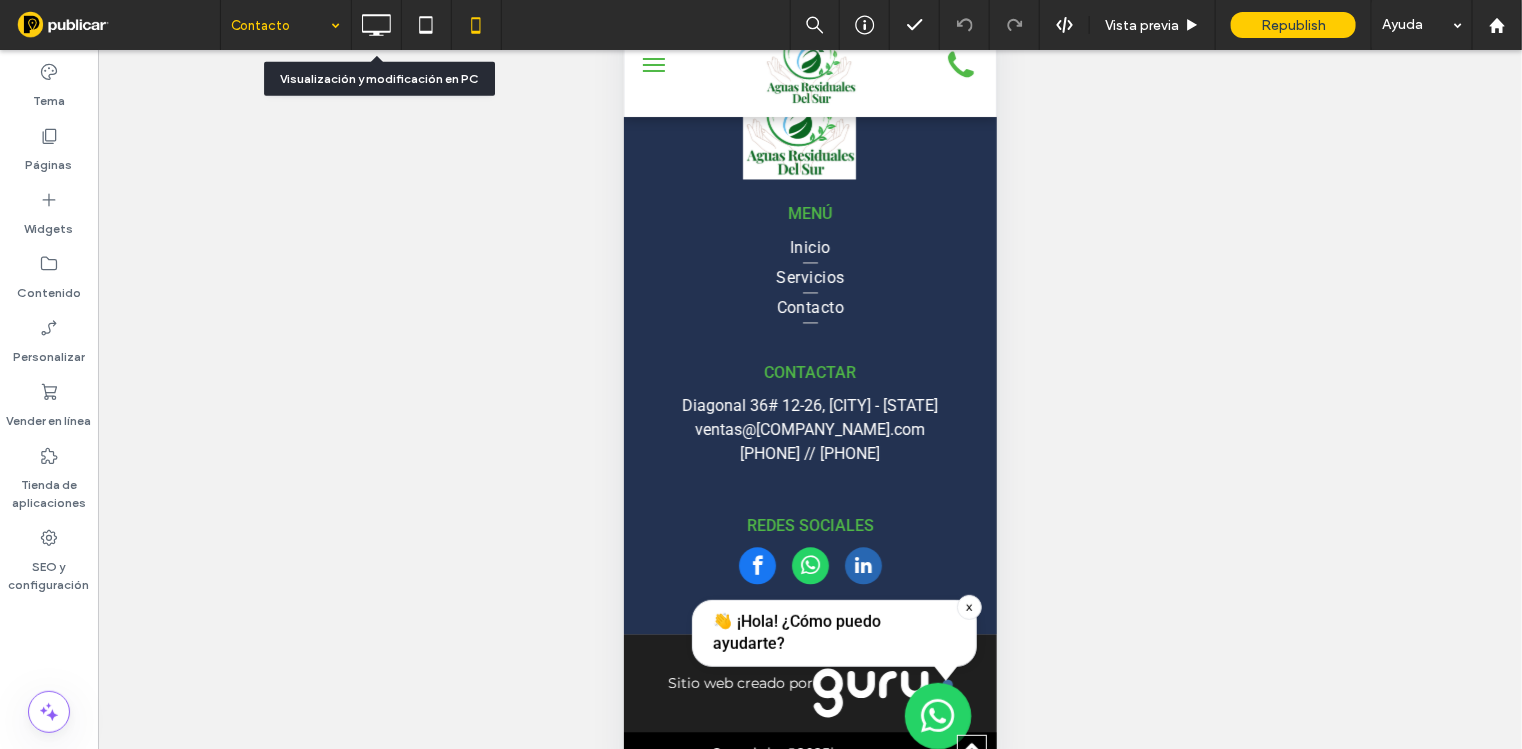click 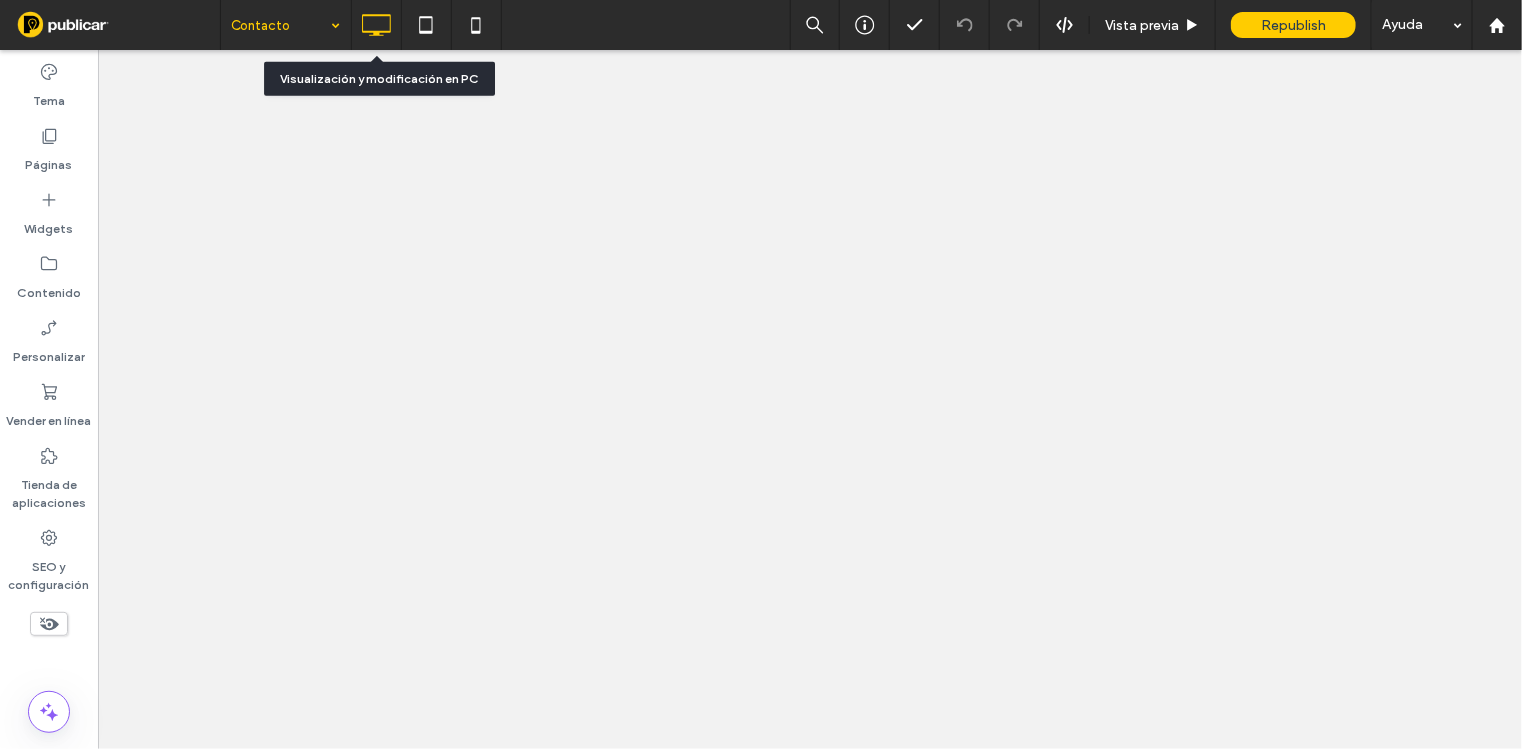 scroll, scrollTop: 0, scrollLeft: 0, axis: both 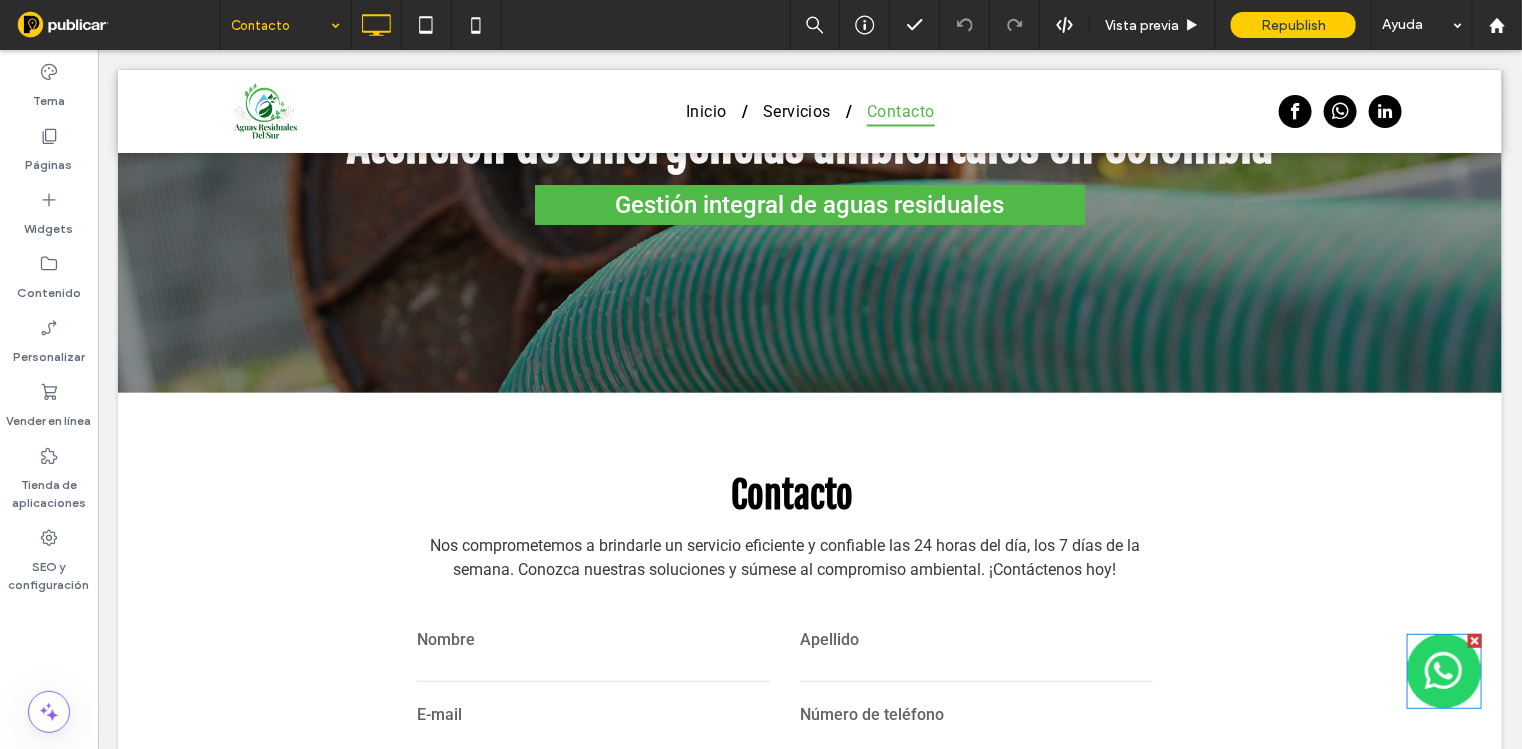 click at bounding box center (1443, 670) 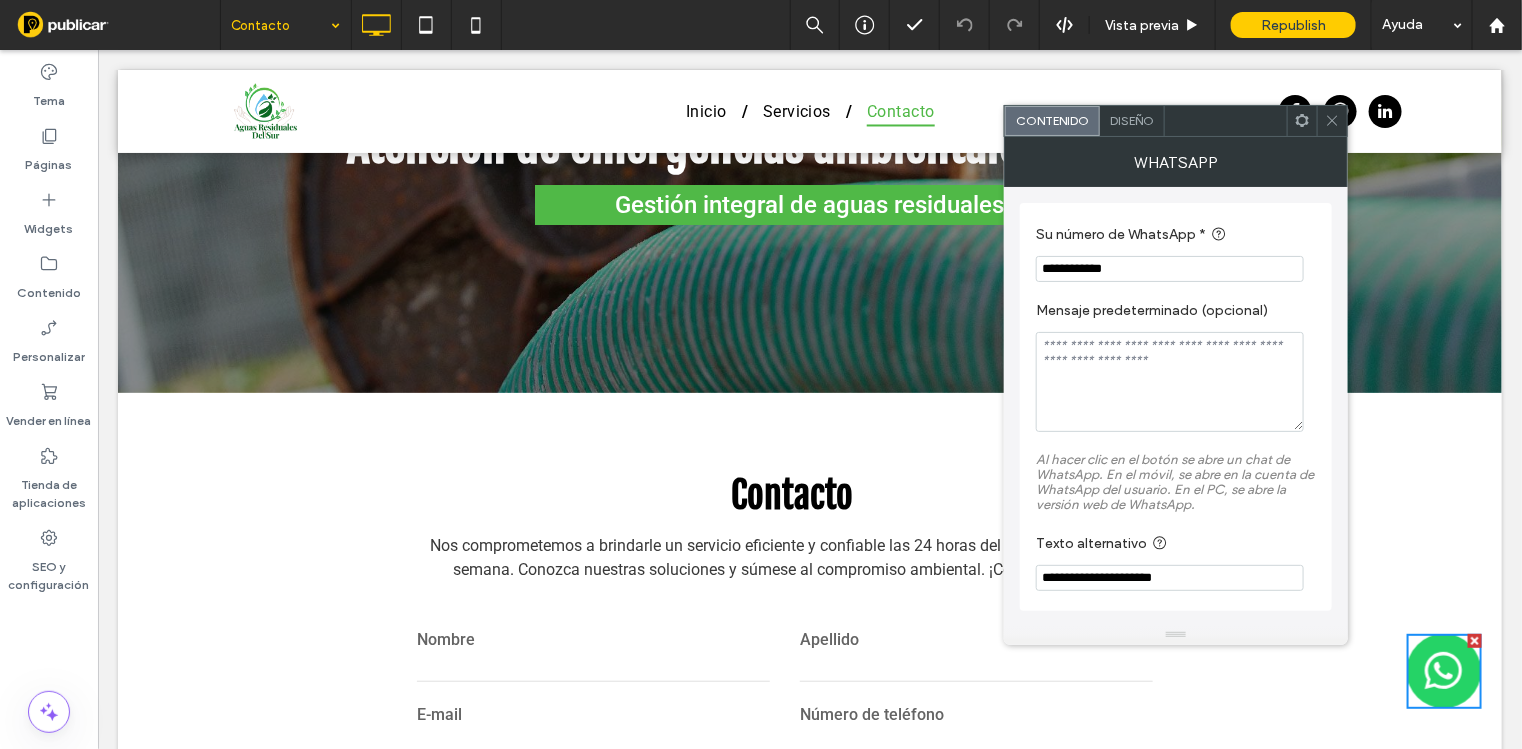drag, startPoint x: 1266, startPoint y: 316, endPoint x: 999, endPoint y: 260, distance: 272.80945 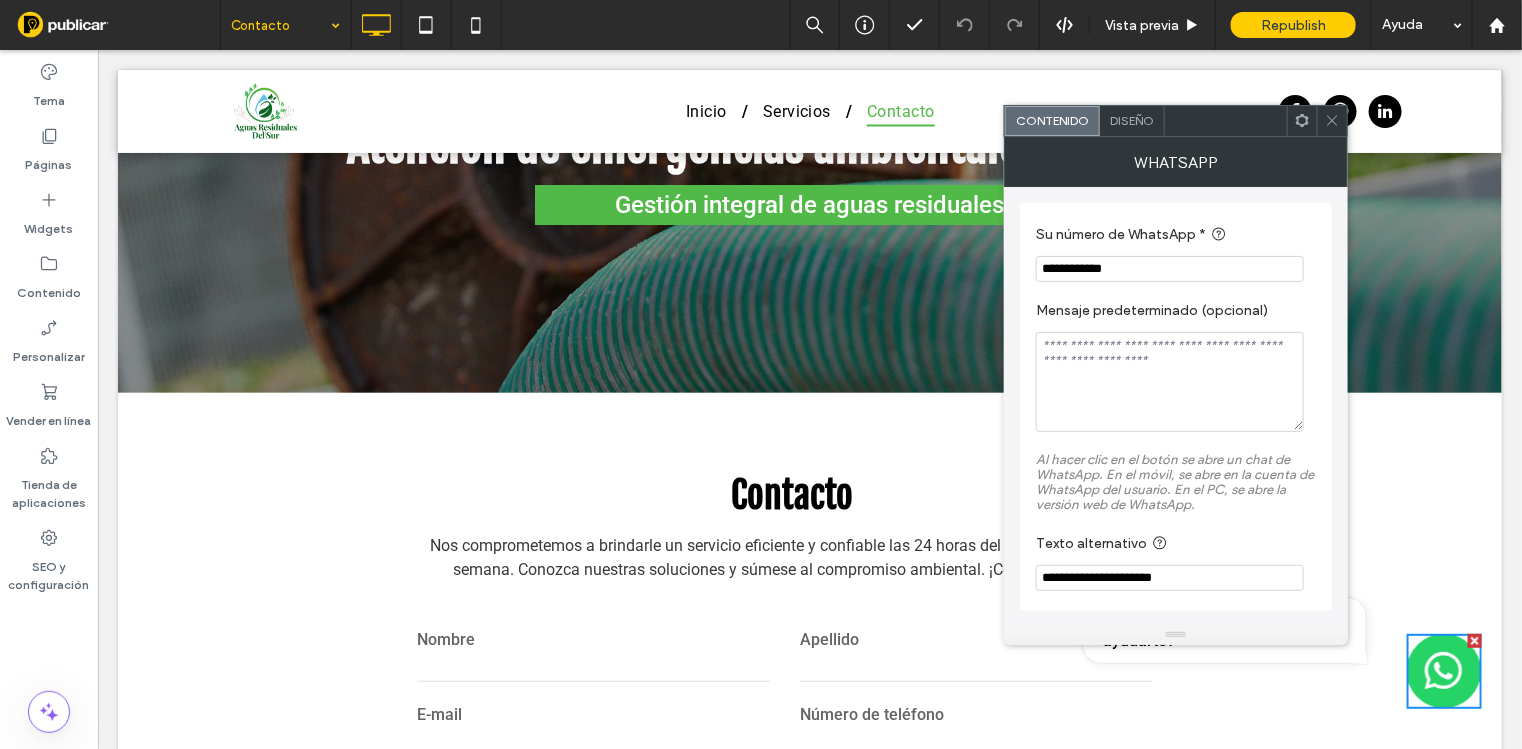 click 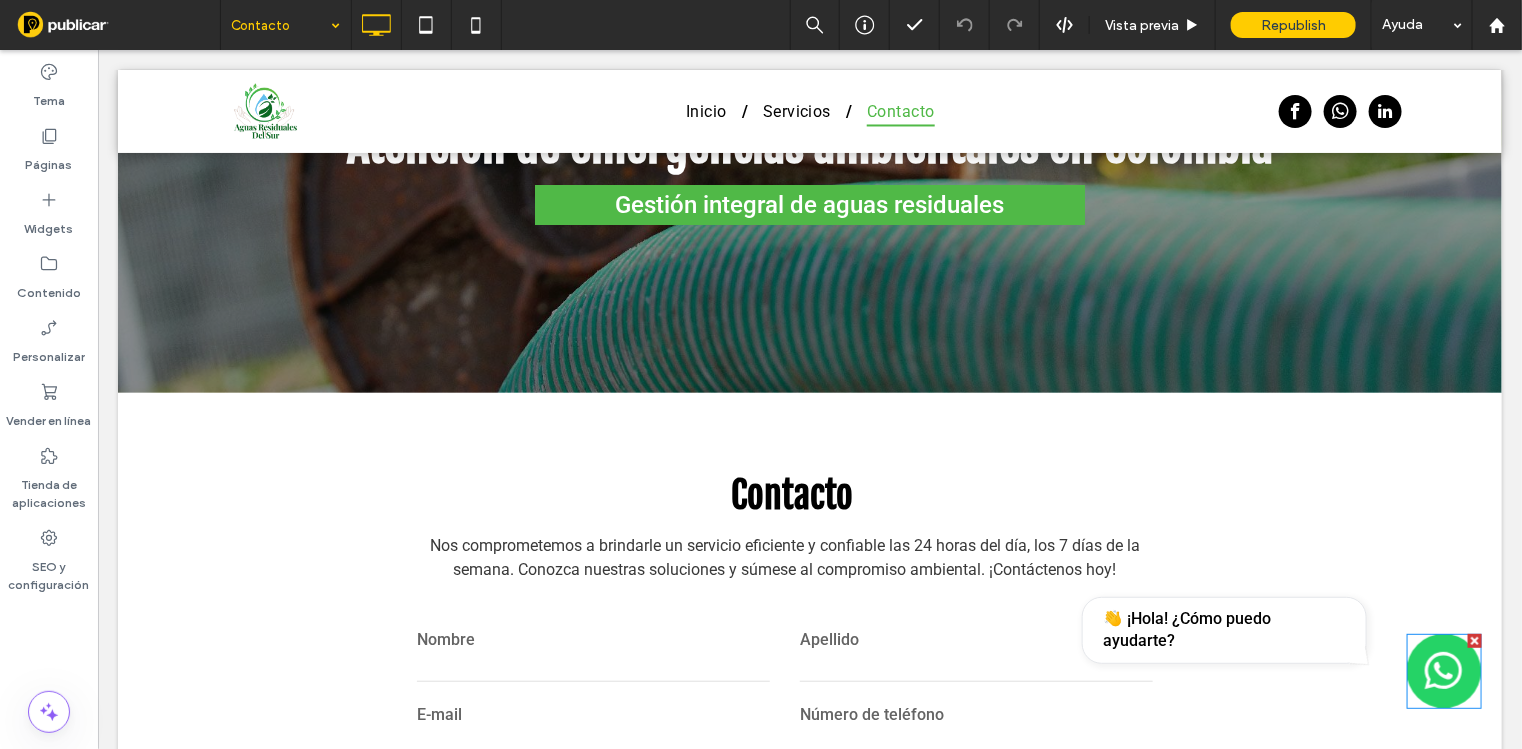 click at bounding box center [1474, 640] 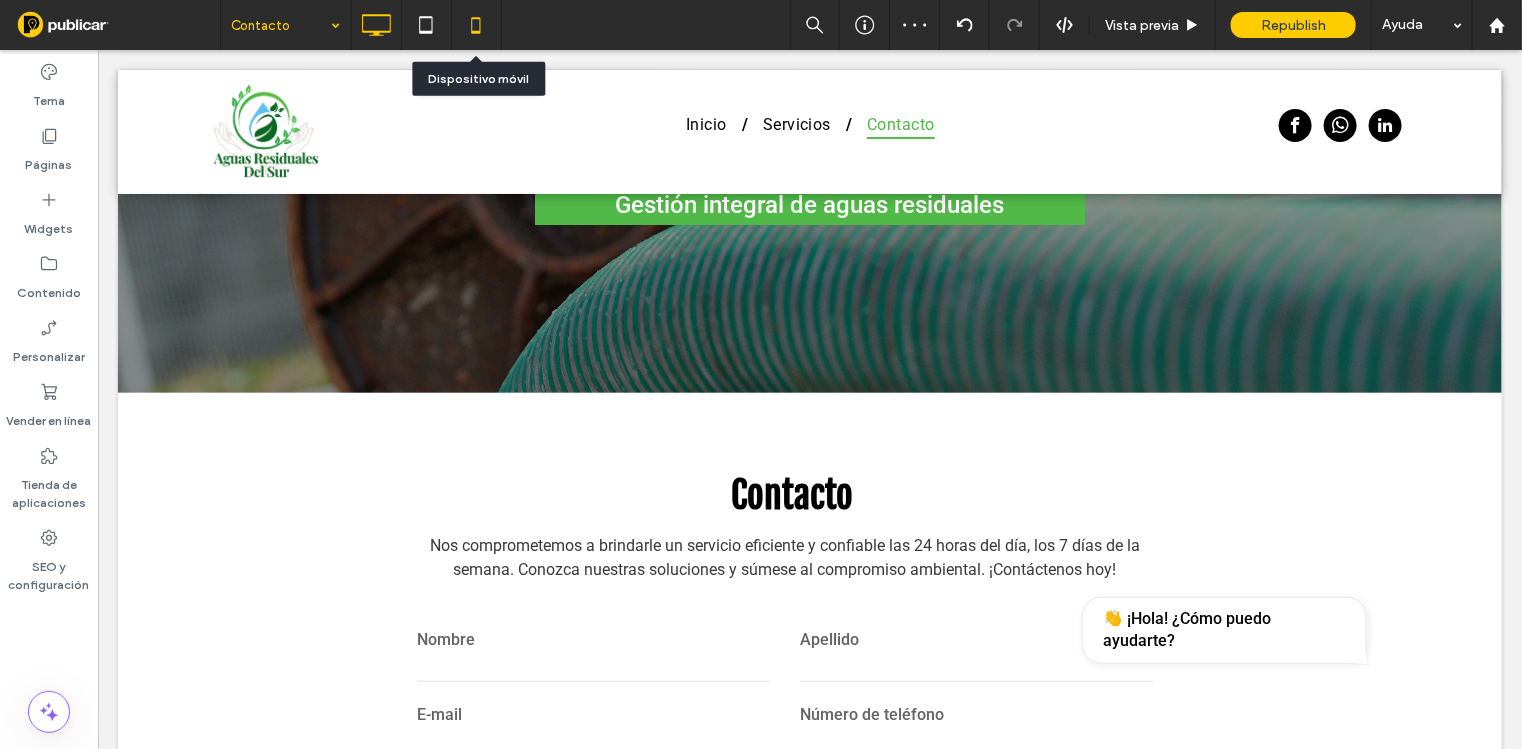 click 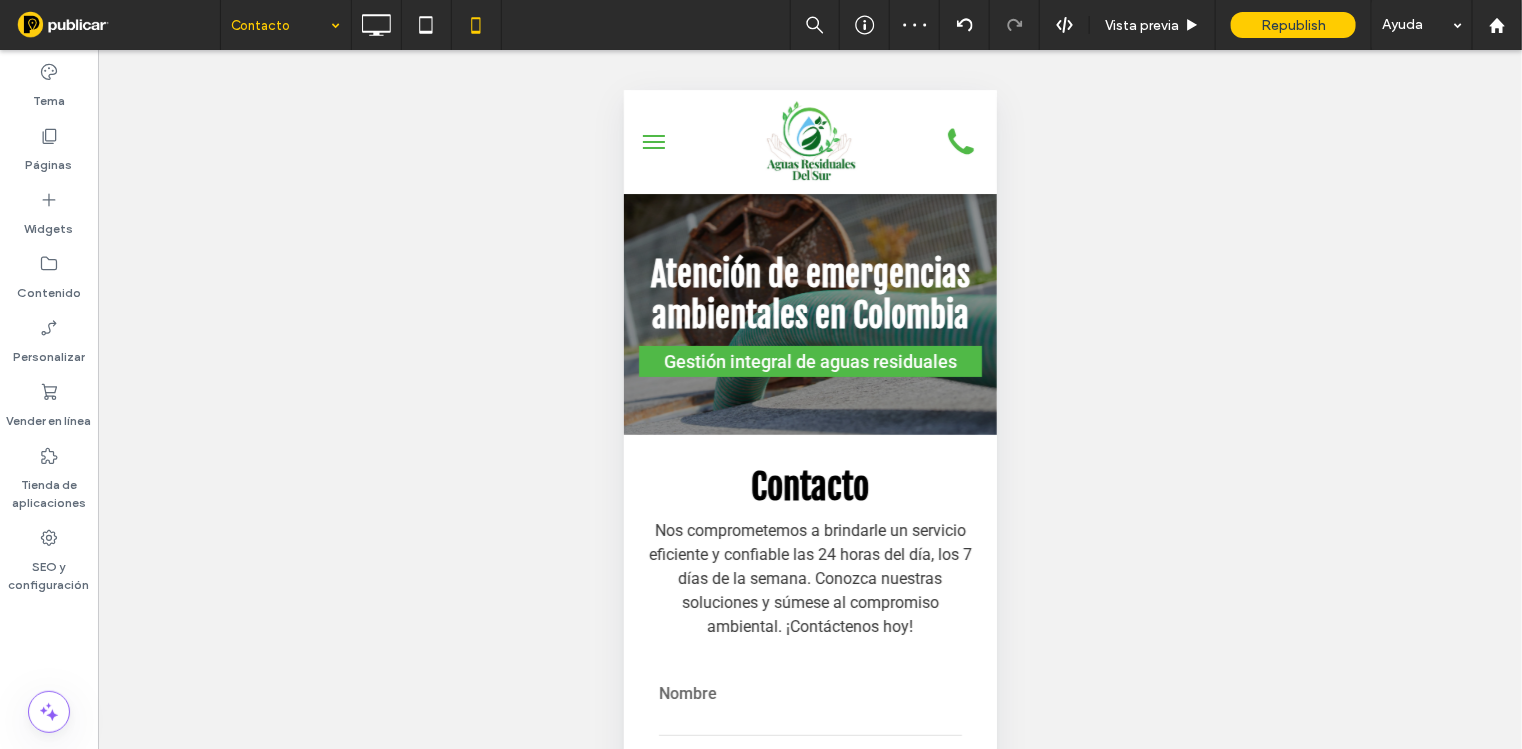 scroll, scrollTop: 0, scrollLeft: 0, axis: both 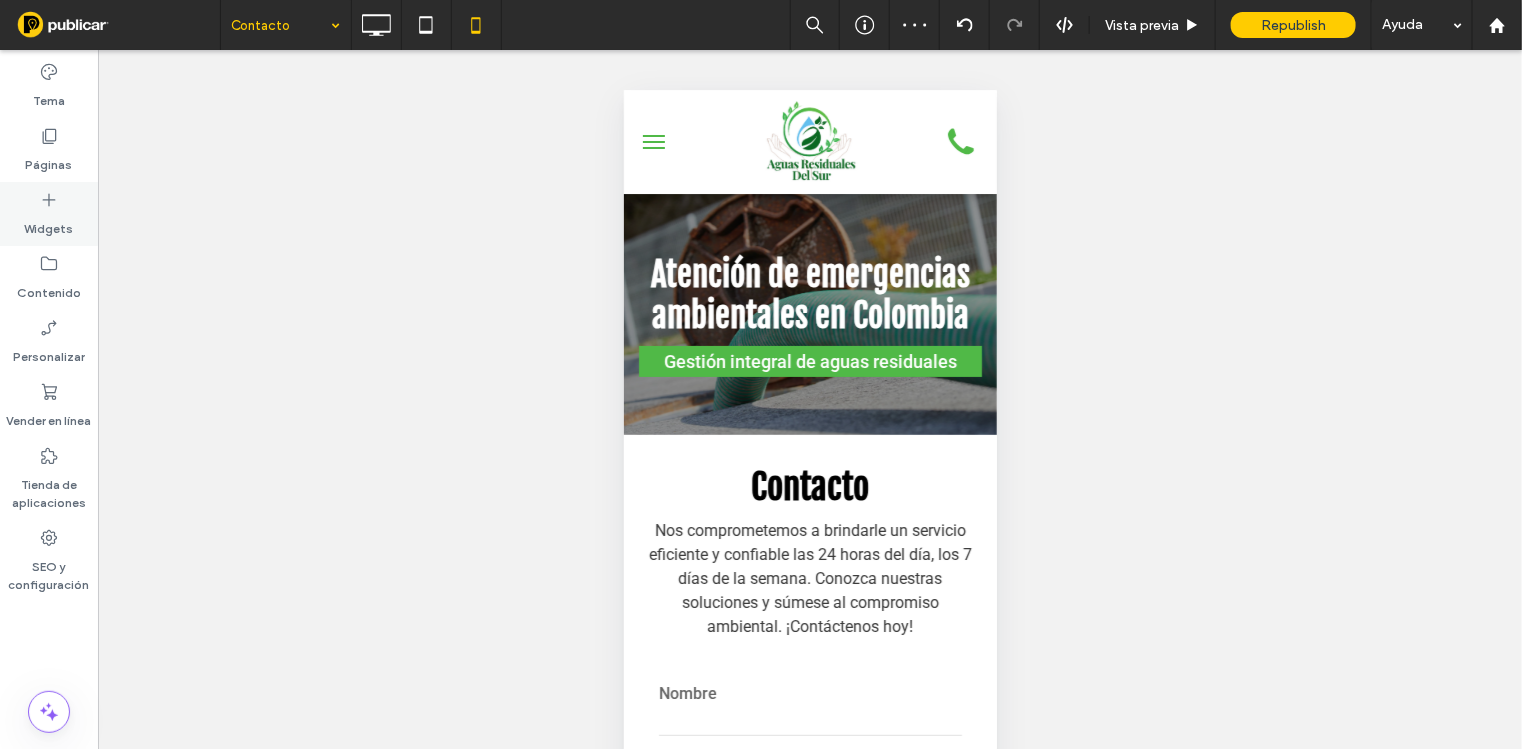 click 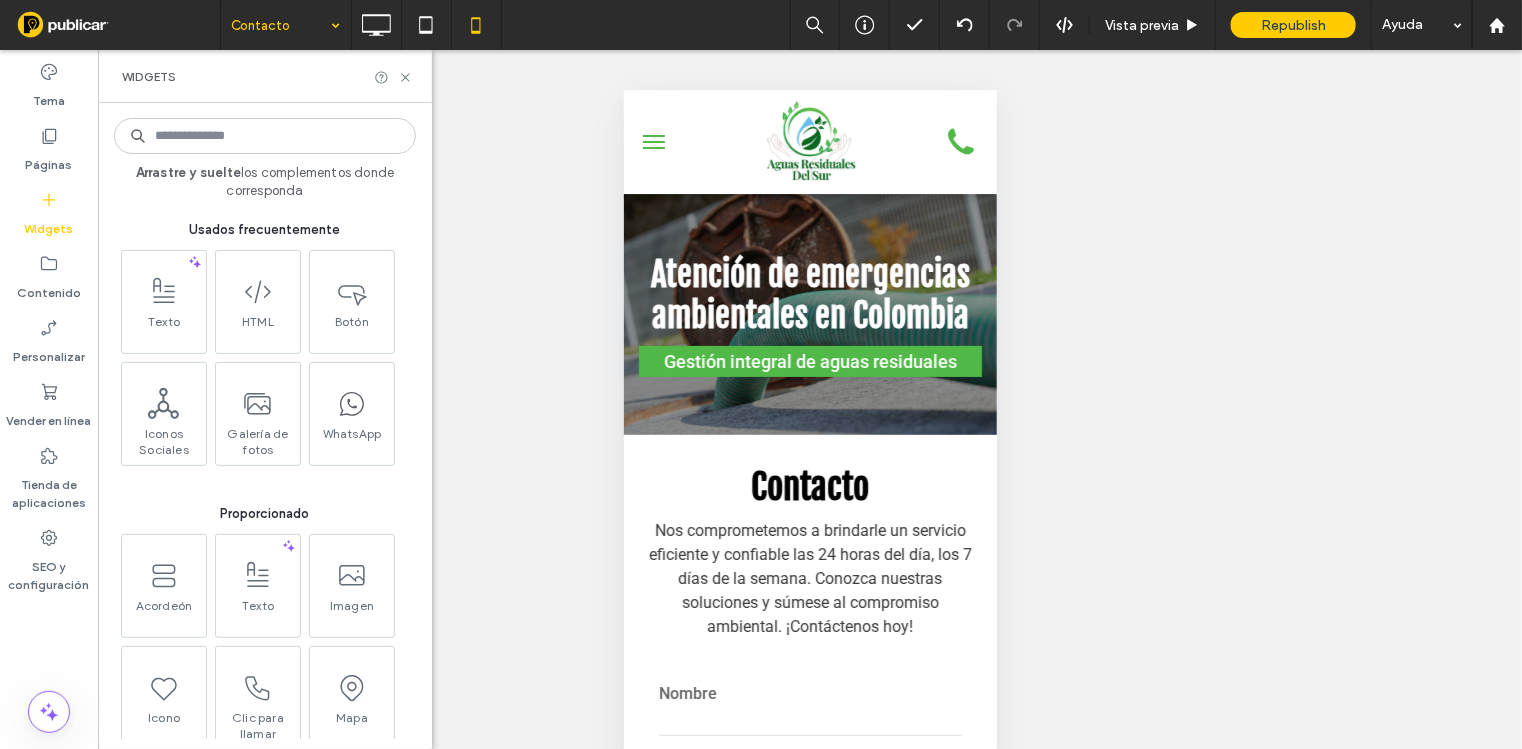 click at bounding box center [265, 136] 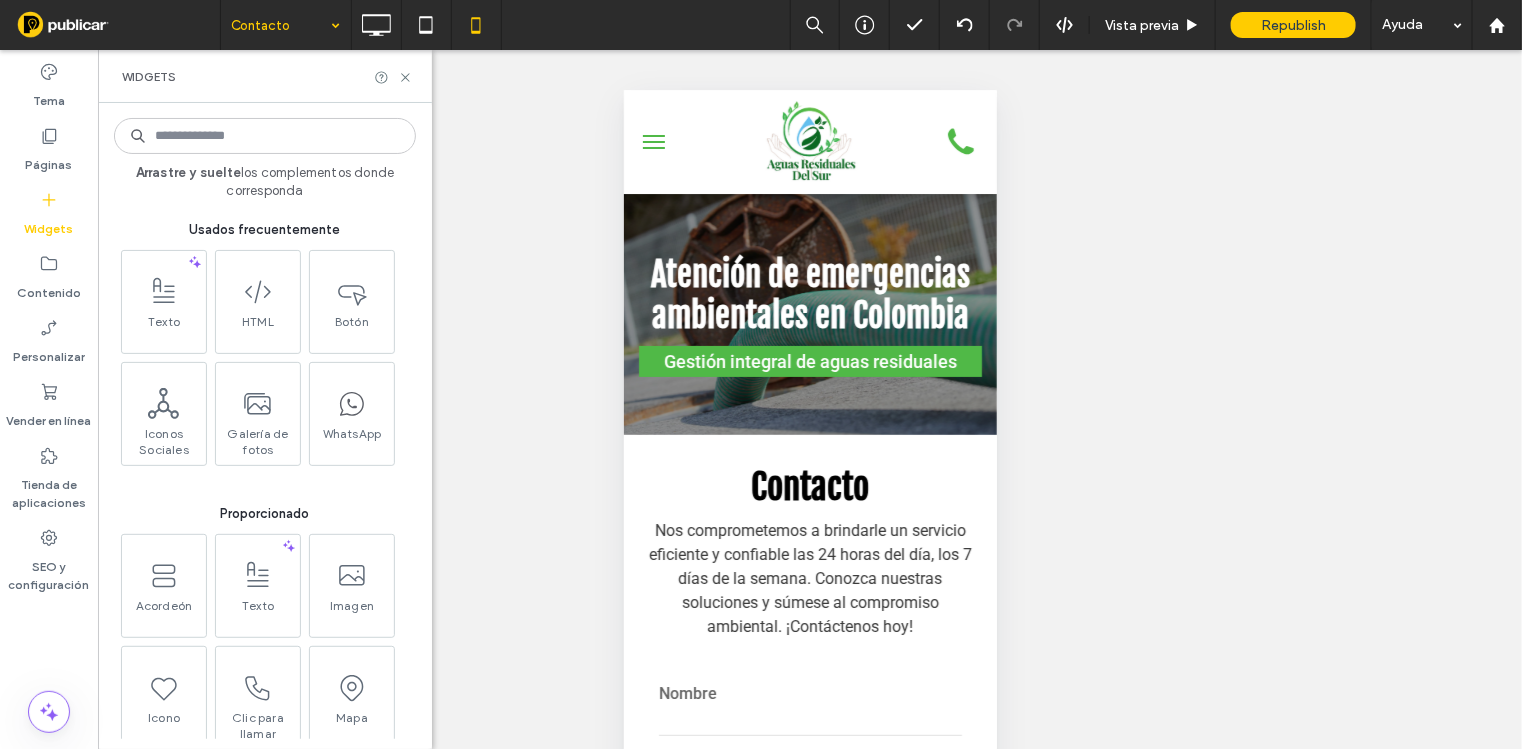 drag, startPoint x: 352, startPoint y: 402, endPoint x: 567, endPoint y: 367, distance: 217.83022 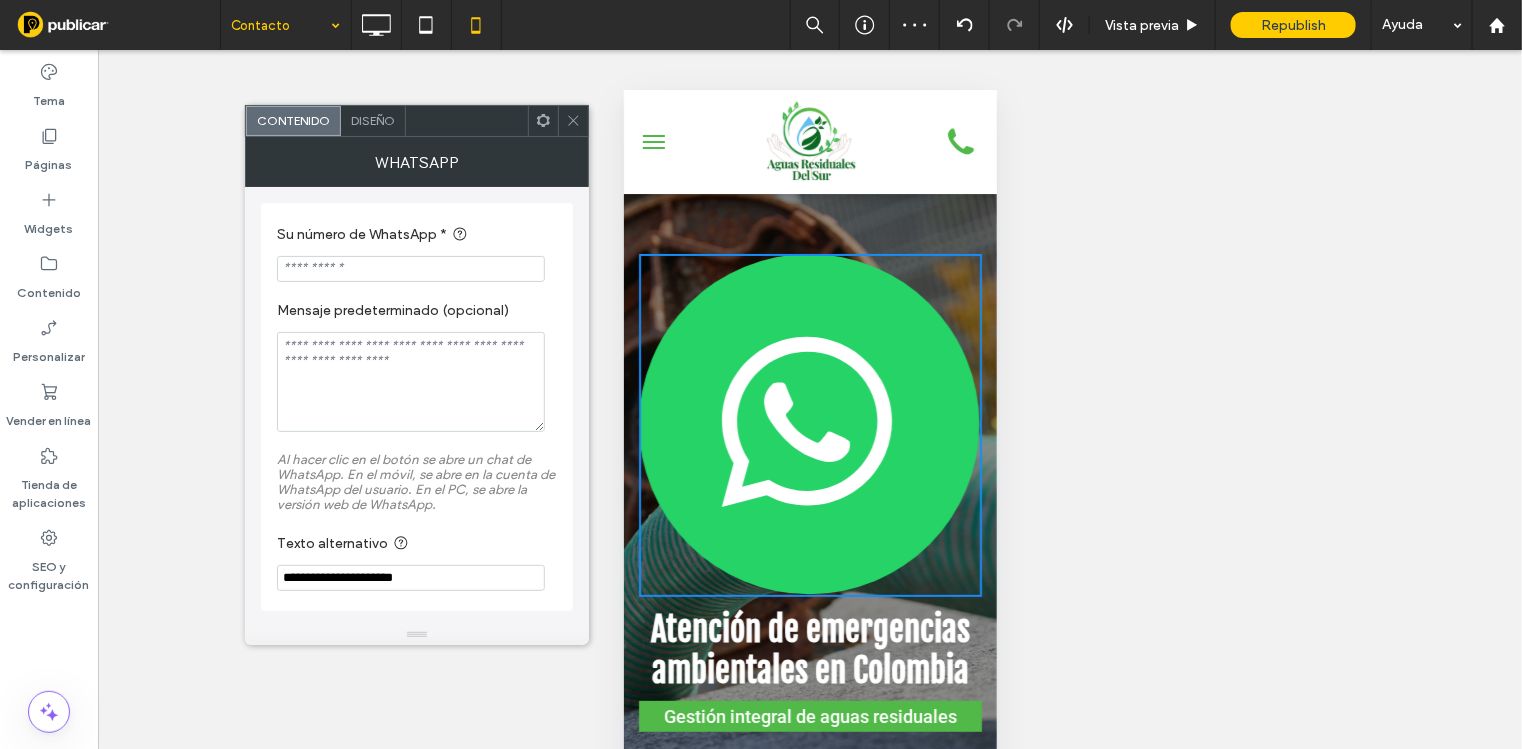 paste on "**********" 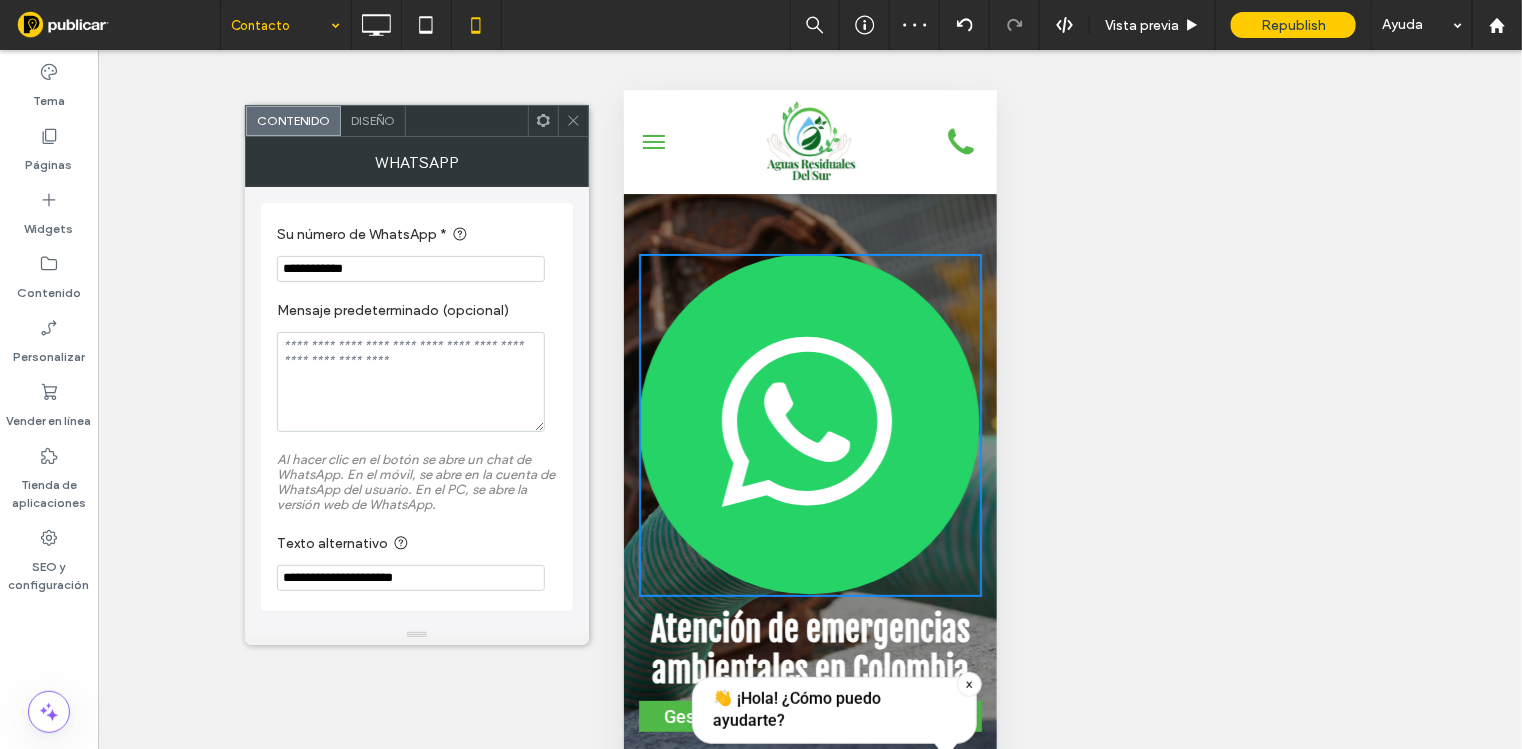 type on "**********" 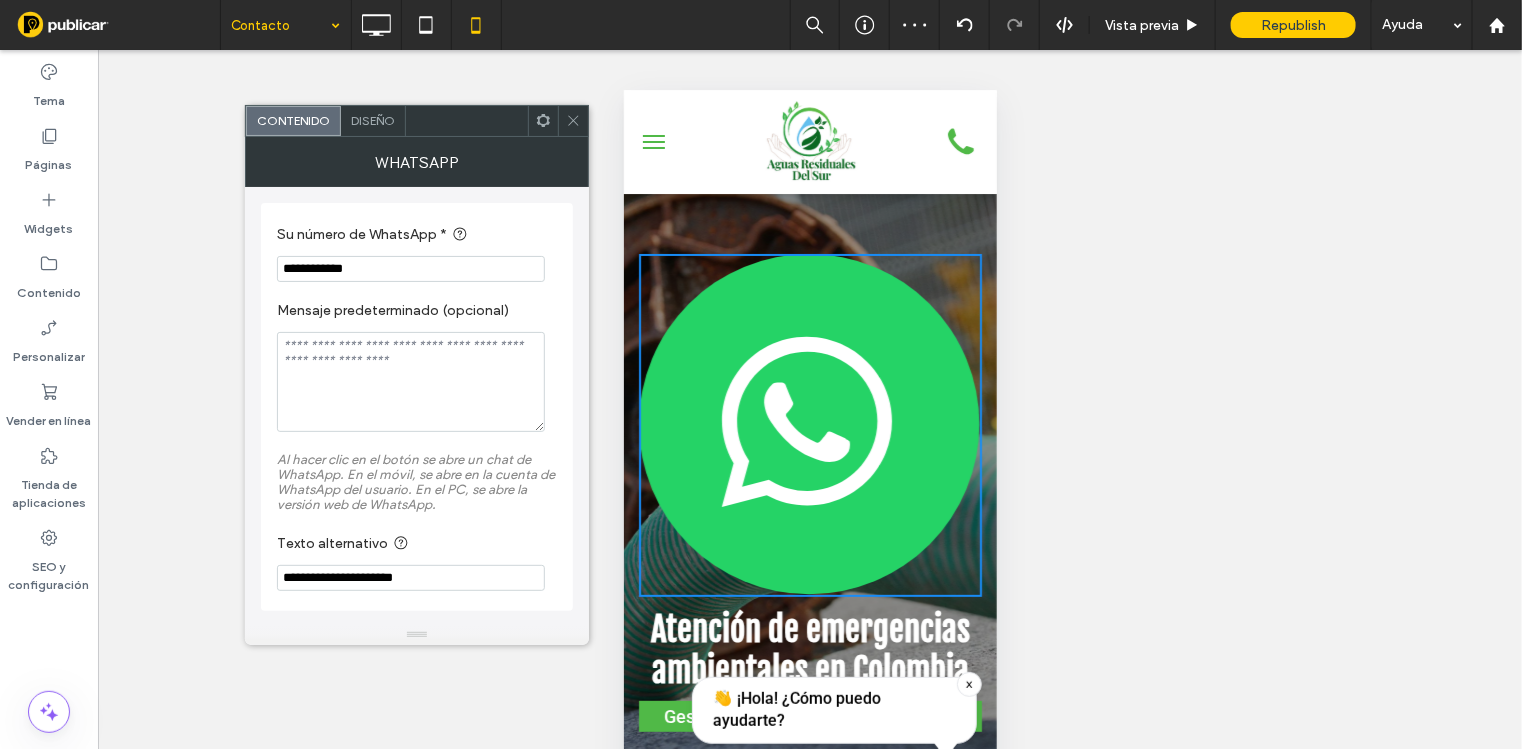 click on "Diseño" at bounding box center [373, 120] 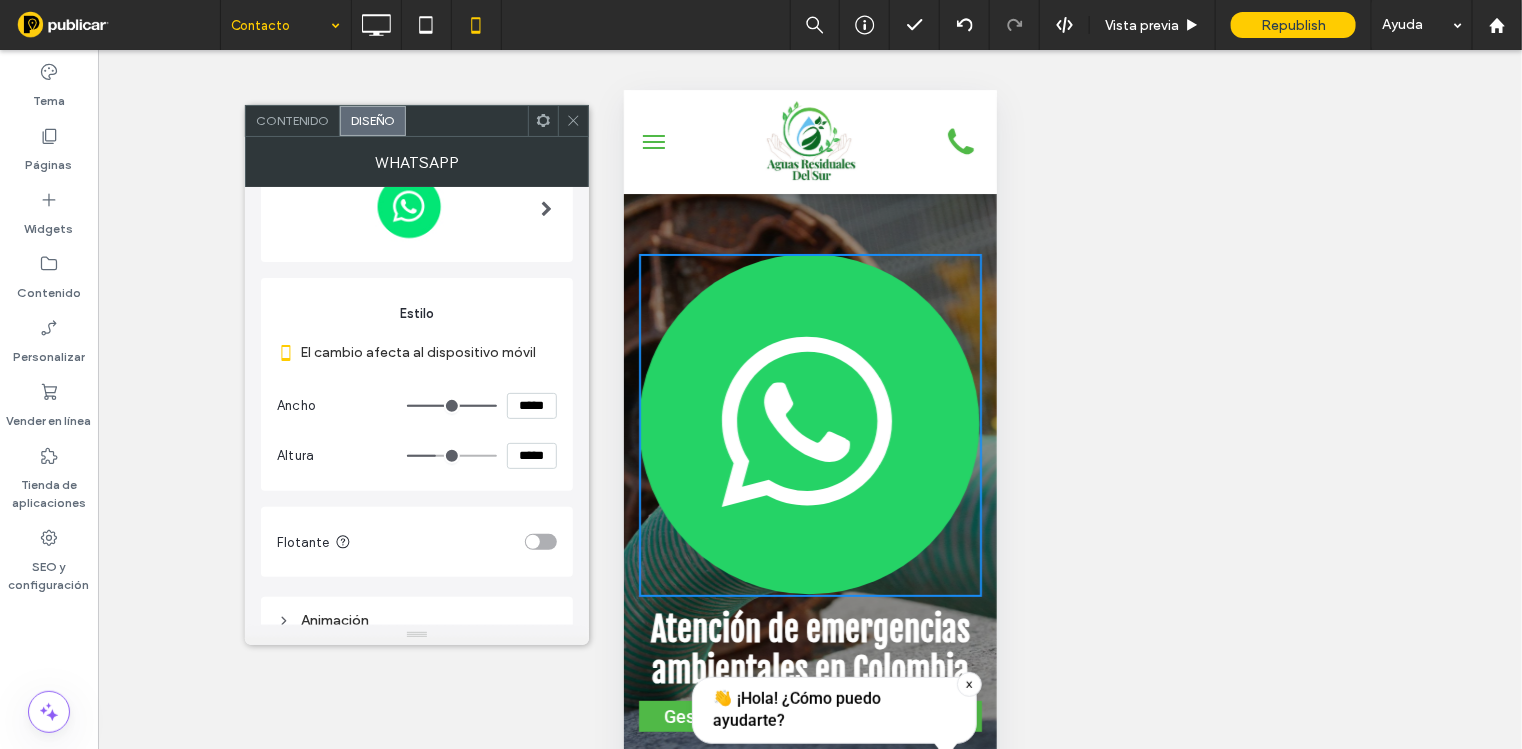 scroll, scrollTop: 166, scrollLeft: 0, axis: vertical 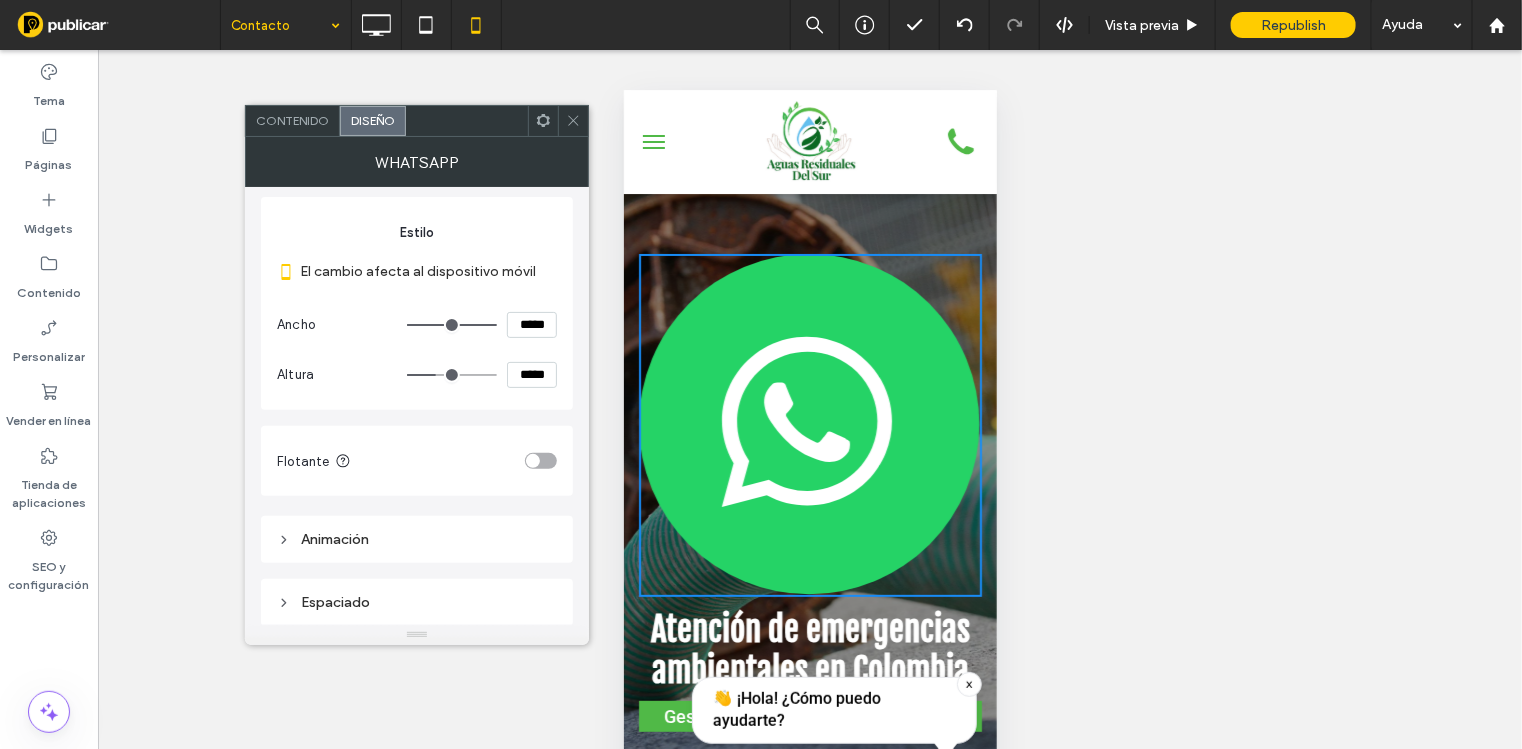 drag, startPoint x: 532, startPoint y: 322, endPoint x: 563, endPoint y: 392, distance: 76.55717 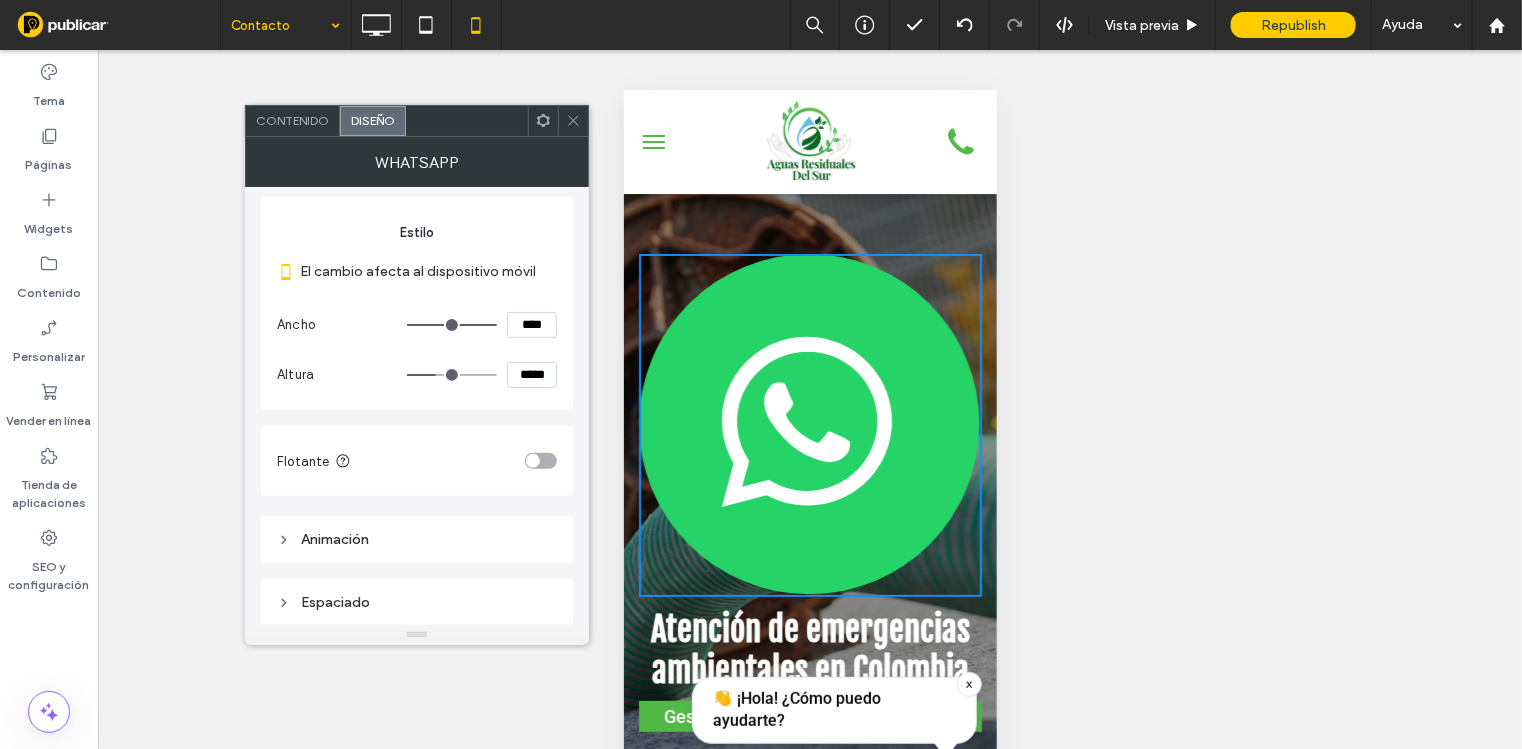 type on "****" 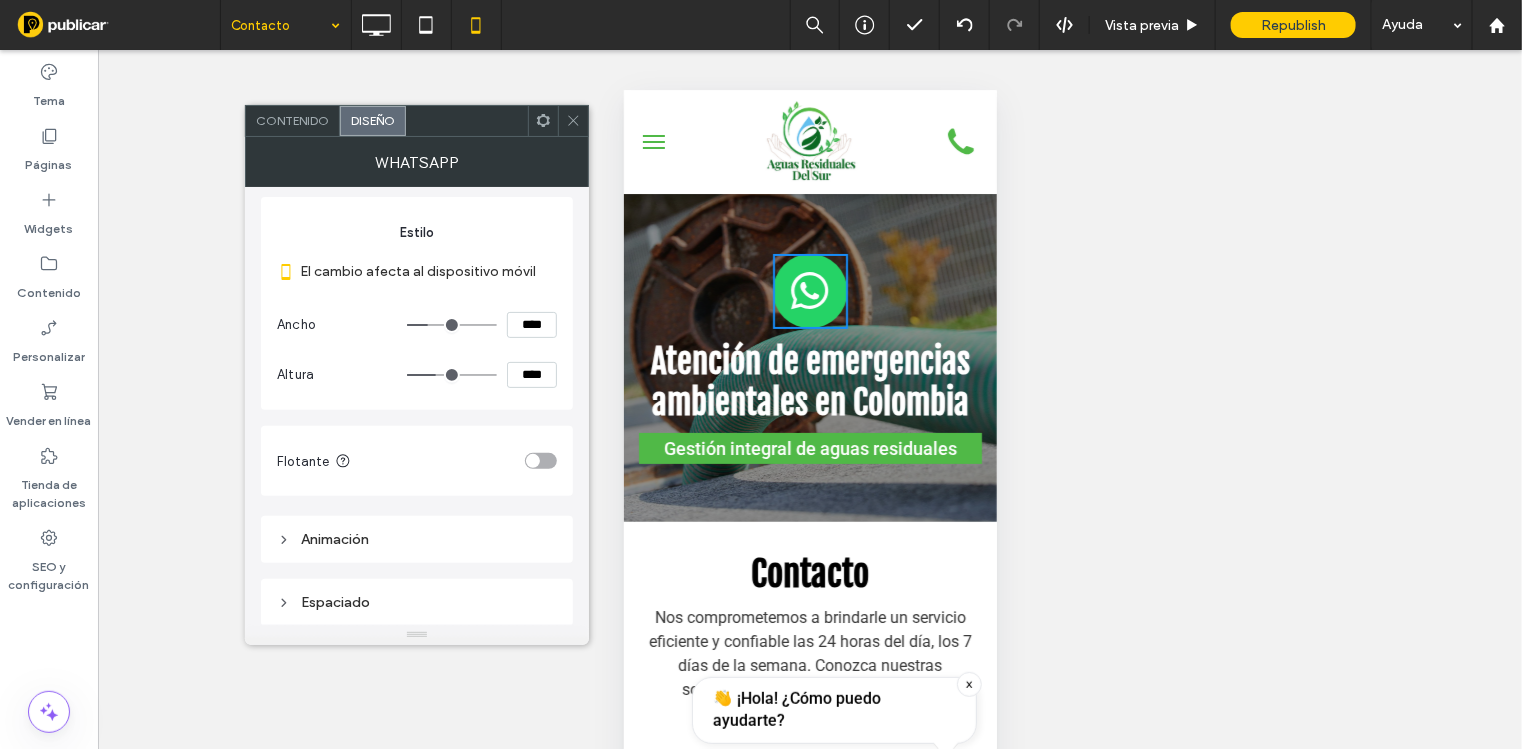 type on "****" 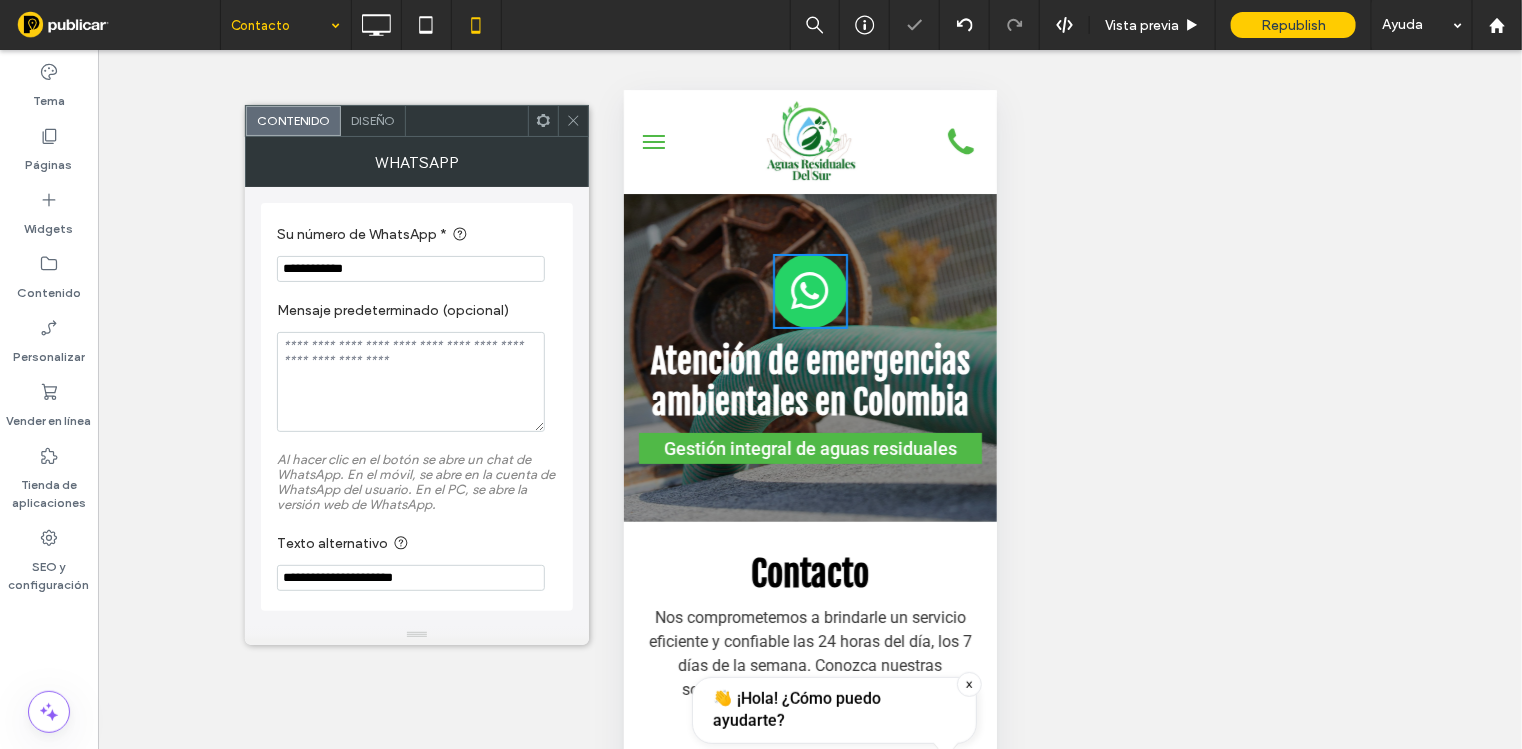 click on "Diseño" at bounding box center [373, 120] 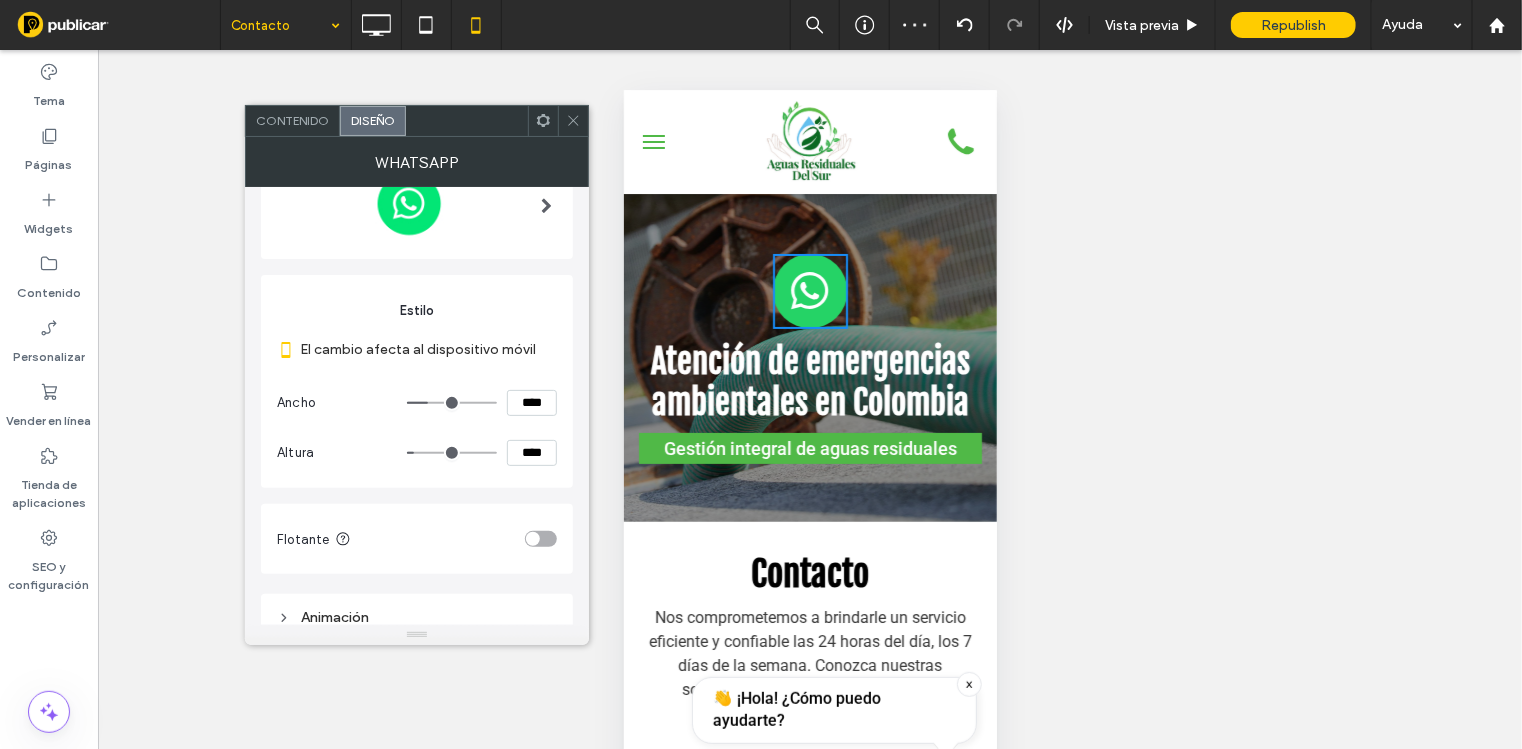 scroll, scrollTop: 166, scrollLeft: 0, axis: vertical 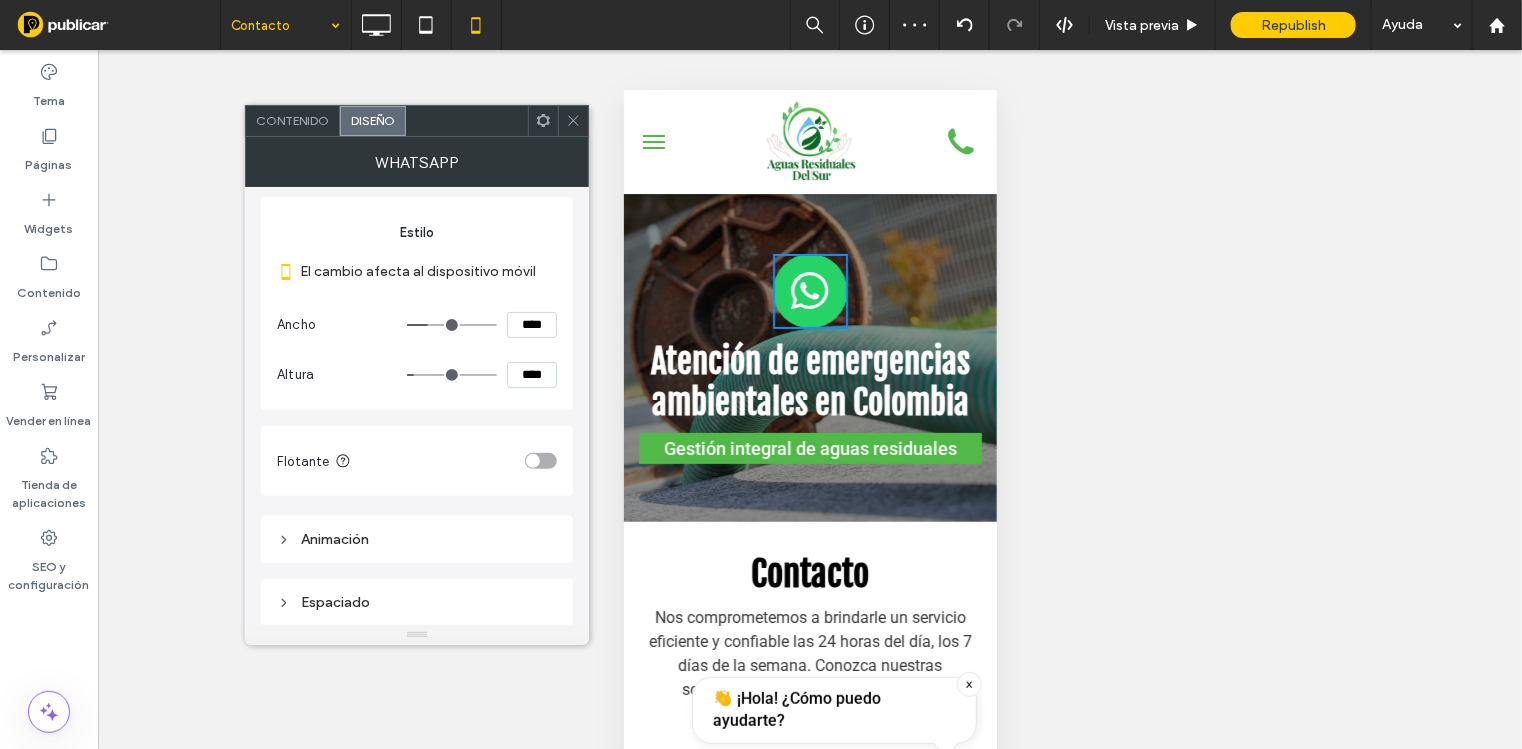click on "Espaciado" at bounding box center [417, 602] 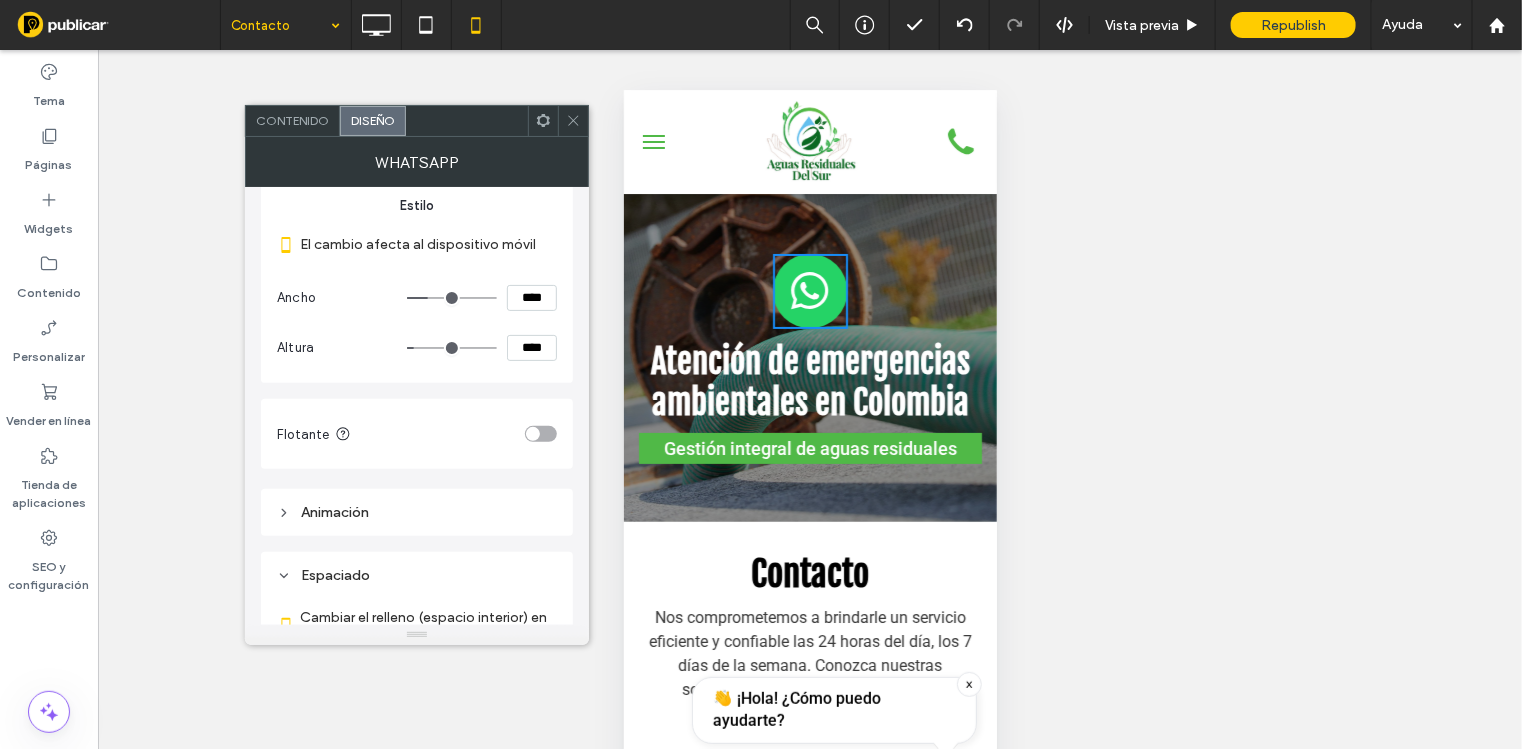scroll, scrollTop: 14, scrollLeft: 0, axis: vertical 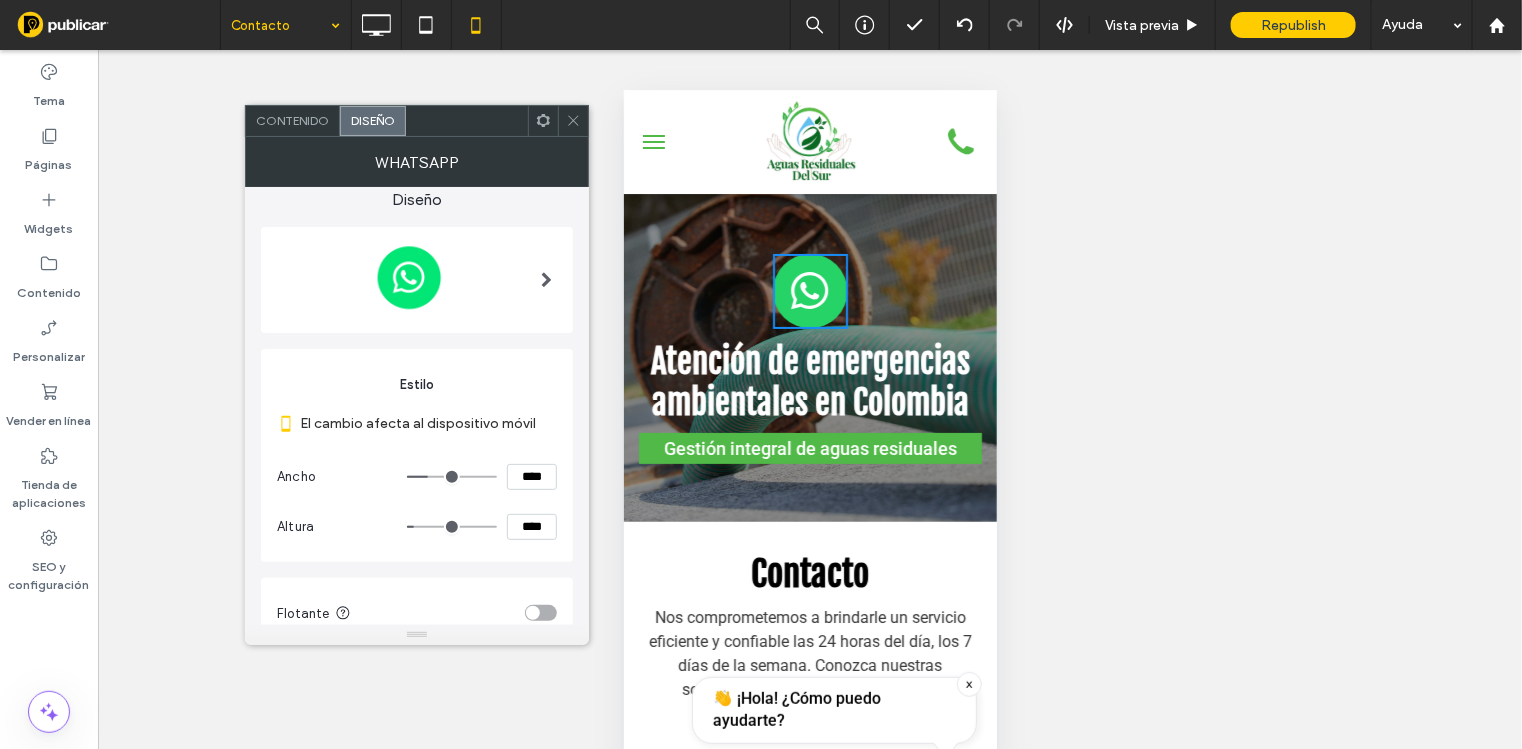 click at bounding box center [533, 613] 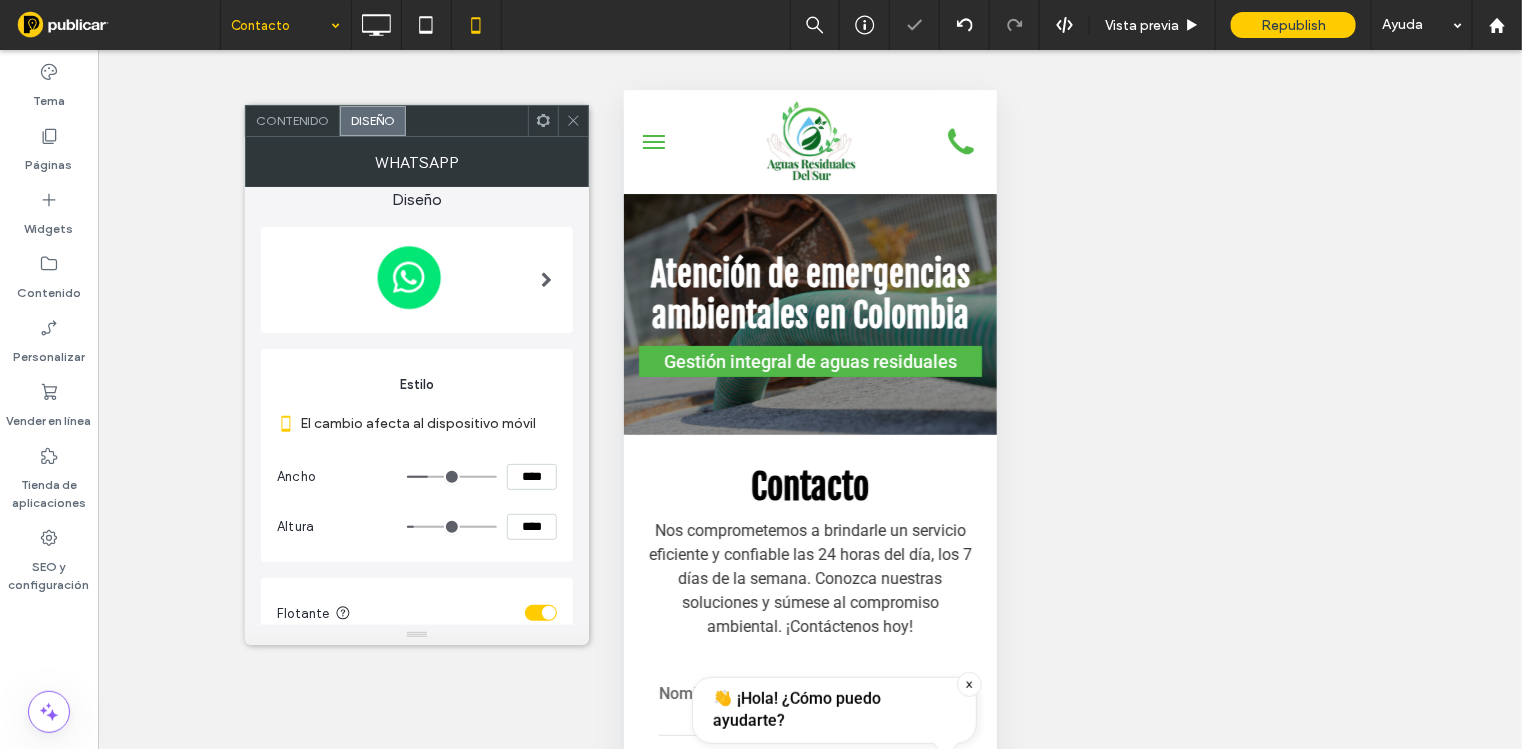 scroll, scrollTop: 123, scrollLeft: 0, axis: vertical 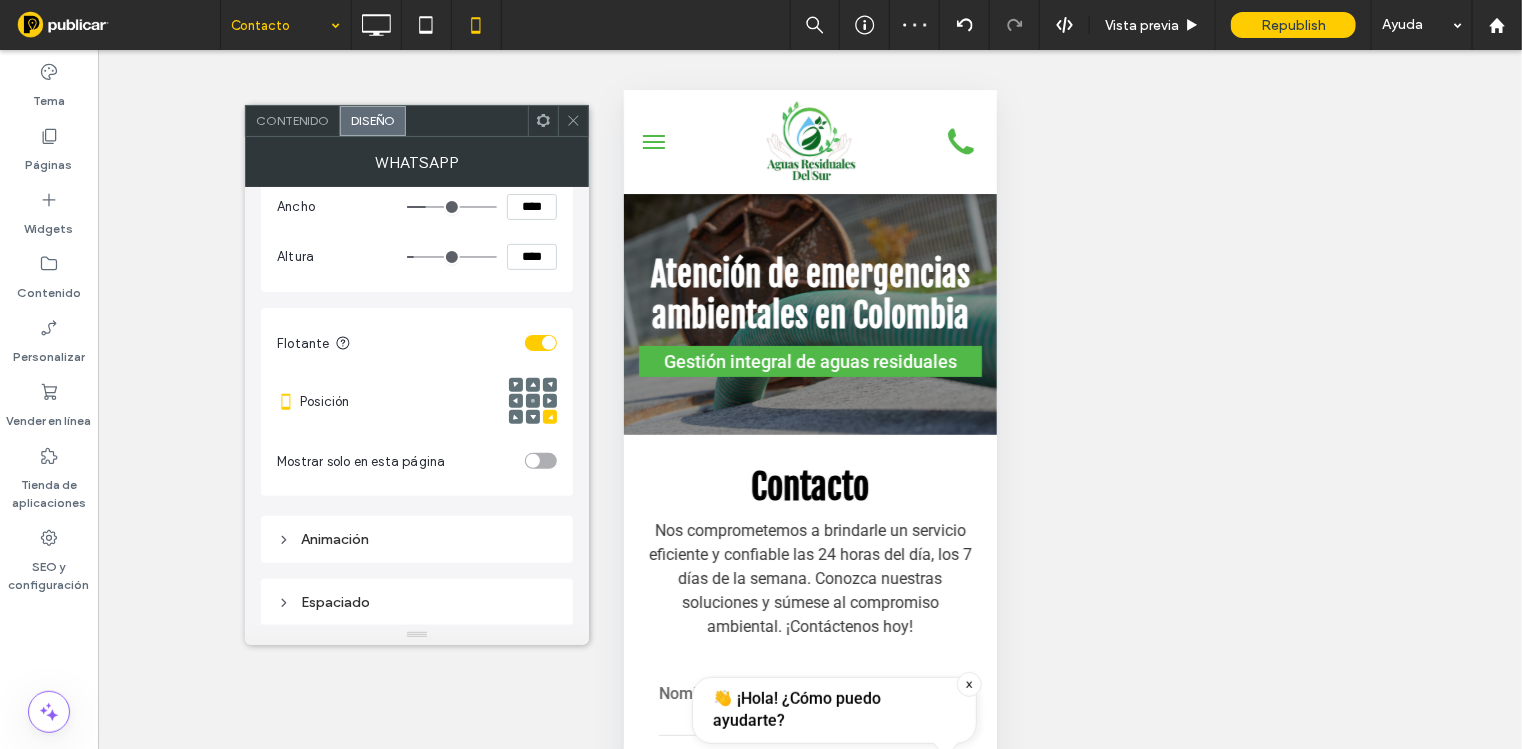 click 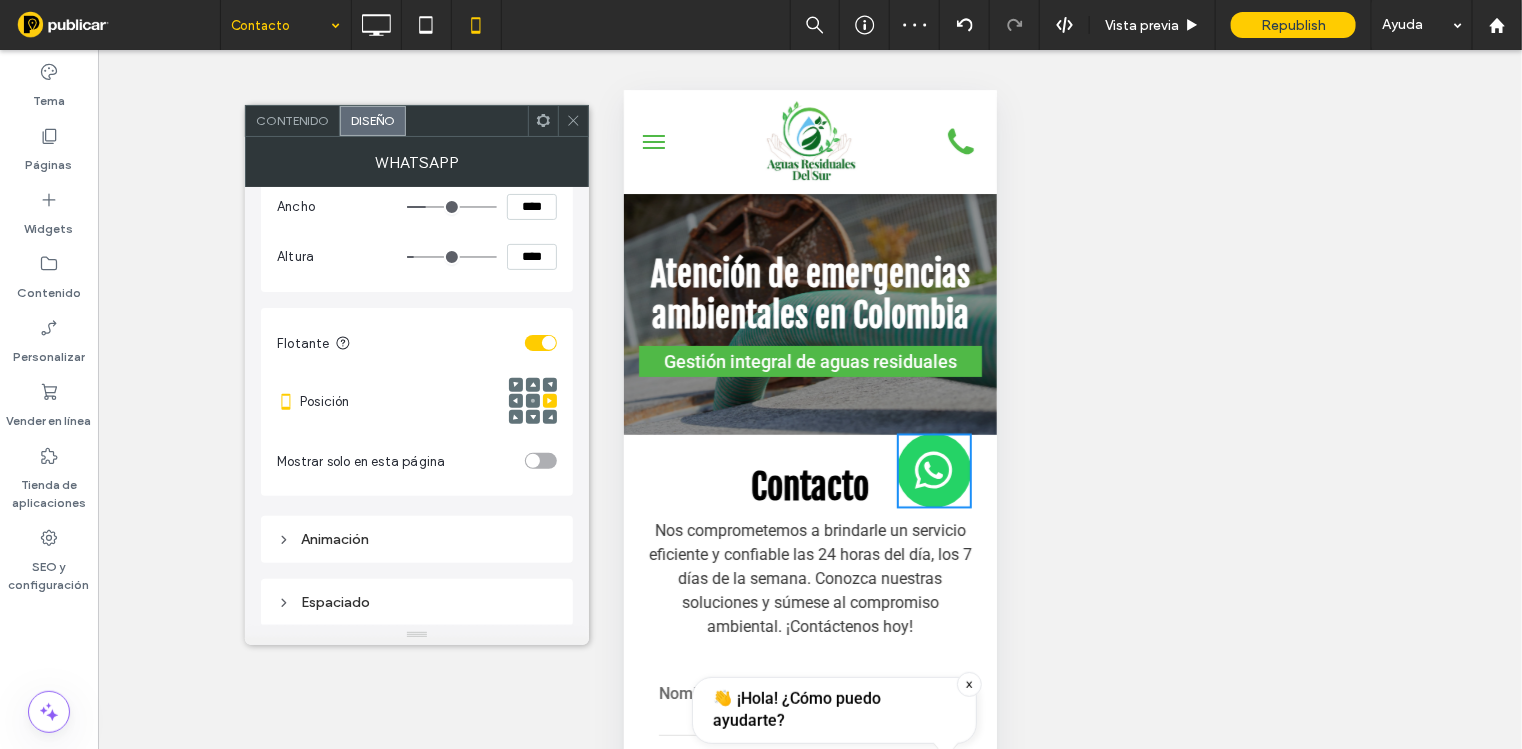 click 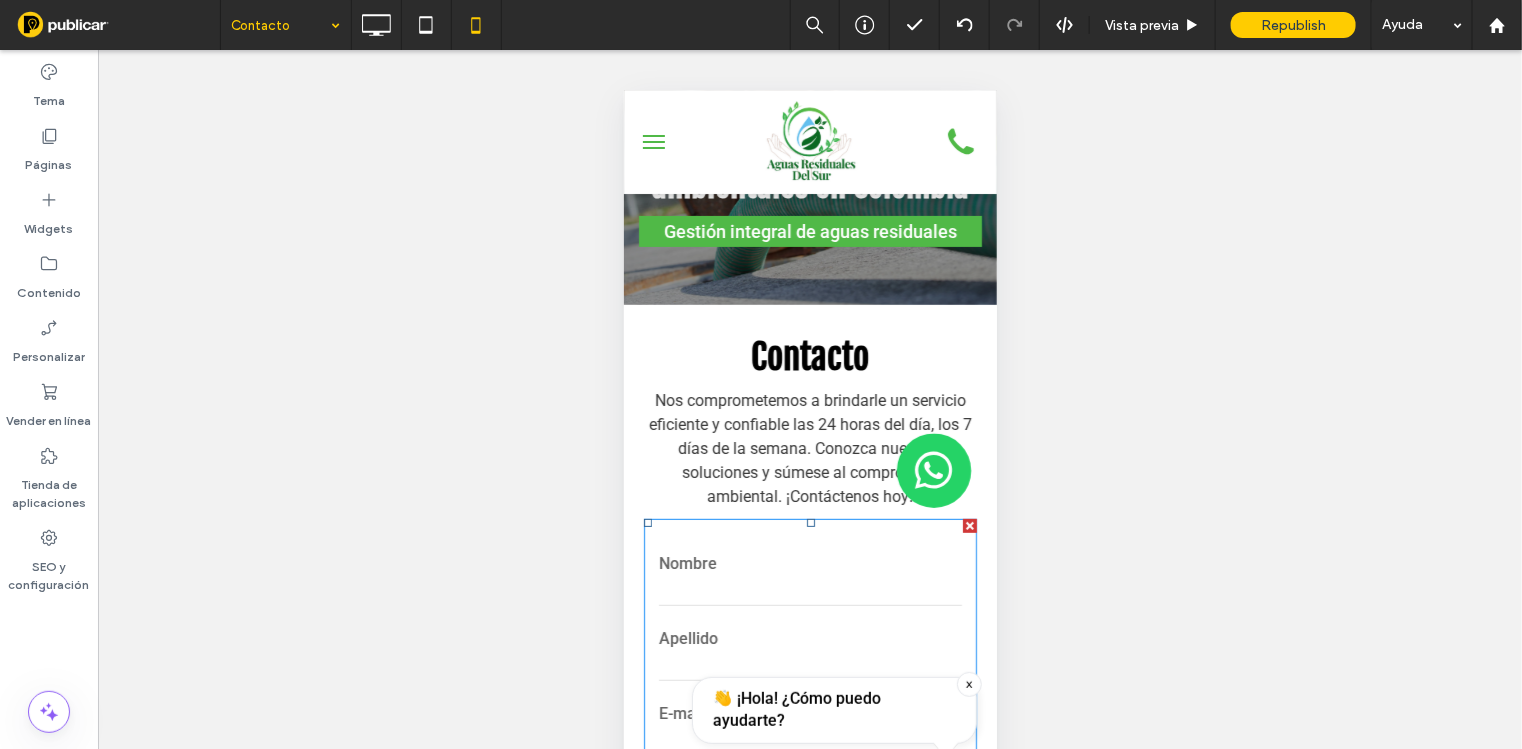 scroll, scrollTop: 124, scrollLeft: 0, axis: vertical 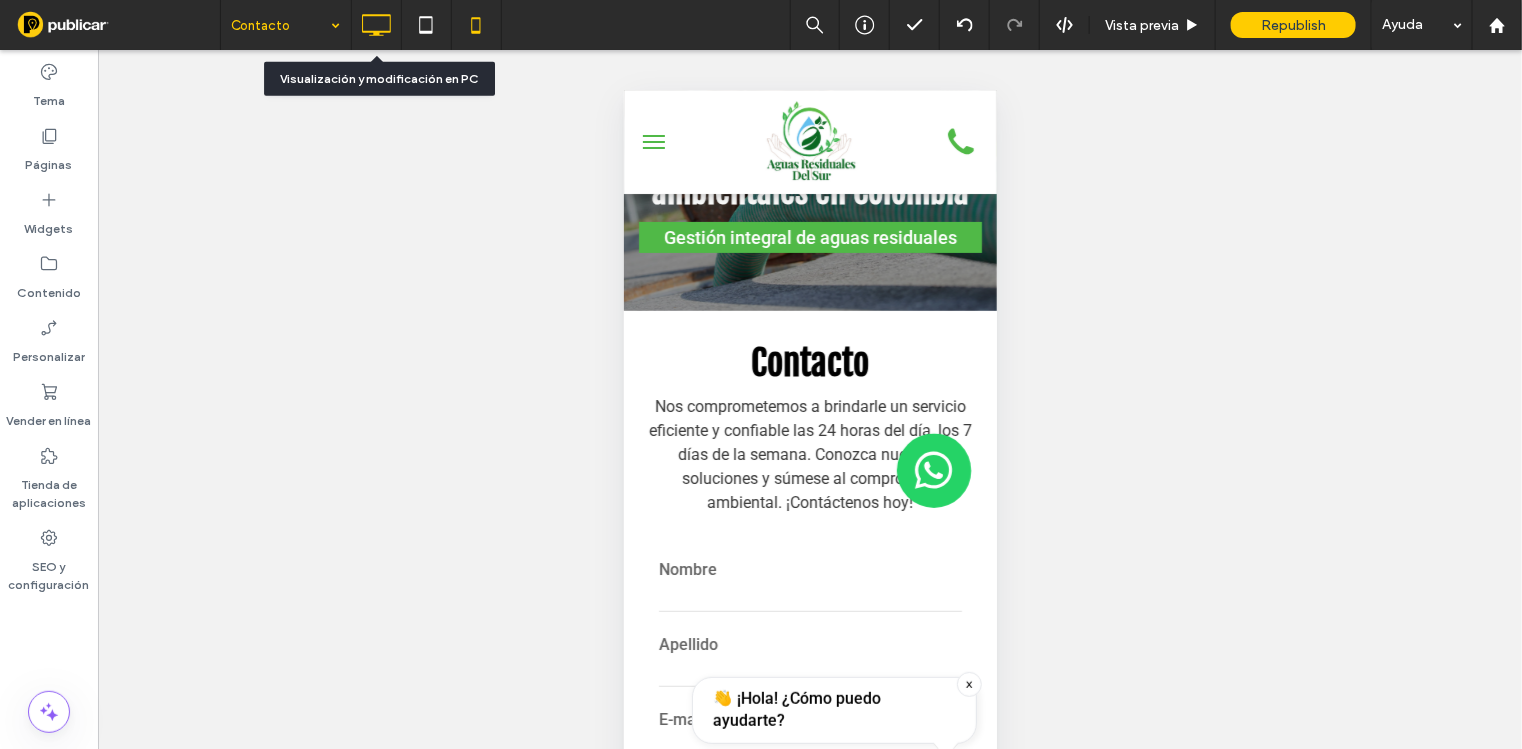 click 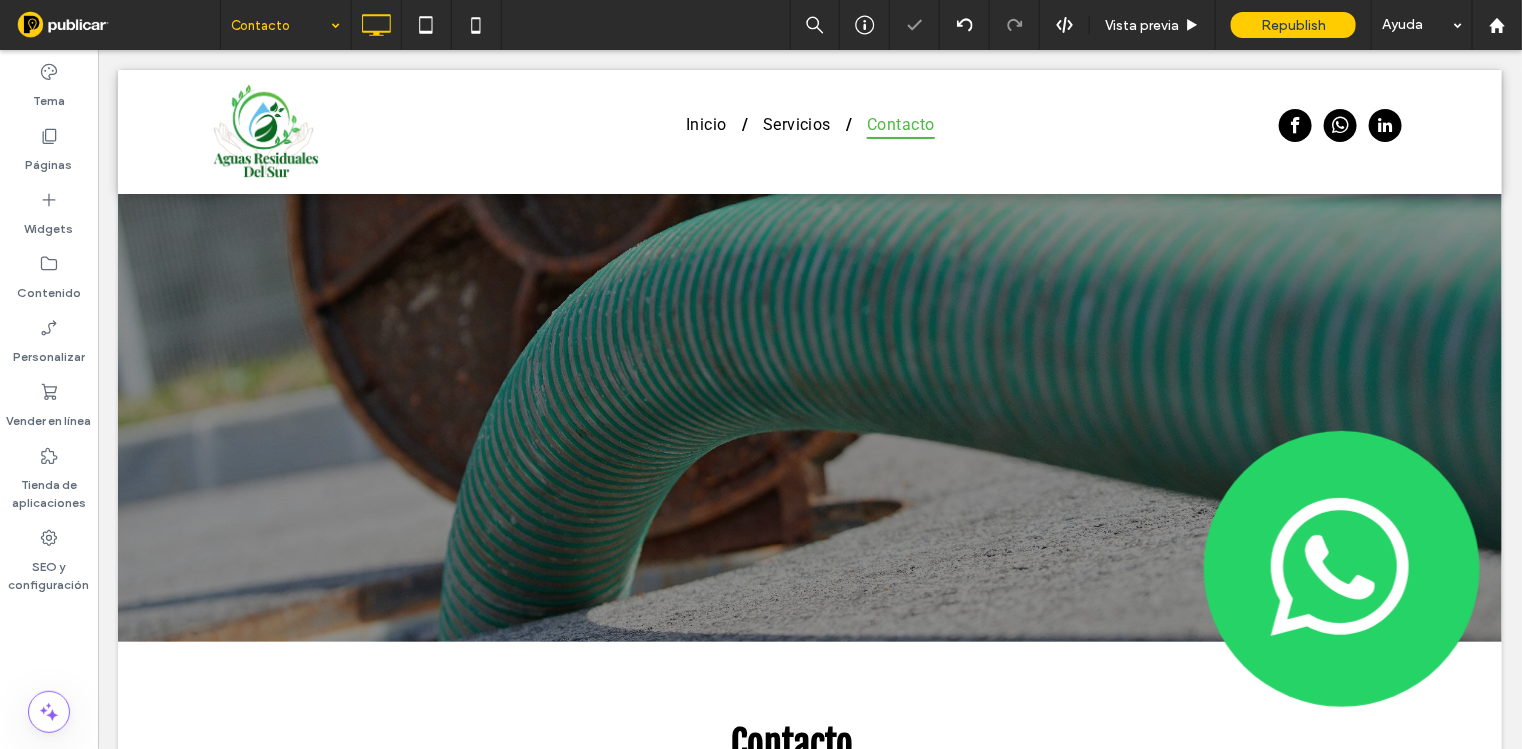 scroll, scrollTop: 0, scrollLeft: 0, axis: both 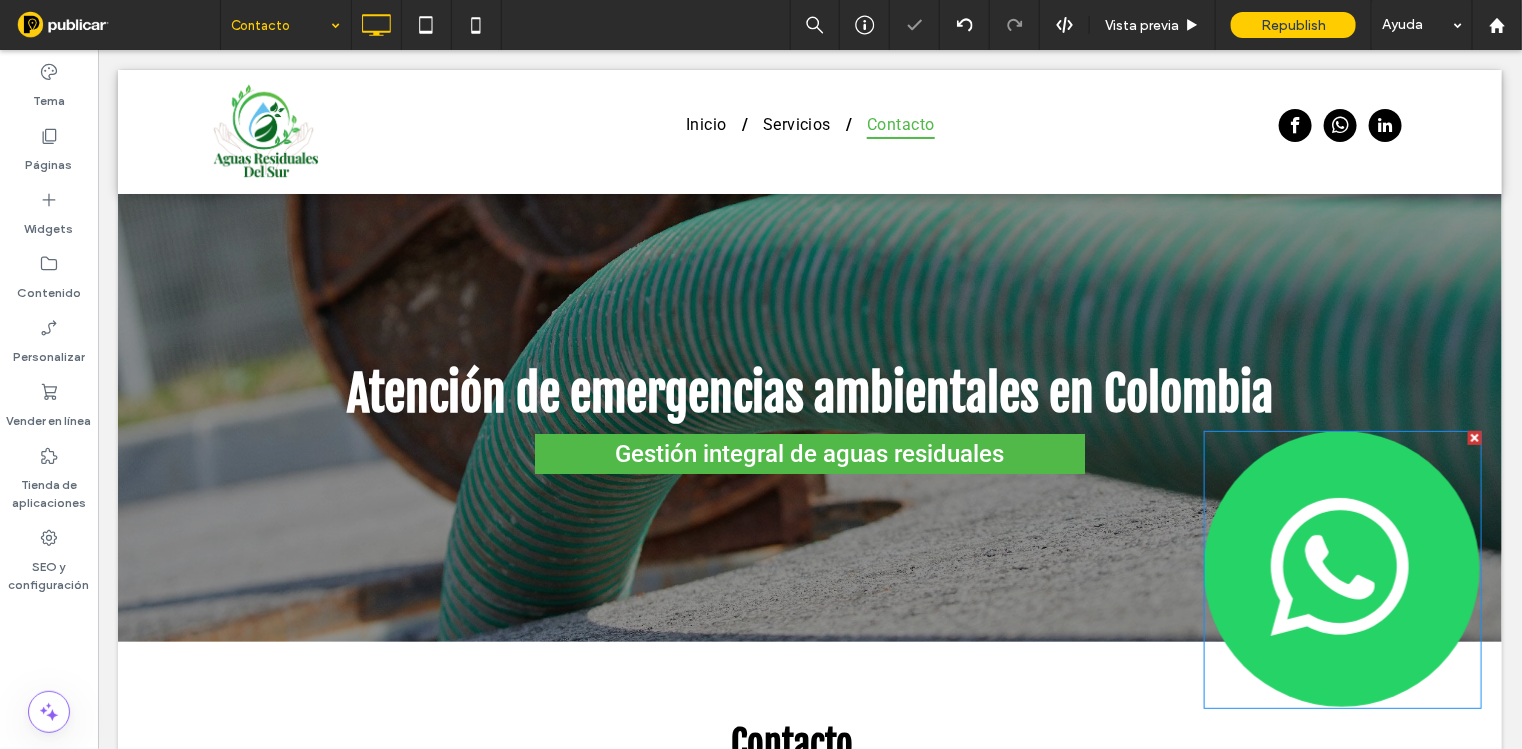 click at bounding box center (1342, 569) 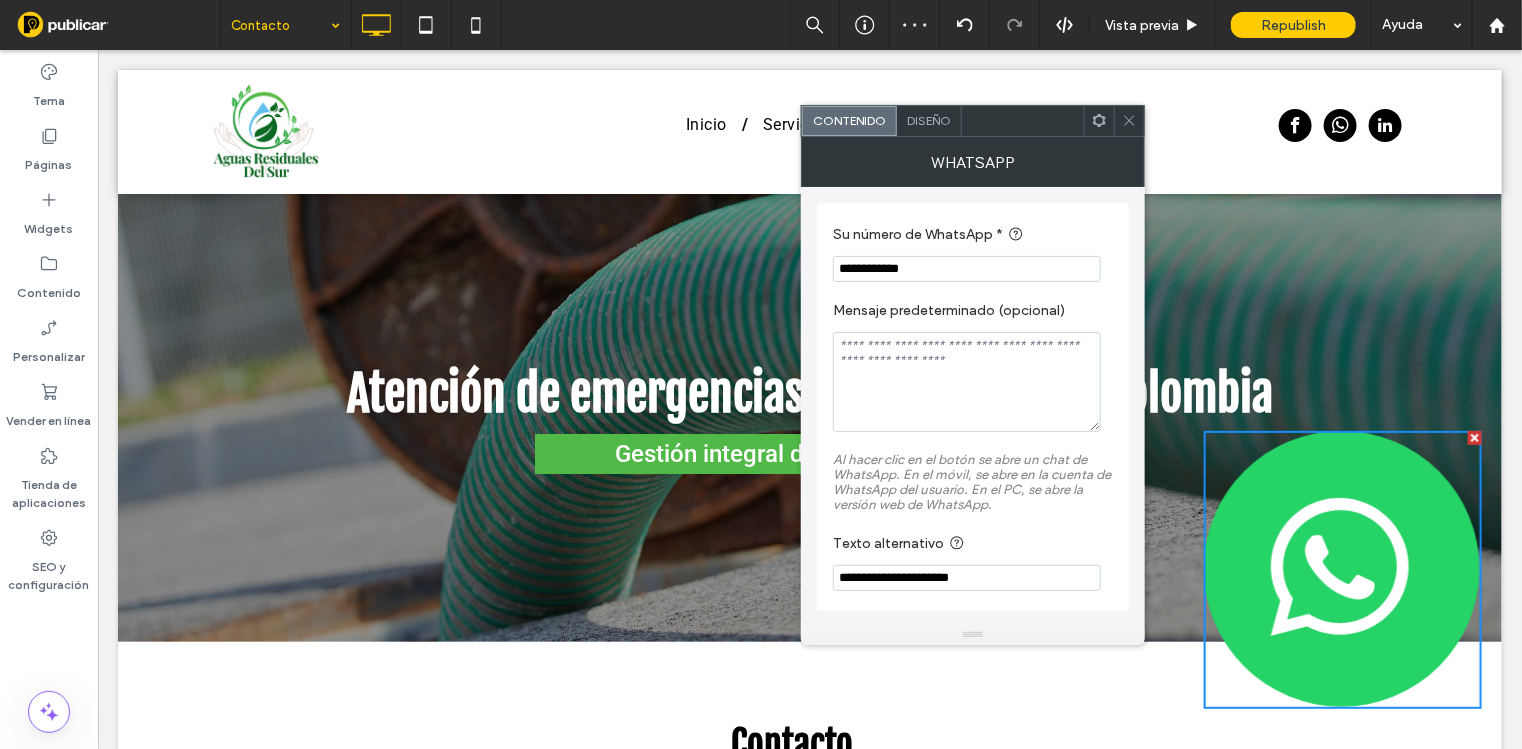 click on "Diseño" at bounding box center [929, 120] 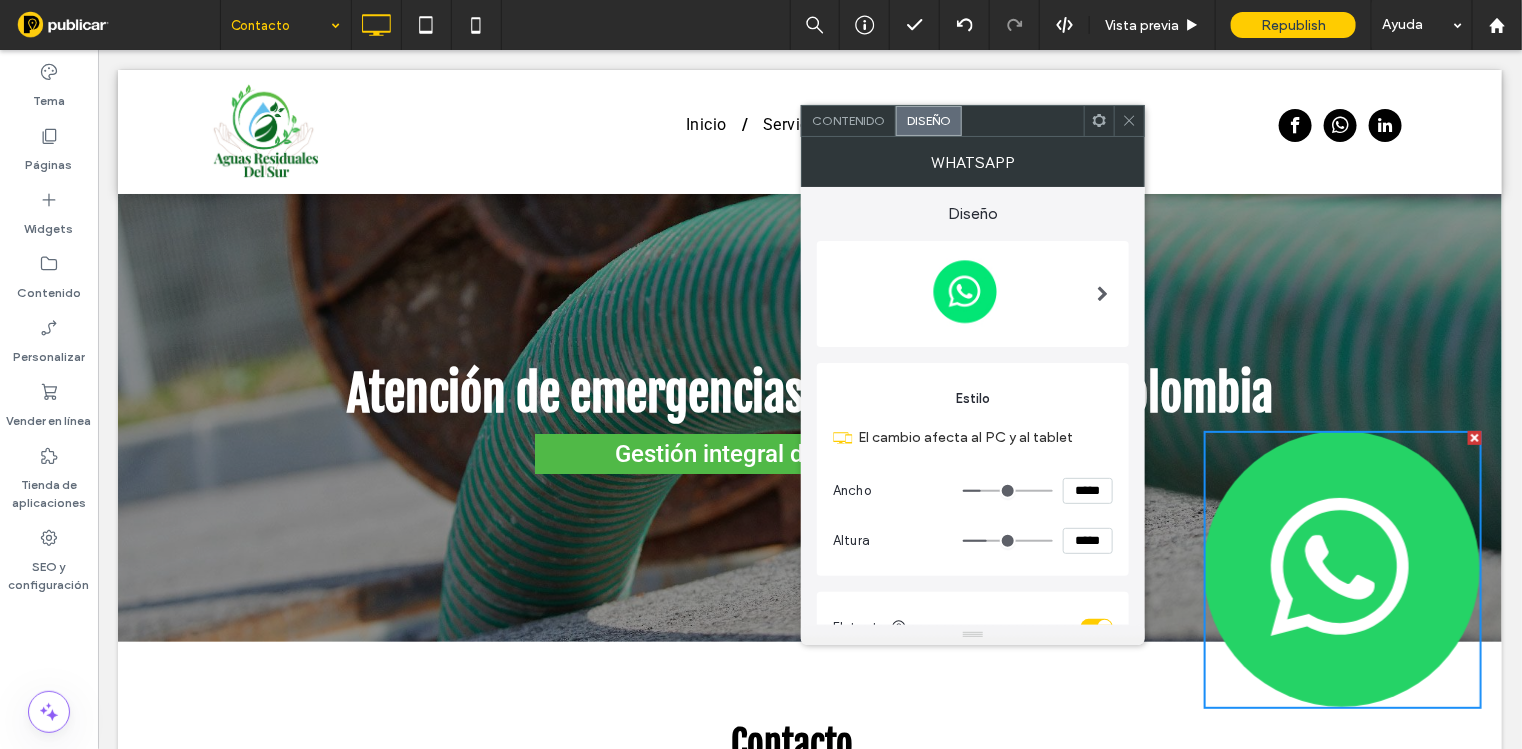 click on "*****" at bounding box center (1088, 491) 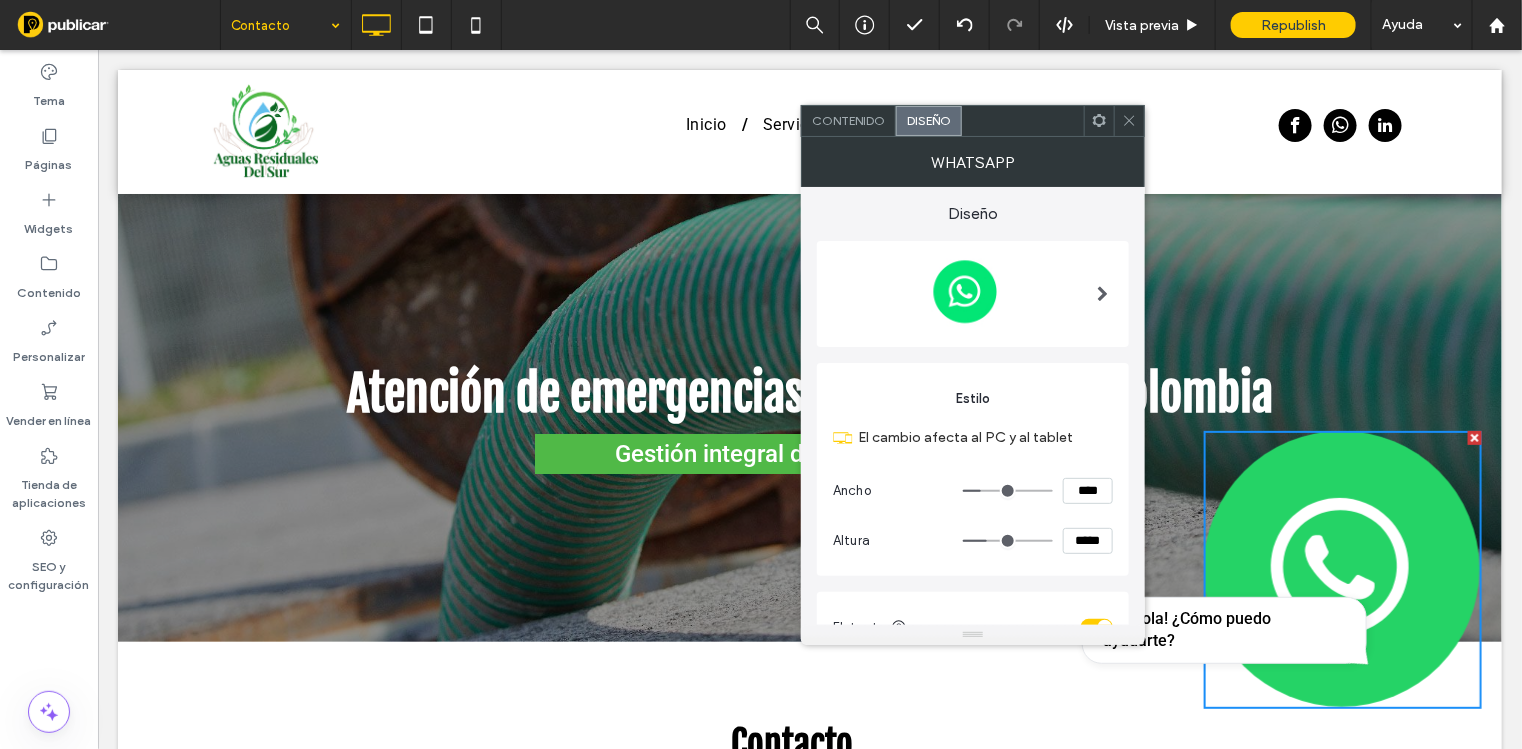 type on "****" 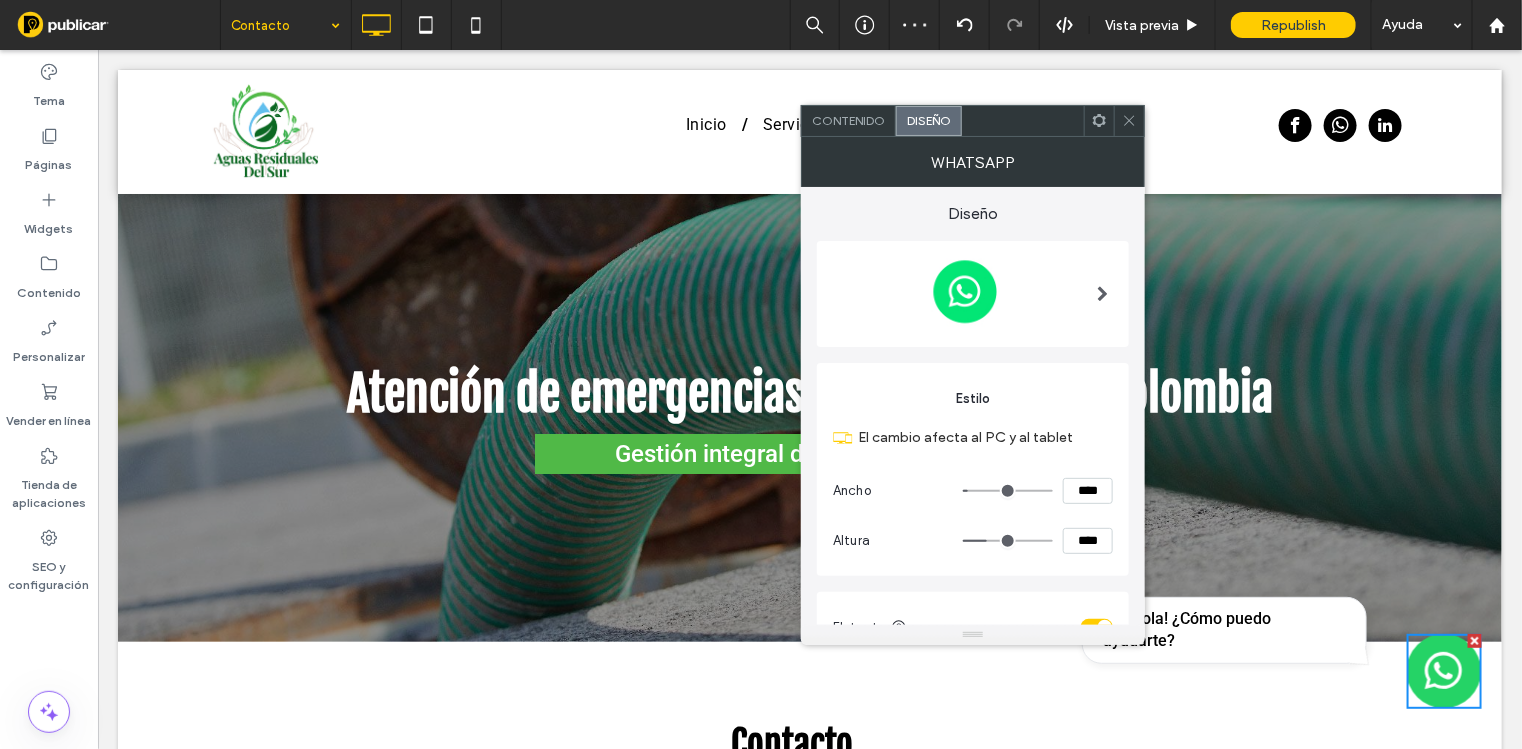 scroll, scrollTop: 249, scrollLeft: 0, axis: vertical 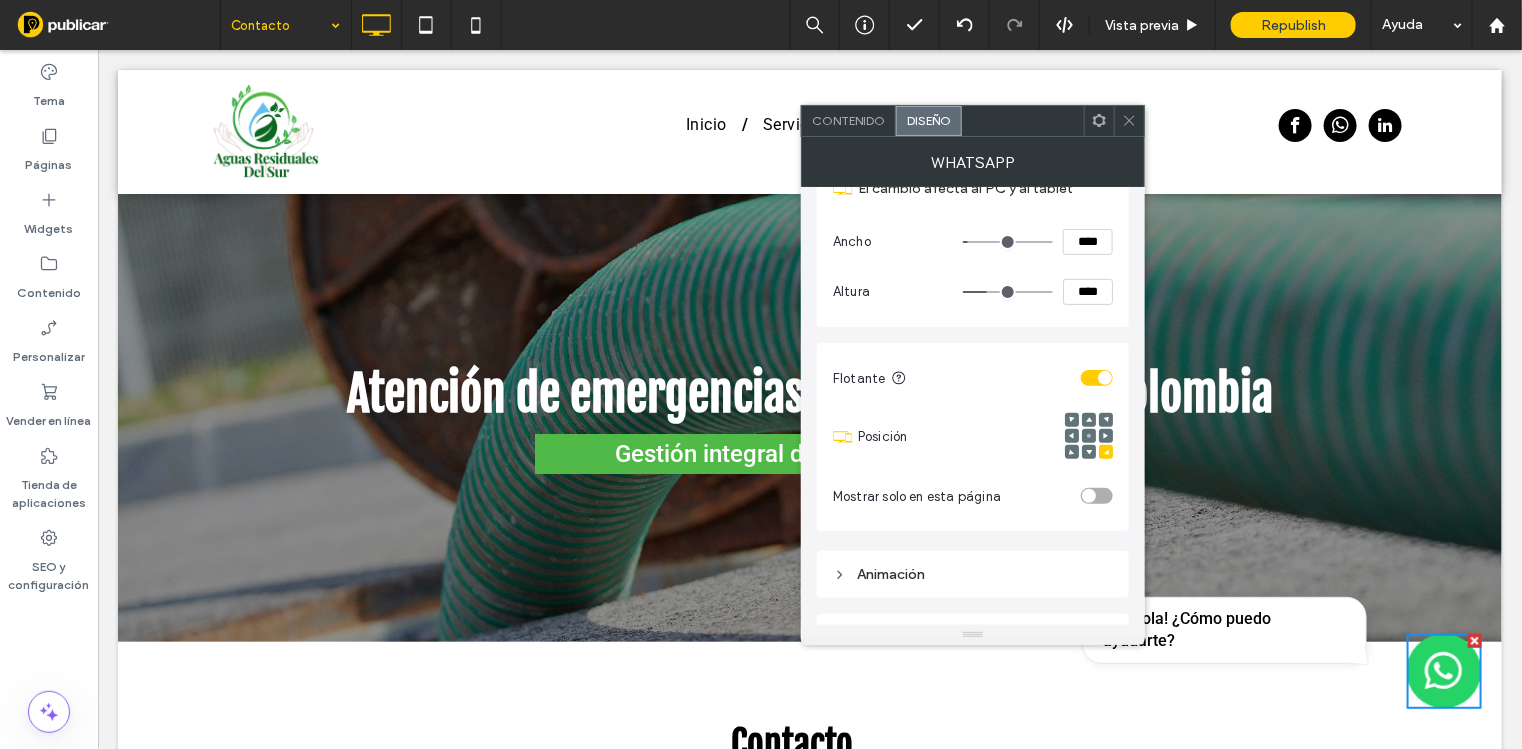 type on "****" 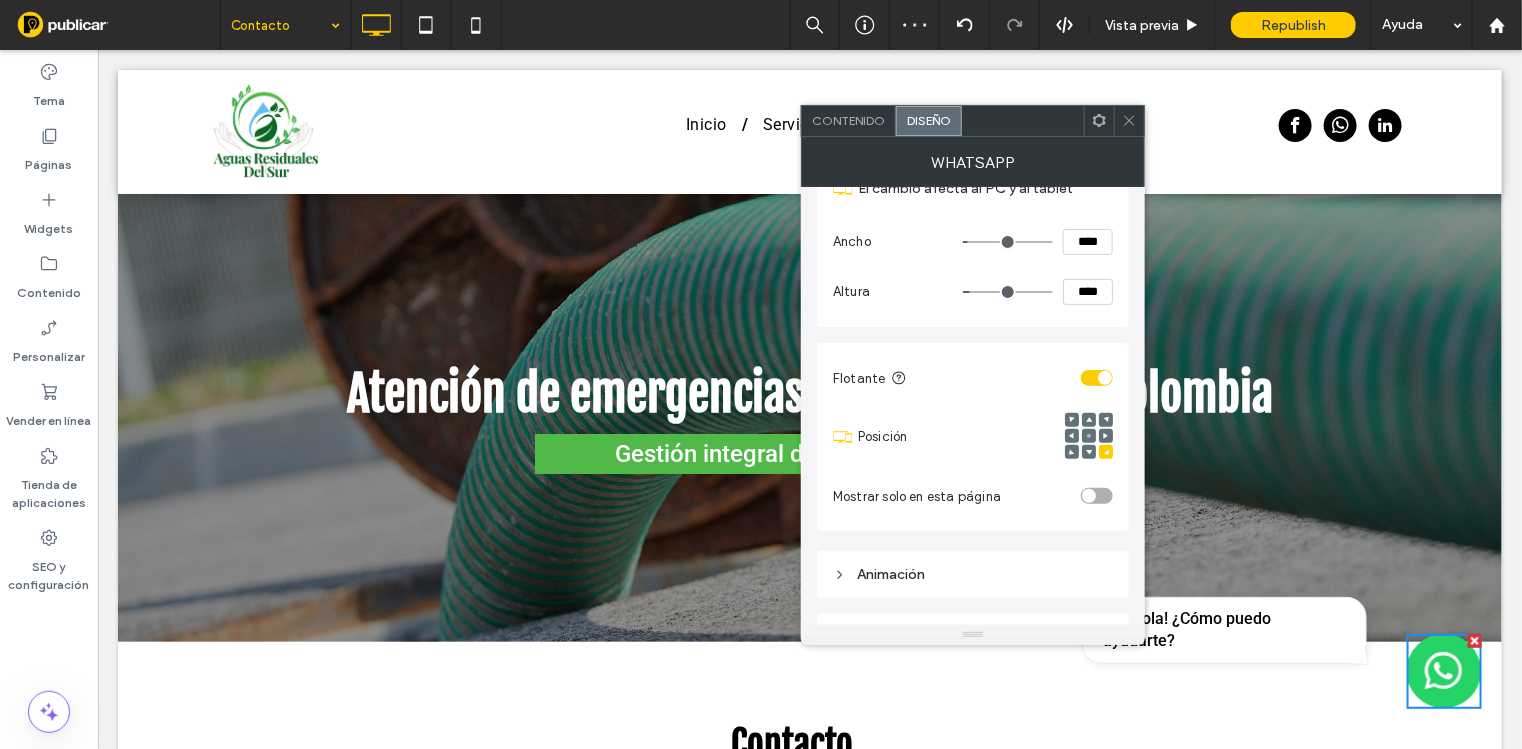 click at bounding box center (1106, 436) 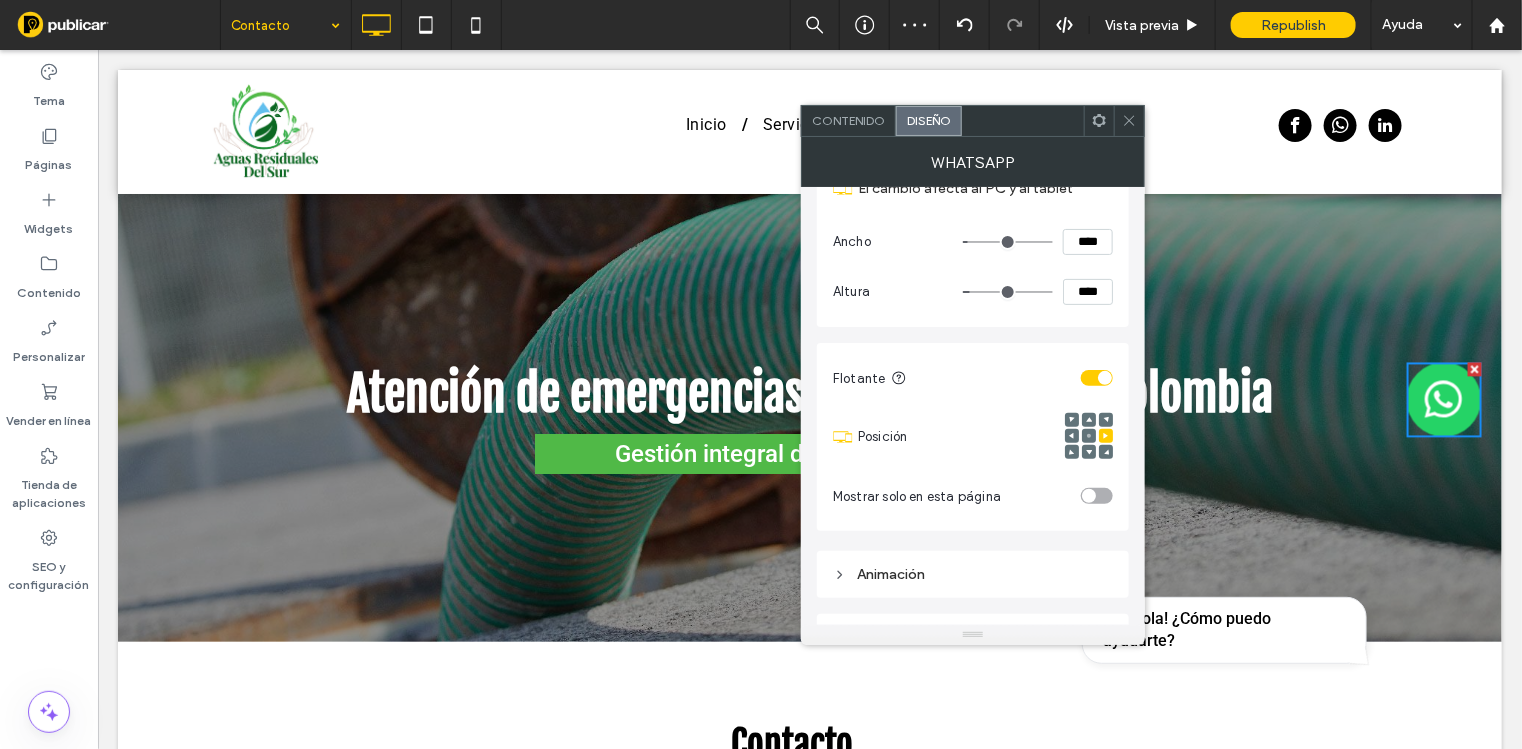 click 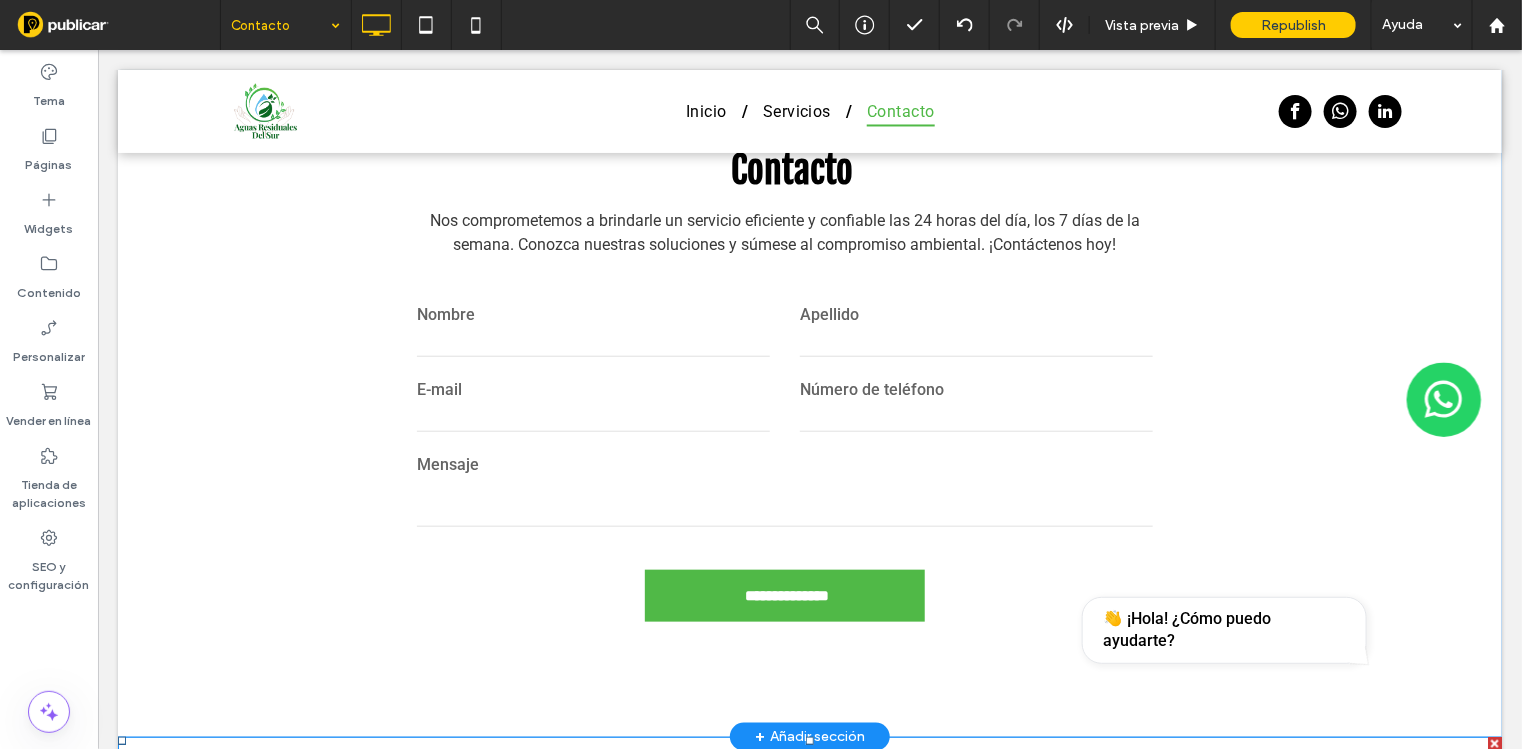 scroll, scrollTop: 484, scrollLeft: 0, axis: vertical 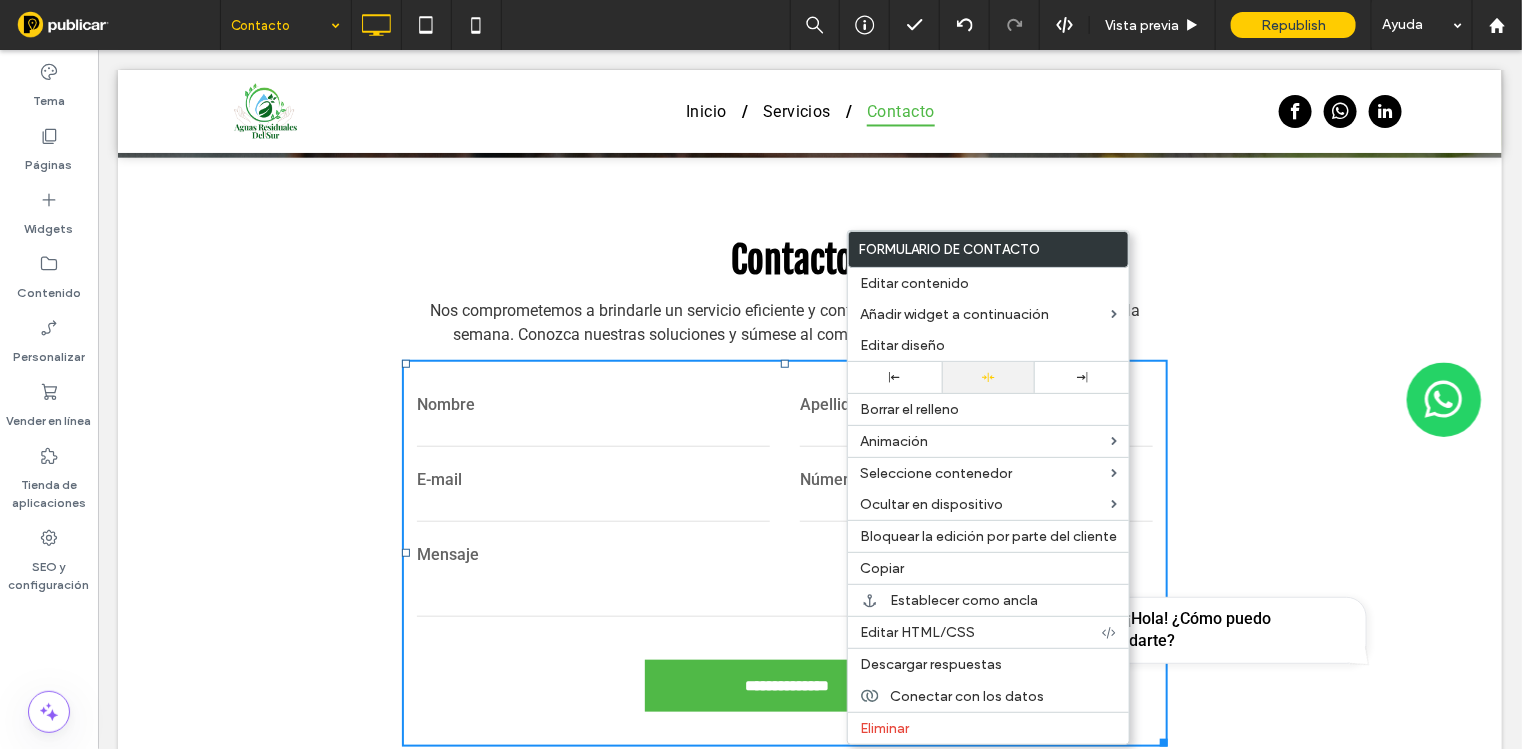 click 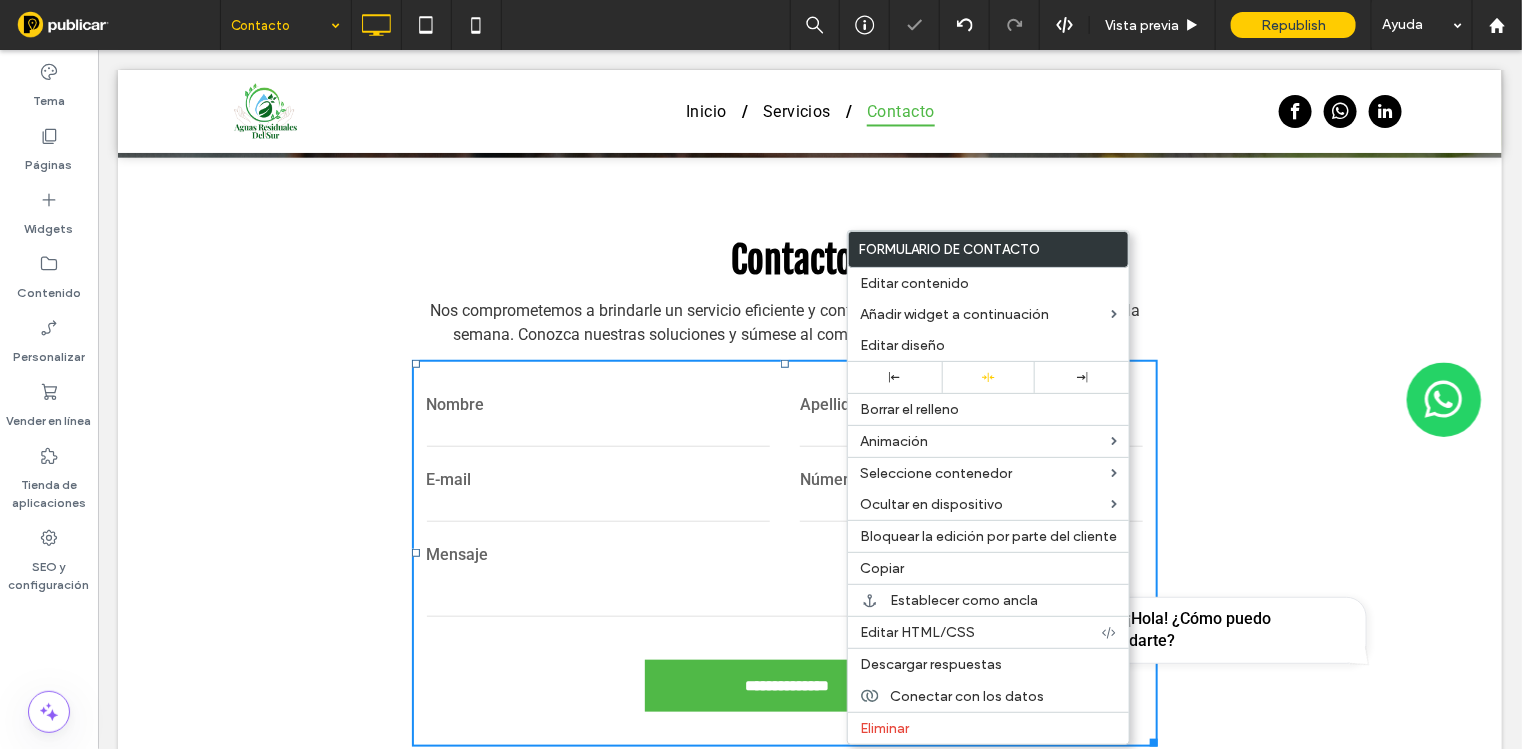 click on "**********" at bounding box center (809, 491) 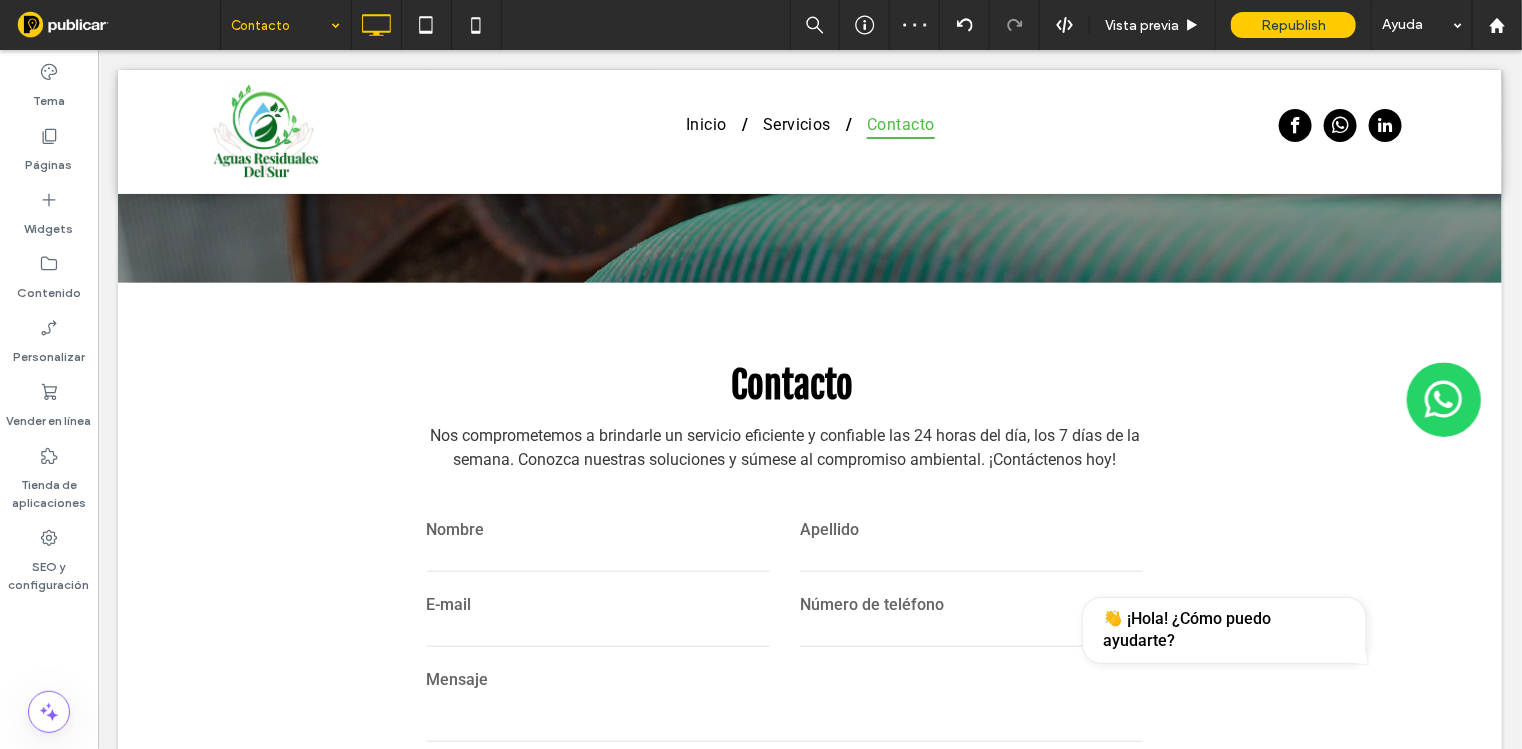 scroll, scrollTop: 0, scrollLeft: 0, axis: both 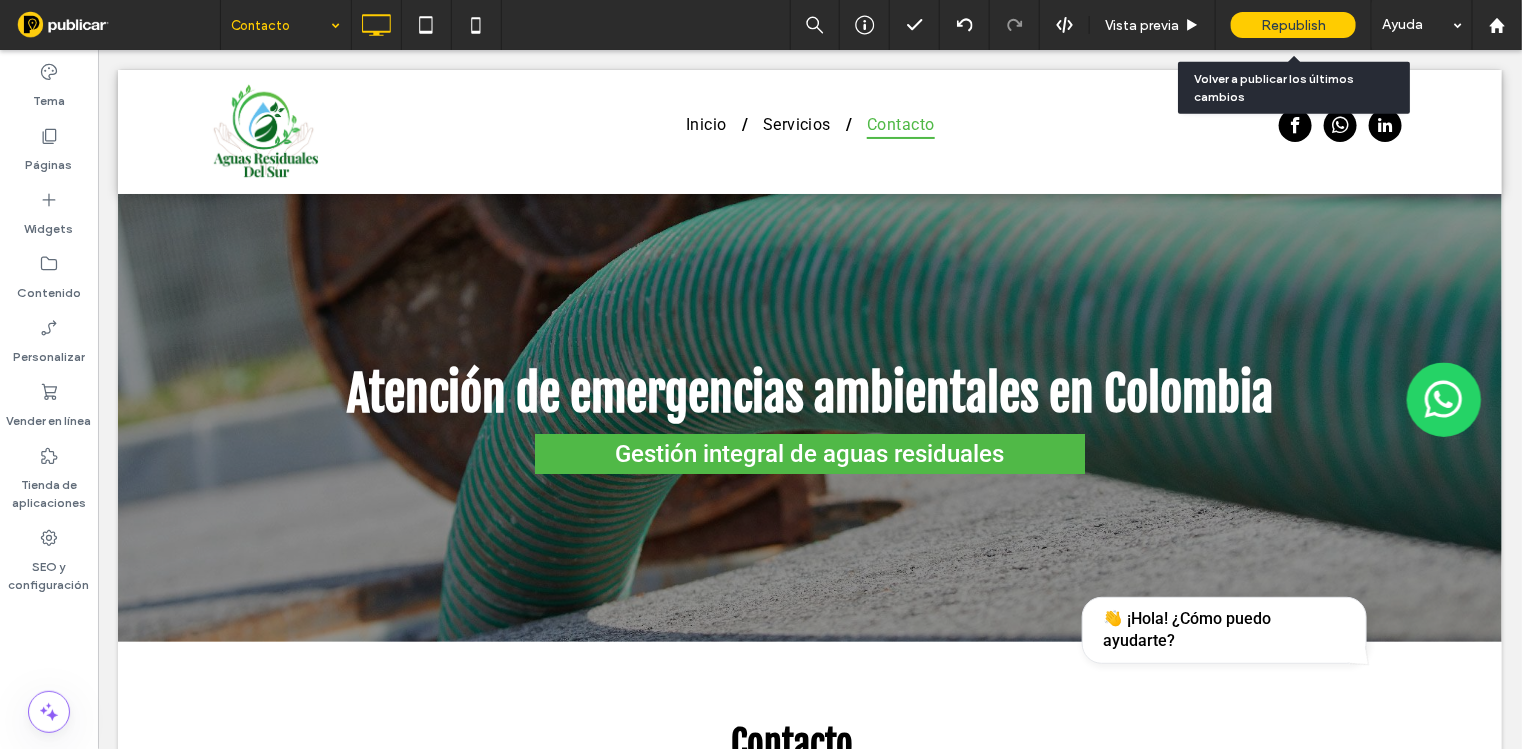 click on "Republish" at bounding box center (1293, 25) 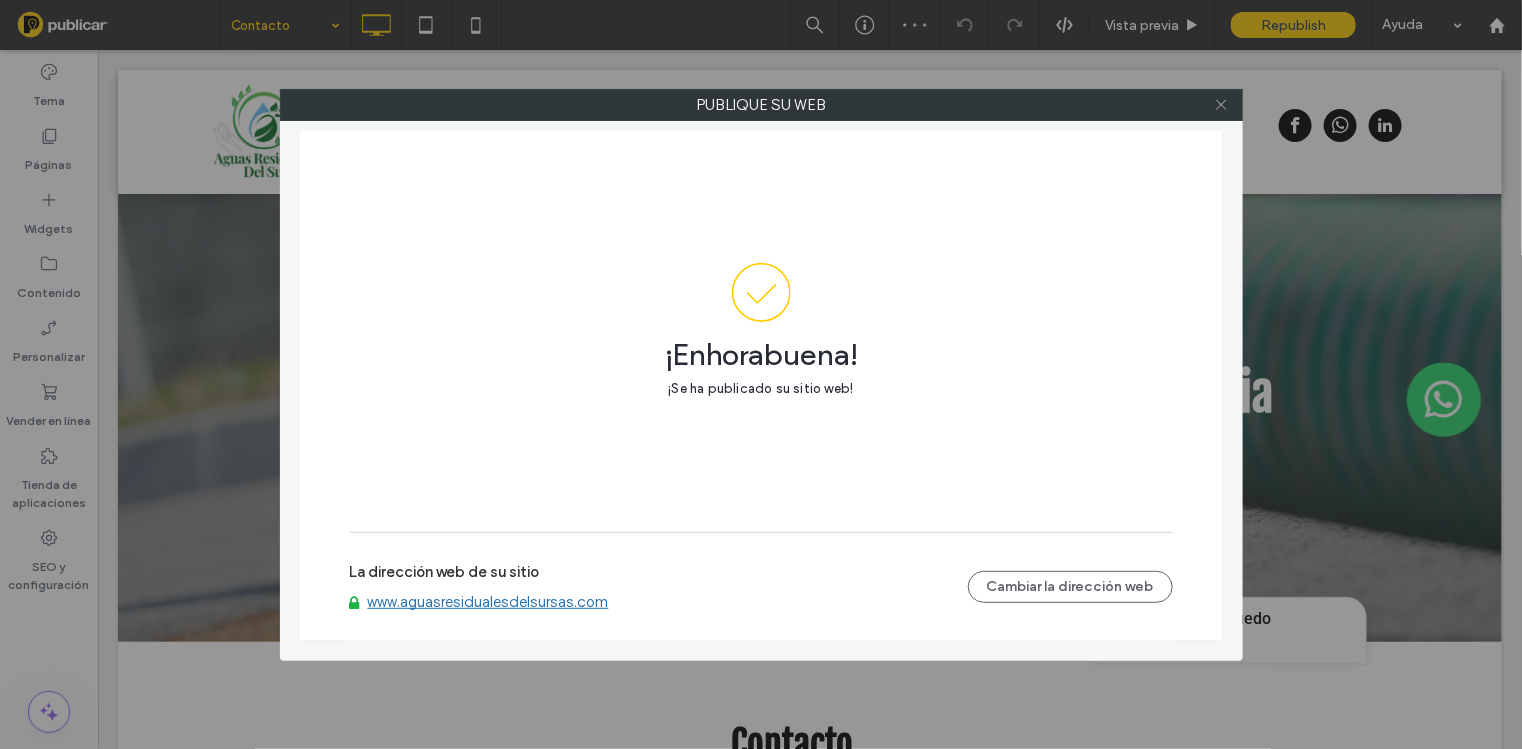 click 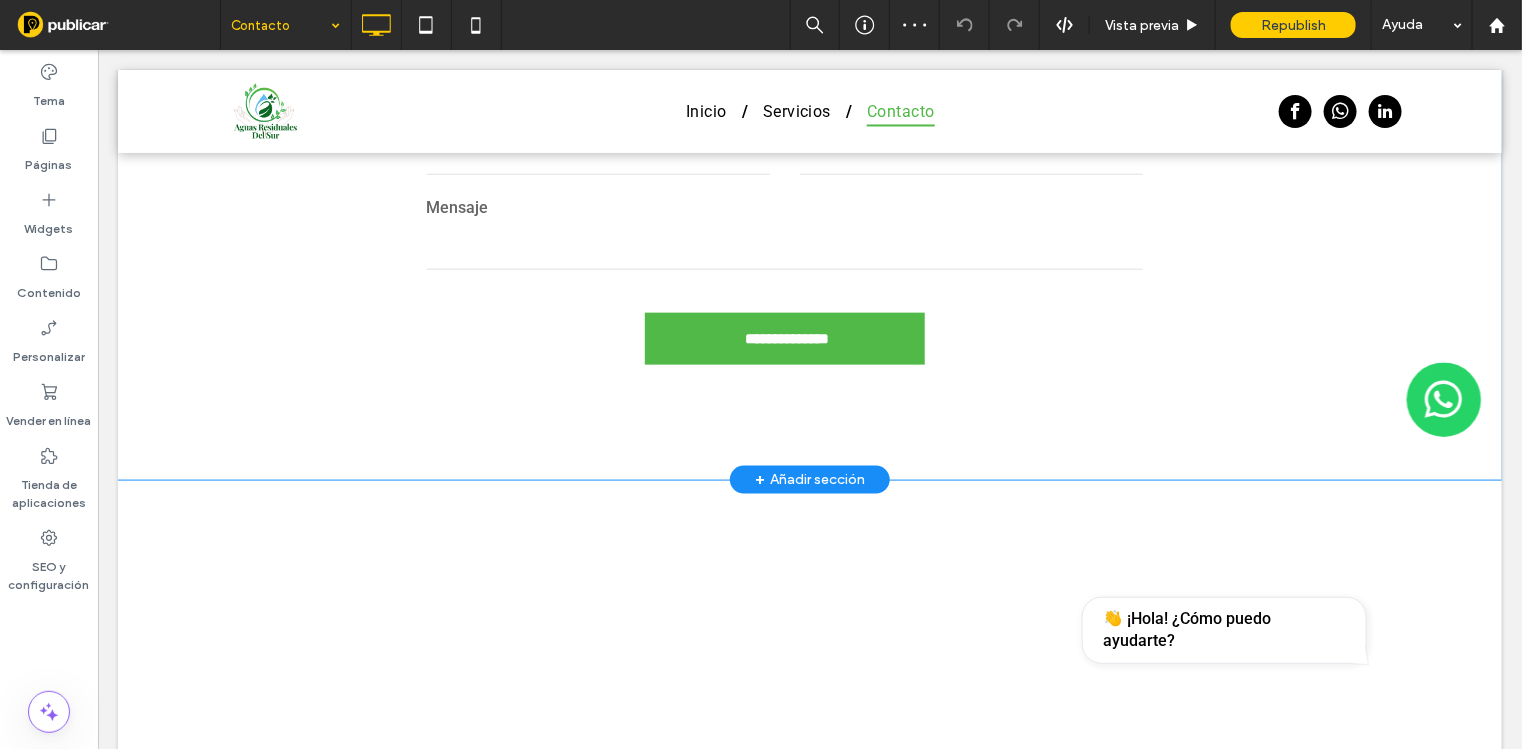 scroll, scrollTop: 999, scrollLeft: 0, axis: vertical 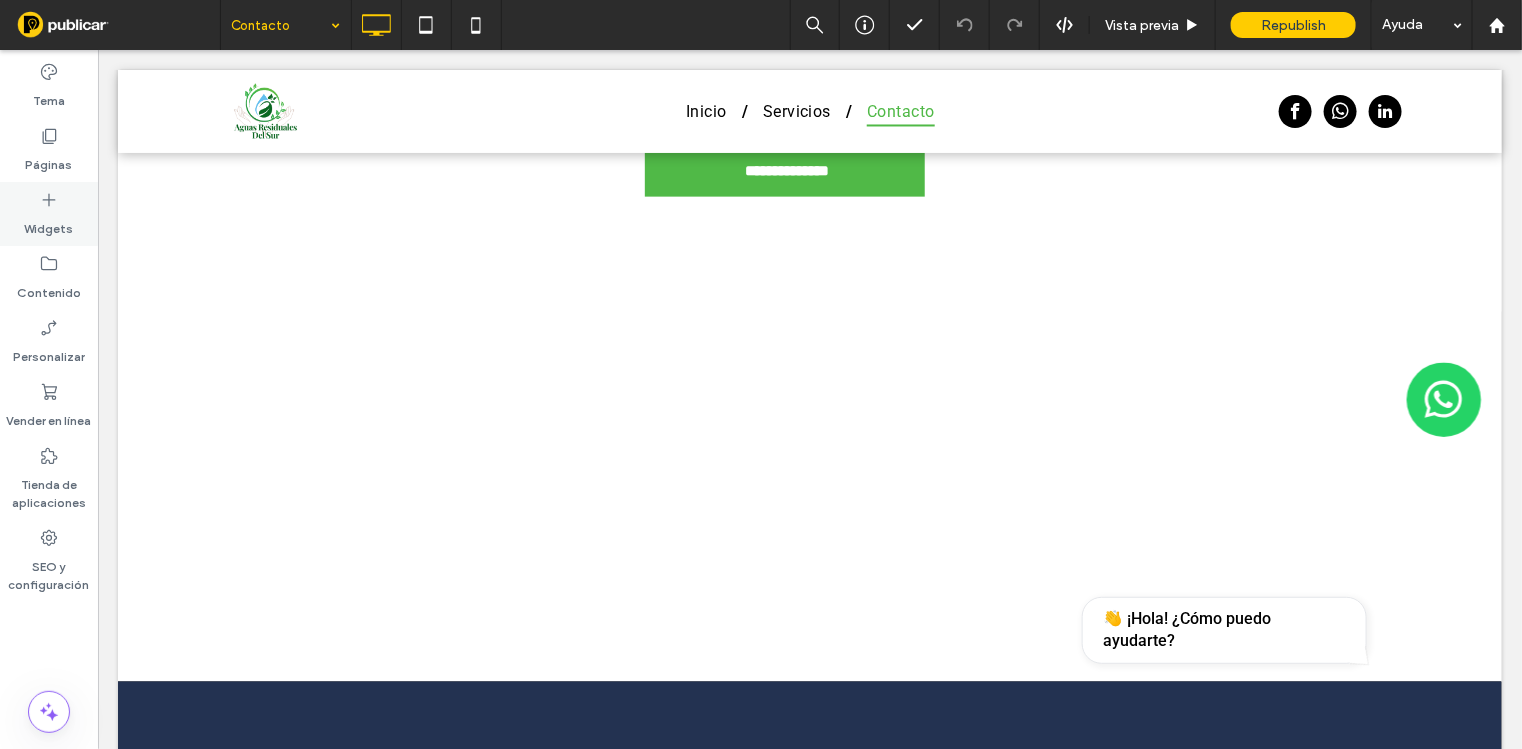 click 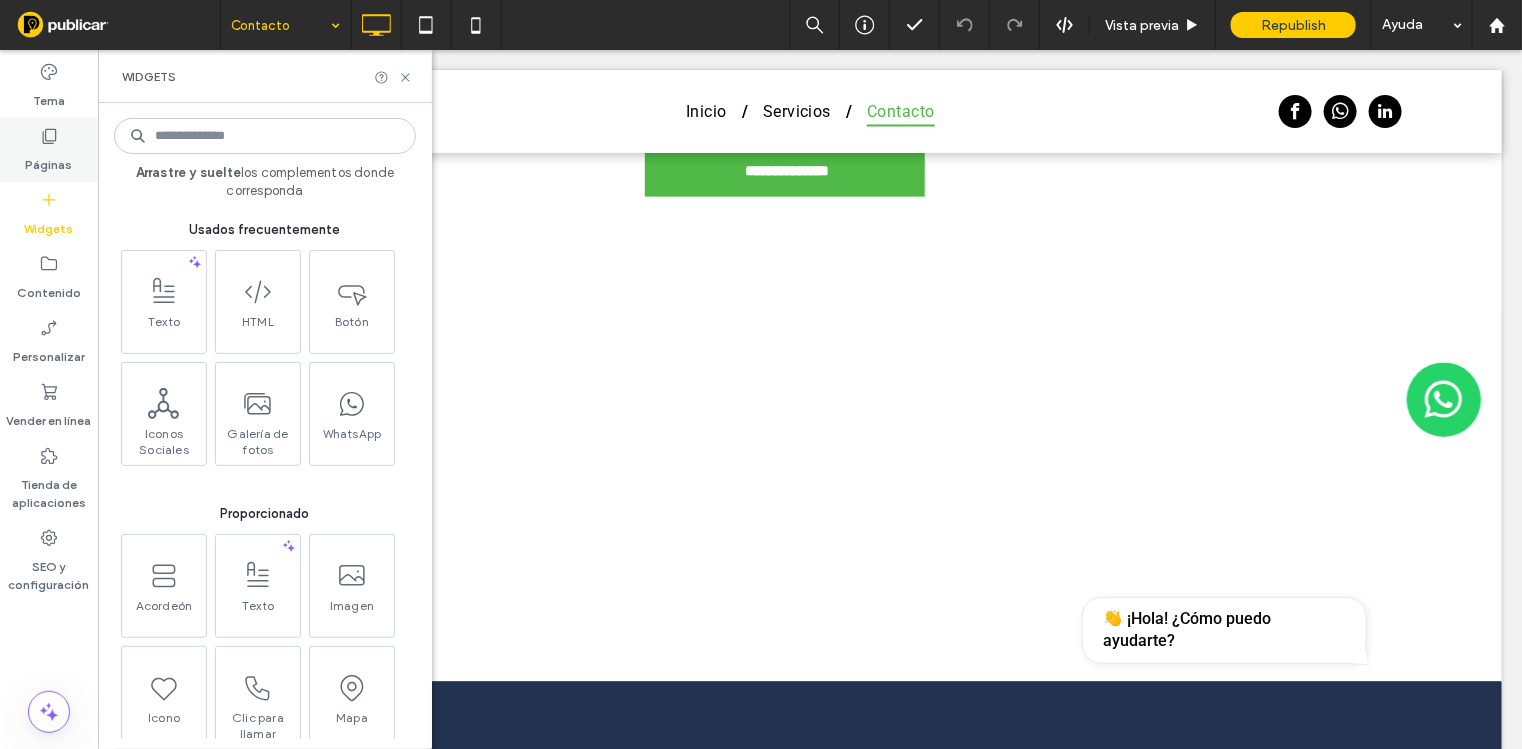 click on "Páginas" at bounding box center (49, 160) 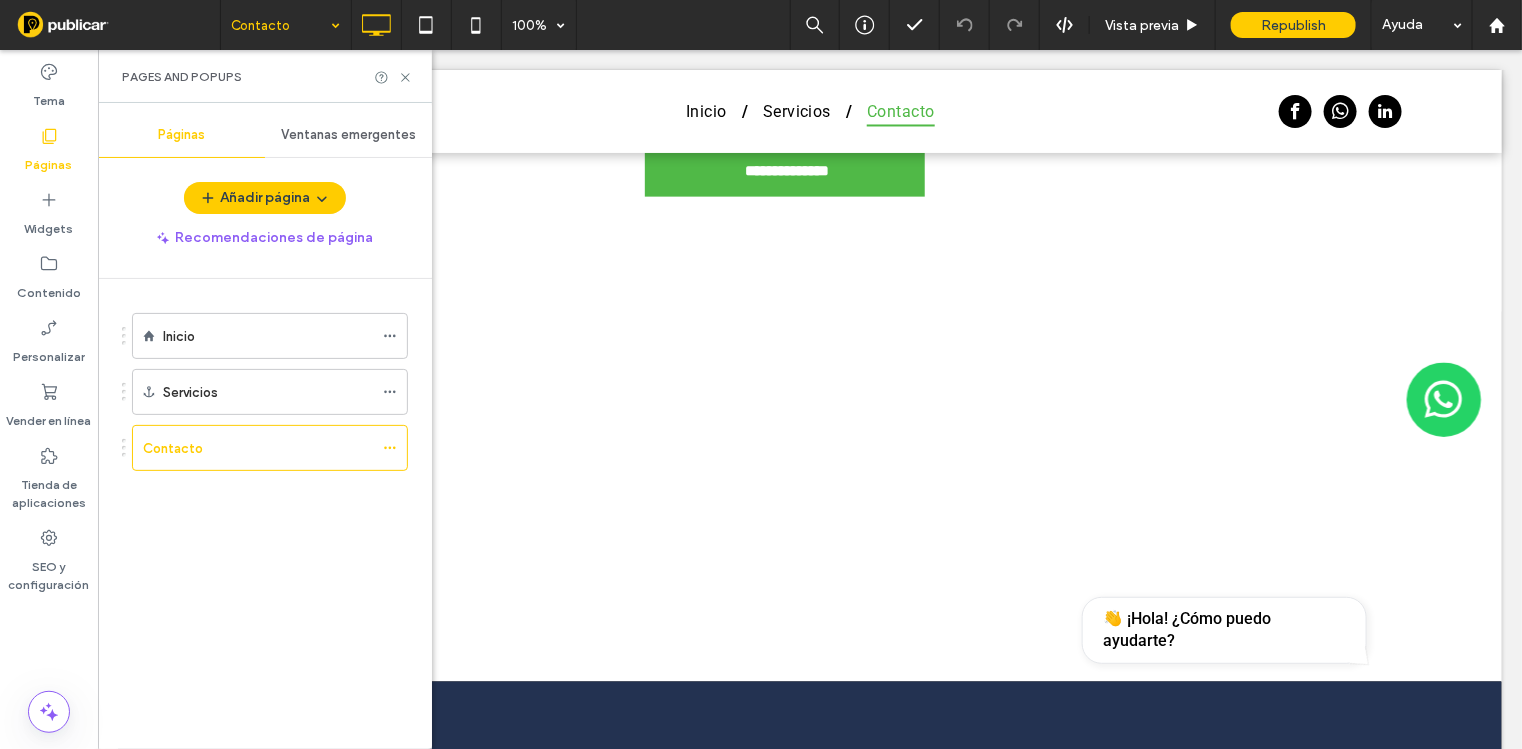 click on "Ventanas emergentes" at bounding box center [348, 135] 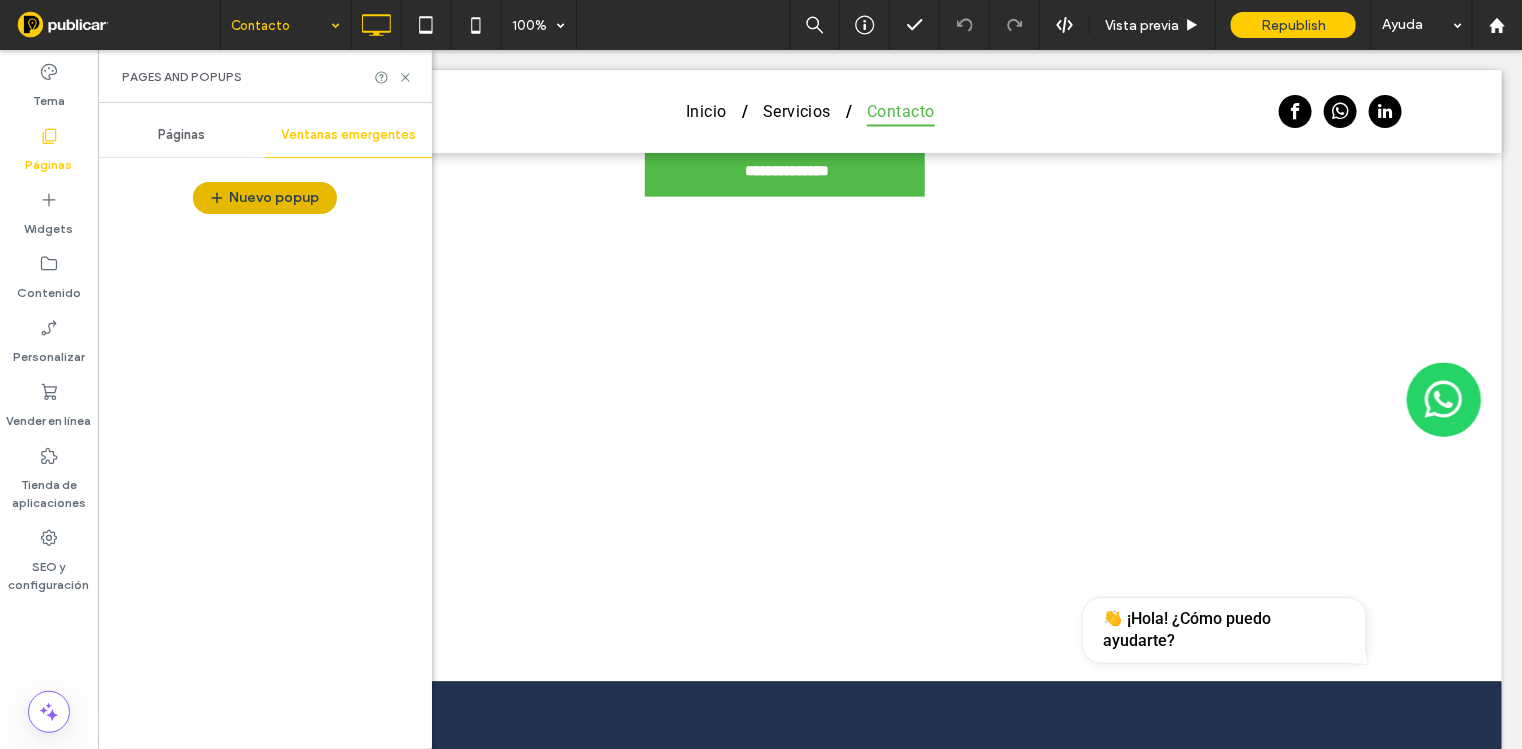 click on "Nuevo popup" at bounding box center [265, 198] 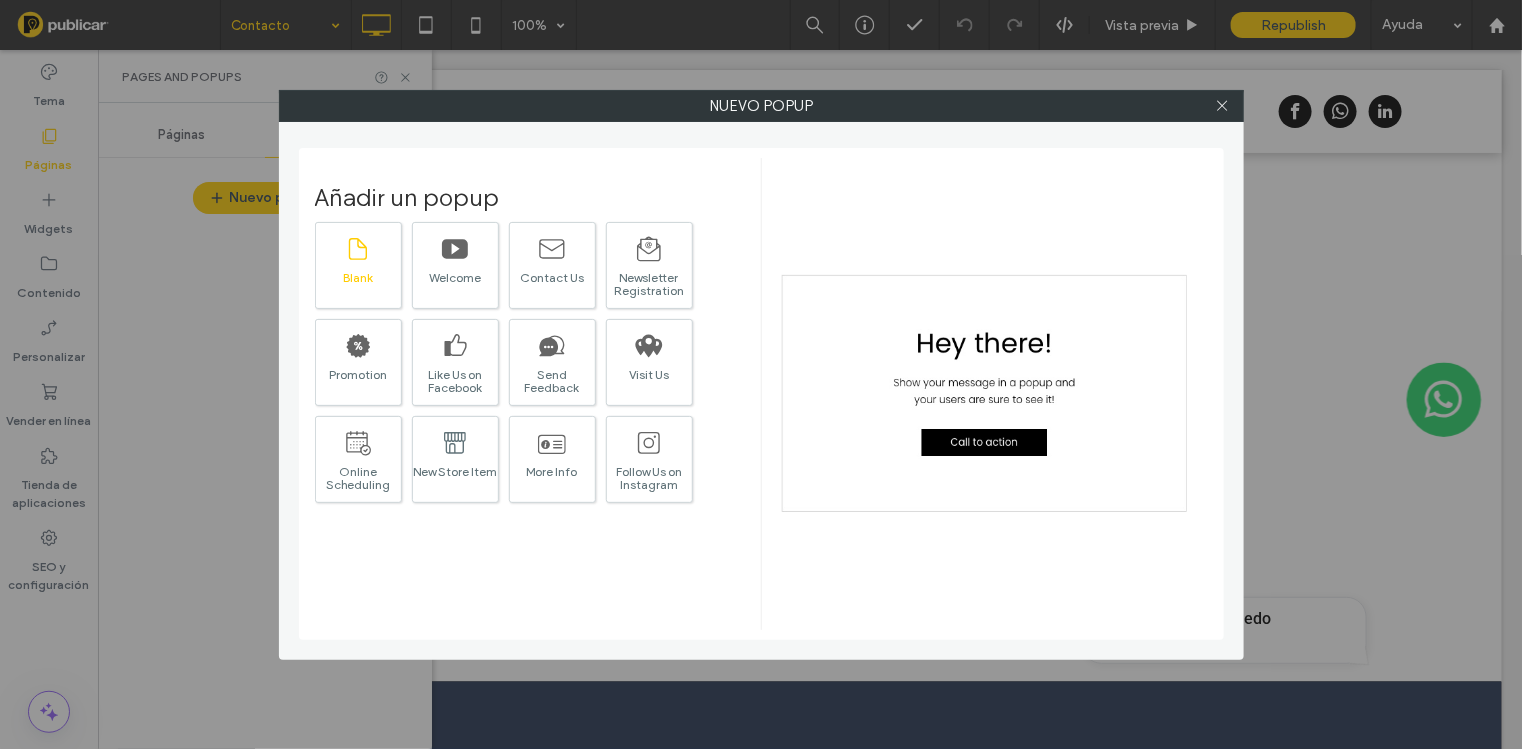 click on "Blank" at bounding box center (358, 277) 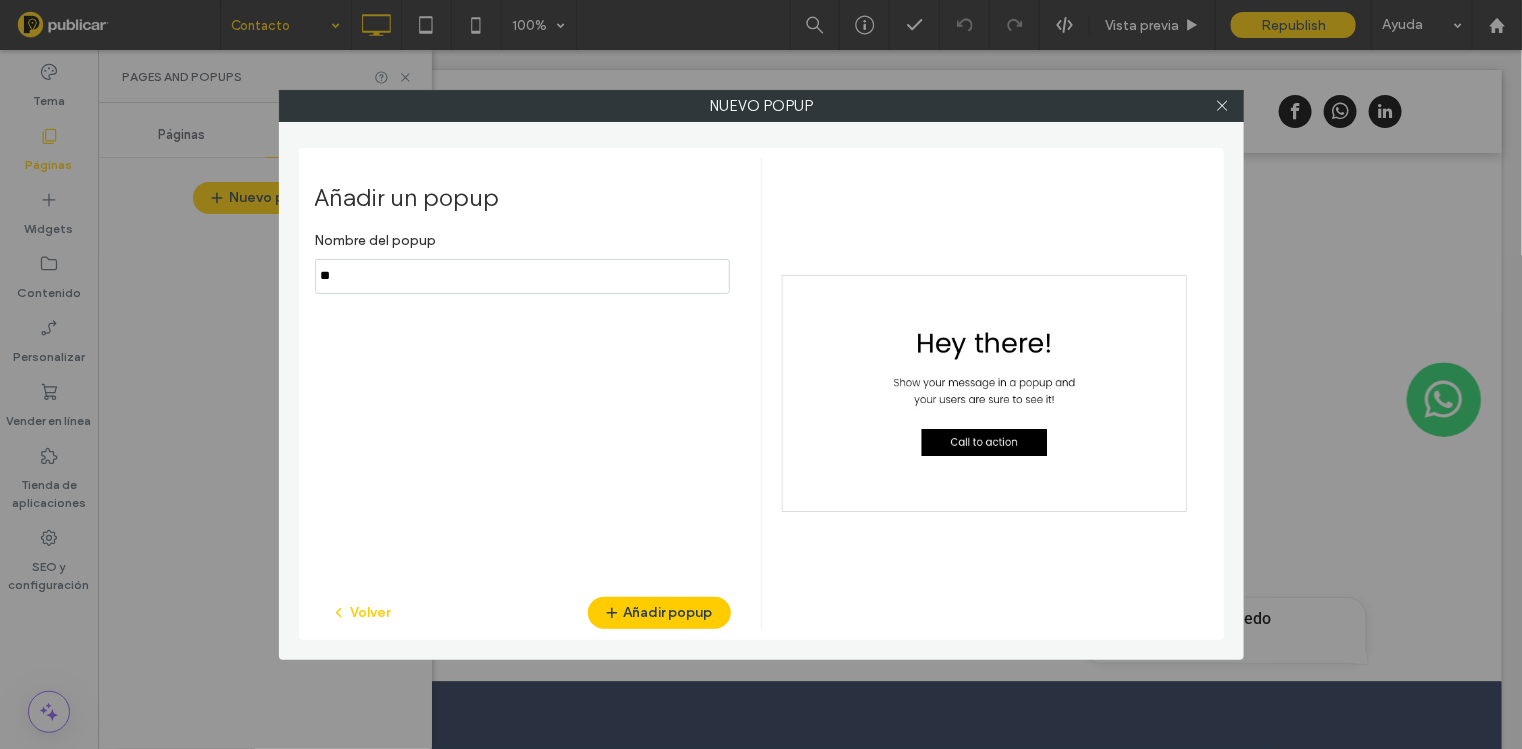 type on "*" 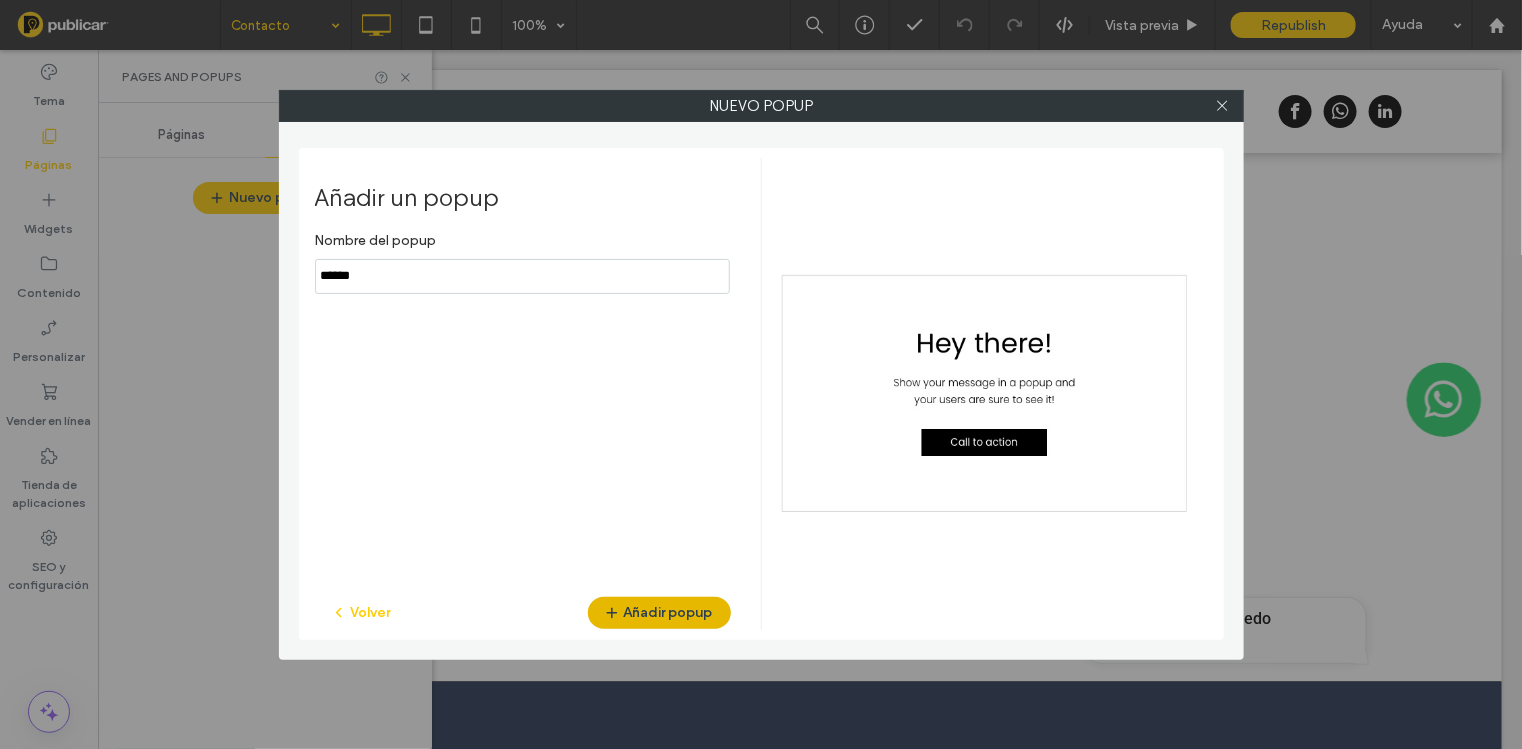 type on "******" 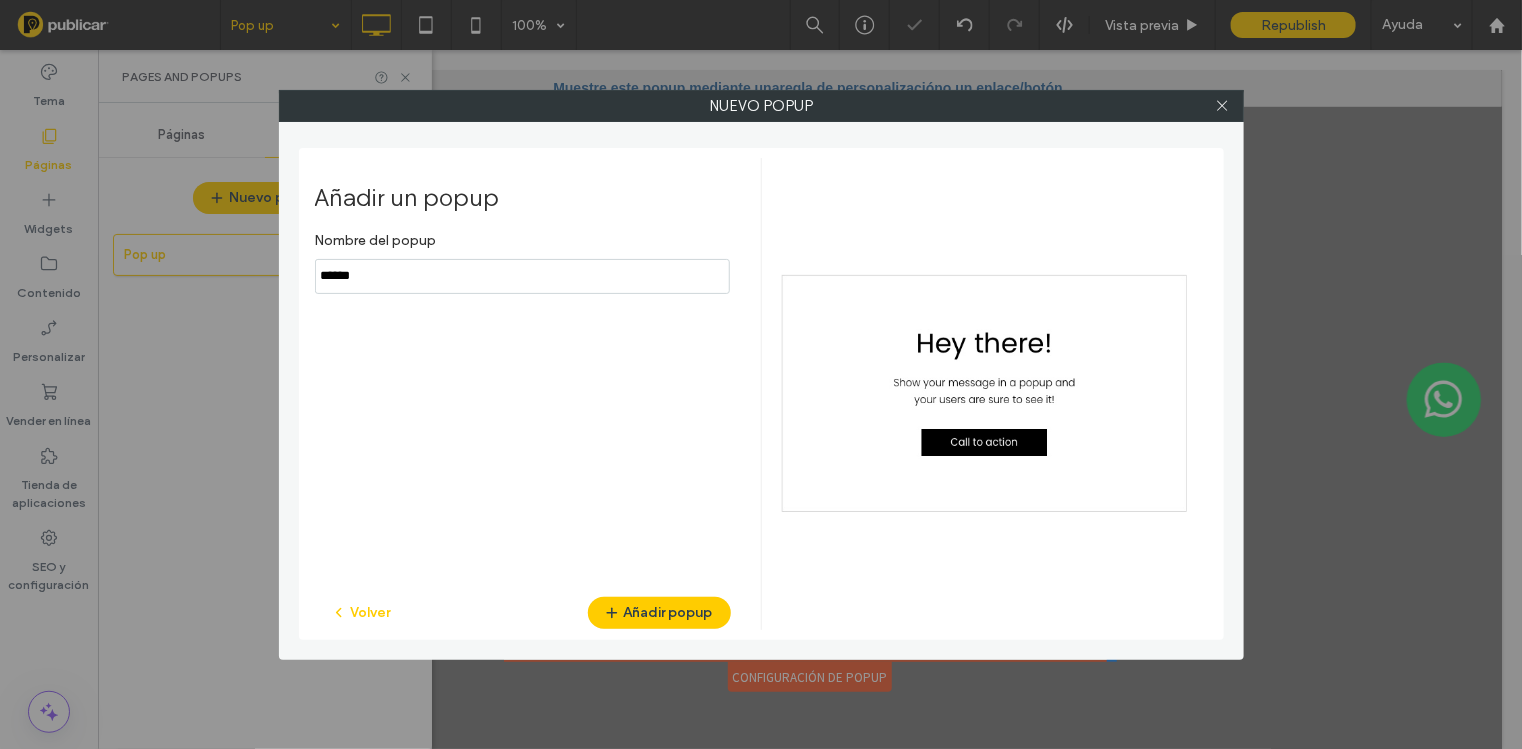 scroll, scrollTop: 0, scrollLeft: 0, axis: both 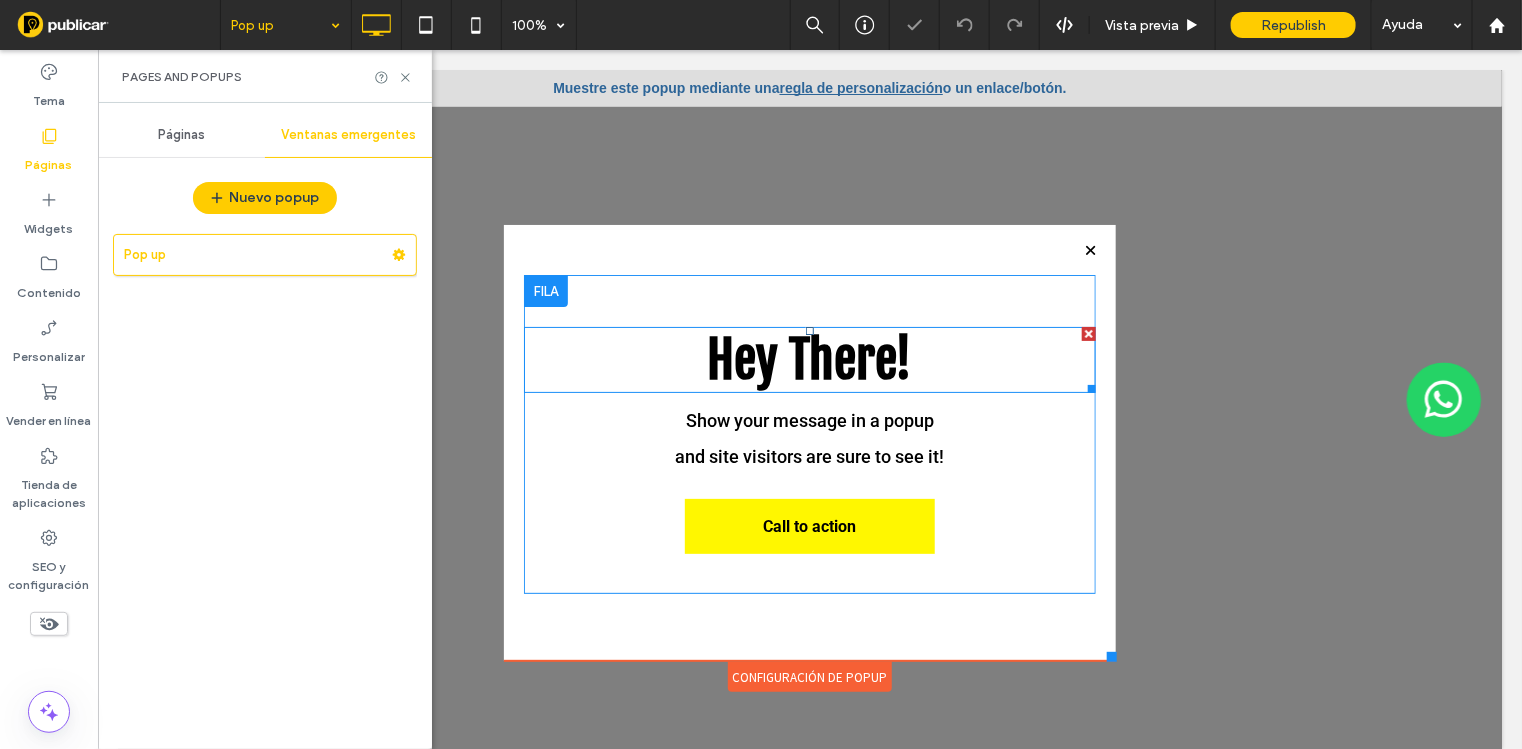 click on "Hey There!" at bounding box center [809, 359] 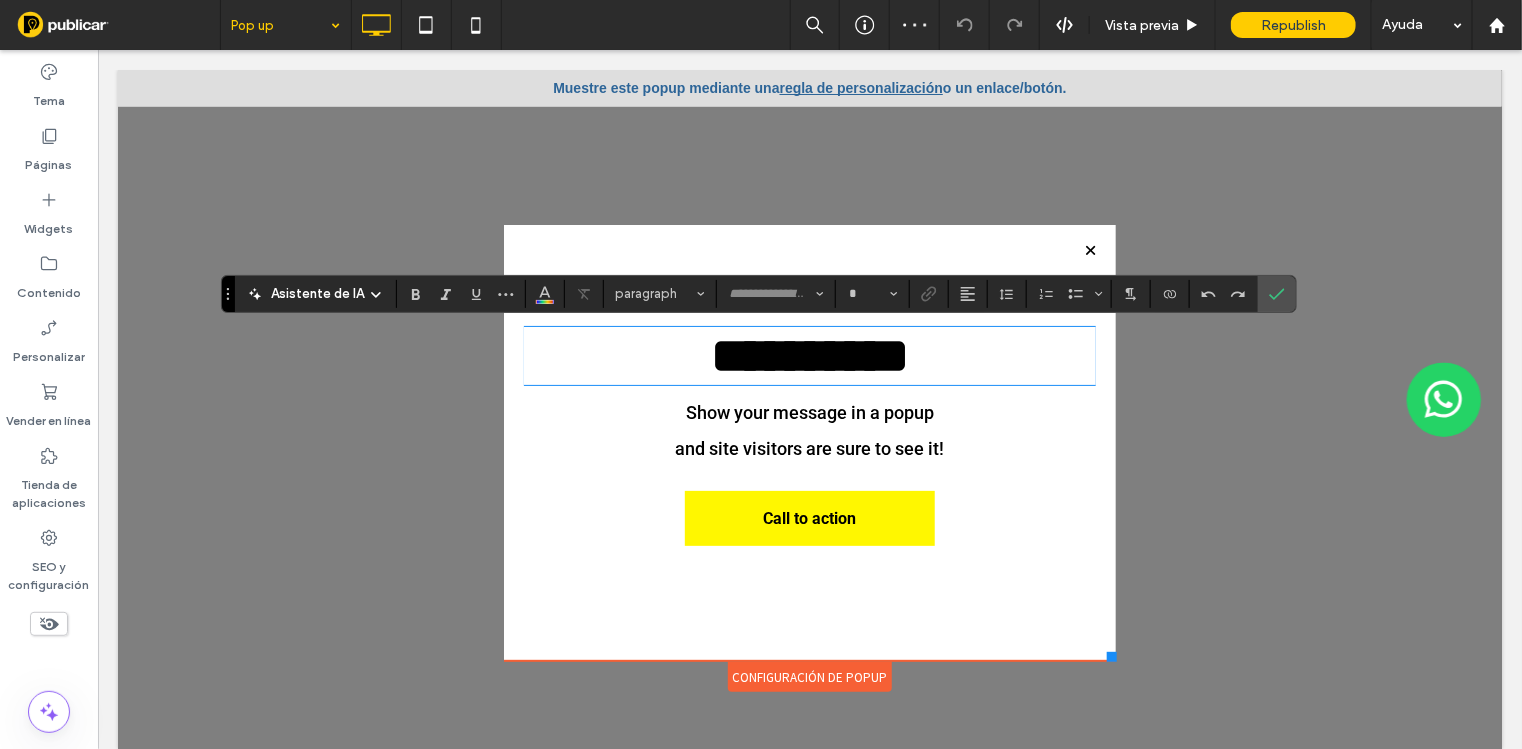 type on "**********" 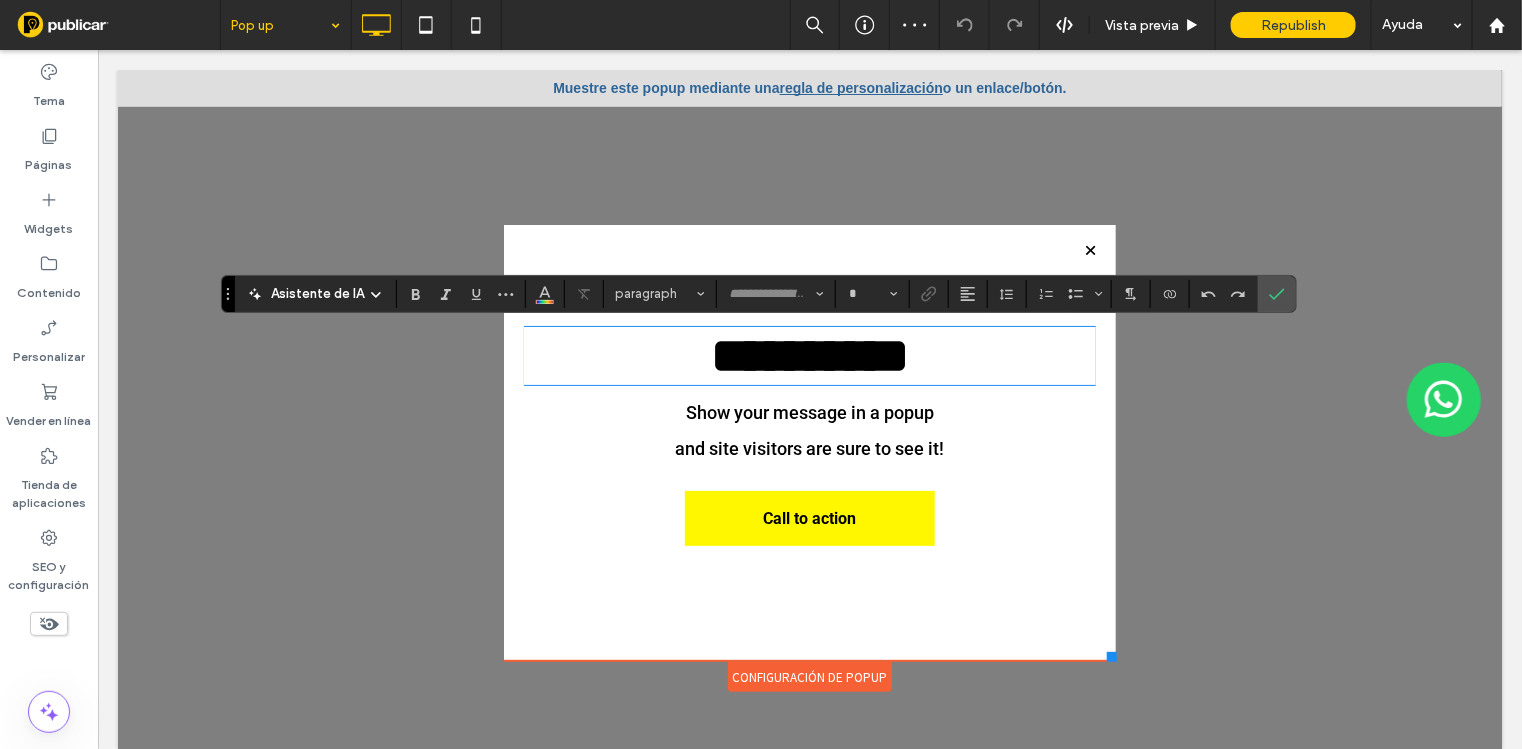 type on "**" 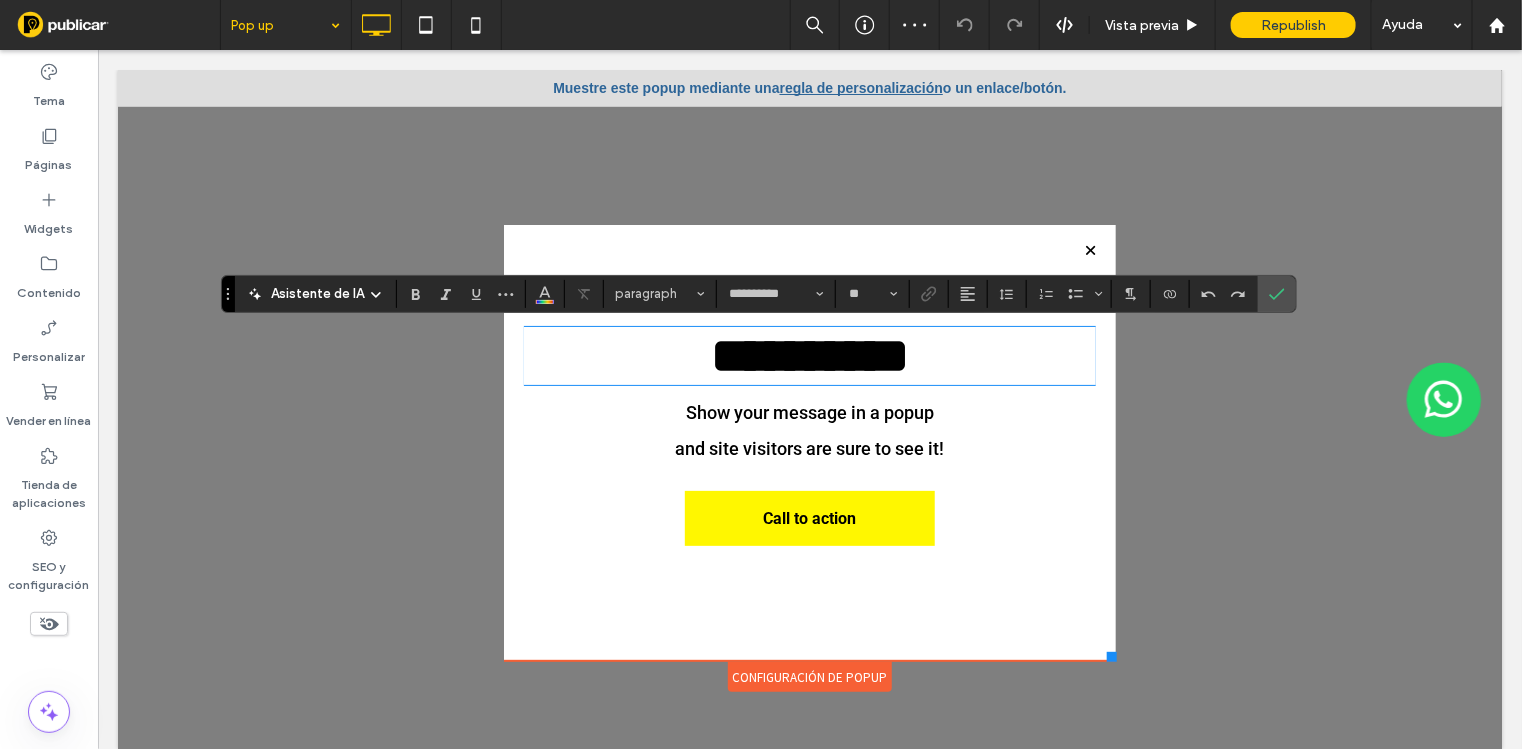 click on "**********" at bounding box center (809, 355) 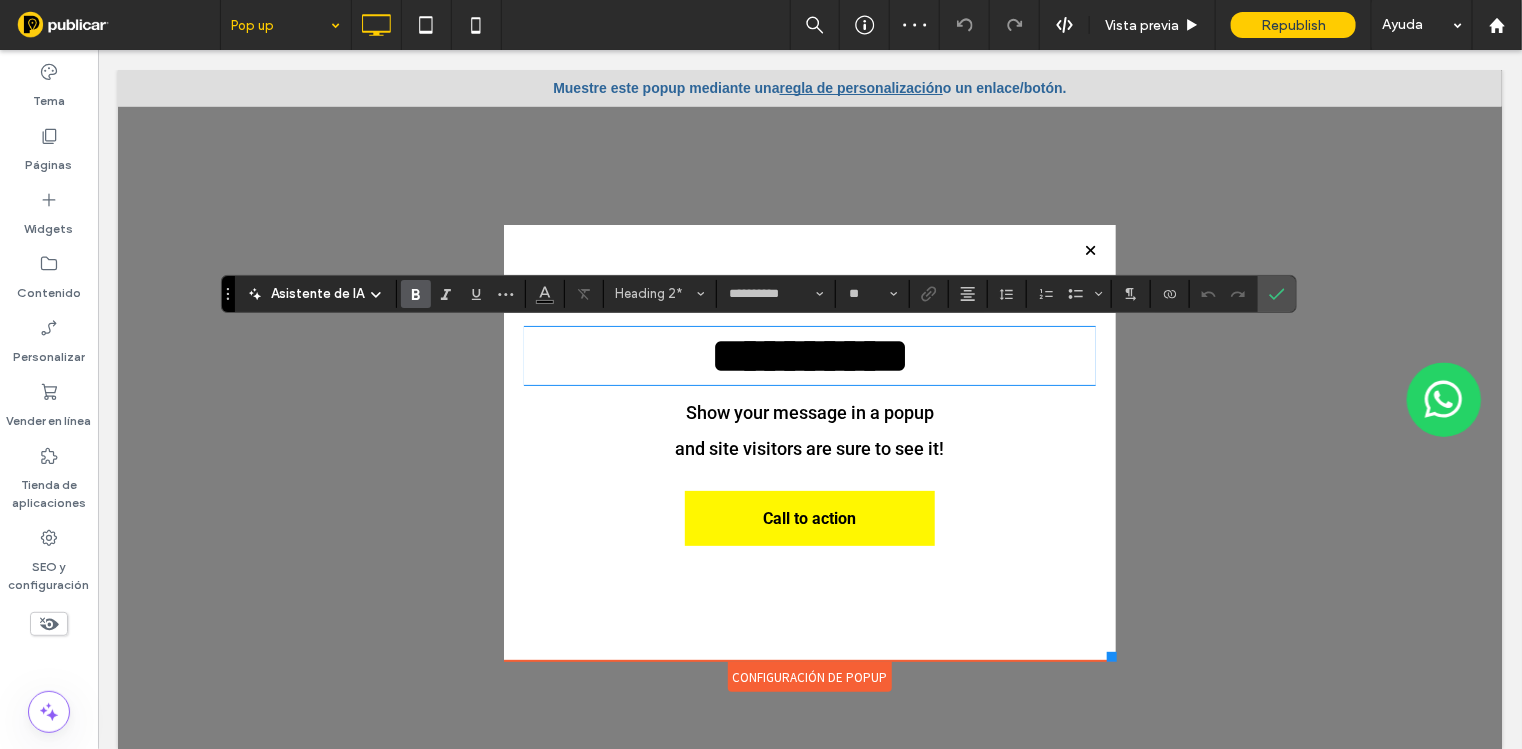 type 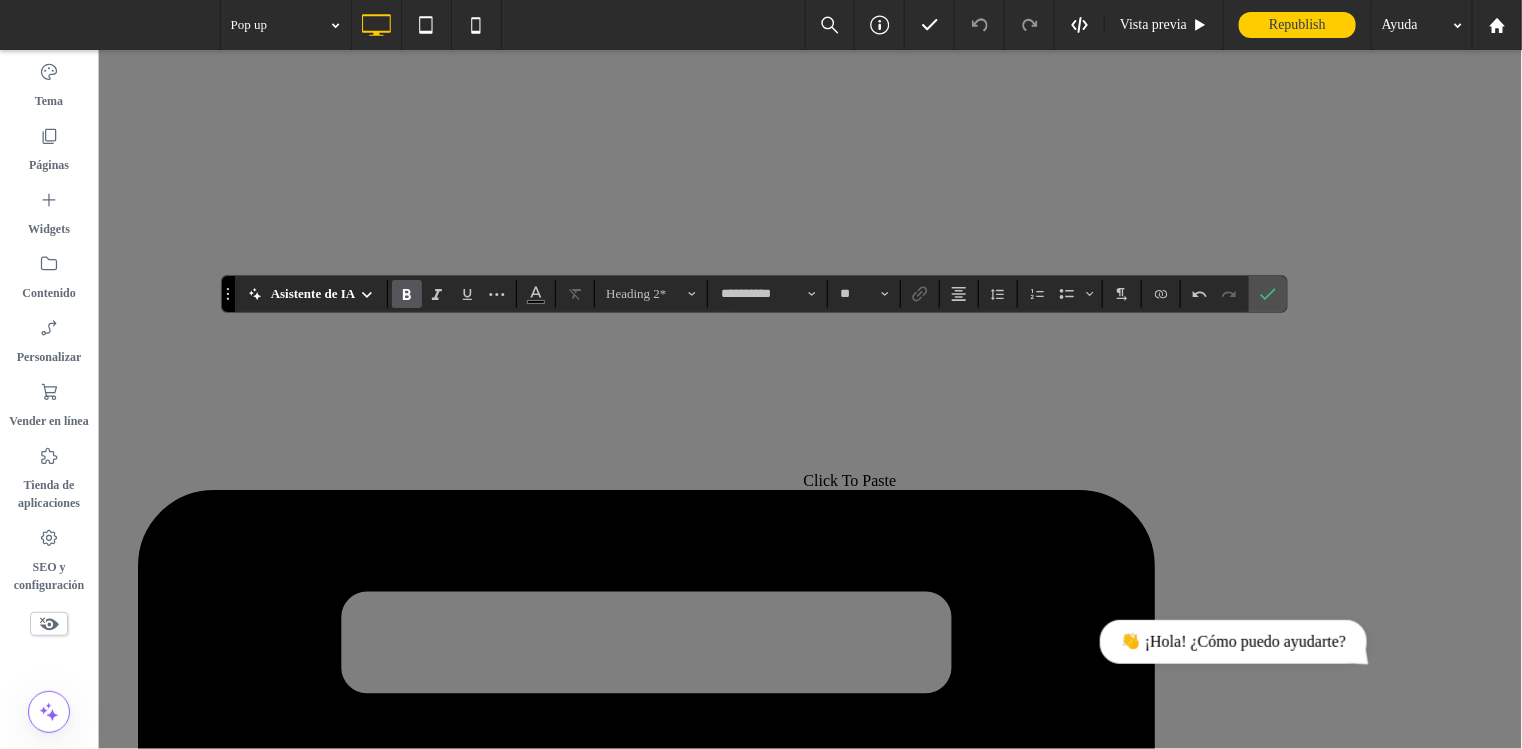 scroll, scrollTop: 0, scrollLeft: 0, axis: both 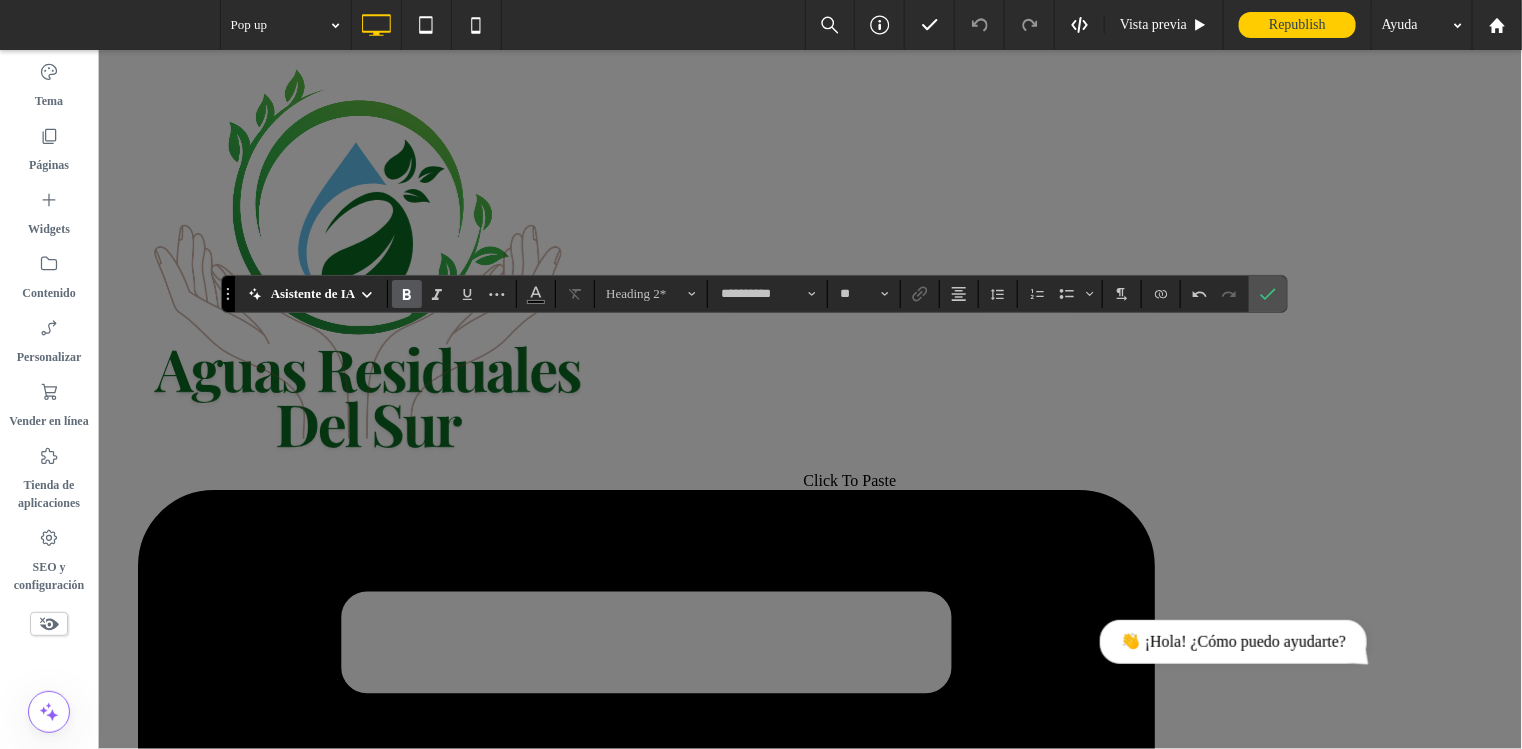 type 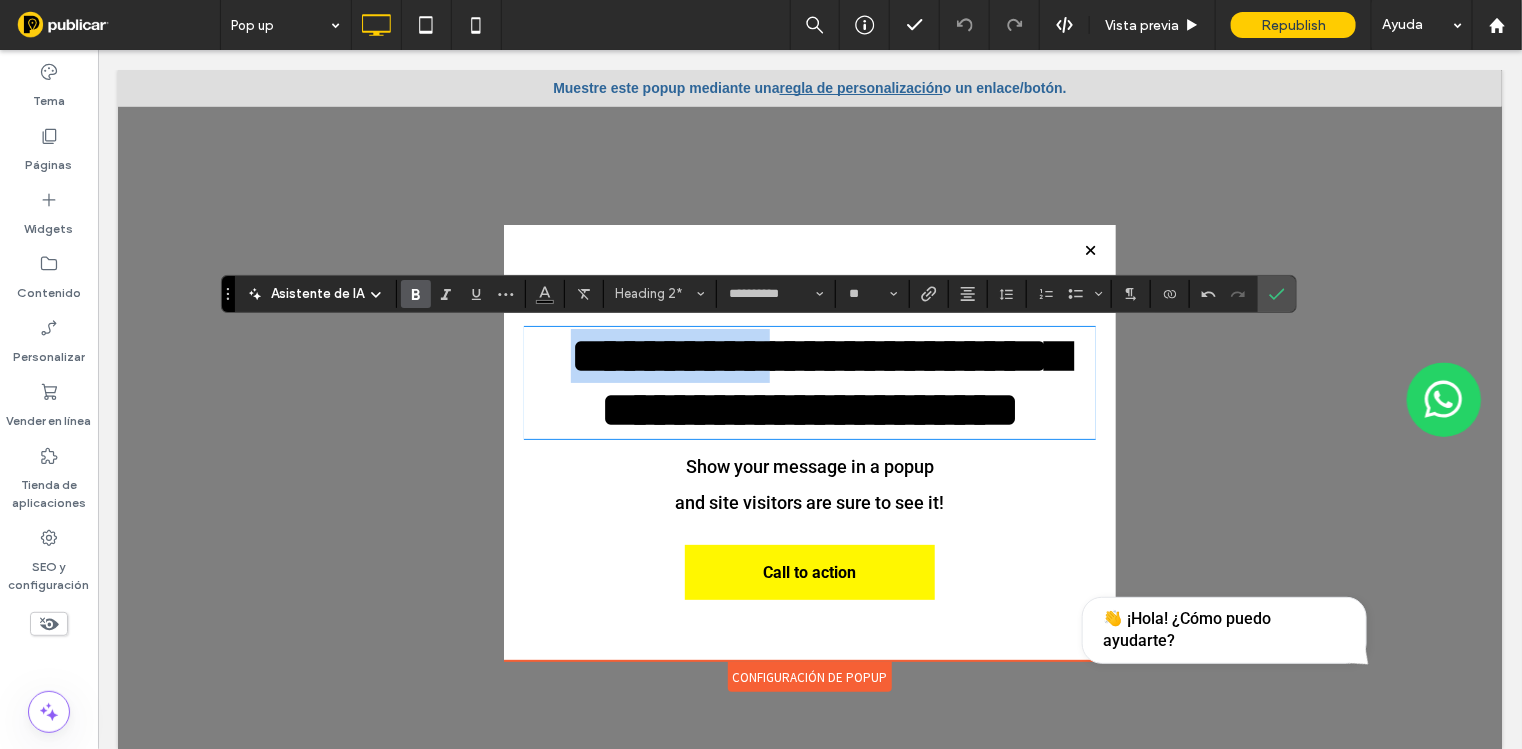 drag, startPoint x: 790, startPoint y: 366, endPoint x: 456, endPoint y: 363, distance: 334.01346 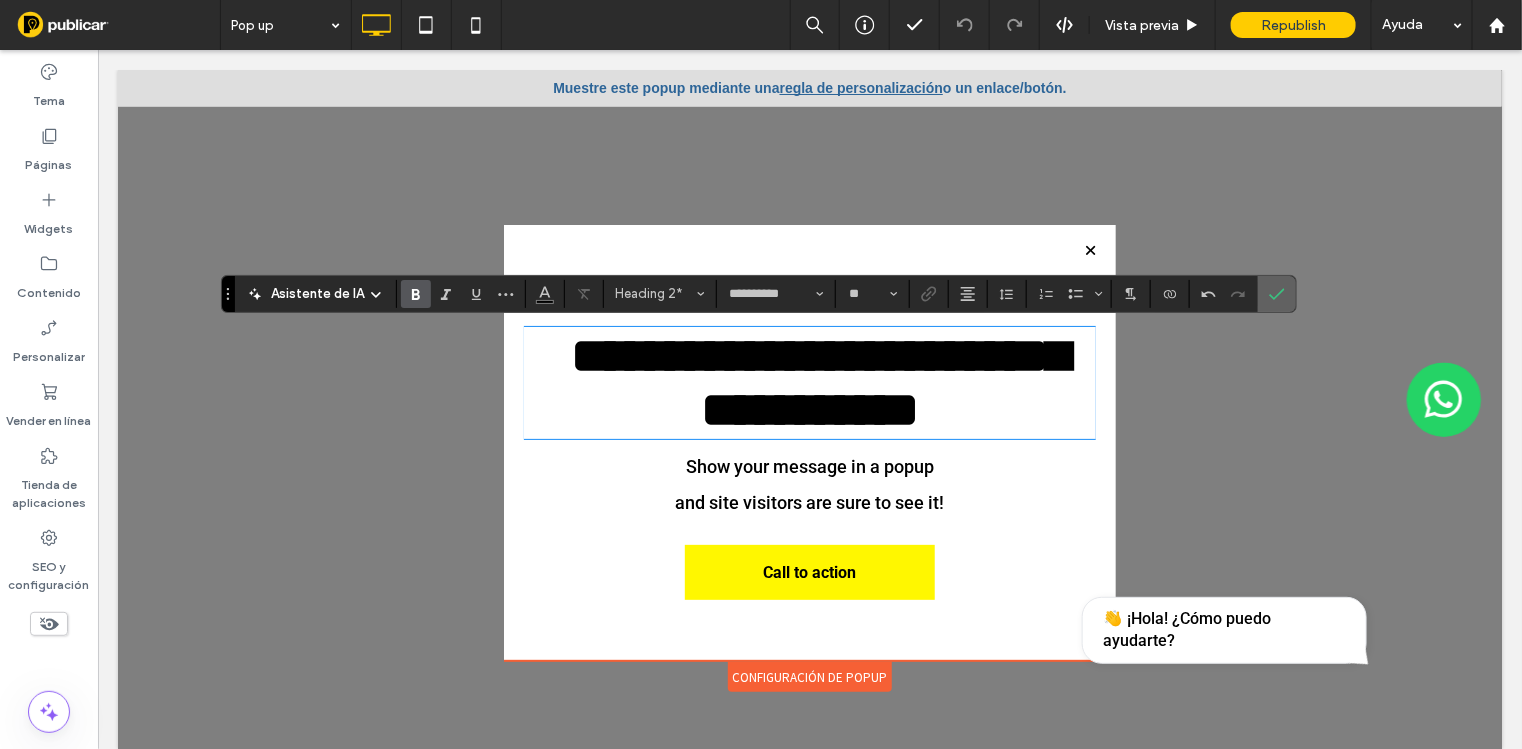 click 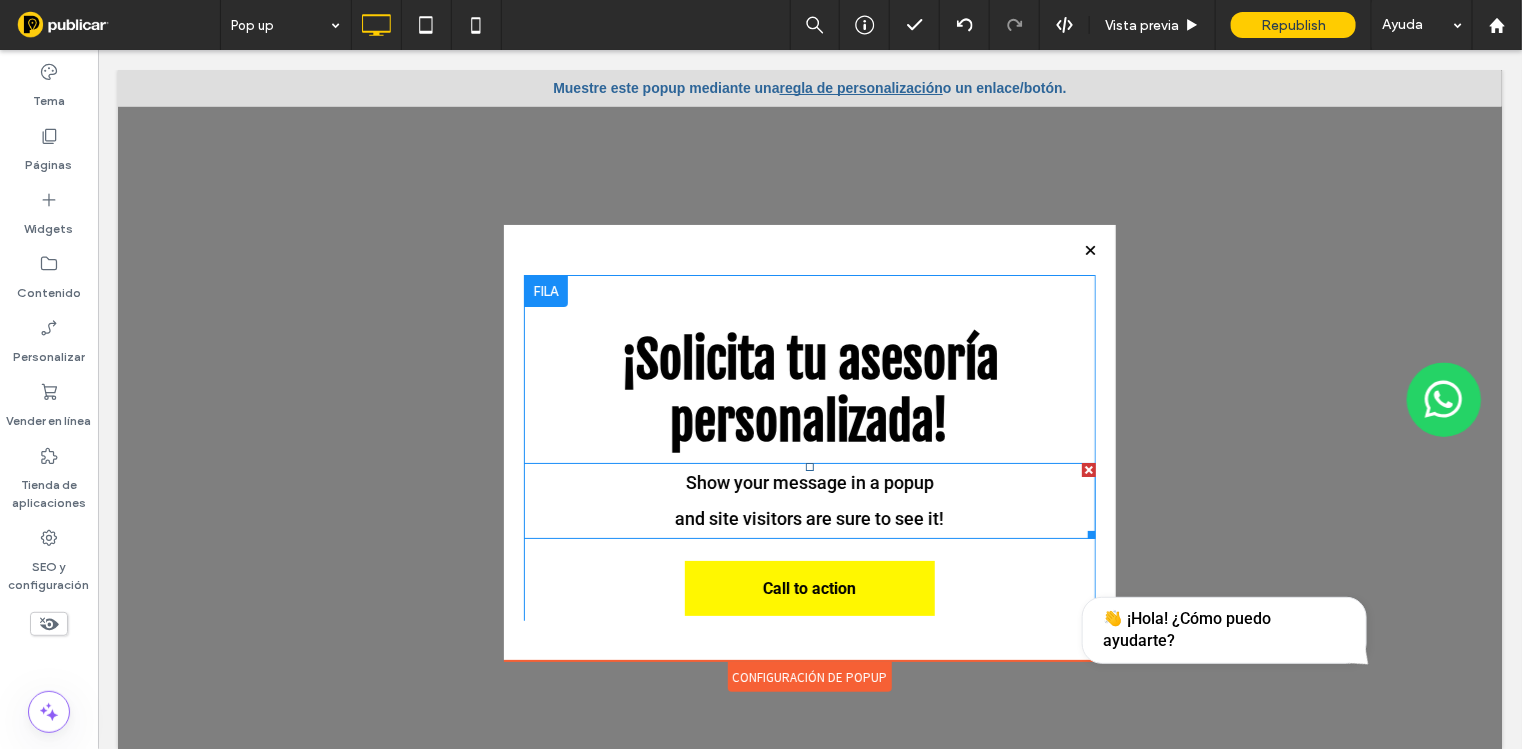 click on "and site visitors are sure to see it!" at bounding box center [809, 518] 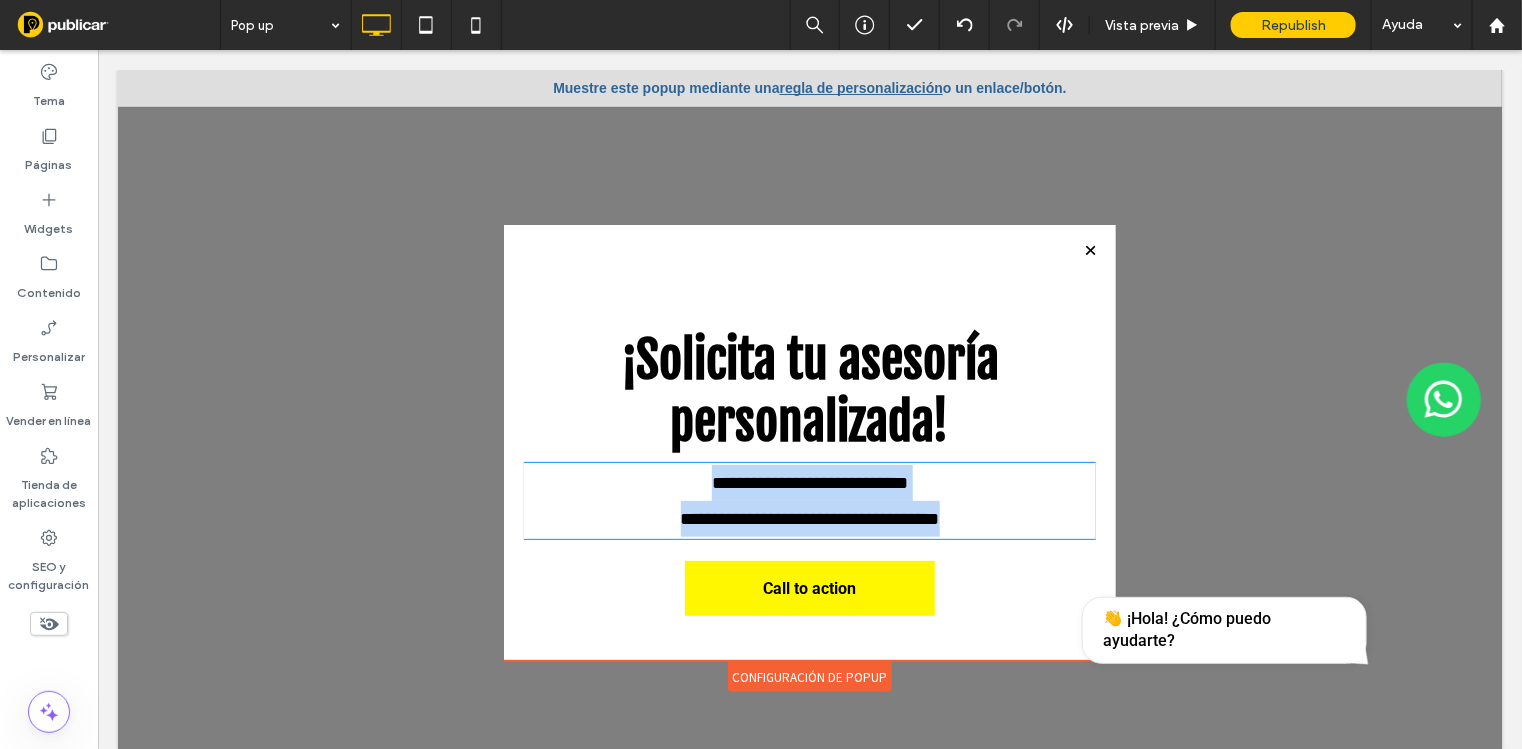 click on "**********" at bounding box center [809, 518] 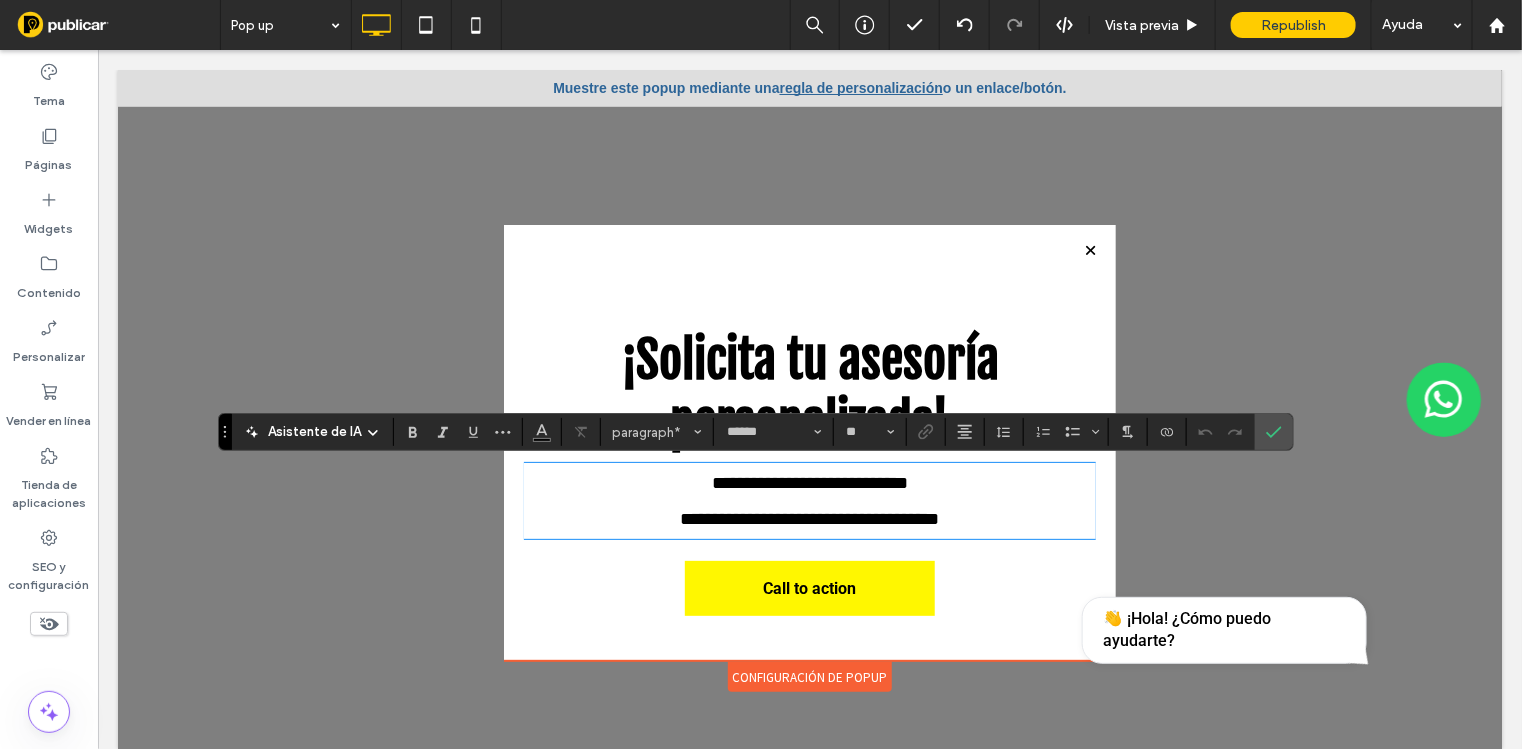 type 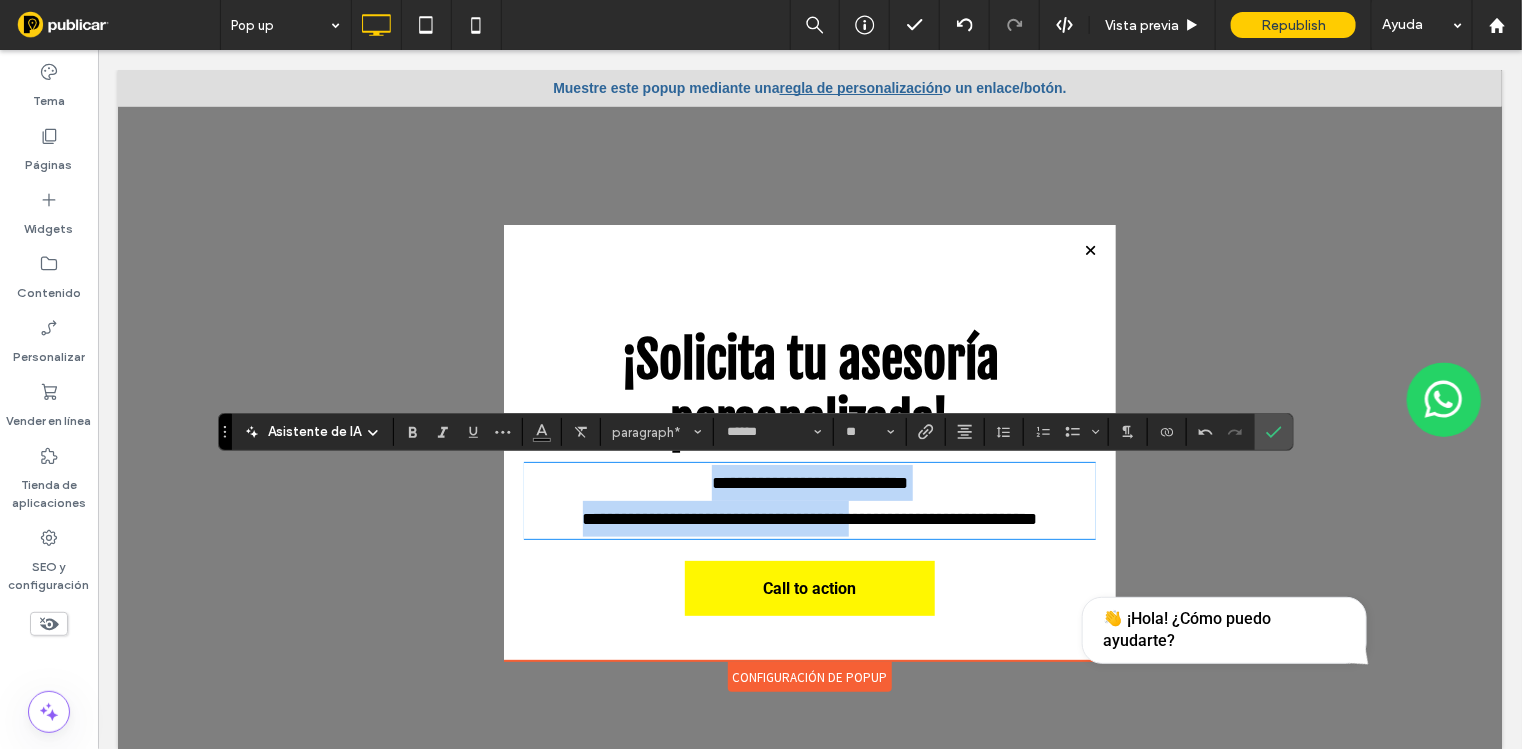 drag, startPoint x: 812, startPoint y: 522, endPoint x: 551, endPoint y: 463, distance: 267.5855 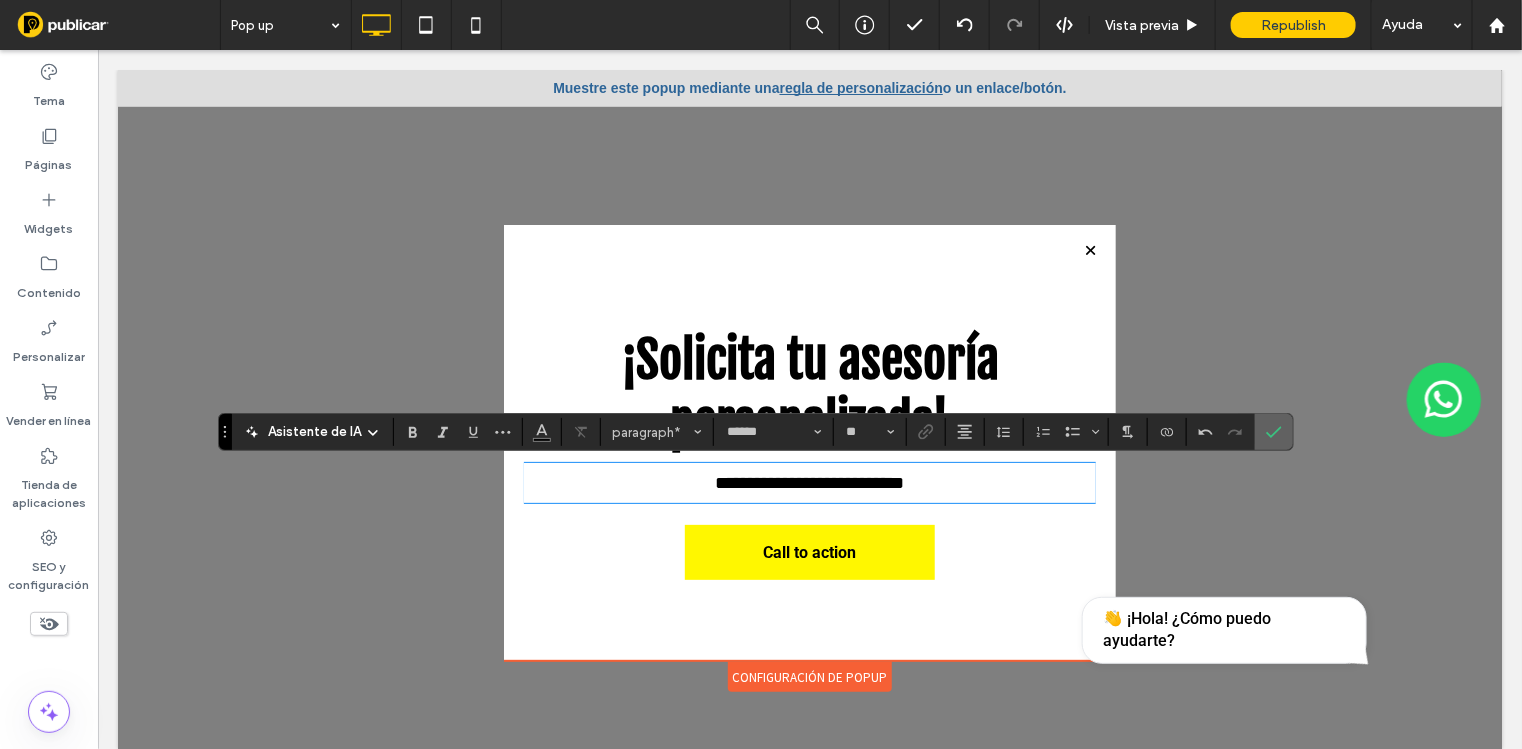 drag, startPoint x: 1270, startPoint y: 425, endPoint x: 829, endPoint y: 492, distance: 446.06055 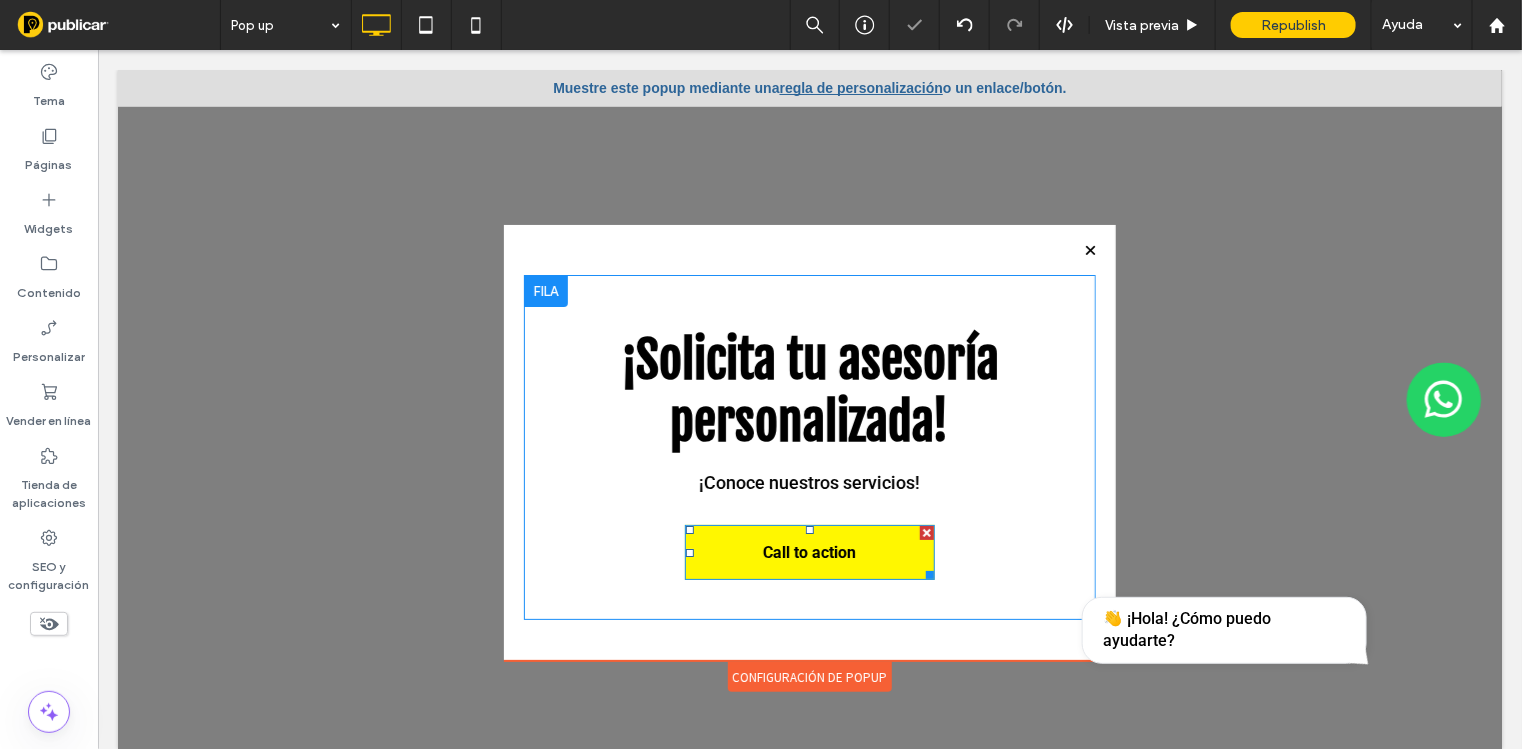 click on "Call to action" at bounding box center (809, 551) 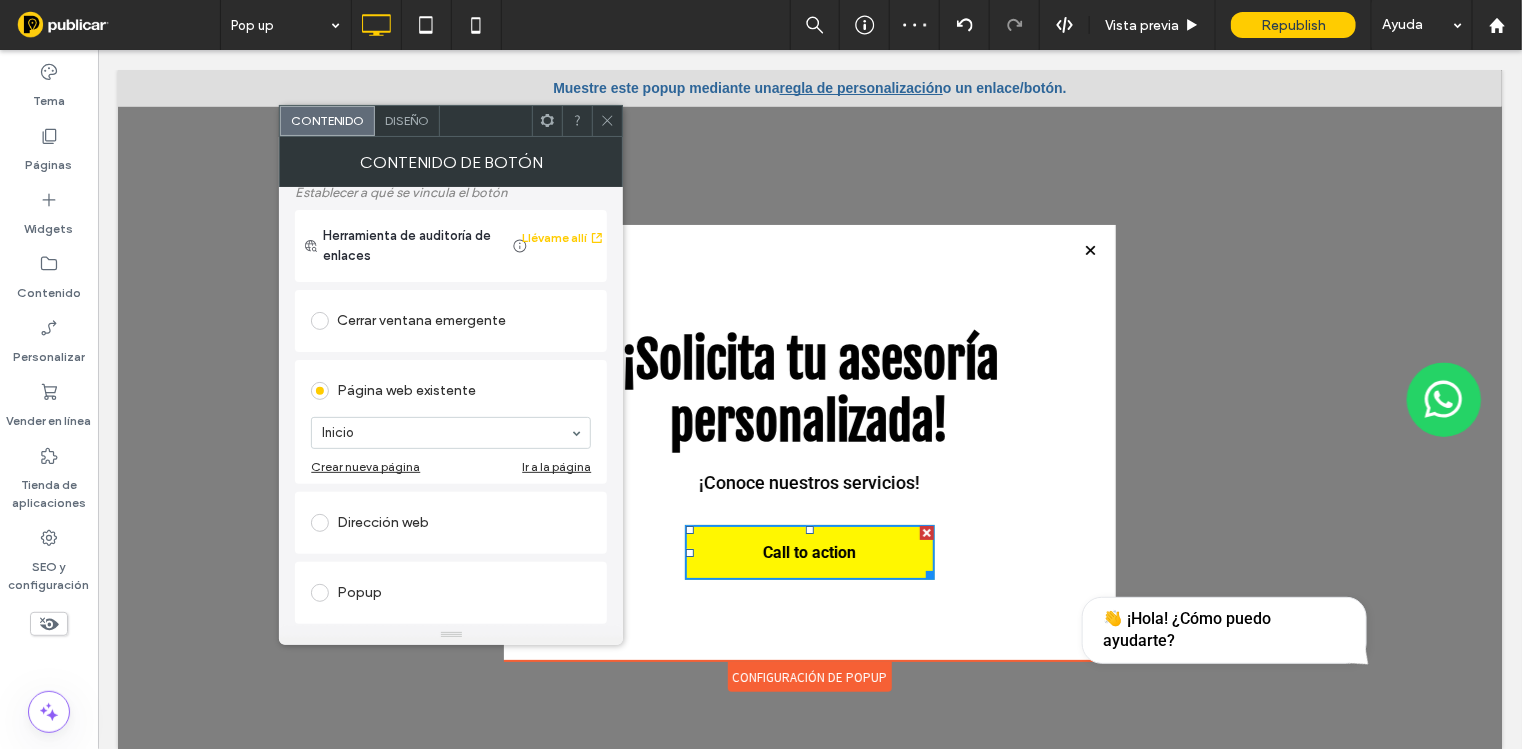 scroll, scrollTop: 249, scrollLeft: 0, axis: vertical 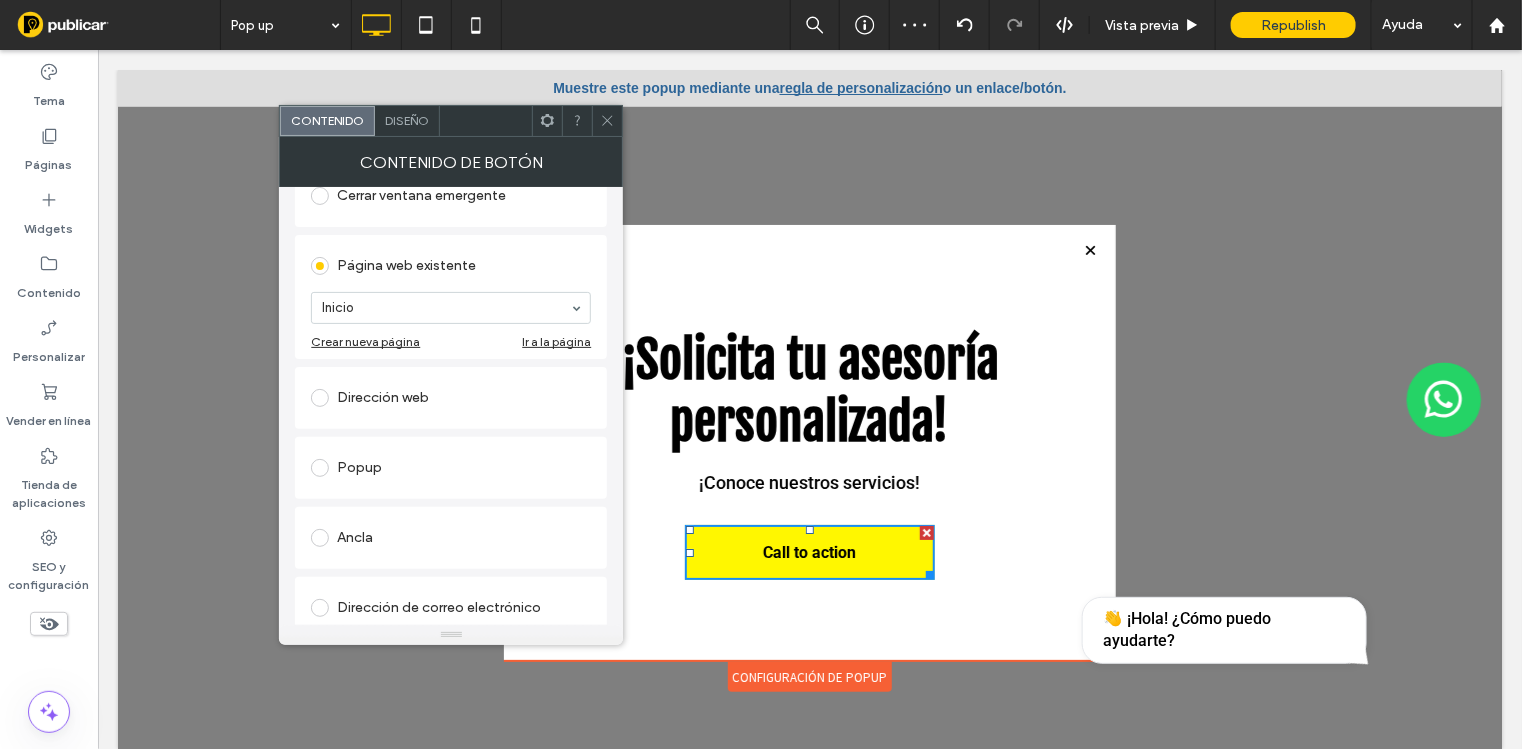 click at bounding box center [320, 398] 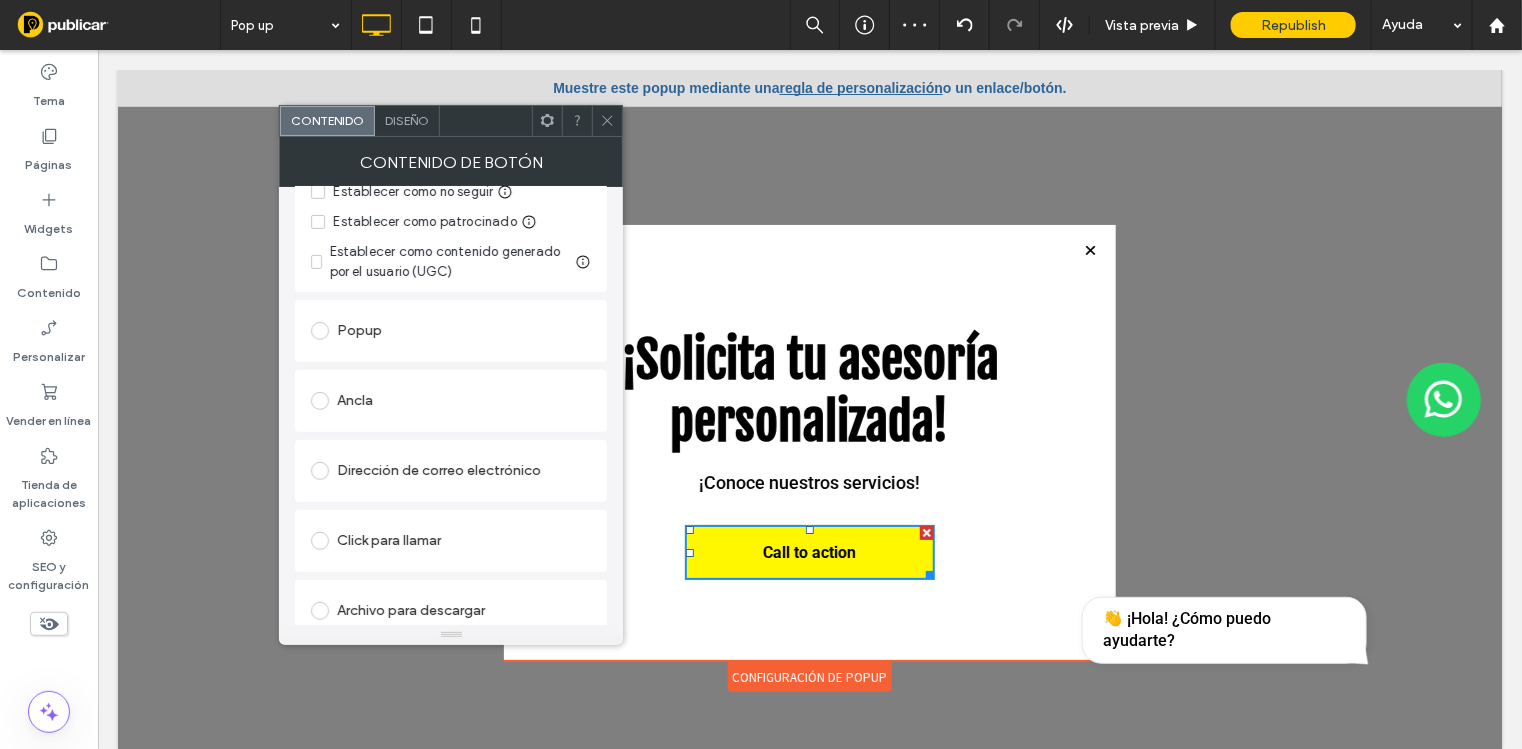 click at bounding box center (320, 401) 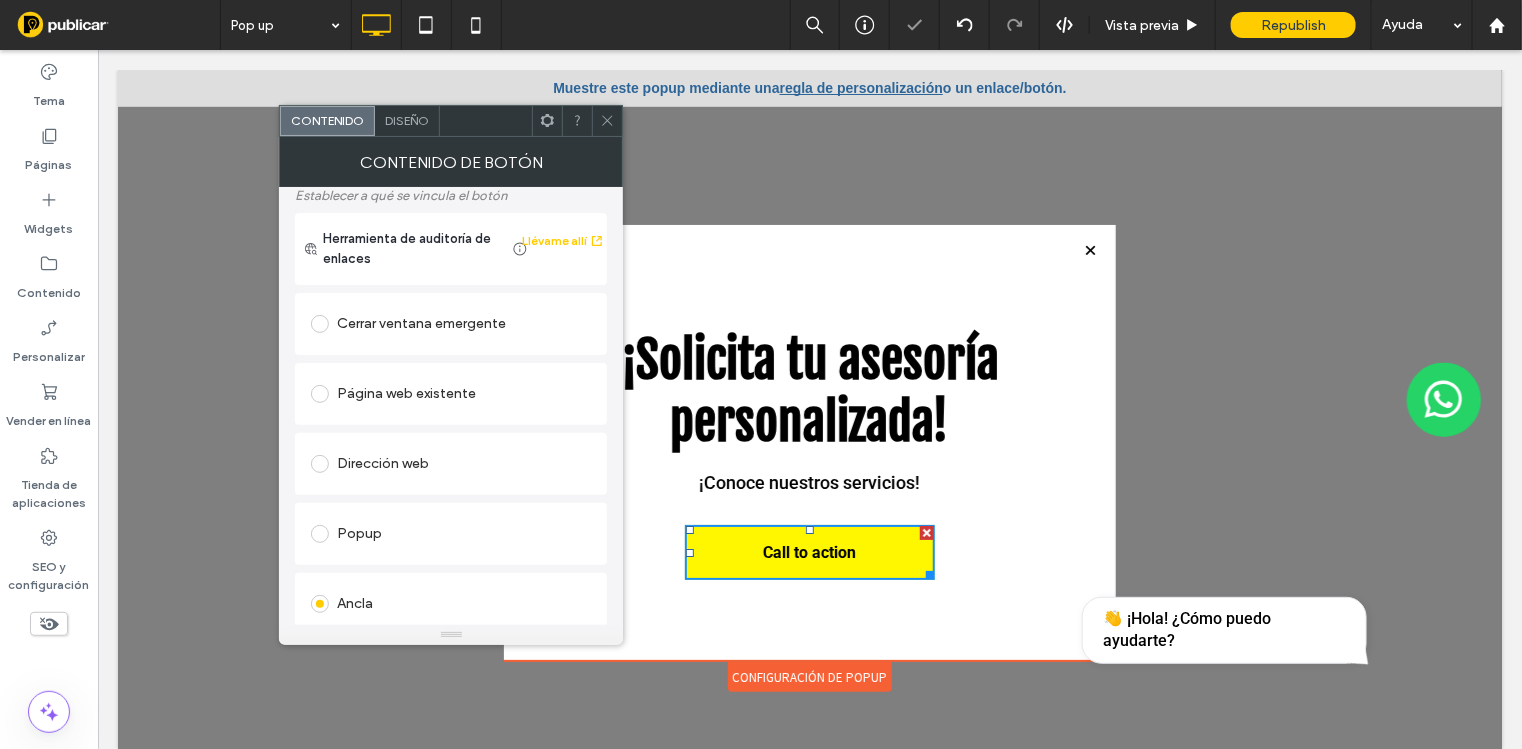 scroll, scrollTop: 0, scrollLeft: 0, axis: both 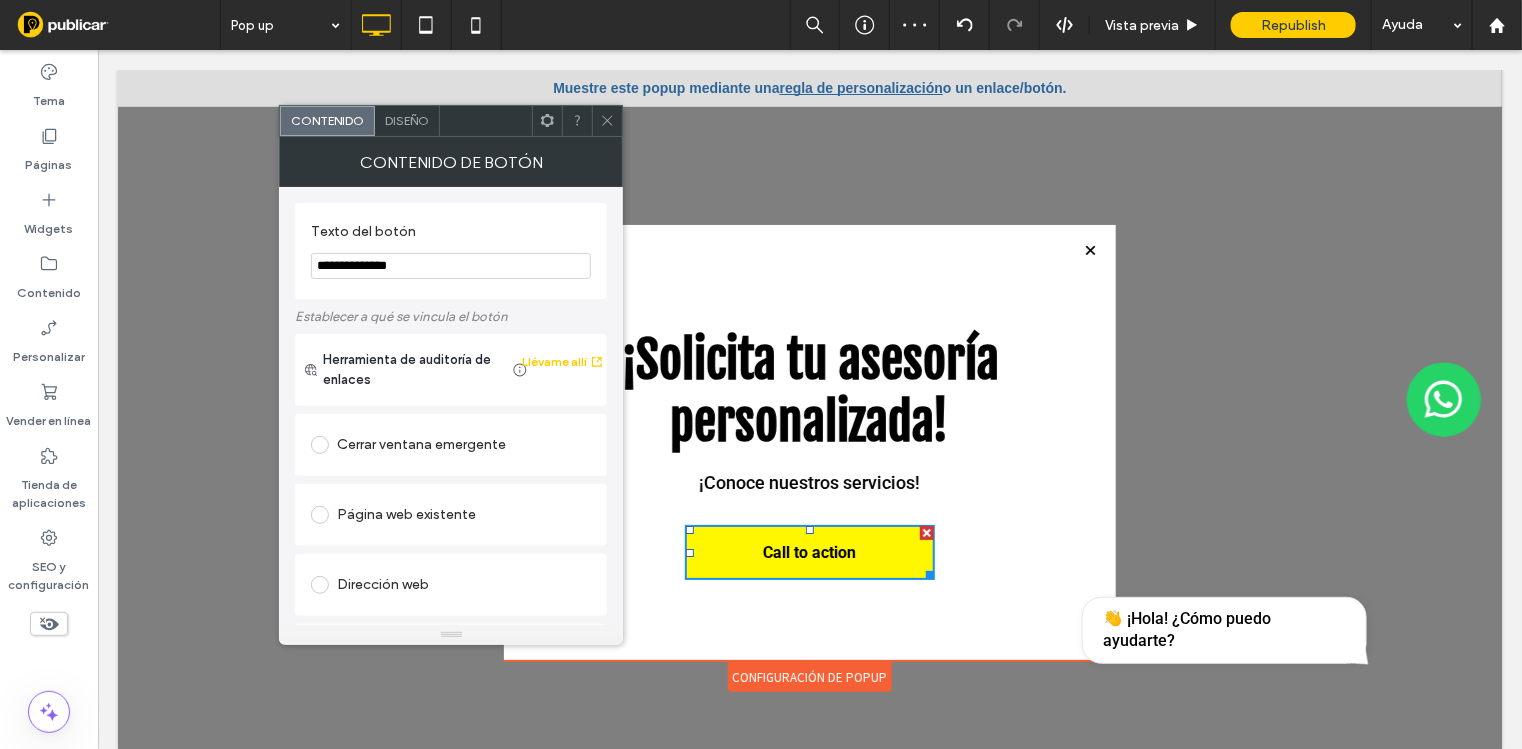 drag, startPoint x: 542, startPoint y: 311, endPoint x: 144, endPoint y: 266, distance: 400.5359 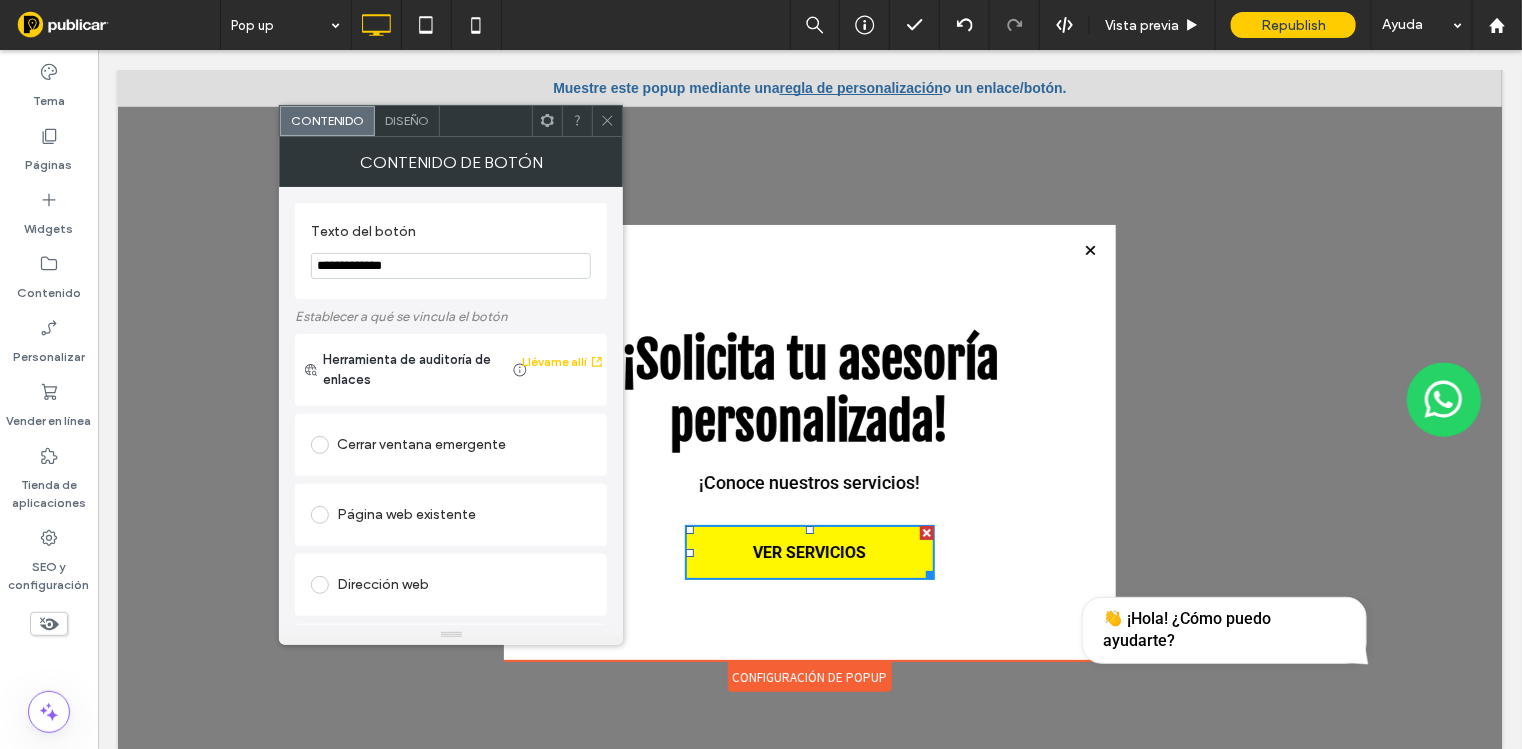 type on "**********" 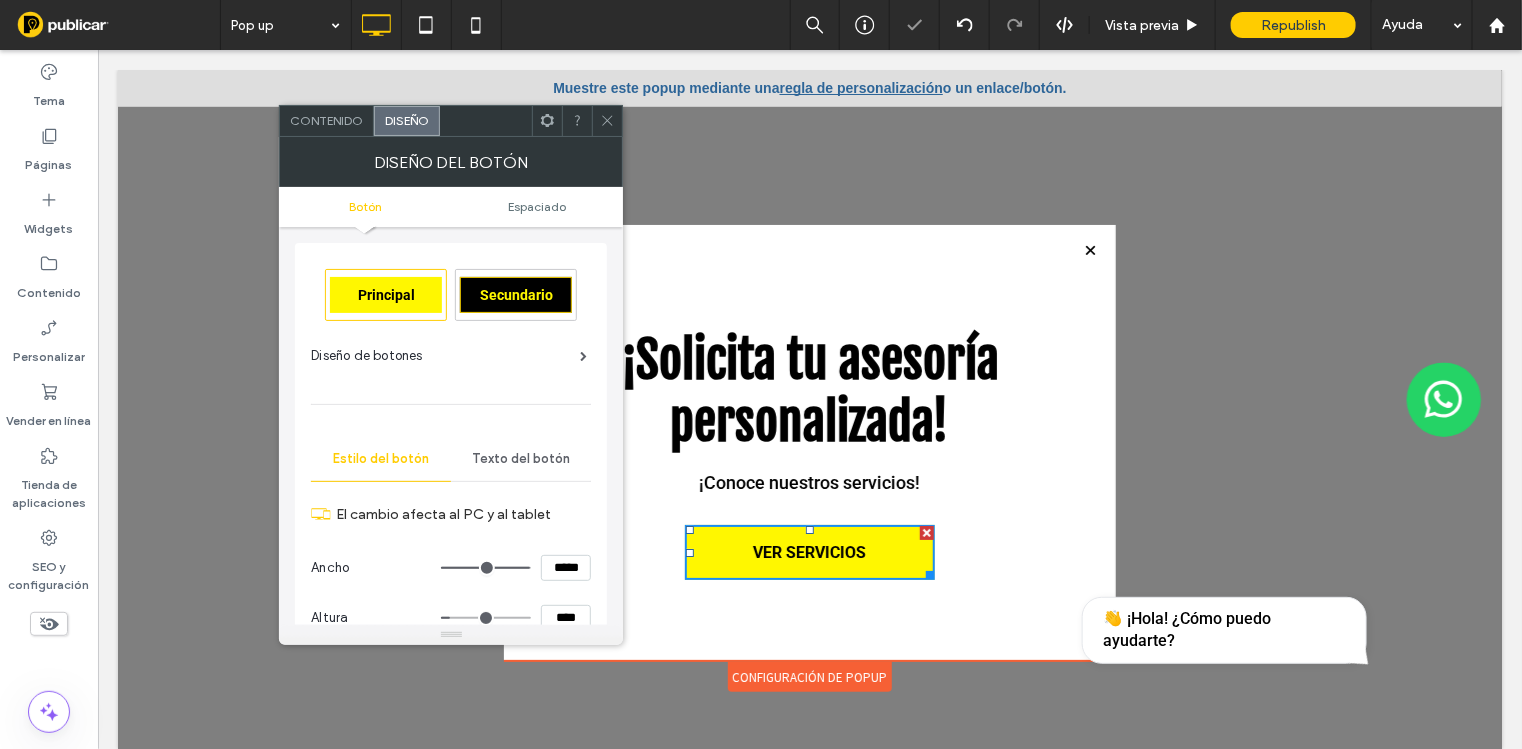 click on "Principal" at bounding box center [386, 295] 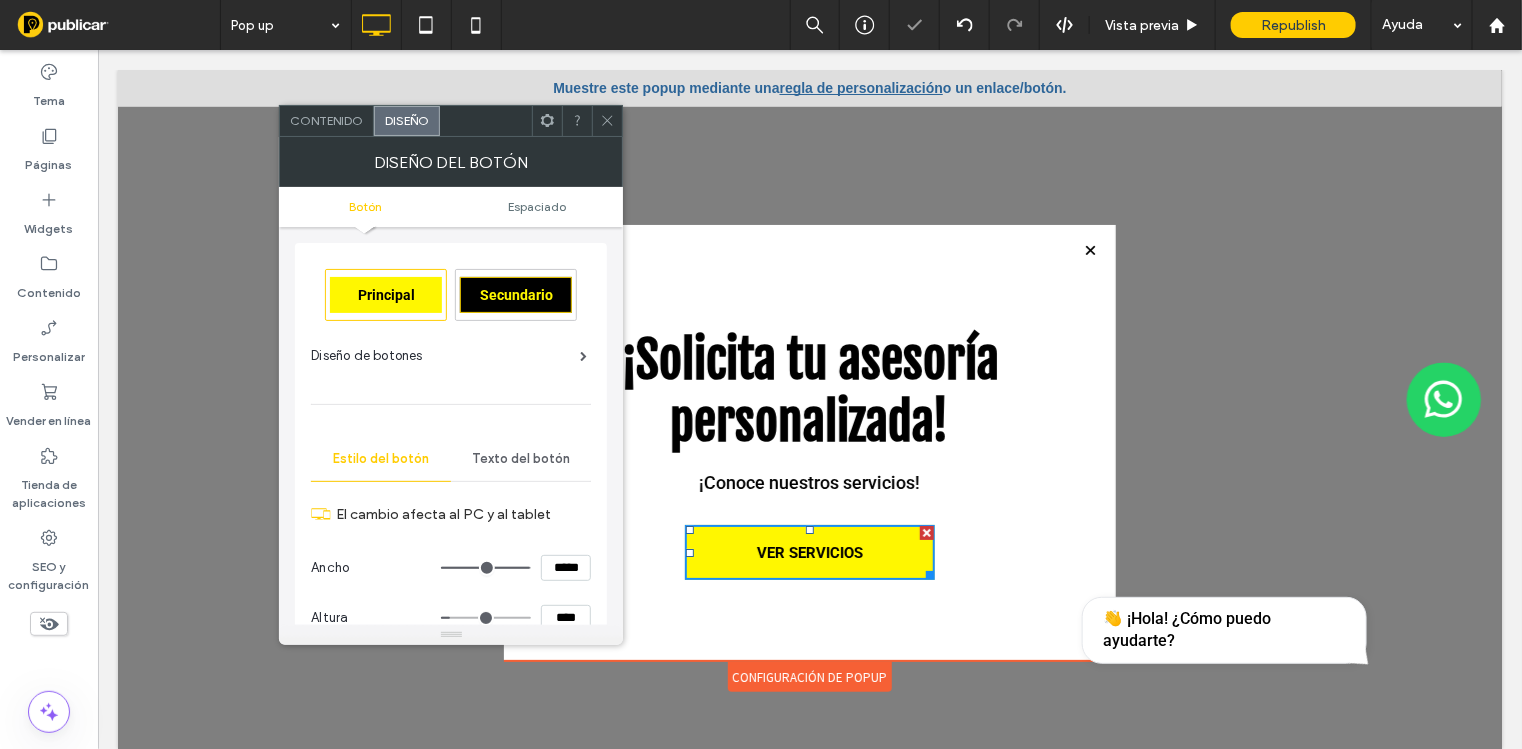 click on "Diseño de botones" at bounding box center (449, 356) 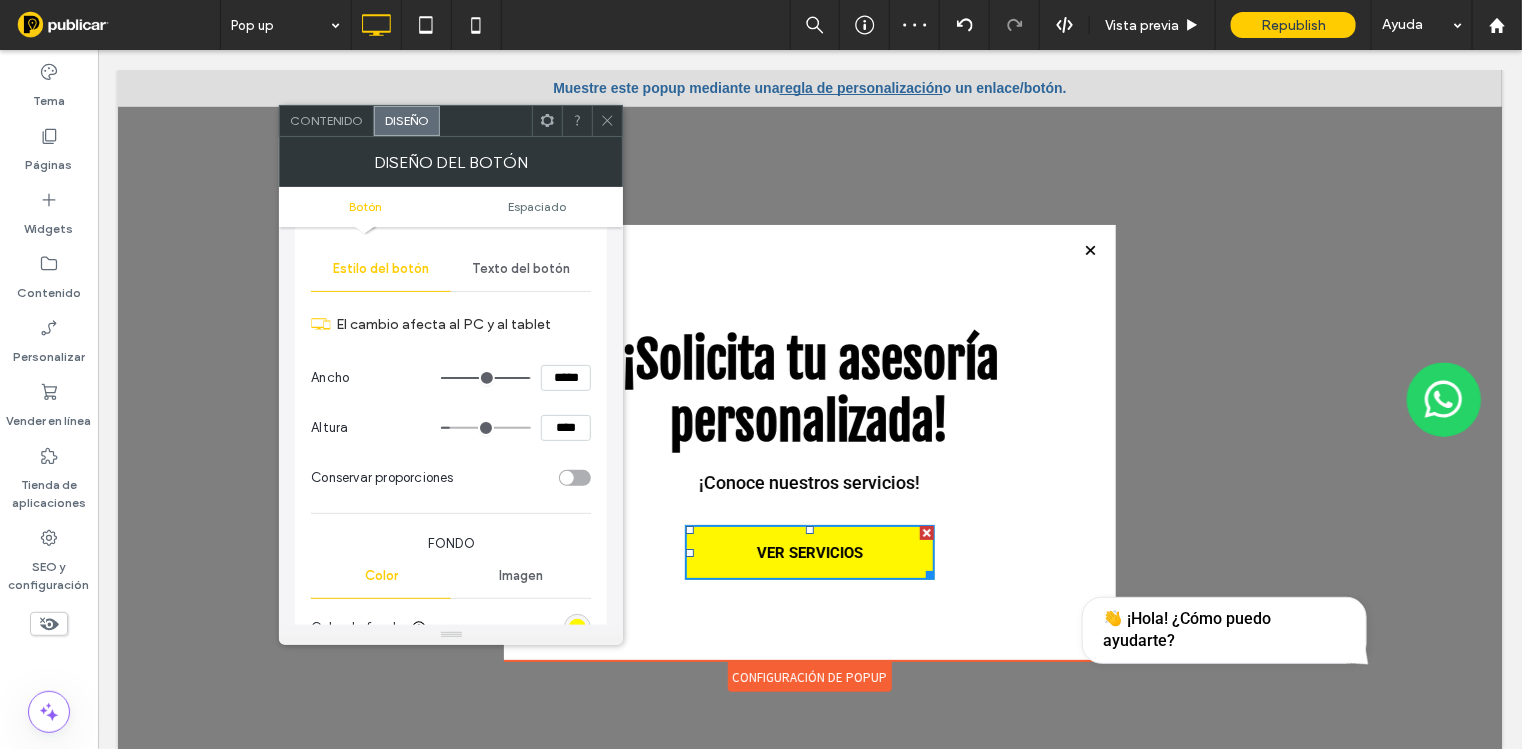 scroll, scrollTop: 249, scrollLeft: 0, axis: vertical 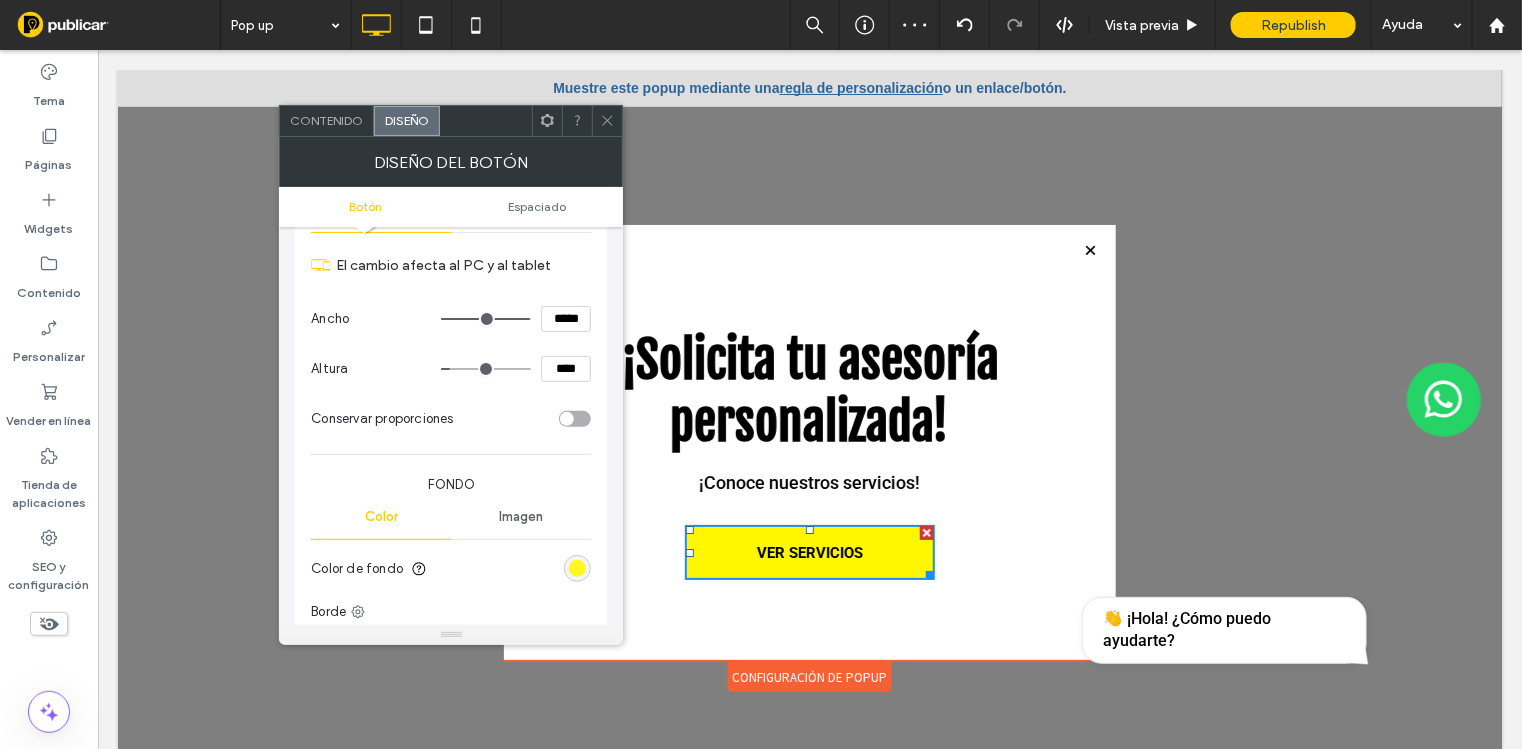 click at bounding box center [577, 568] 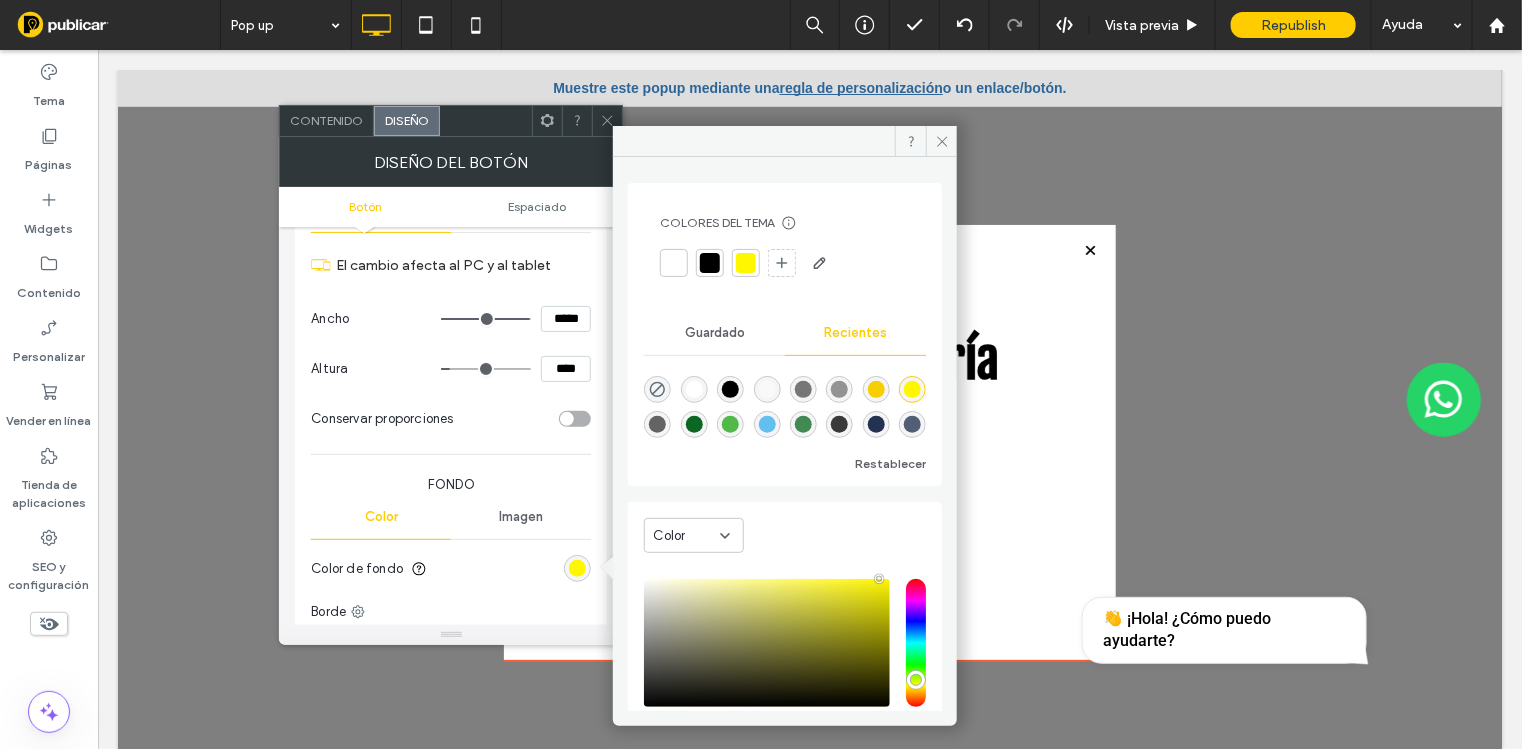 click at bounding box center [694, 424] 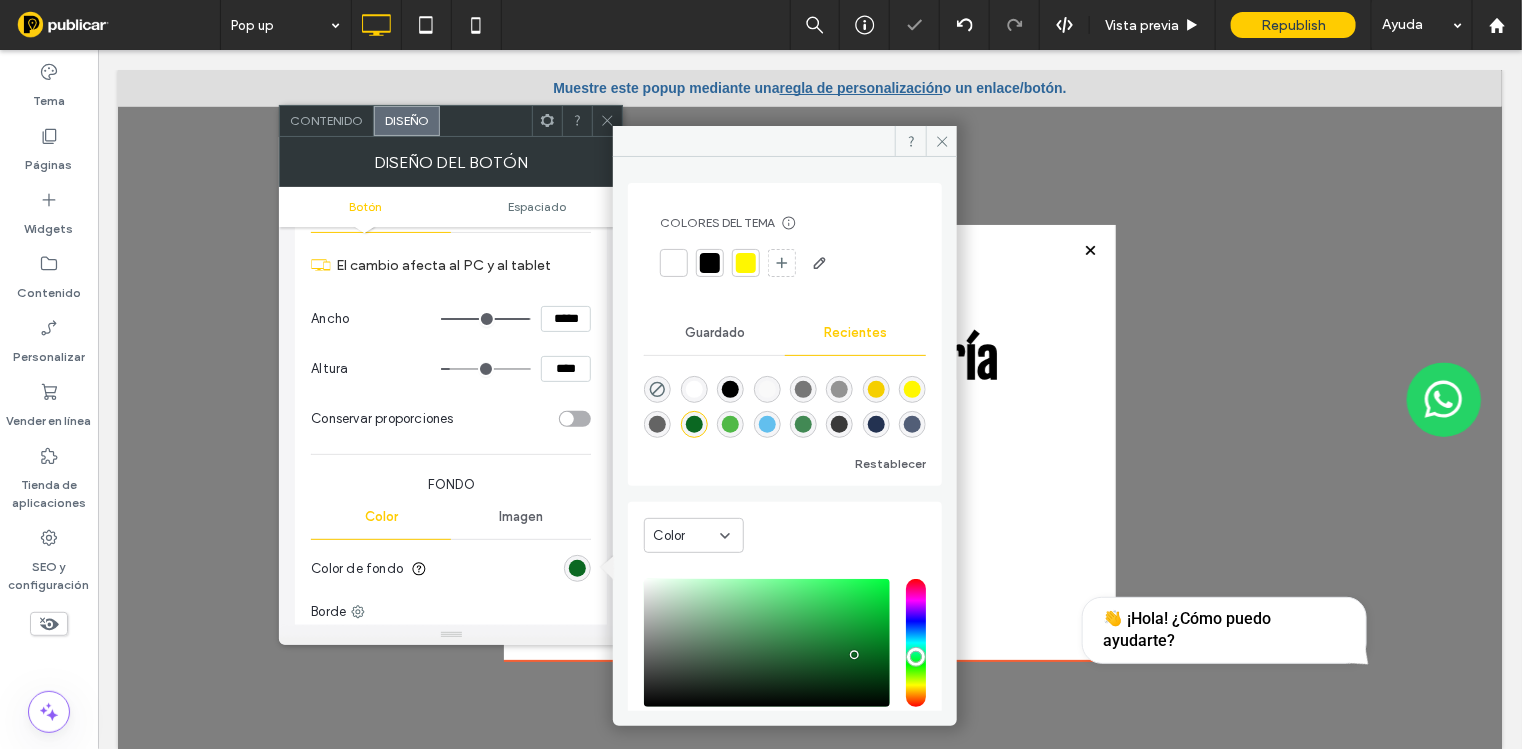click 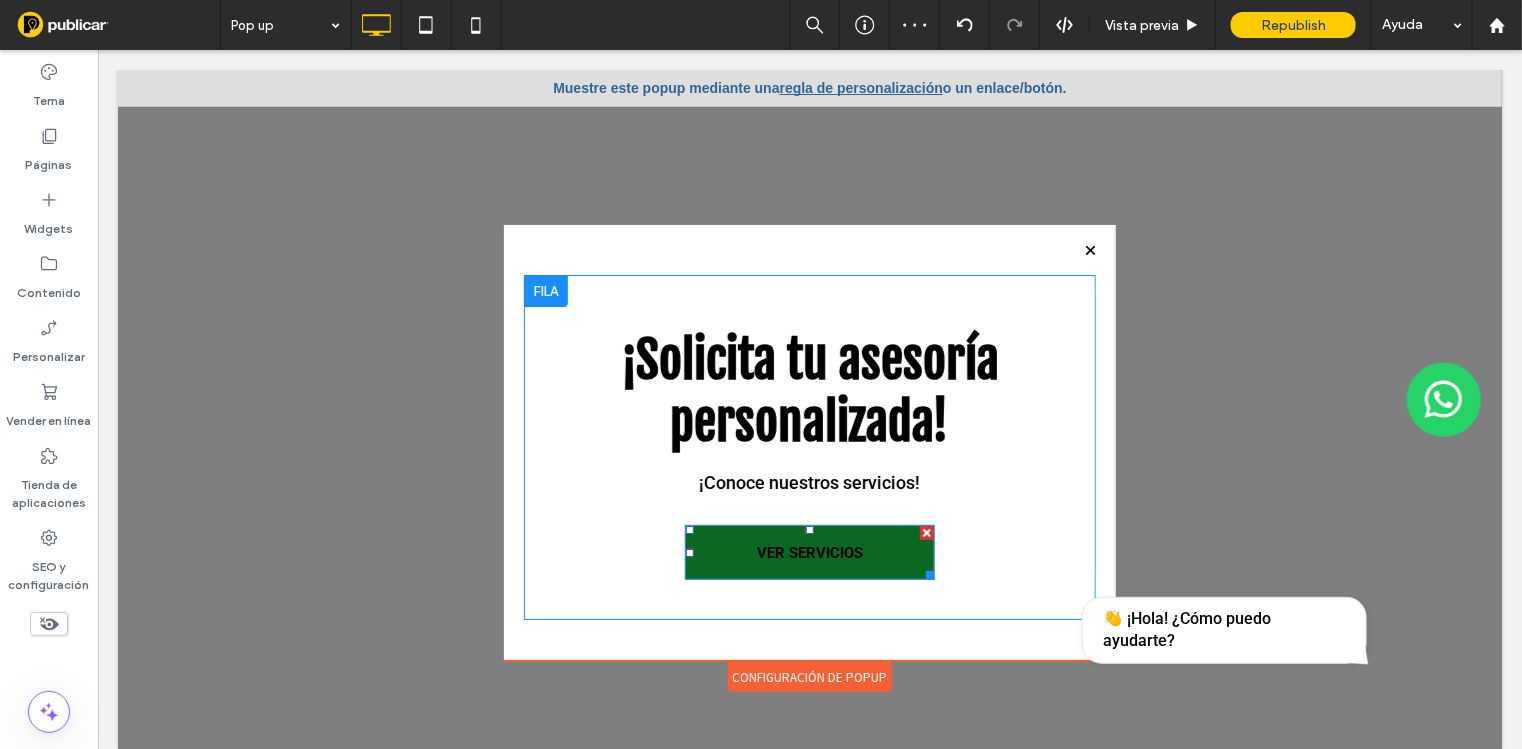 click on "VER SERVICIOS" at bounding box center [809, 552] 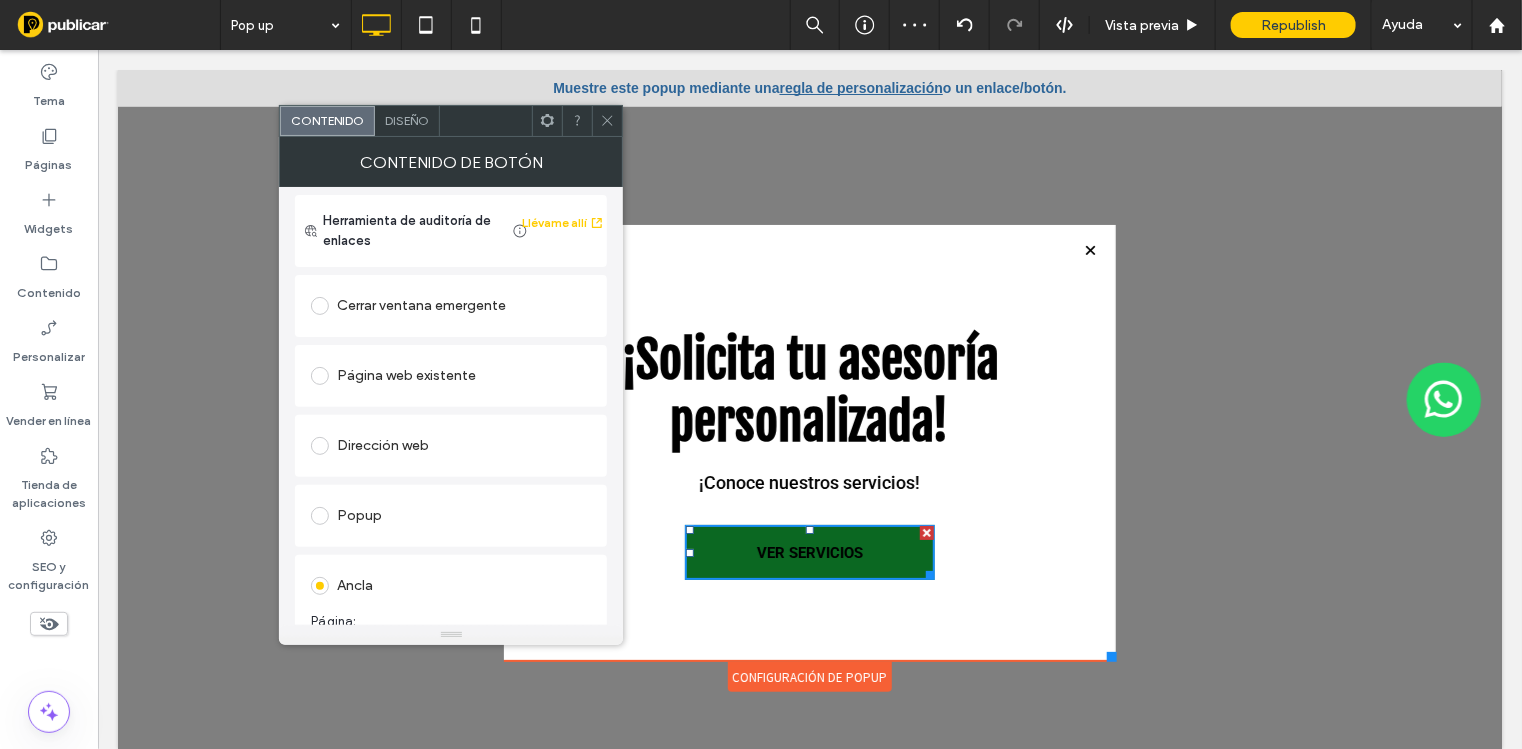 scroll, scrollTop: 0, scrollLeft: 0, axis: both 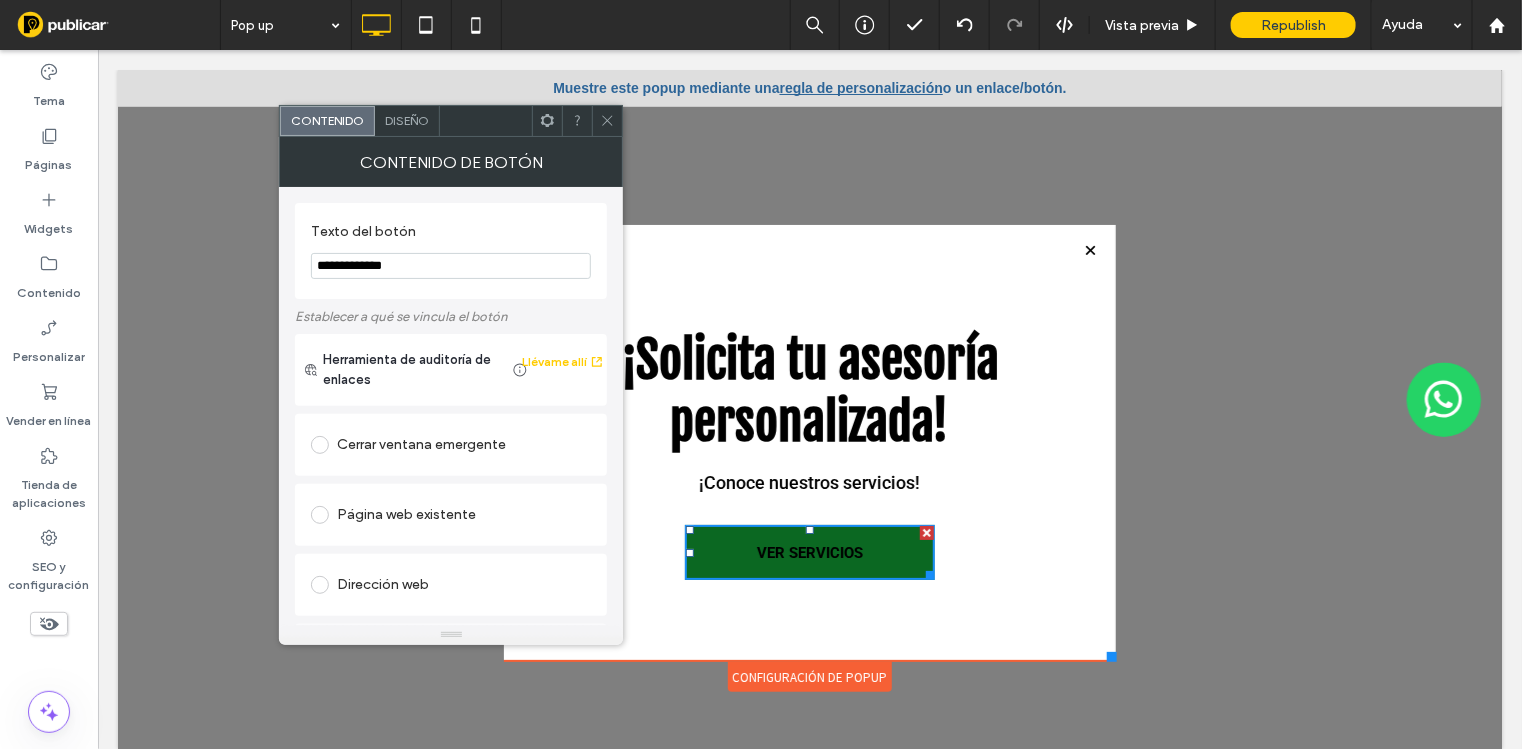 click on "Diseño" at bounding box center [407, 120] 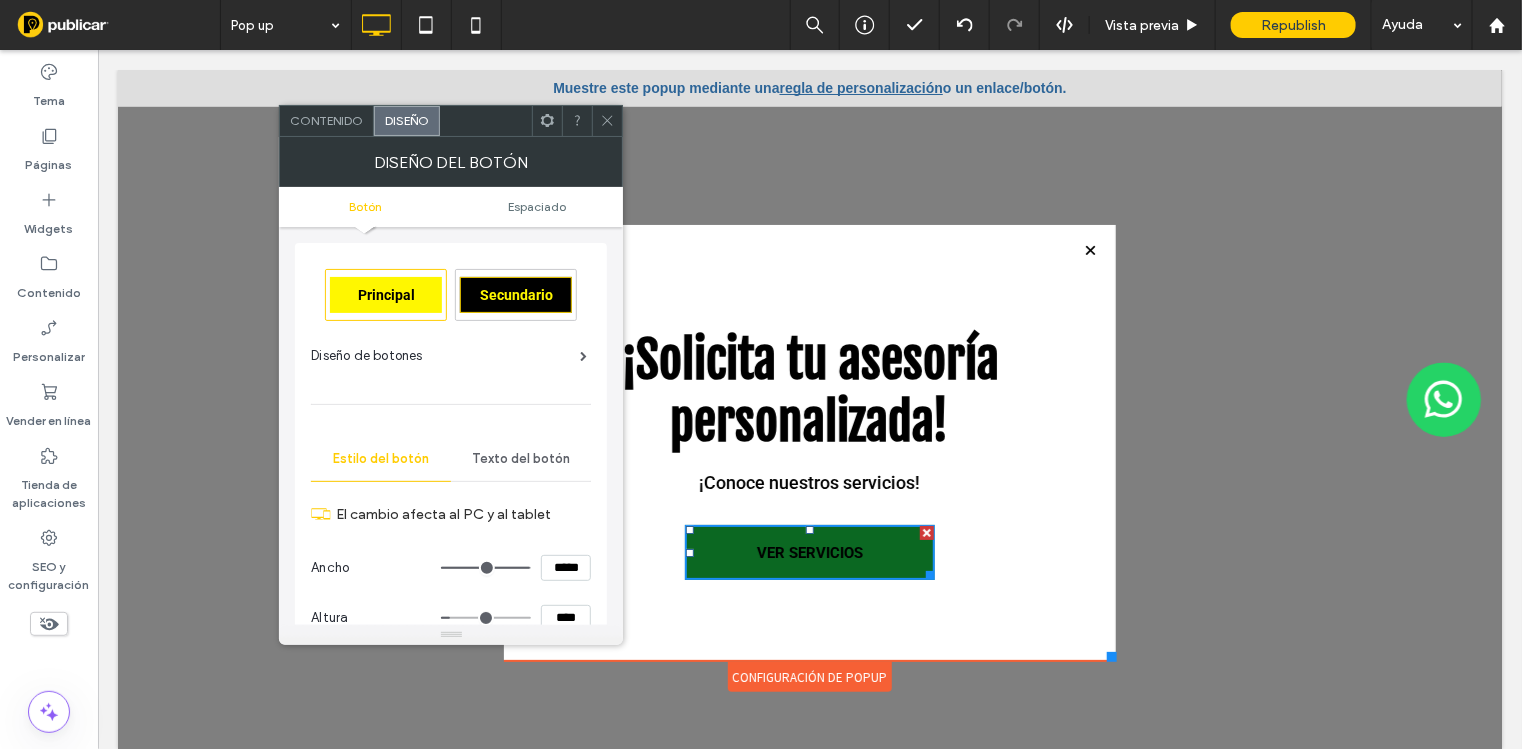 scroll, scrollTop: 124, scrollLeft: 0, axis: vertical 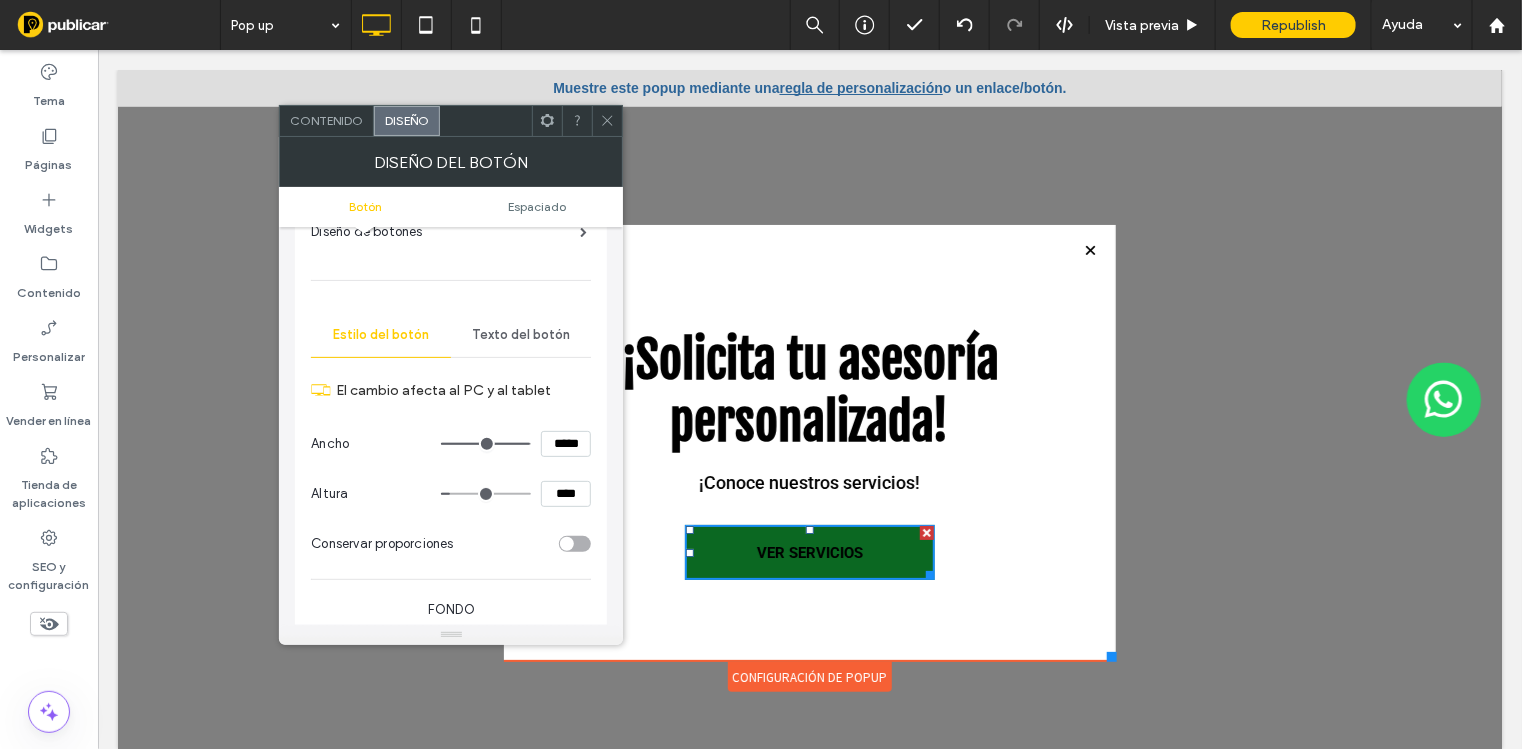 click on "Texto del botón" at bounding box center (521, 335) 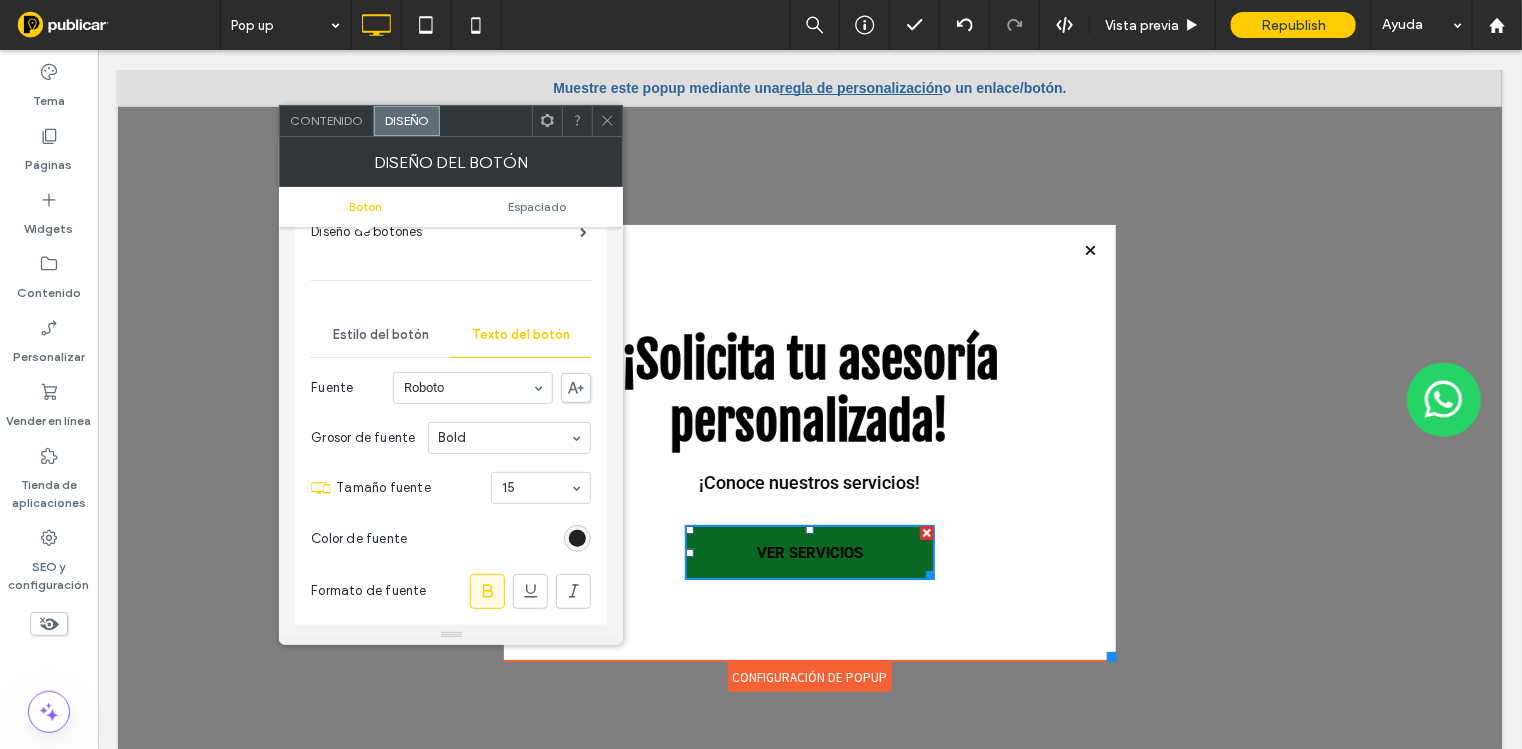 click at bounding box center [577, 538] 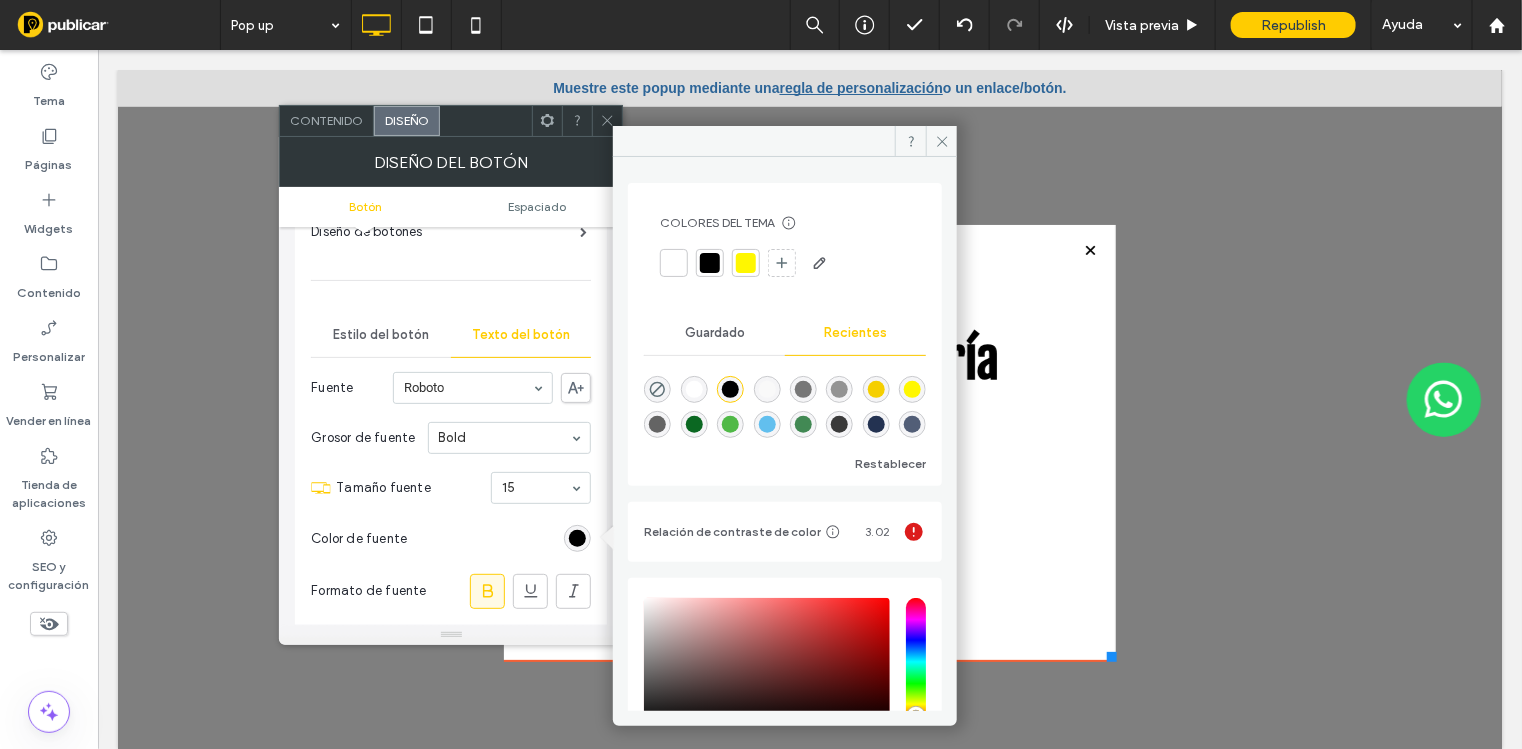 click at bounding box center [674, 263] 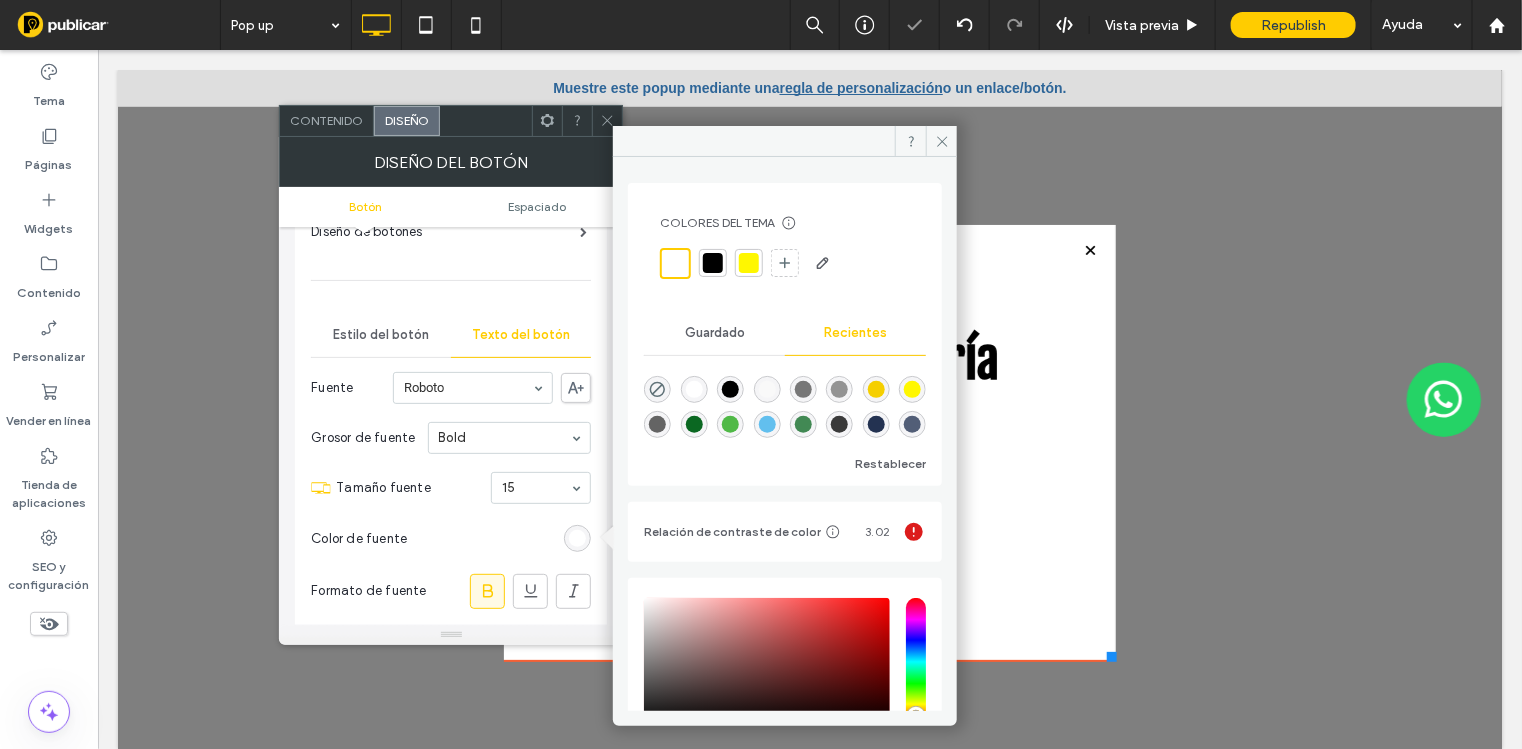 drag, startPoint x: 602, startPoint y: 124, endPoint x: 632, endPoint y: 257, distance: 136.34148 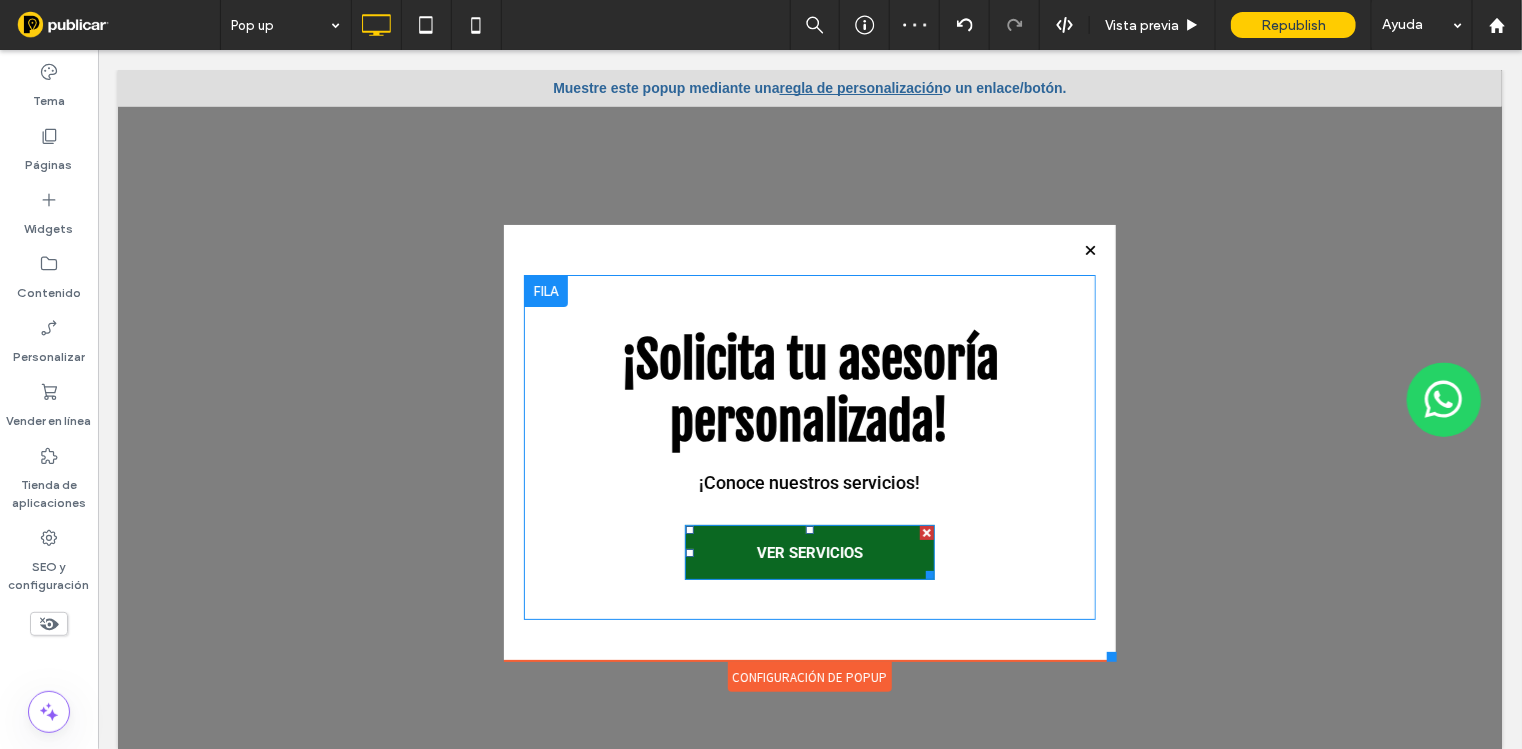 scroll, scrollTop: 0, scrollLeft: 0, axis: both 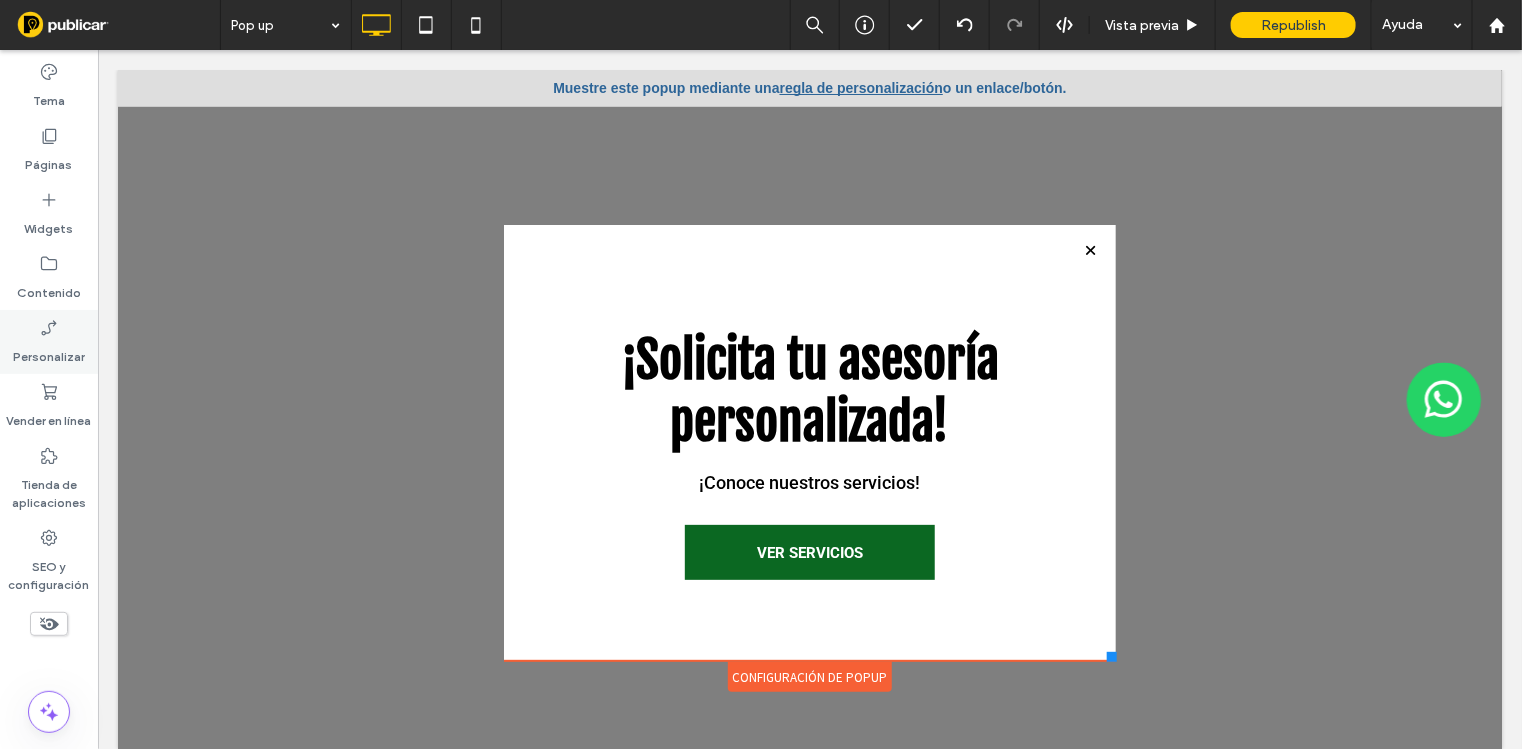 click on "Personalizar" at bounding box center [49, 352] 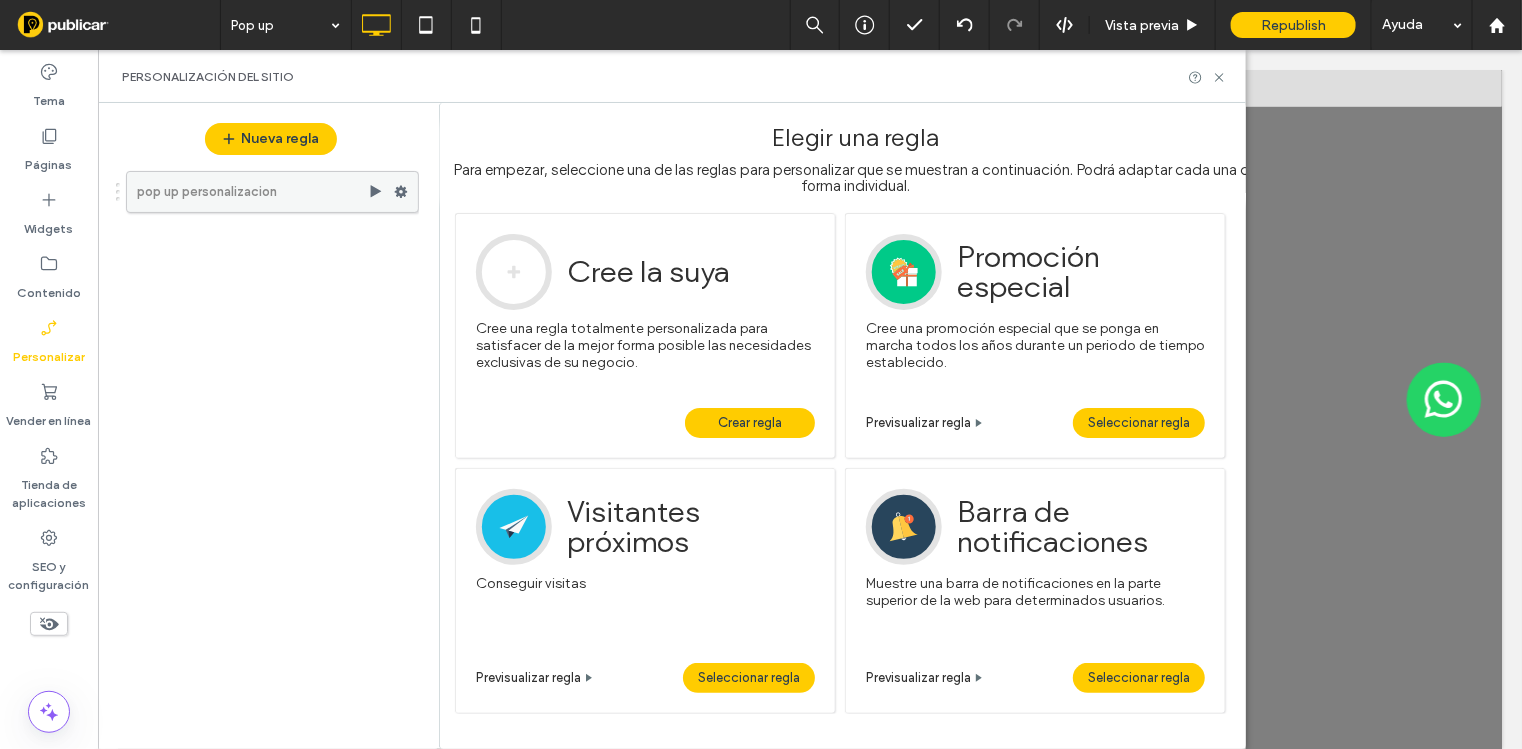 click 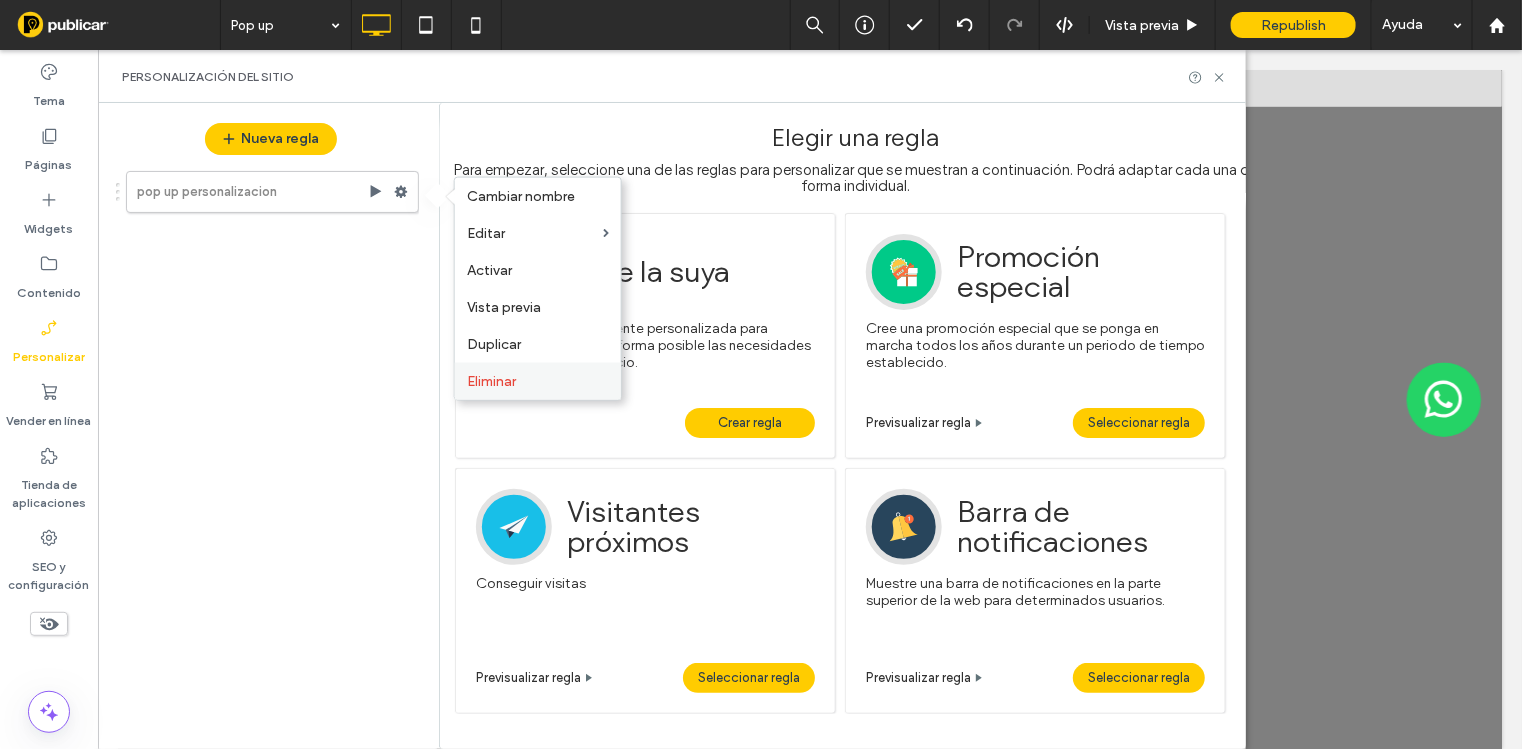 click on "Eliminar" at bounding box center [491, 381] 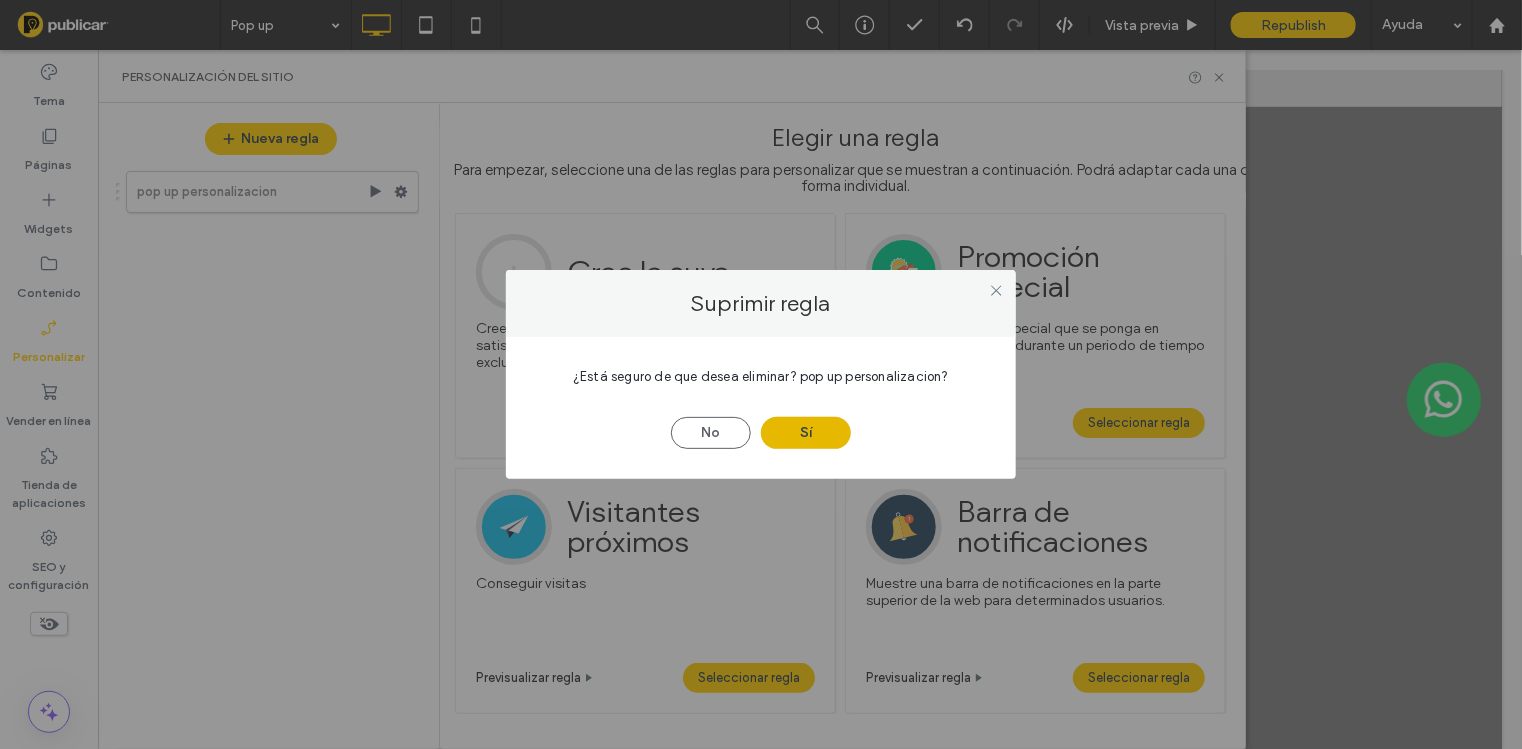 click on "Sí" at bounding box center (806, 433) 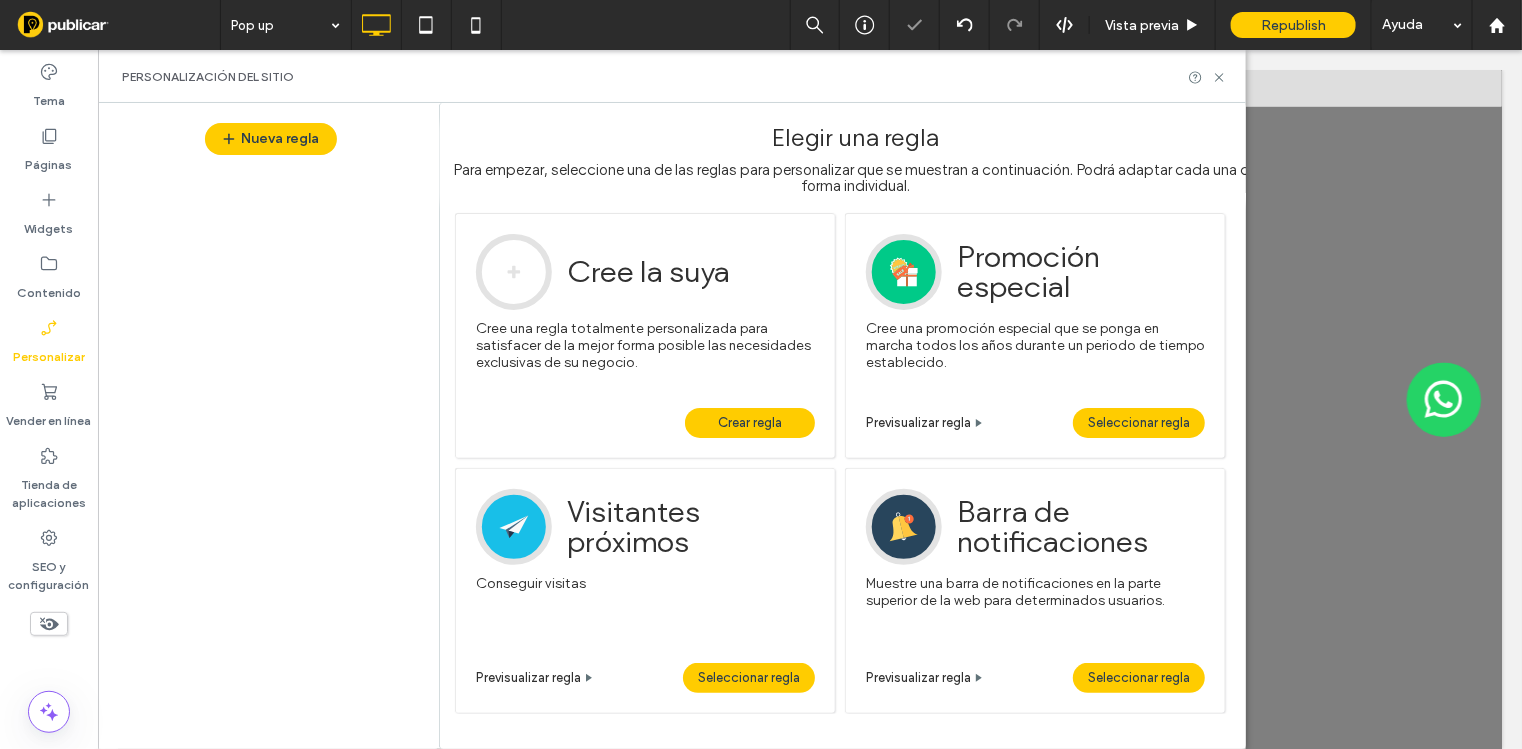 click on "Crear regla" at bounding box center (750, 423) 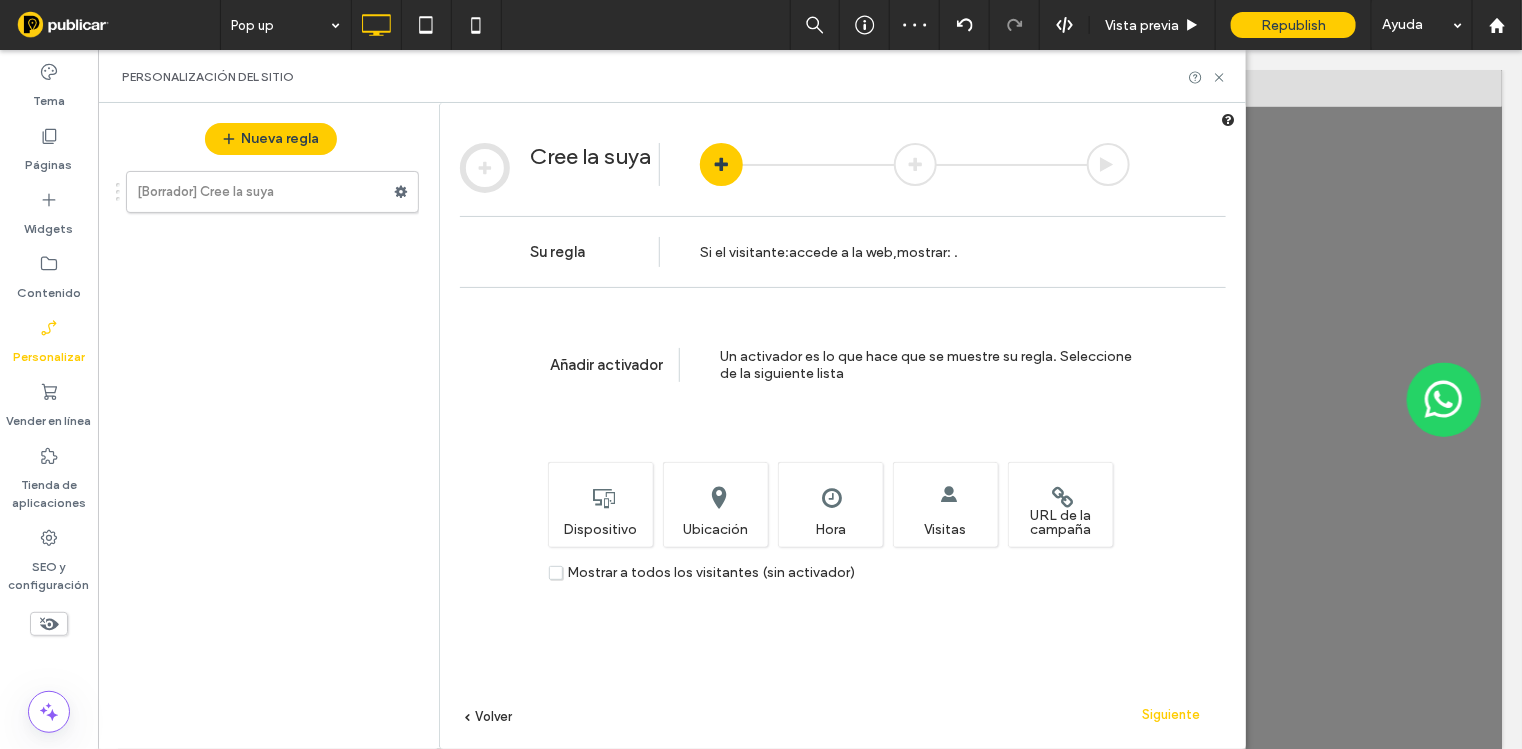 click on "Mostrar a todos los visitantes (sin activador)" at bounding box center [702, 572] 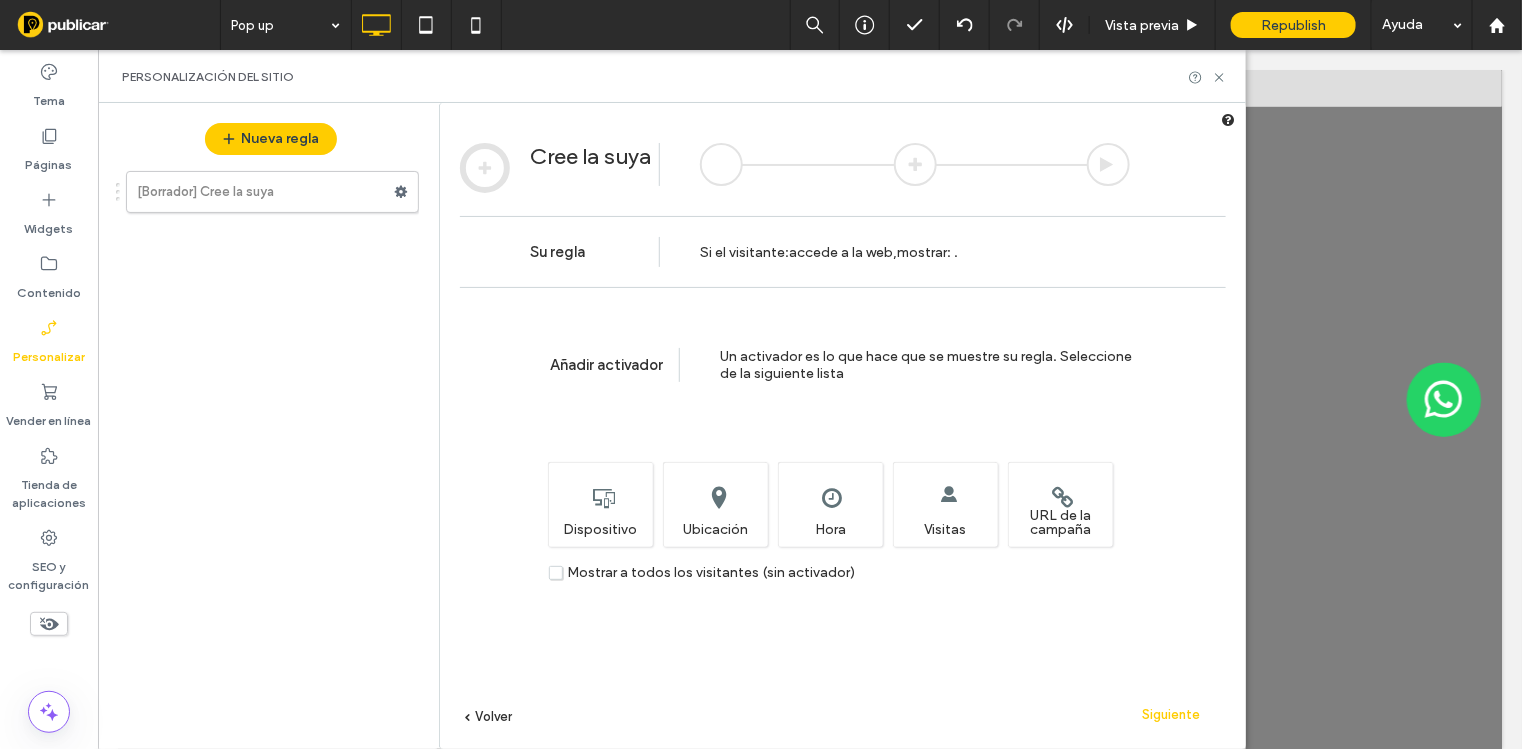 click on "Siguiente" at bounding box center [1171, 714] 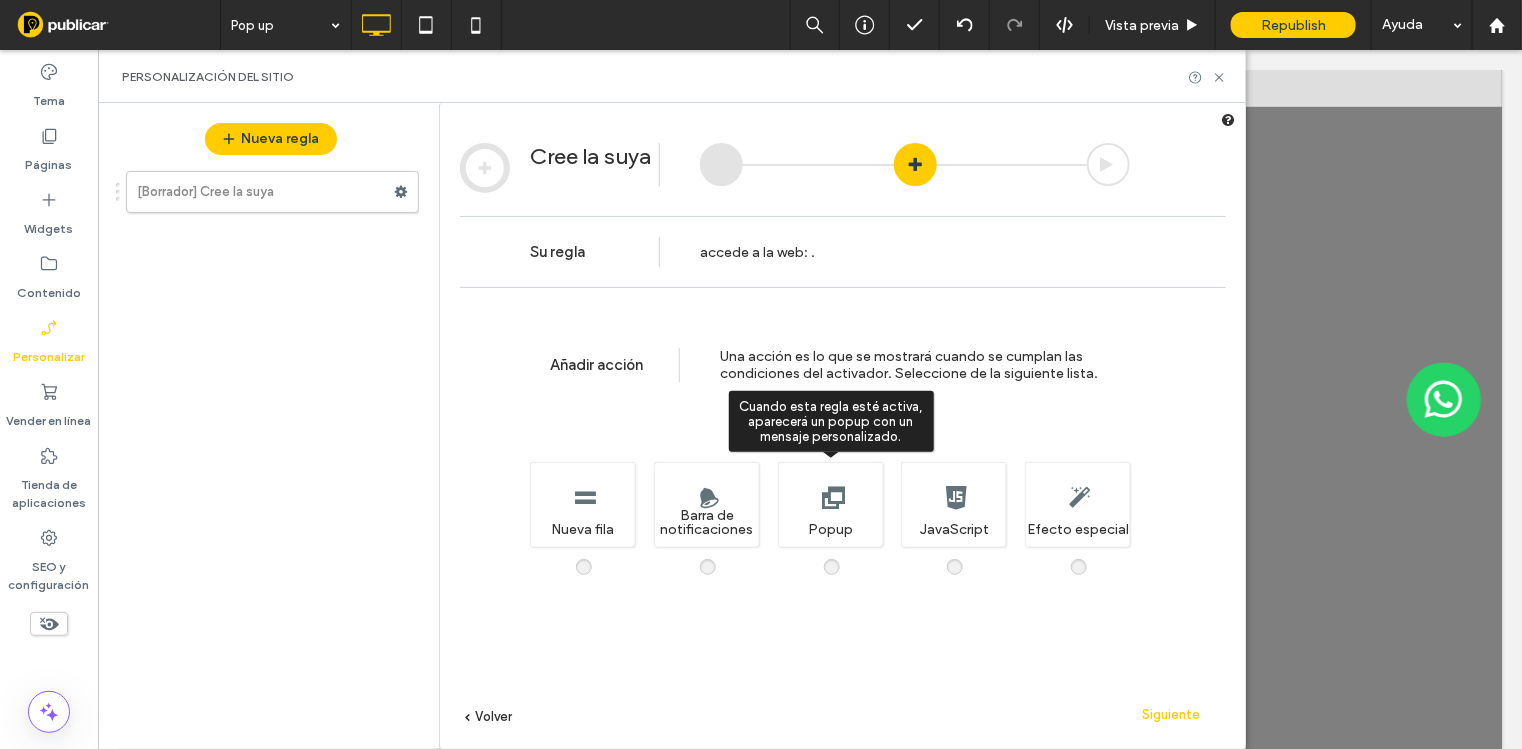 click at bounding box center (844, 557) 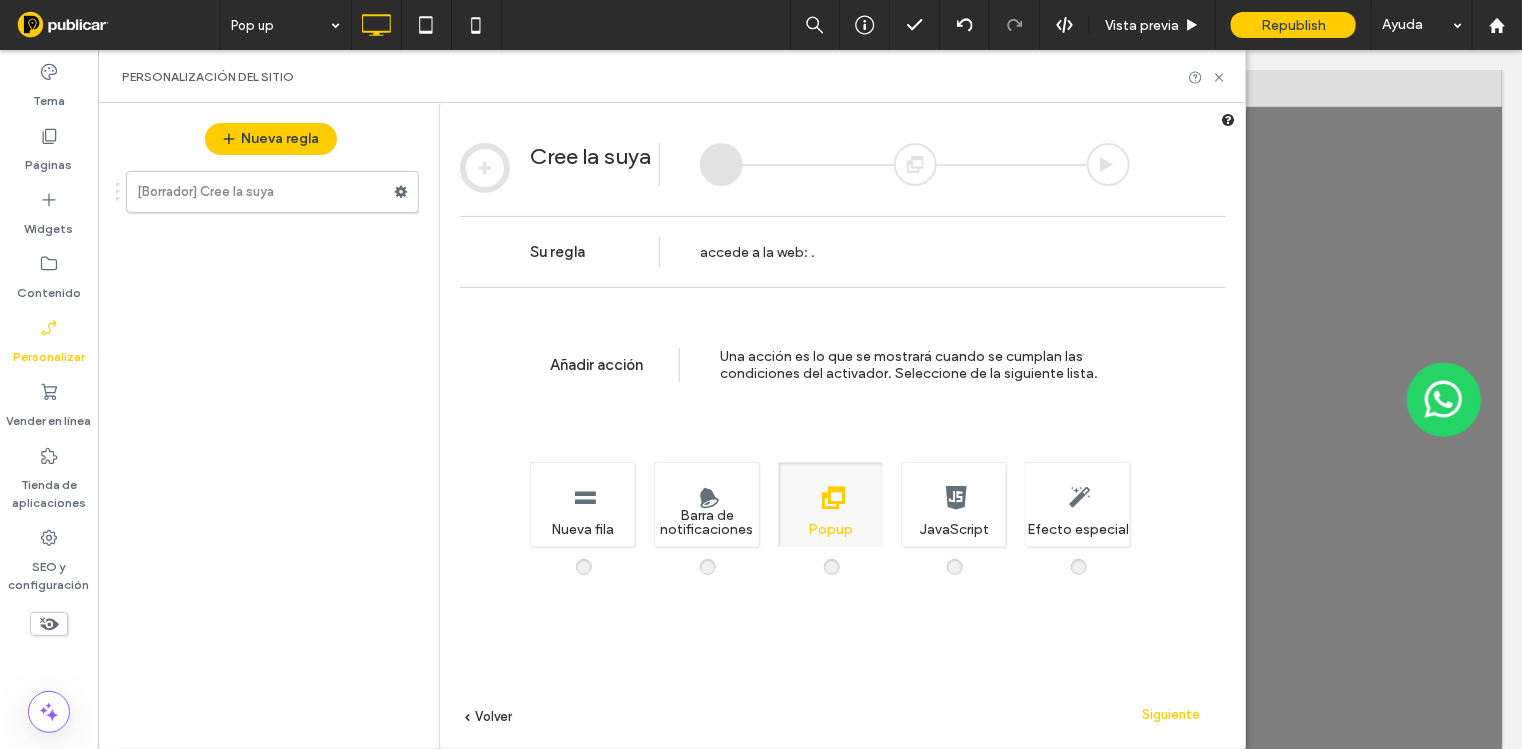 drag, startPoint x: 1180, startPoint y: 708, endPoint x: 1155, endPoint y: 698, distance: 26.925823 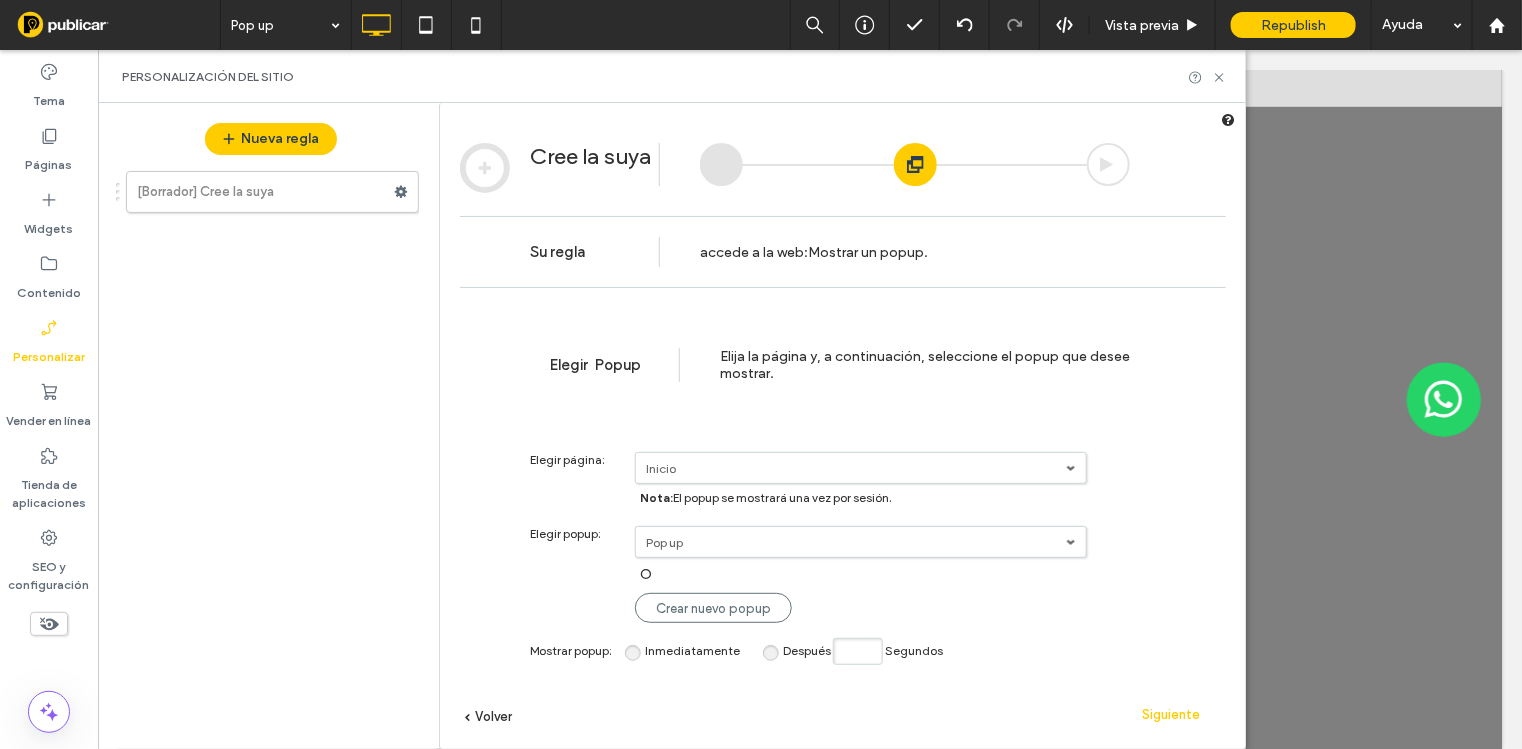 click on "Después" at bounding box center (807, 650) 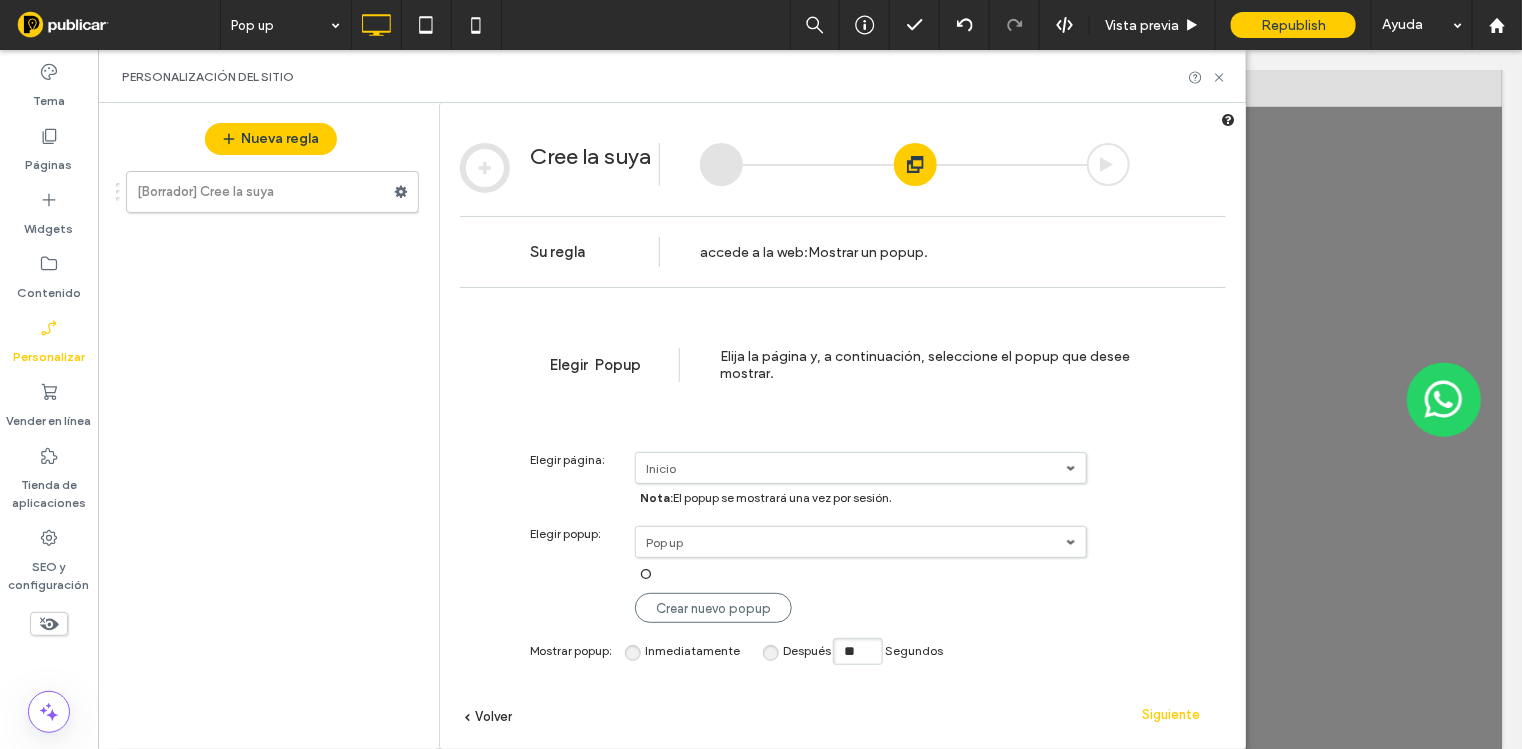 type on "**" 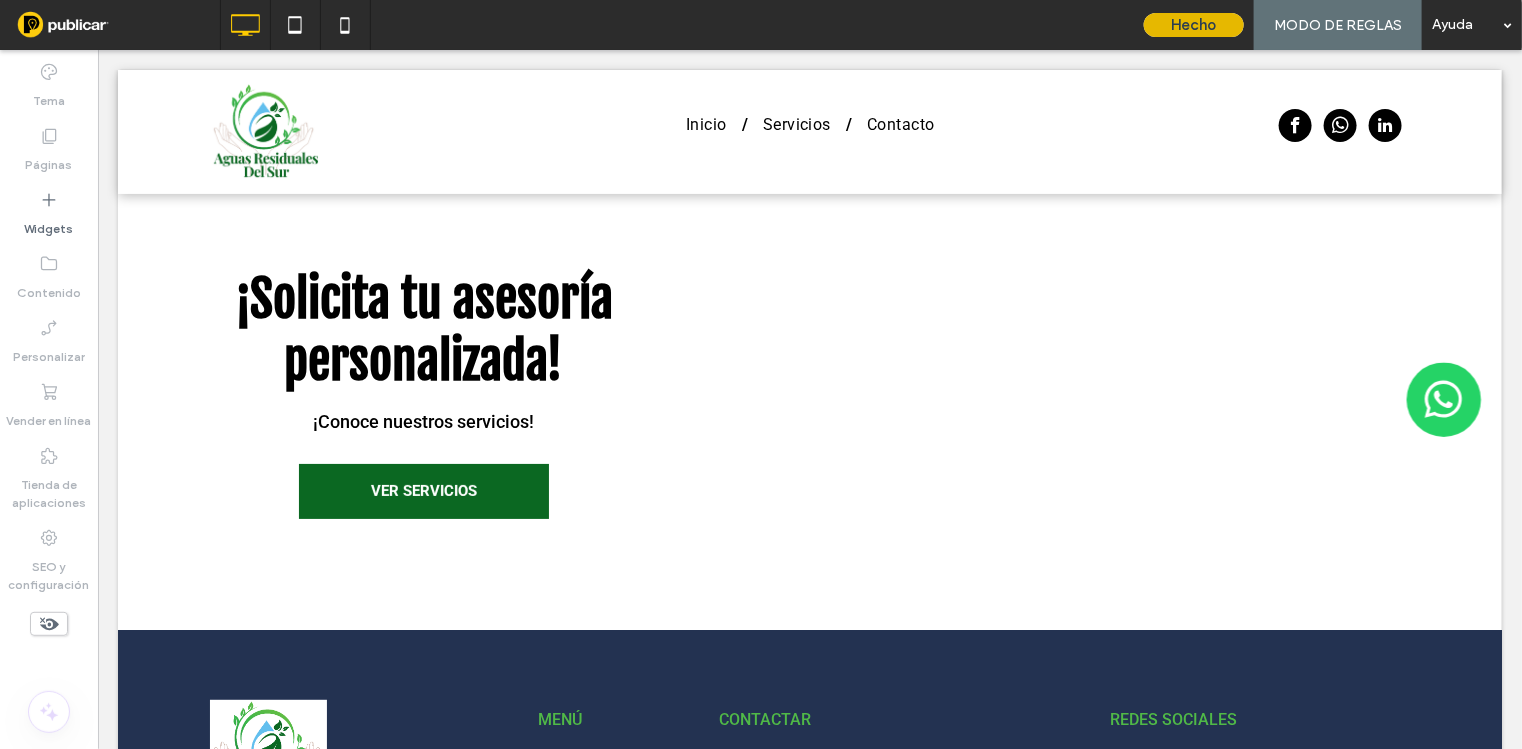 click on "Hecho" at bounding box center [1194, 25] 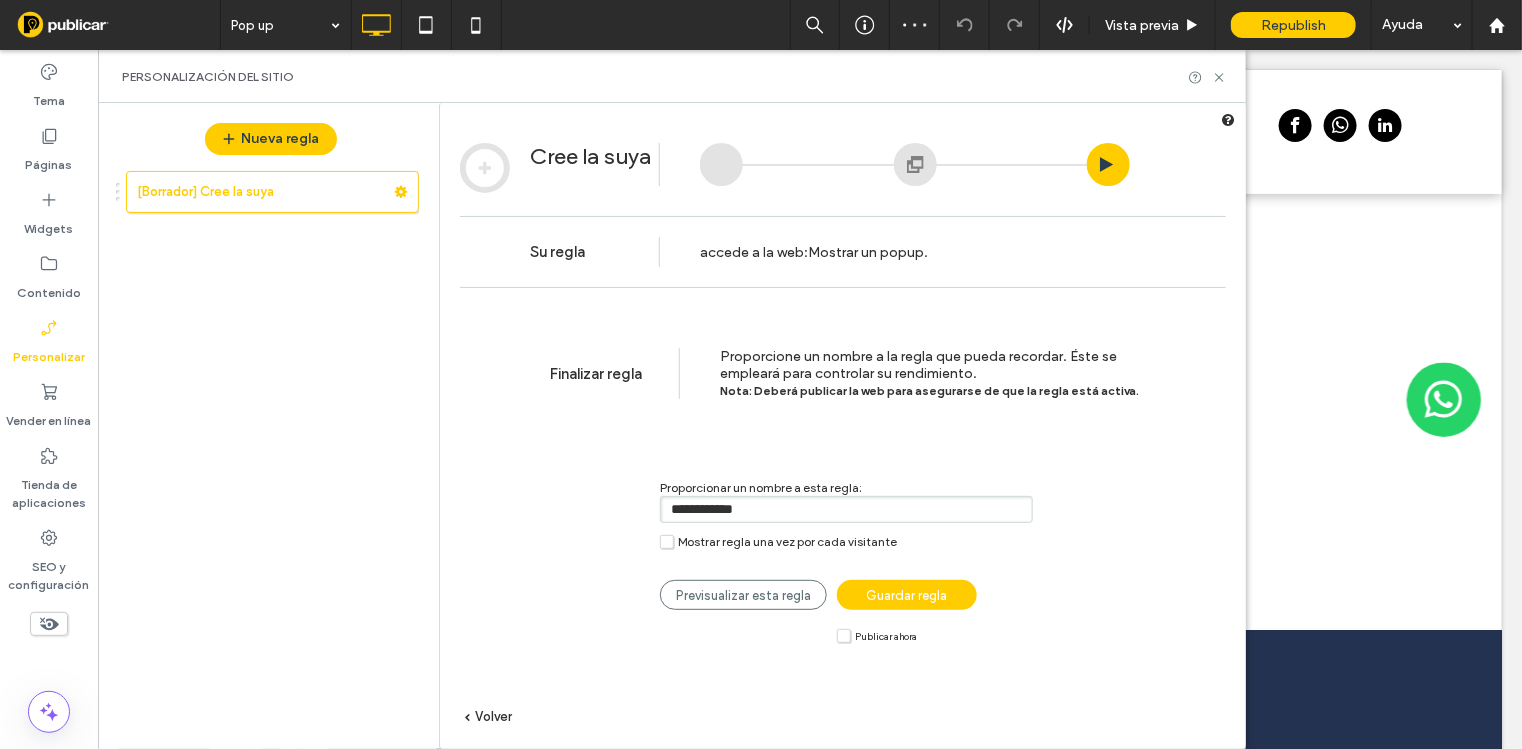 click on "Publicar ahora" at bounding box center (877, 635) 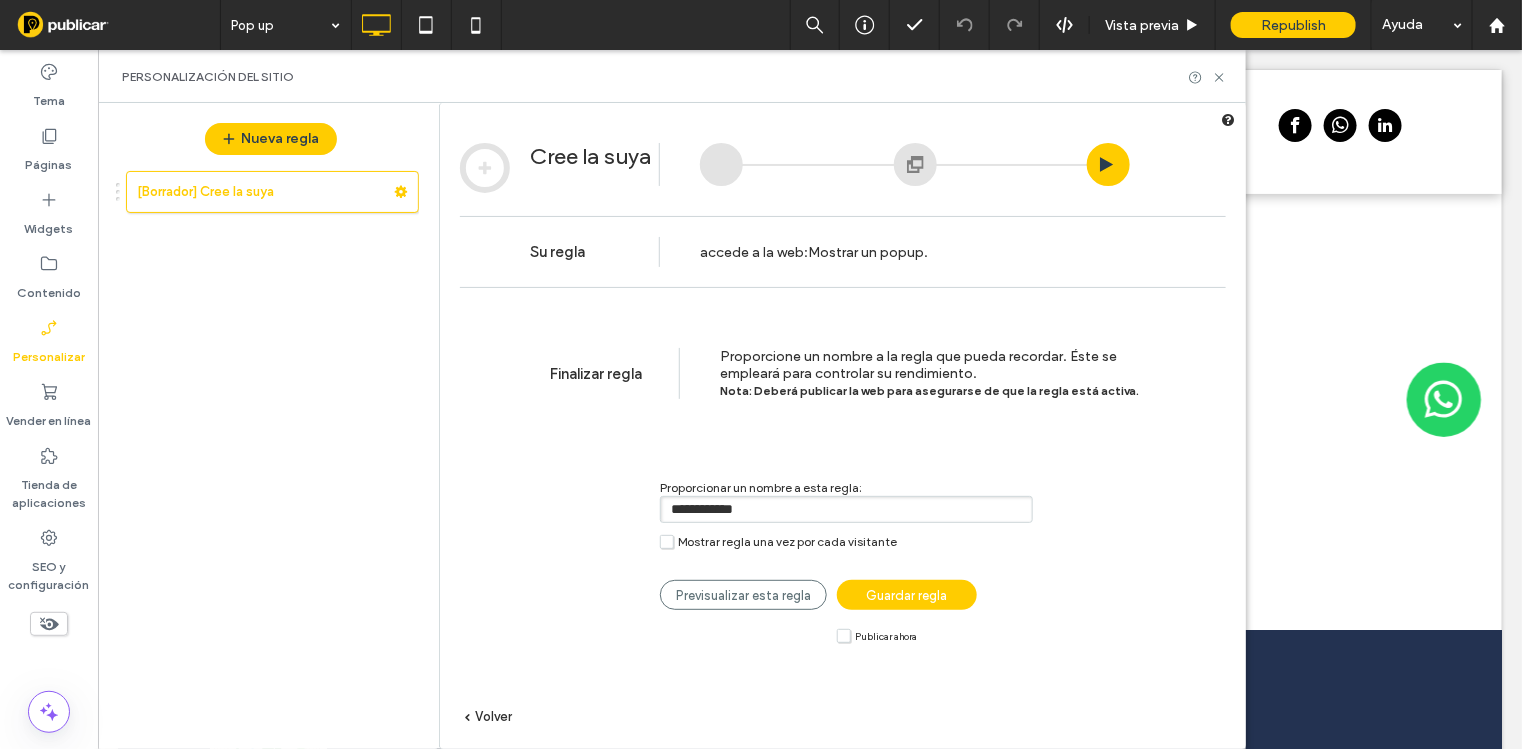 click on "Guardar regla" at bounding box center [907, 595] 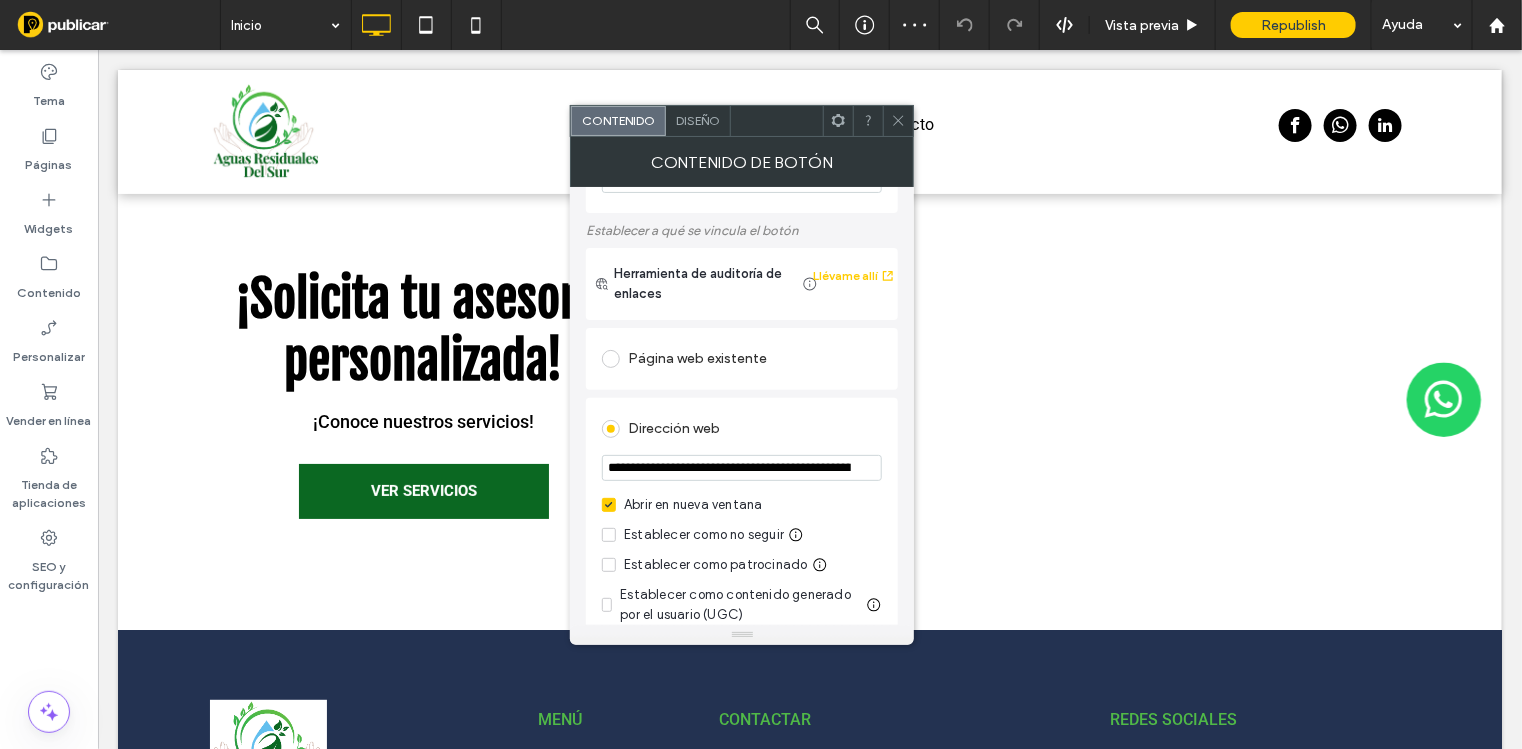 scroll, scrollTop: 124, scrollLeft: 0, axis: vertical 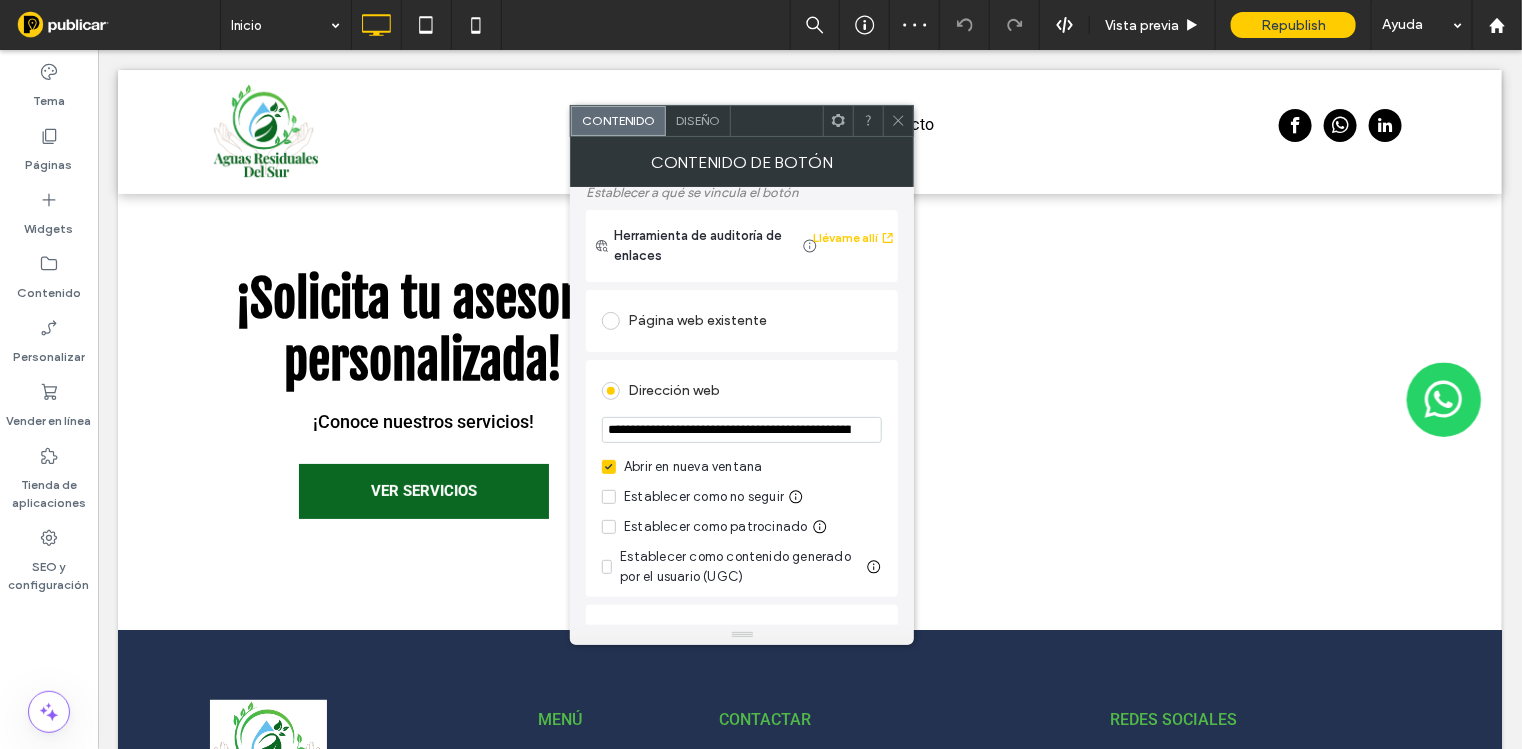 click on "**********" at bounding box center [742, 430] 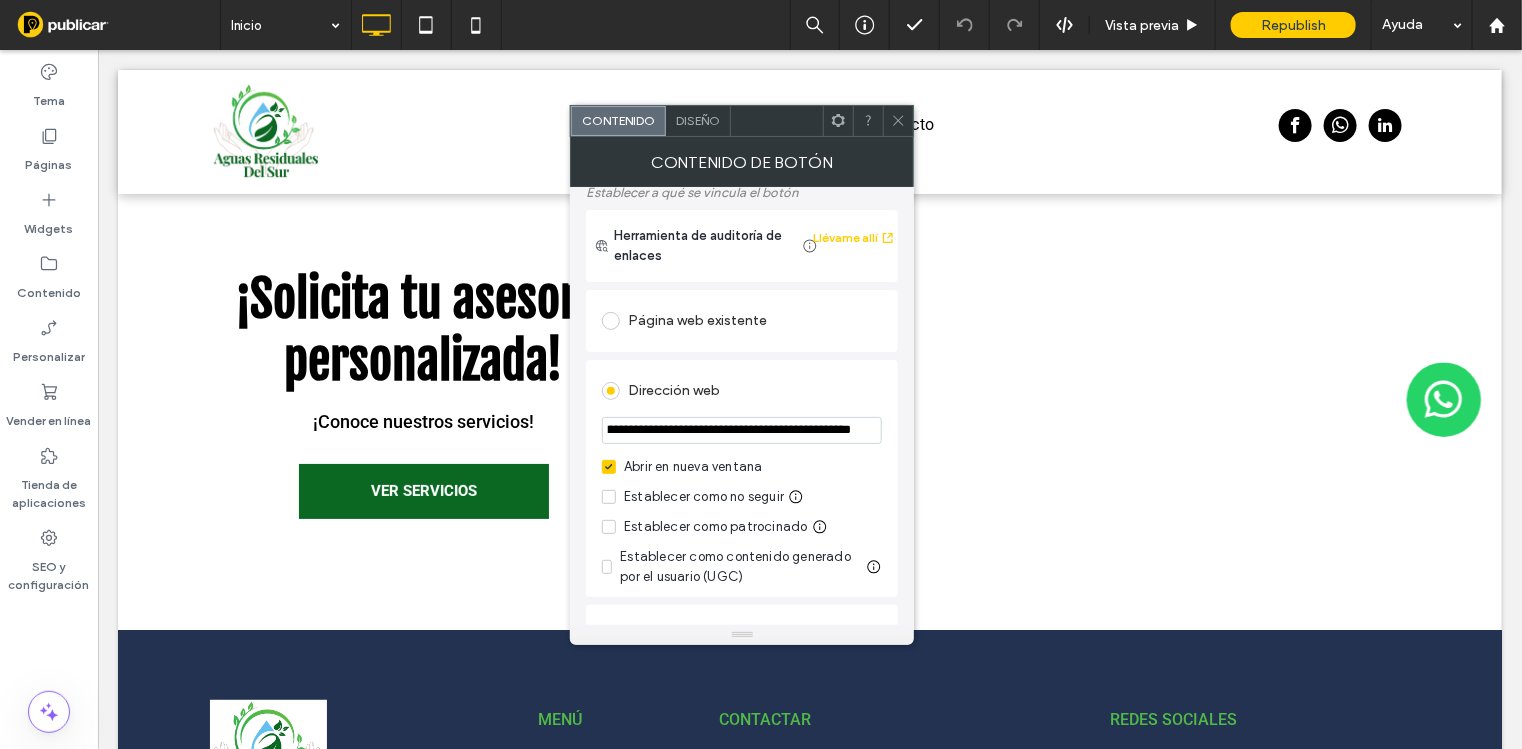scroll, scrollTop: 0, scrollLeft: 397, axis: horizontal 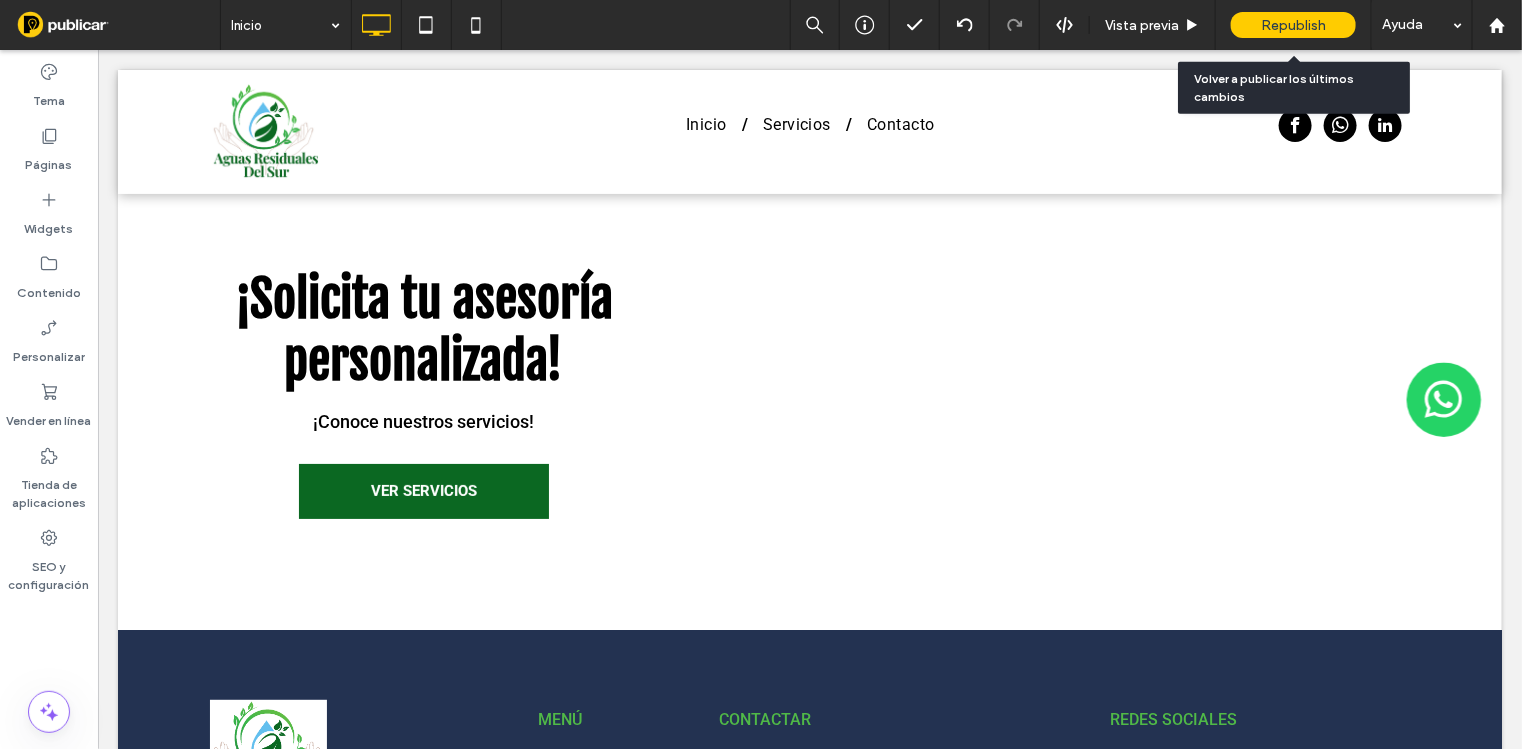 click on "Republish" at bounding box center [1293, 25] 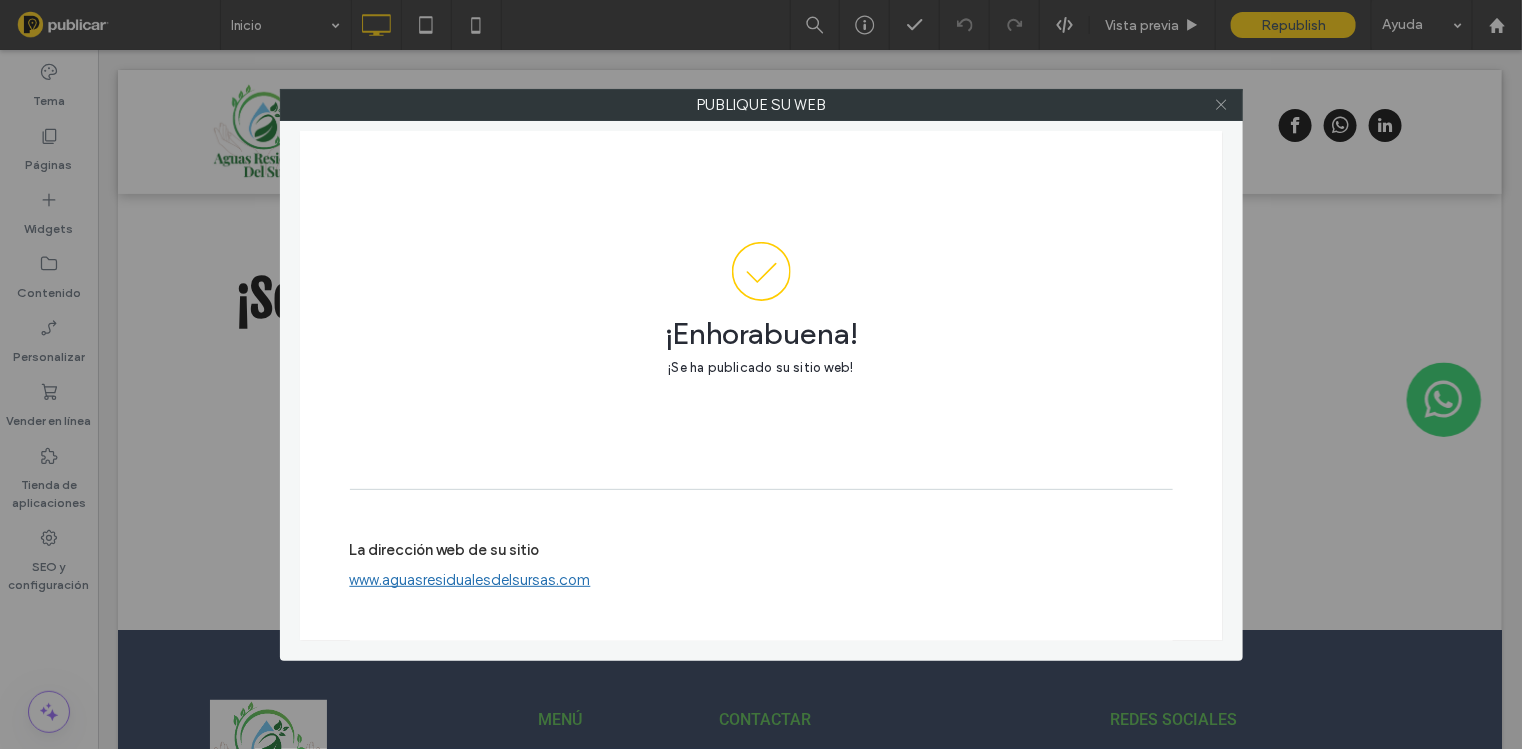 click 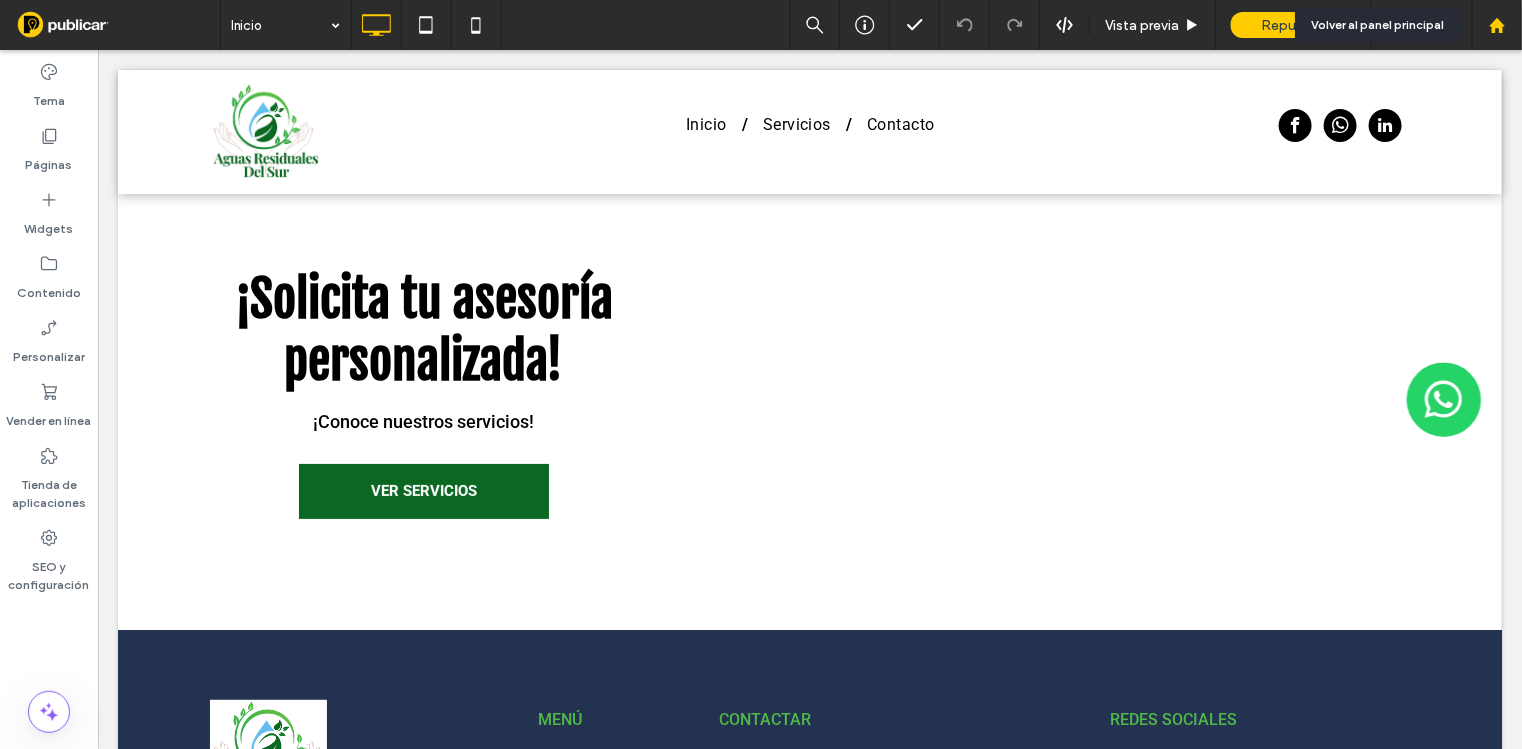 click 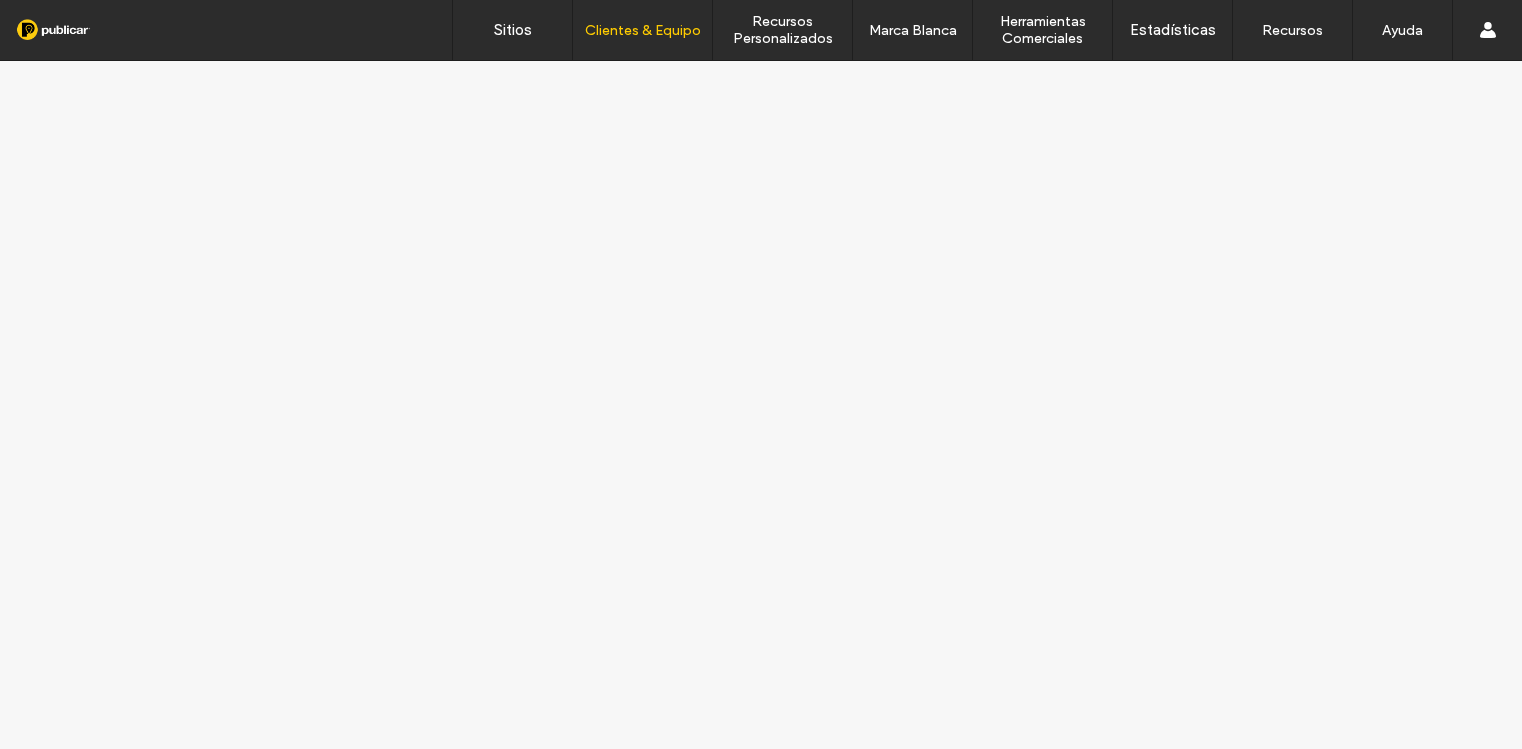 scroll, scrollTop: 0, scrollLeft: 0, axis: both 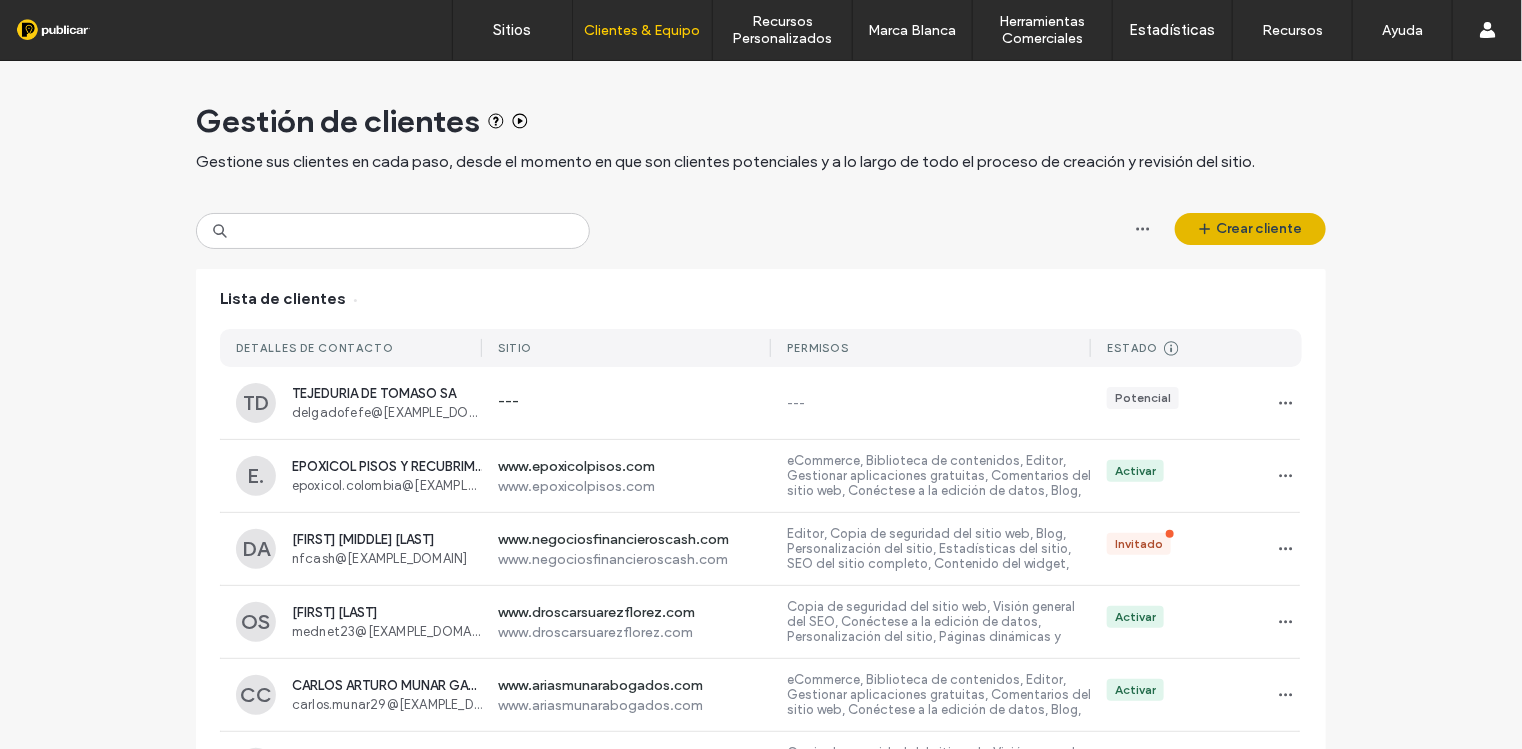 click on "Crear cliente" at bounding box center (1250, 229) 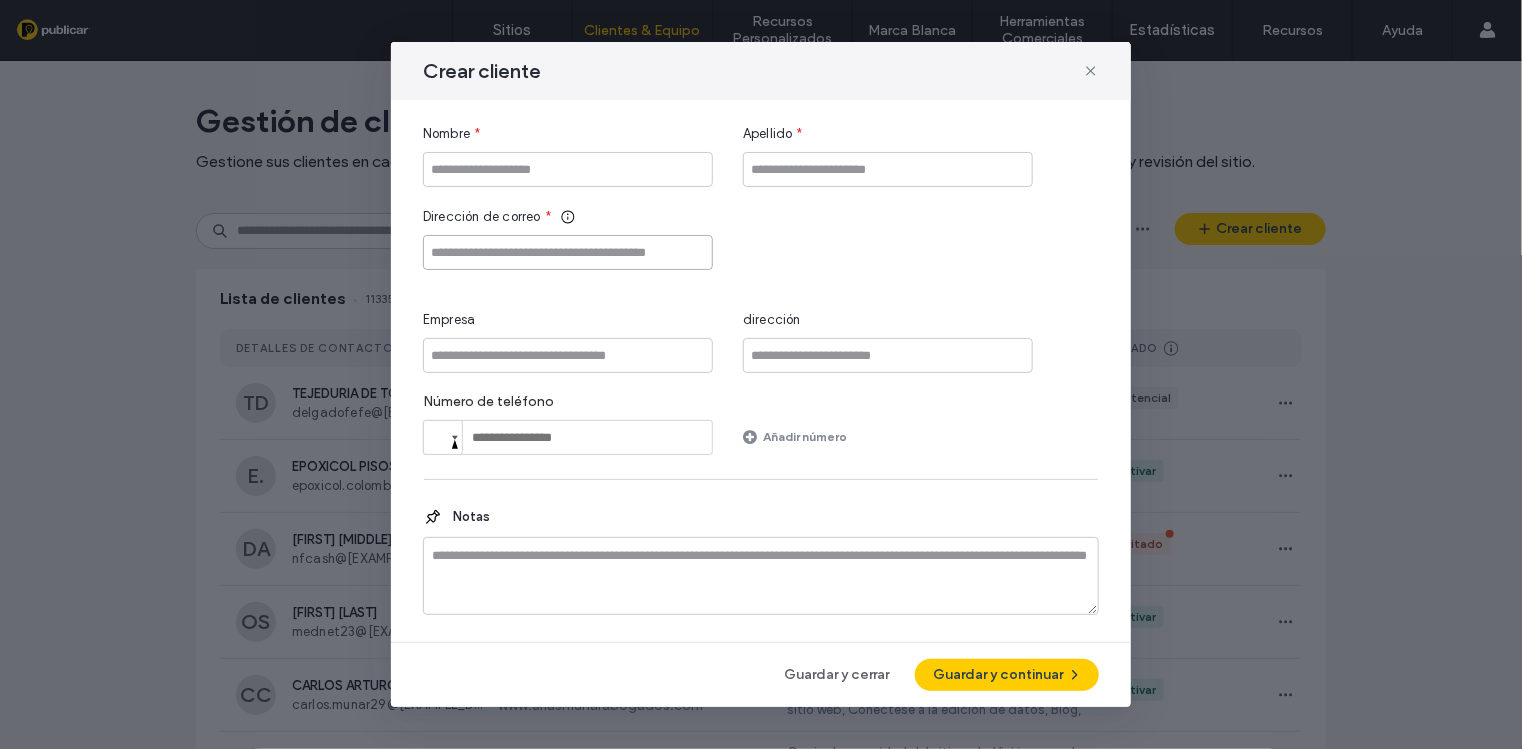 paste on "**********" 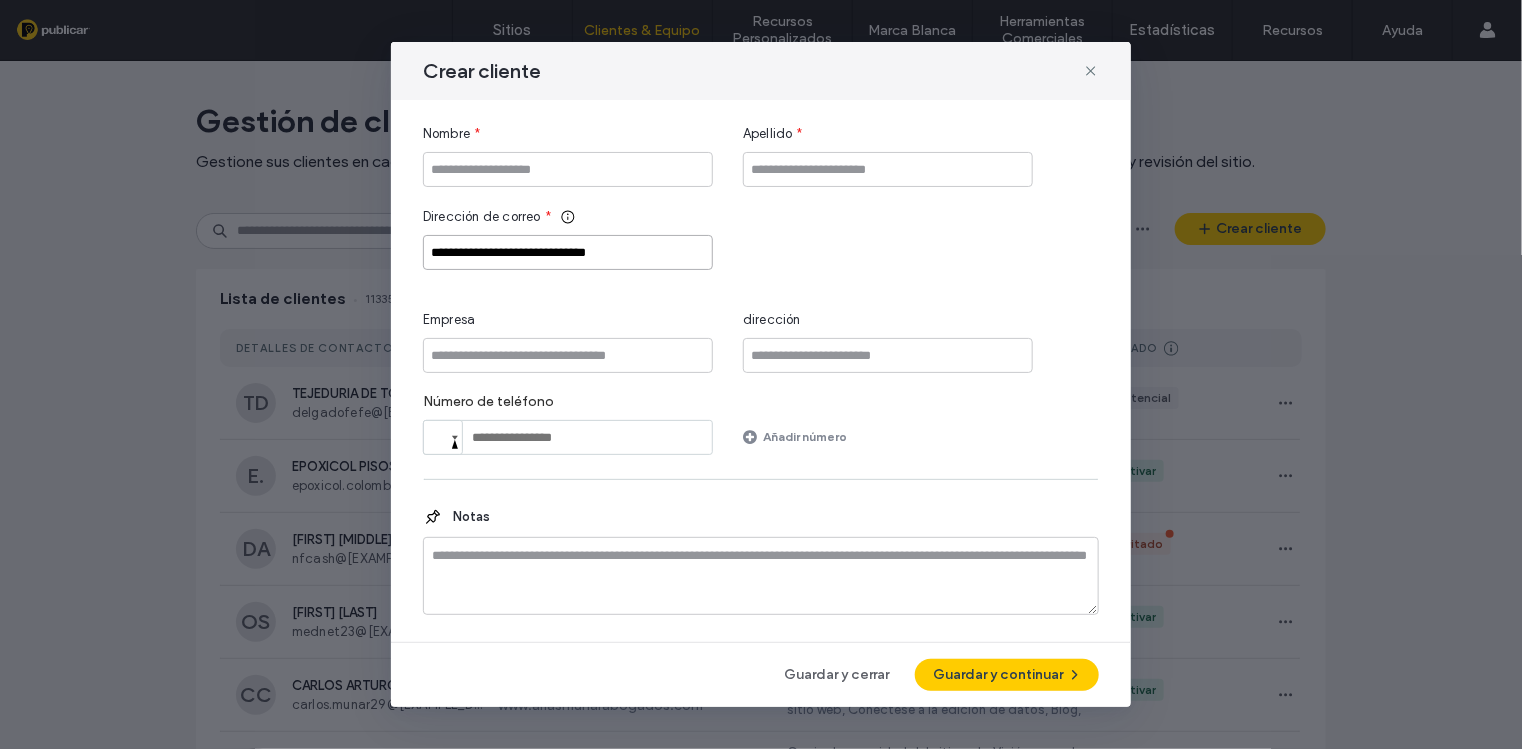 type on "**********" 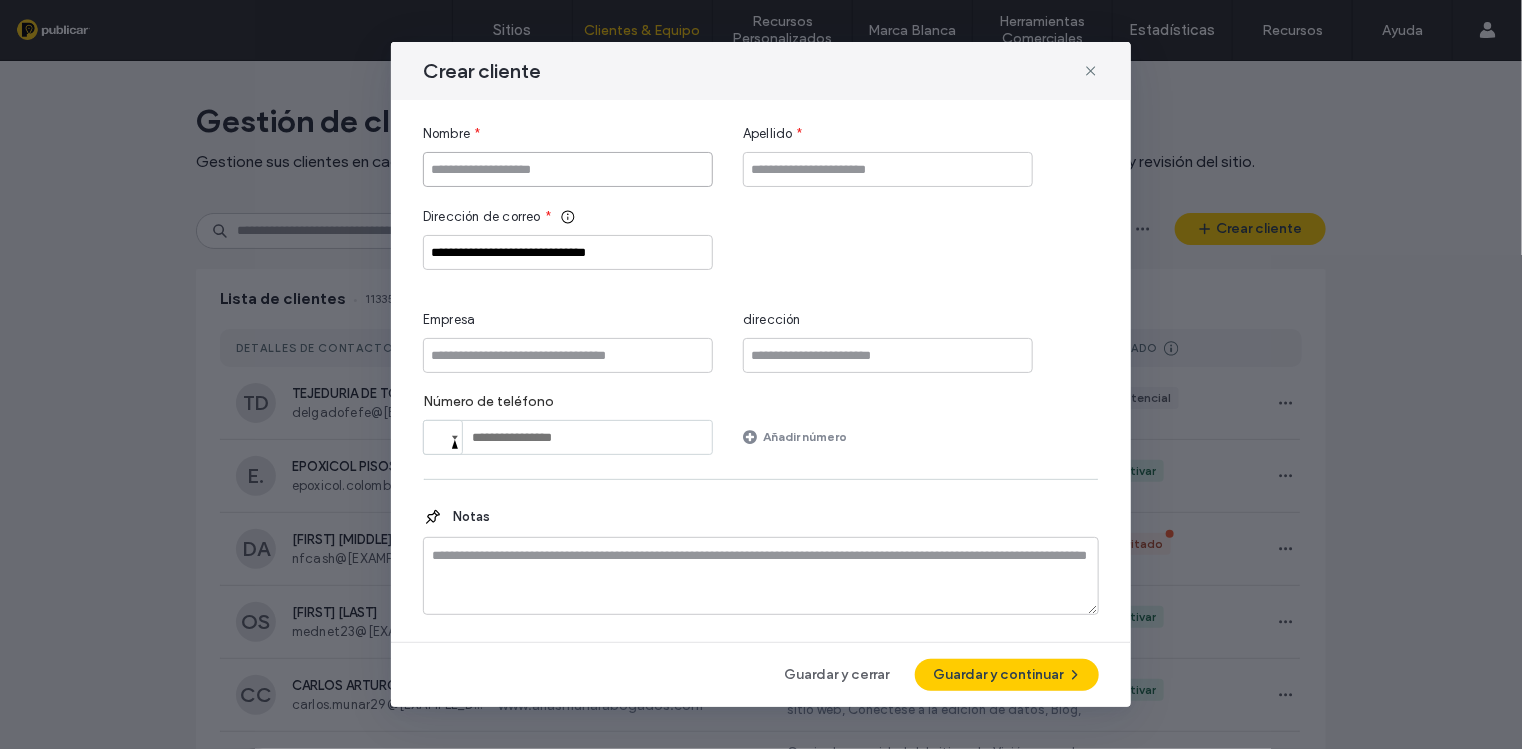 paste on "**********" 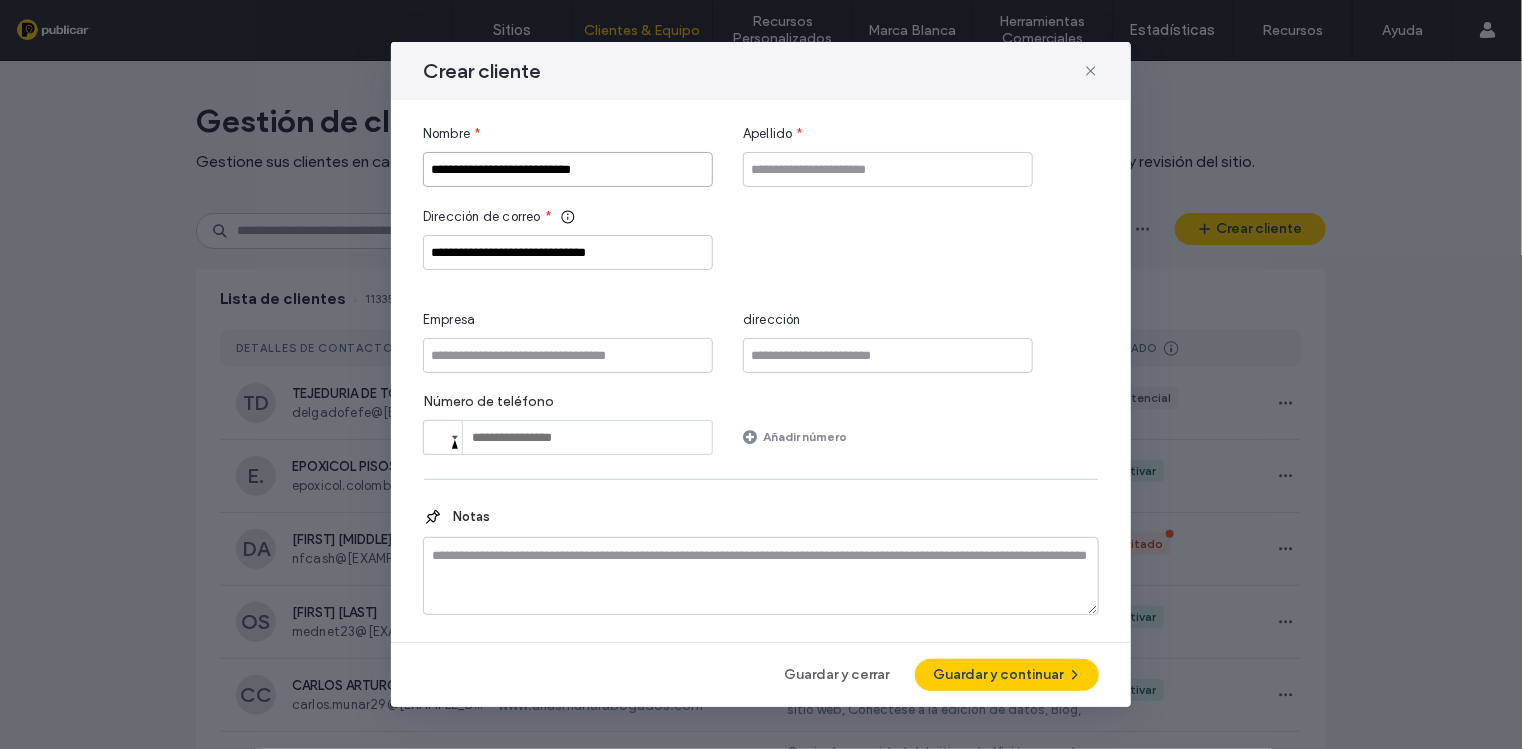 type on "**********" 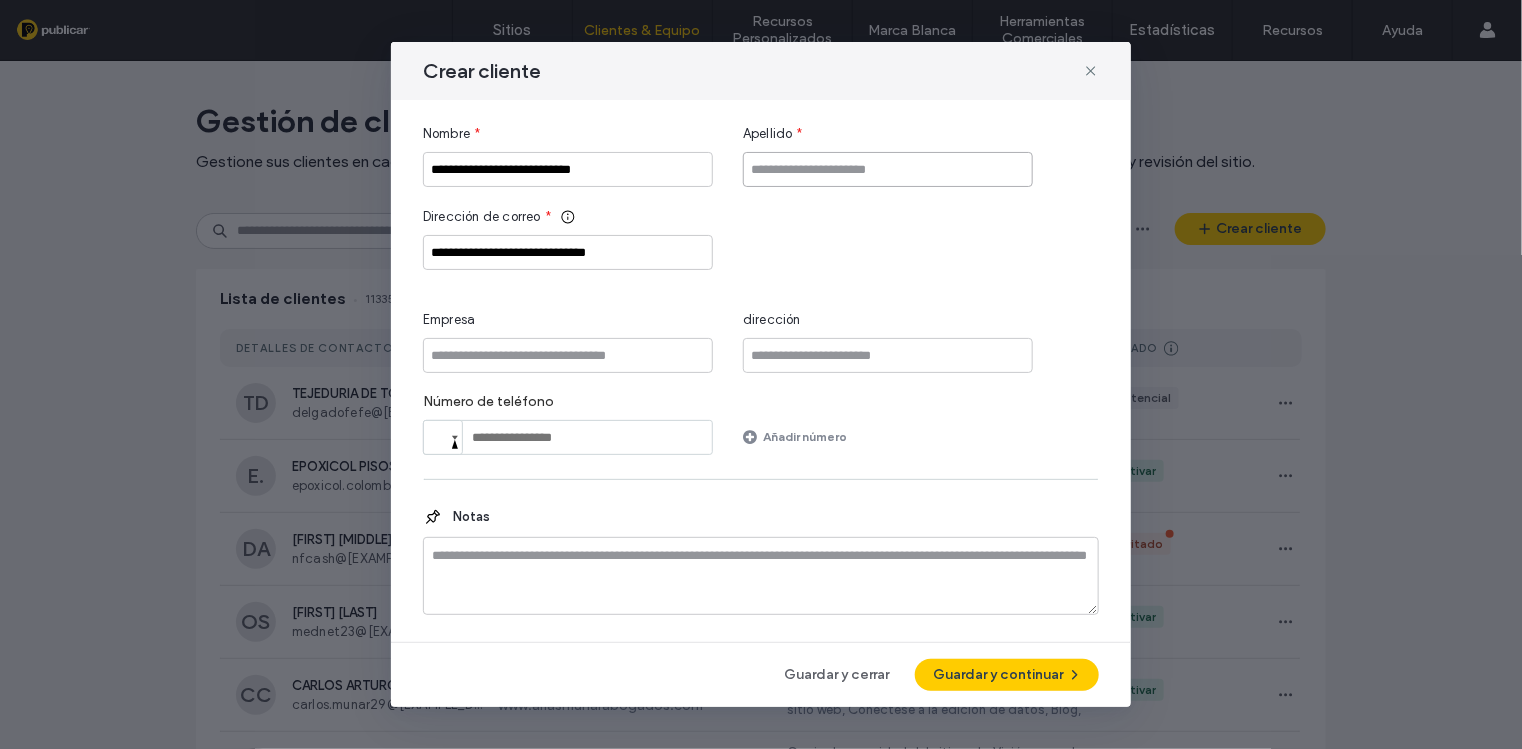 paste on "**********" 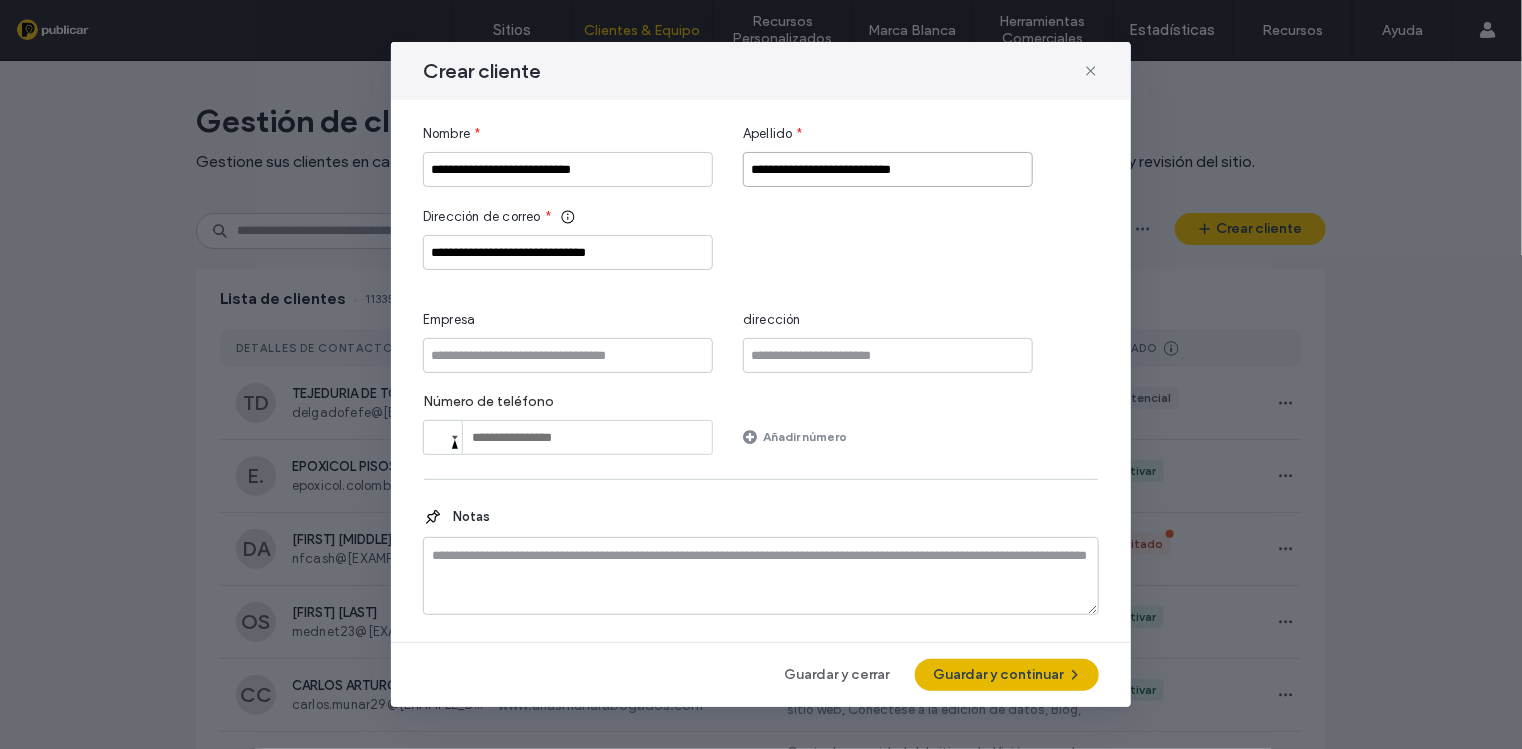 type on "**********" 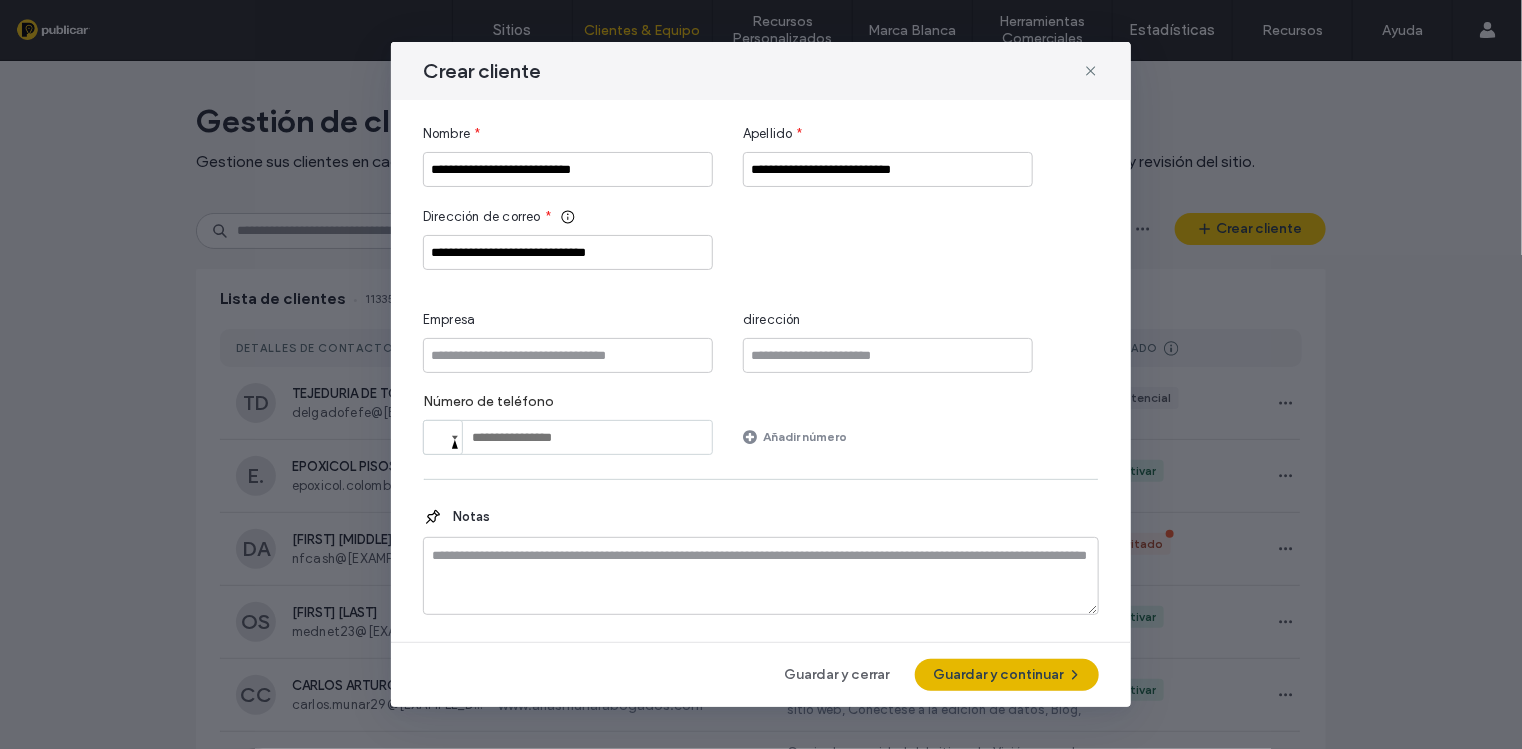 click on "Guardar y continuar" at bounding box center (1007, 675) 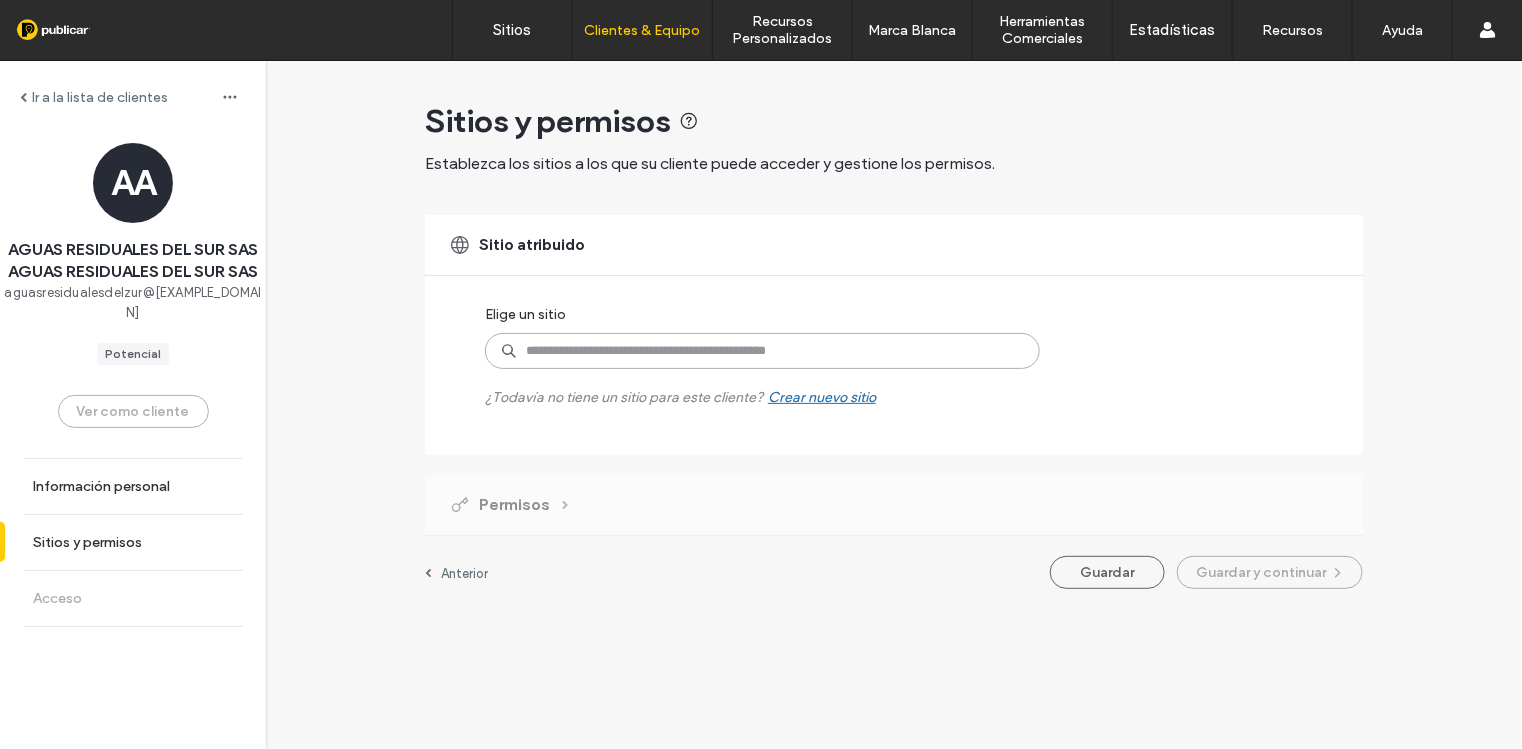paste on "**********" 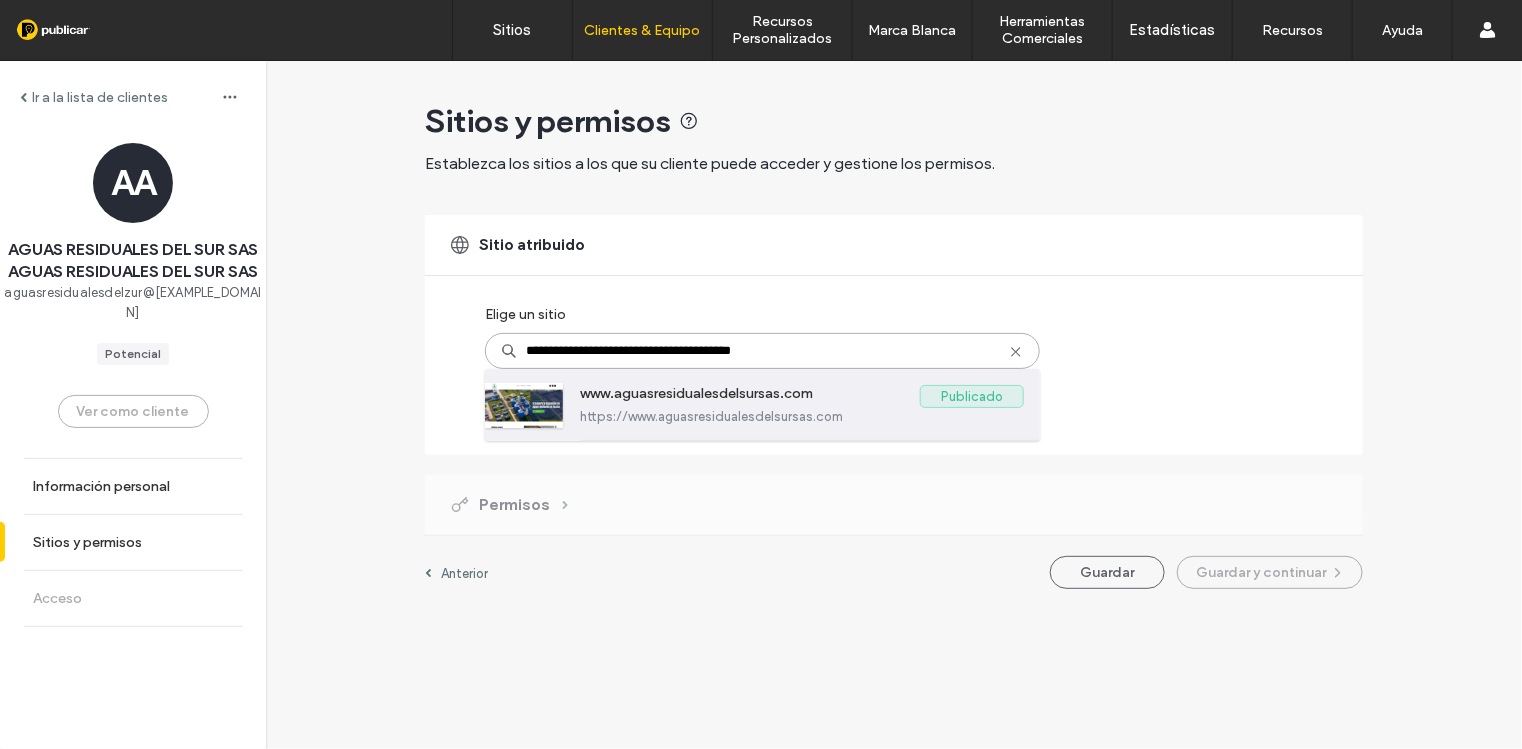 click on "https://www.aguasresidualesdelsursas.com" at bounding box center [802, 416] 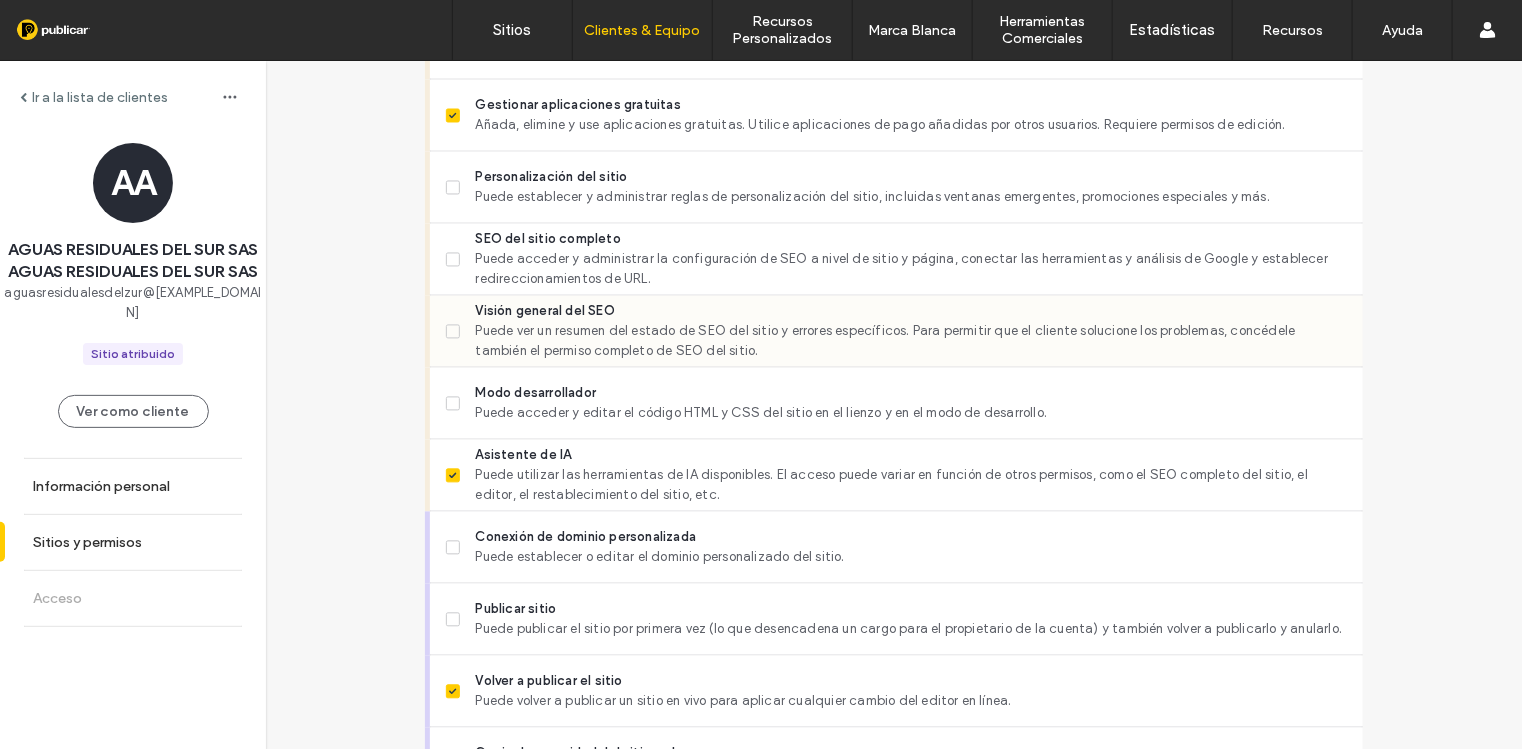 scroll, scrollTop: 1694, scrollLeft: 0, axis: vertical 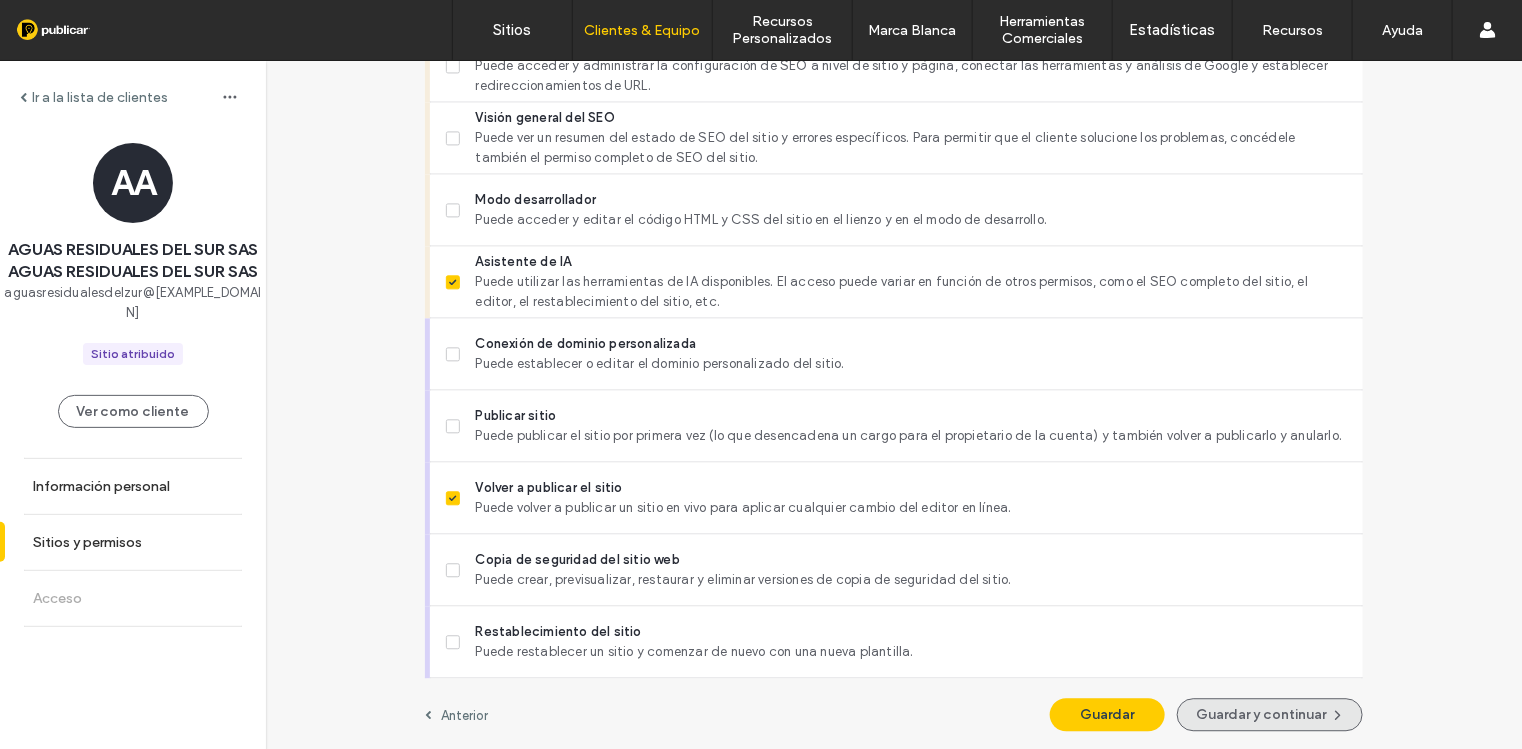 click on "Guardar y continuar" at bounding box center [1270, 714] 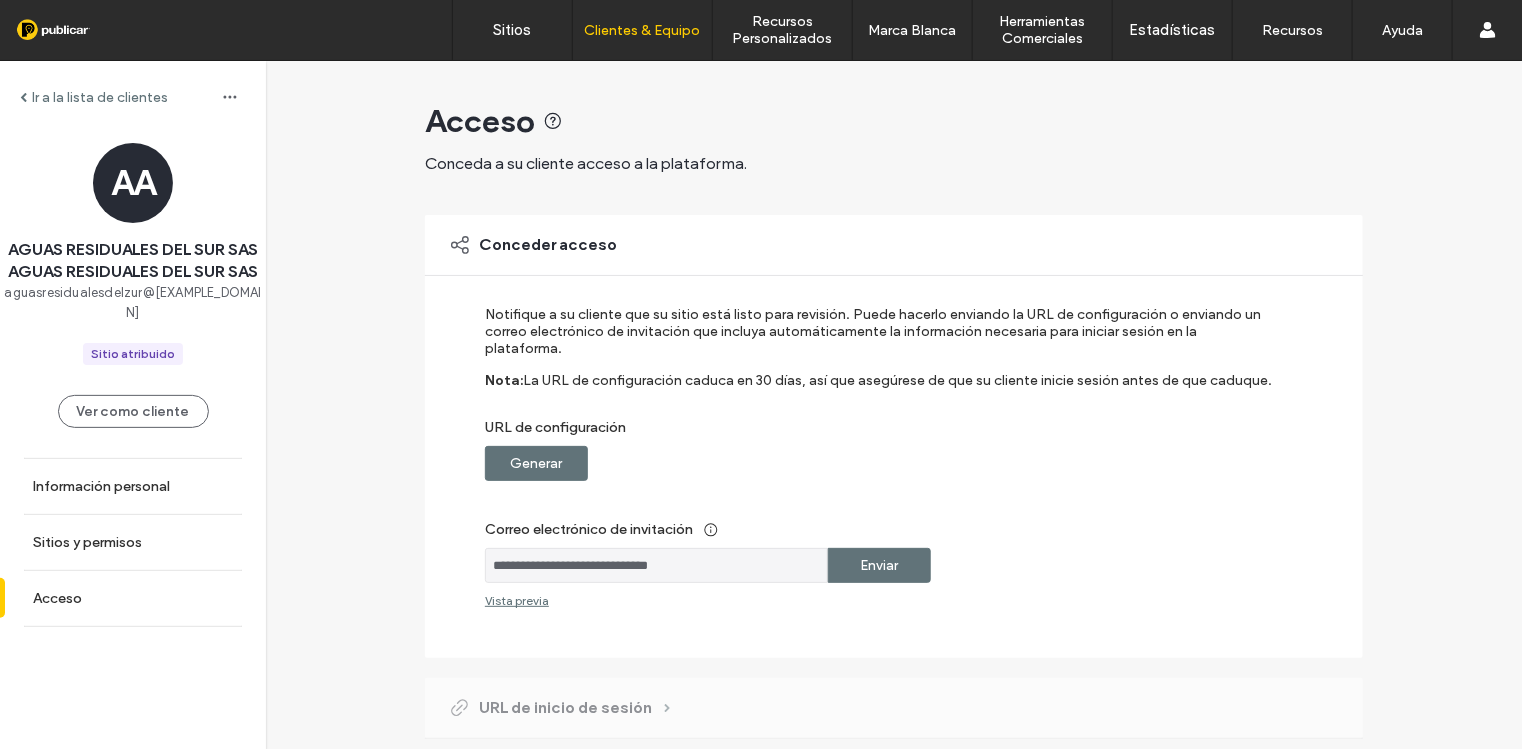 click on "Generar" at bounding box center [536, 463] 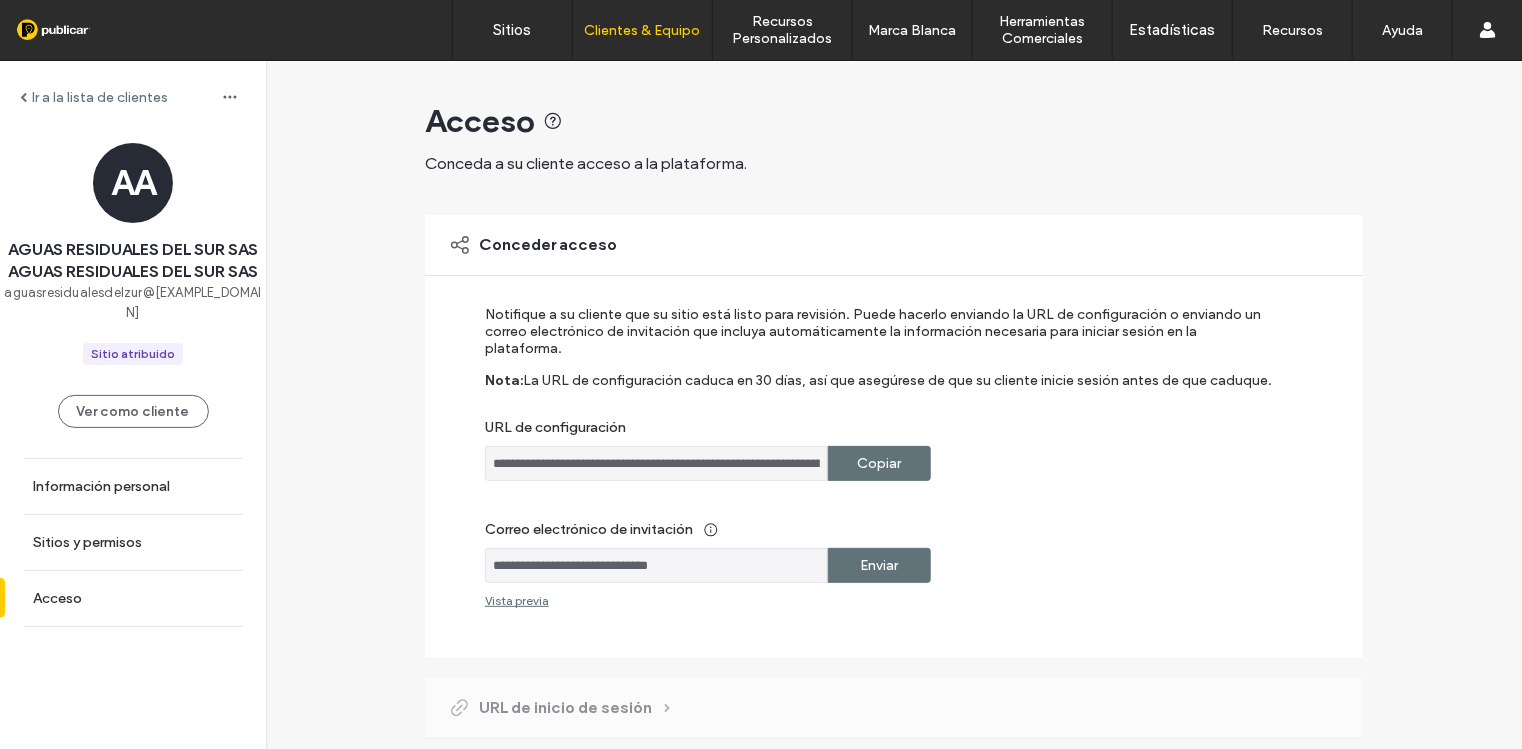 click on "Copiar" at bounding box center (880, 463) 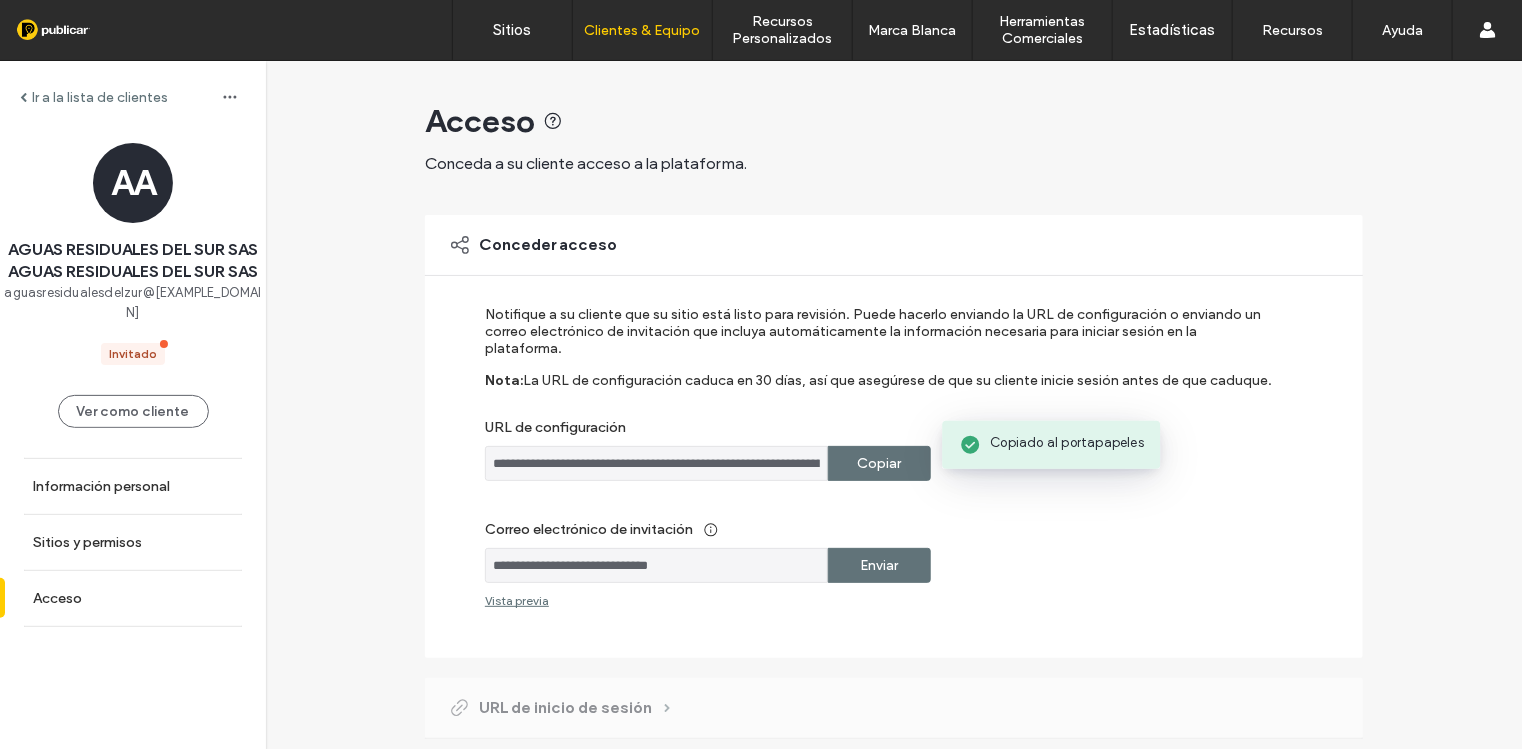 click on "Copiar" at bounding box center [880, 463] 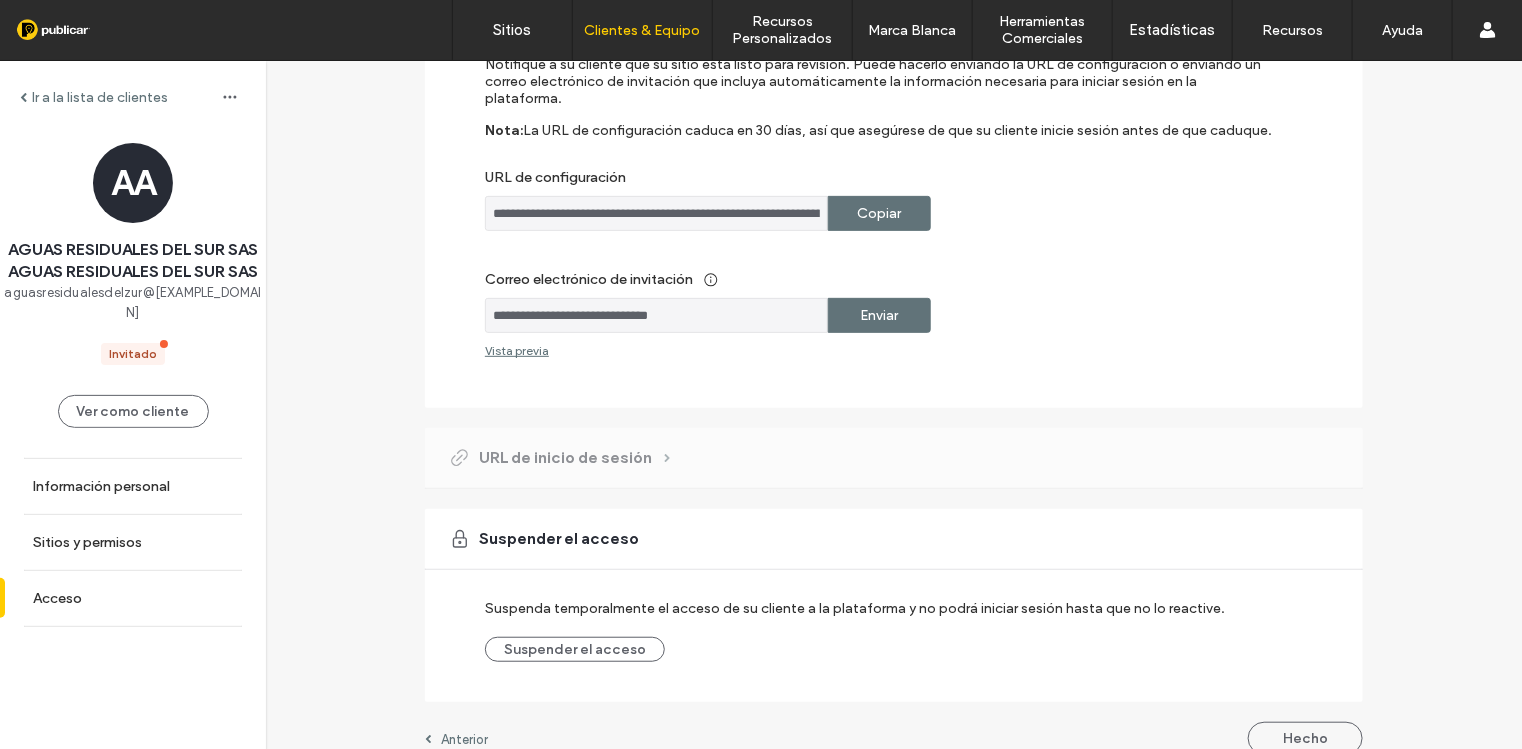 scroll, scrollTop: 255, scrollLeft: 0, axis: vertical 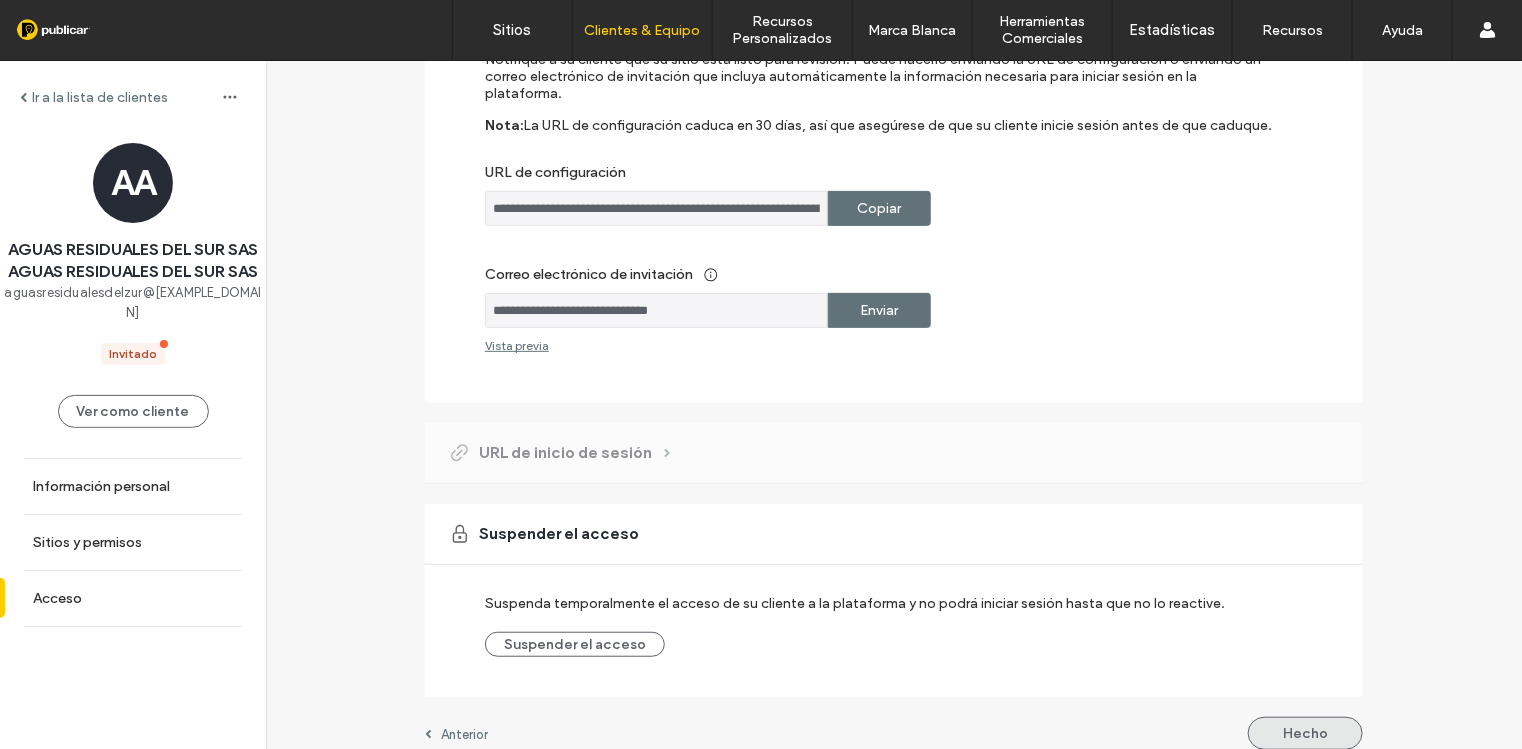 click on "Hecho" at bounding box center (1305, 733) 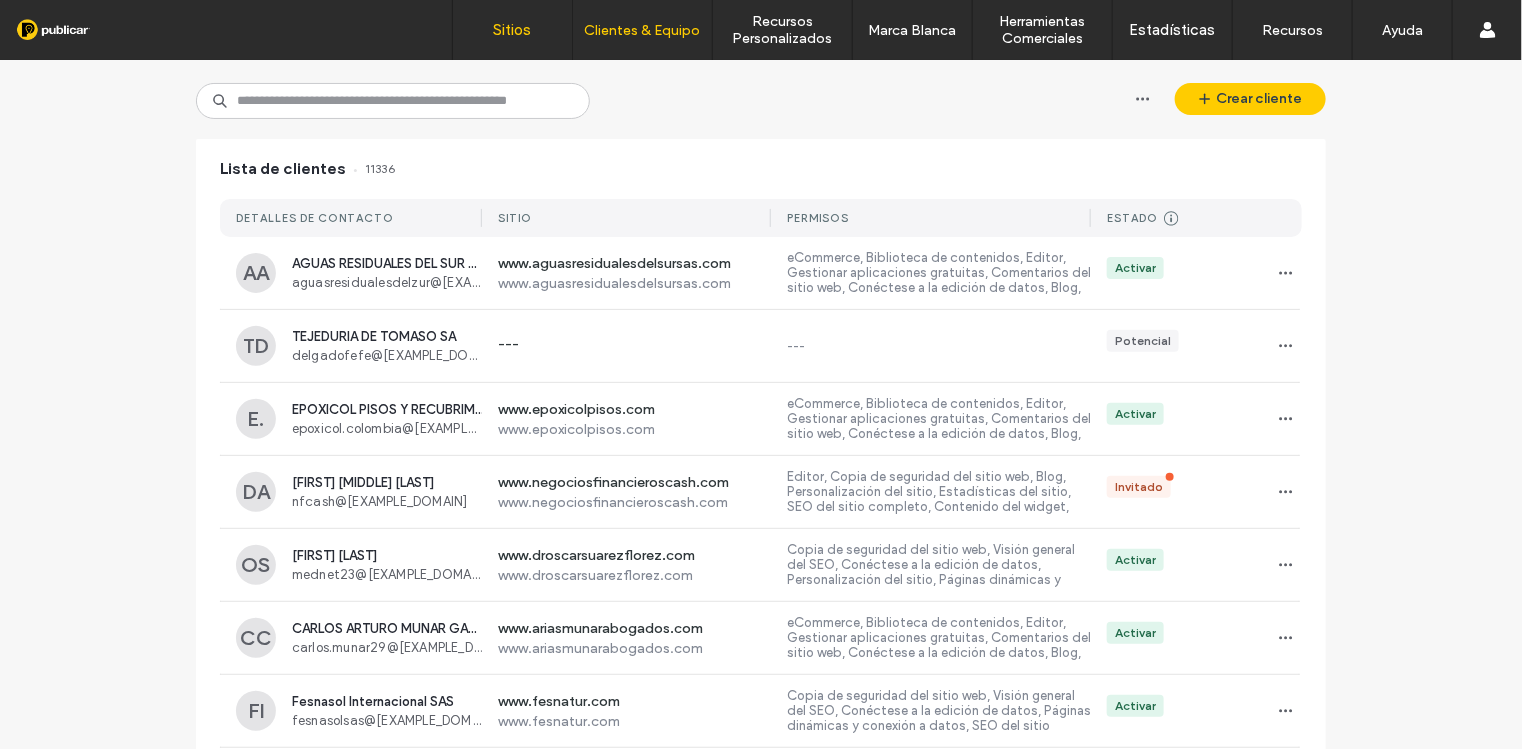 scroll, scrollTop: 124, scrollLeft: 0, axis: vertical 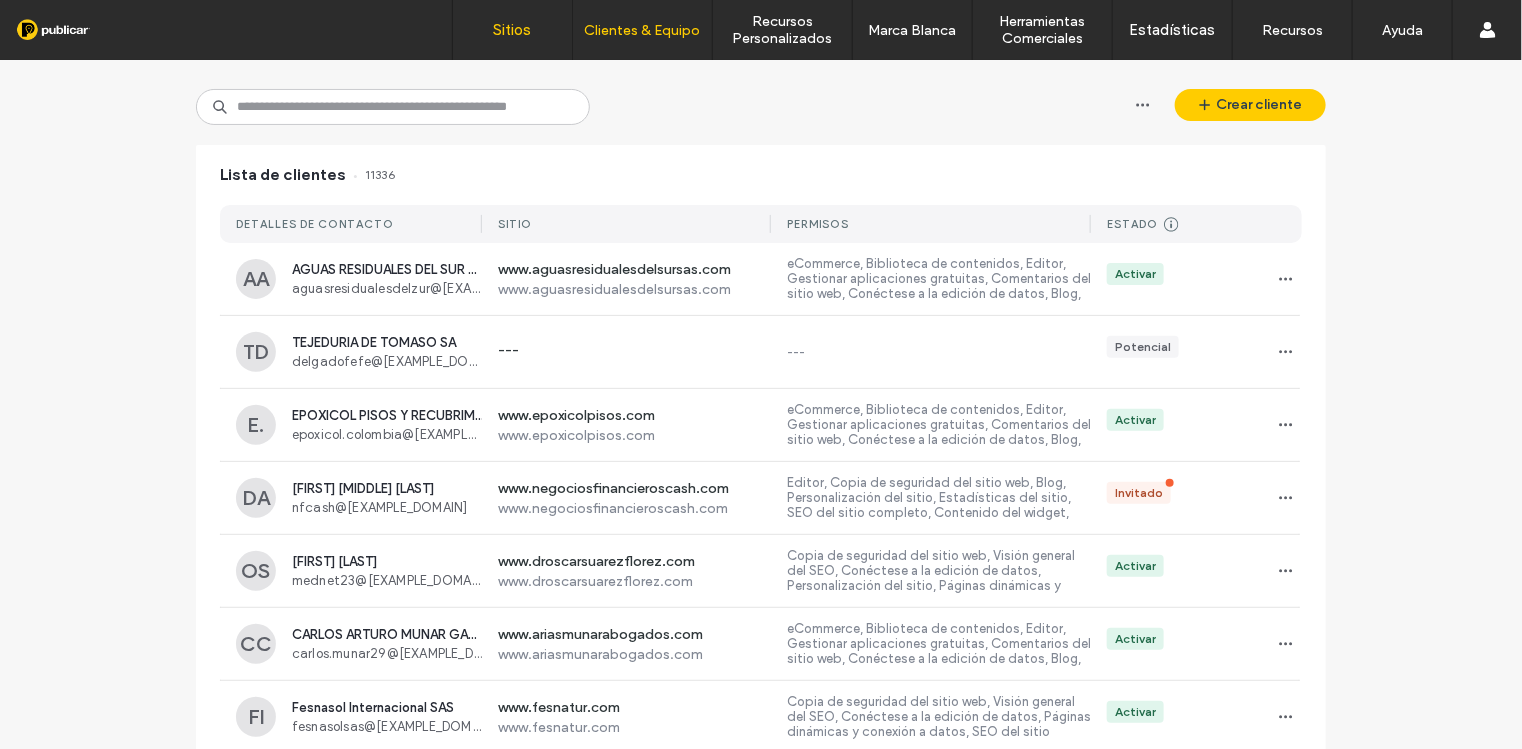 click on "Sitios" at bounding box center (513, 30) 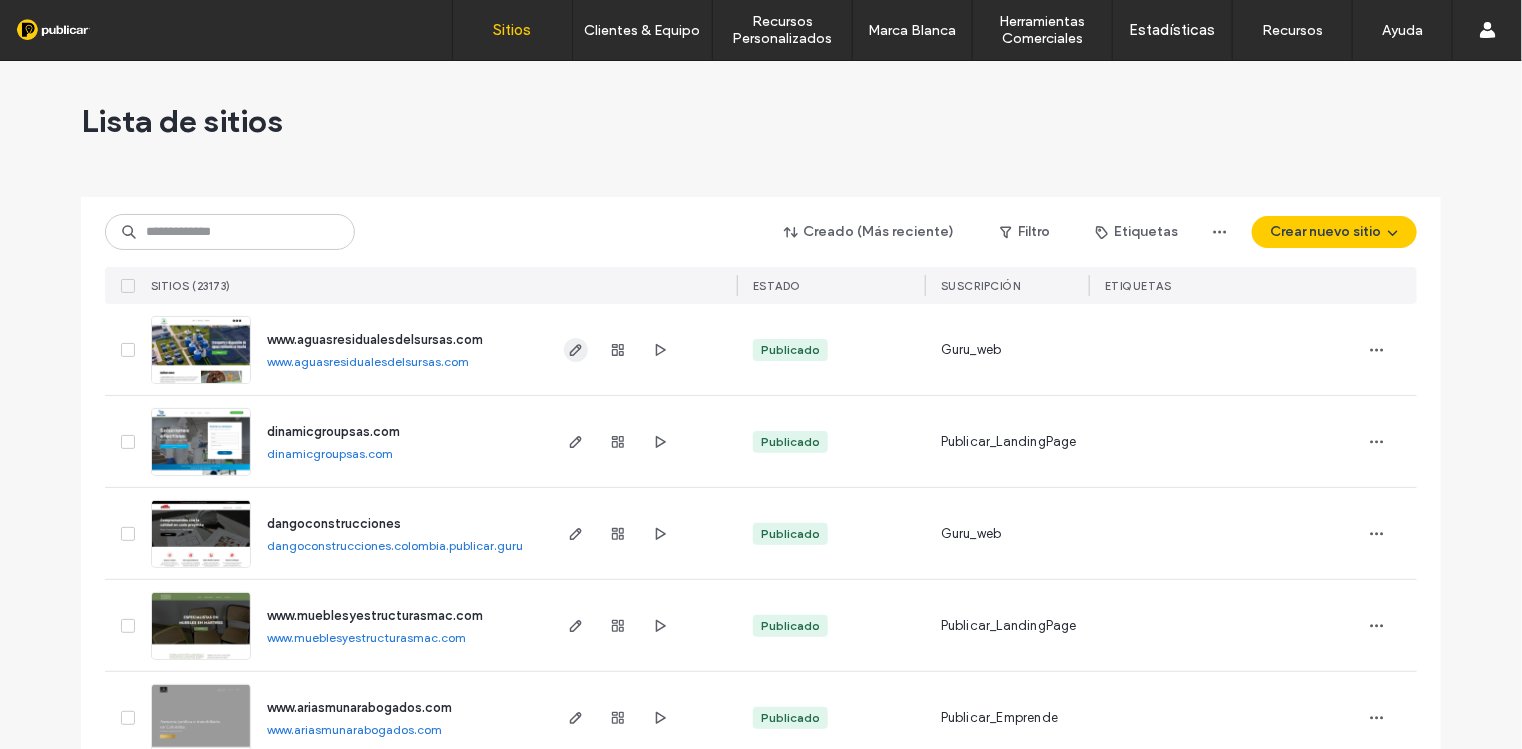 click 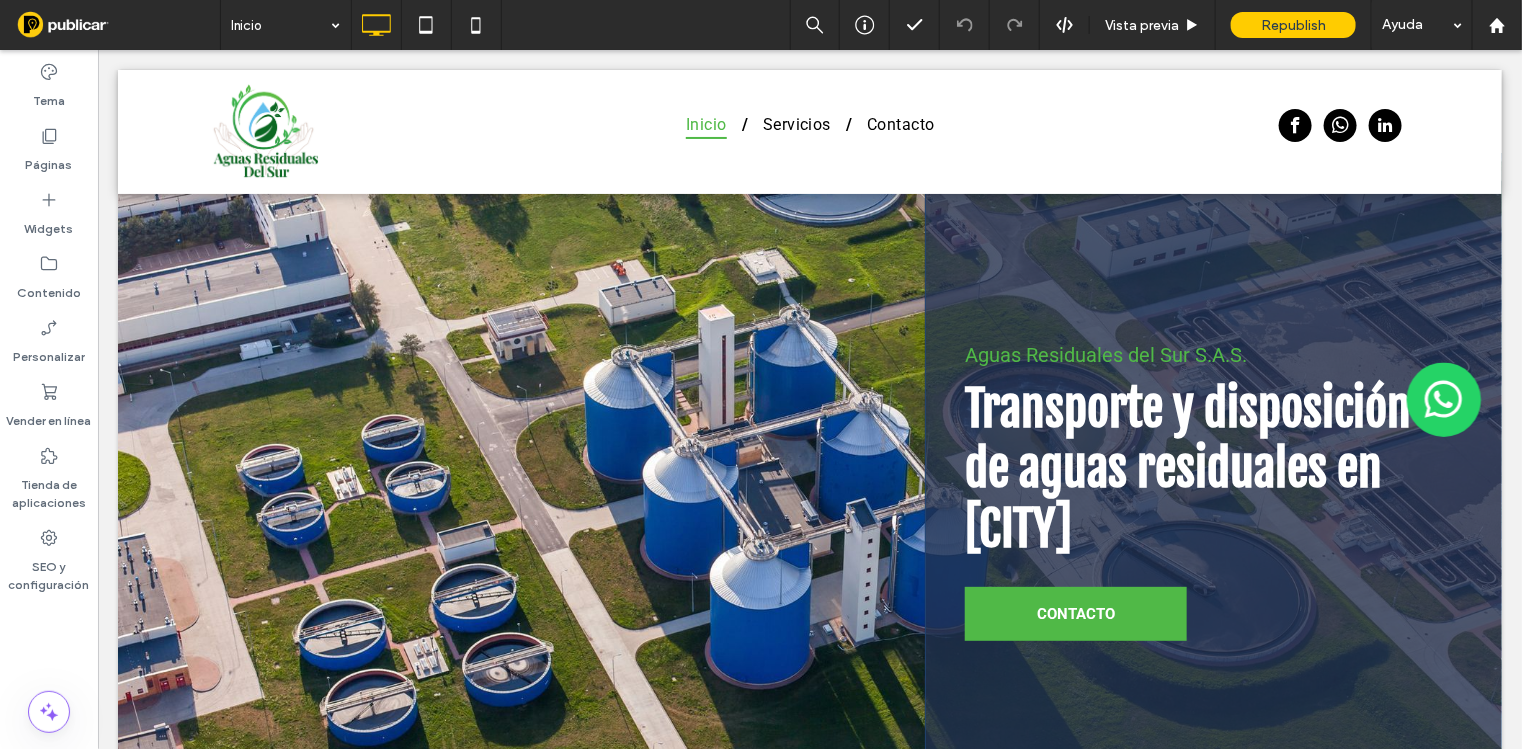 scroll, scrollTop: 0, scrollLeft: 0, axis: both 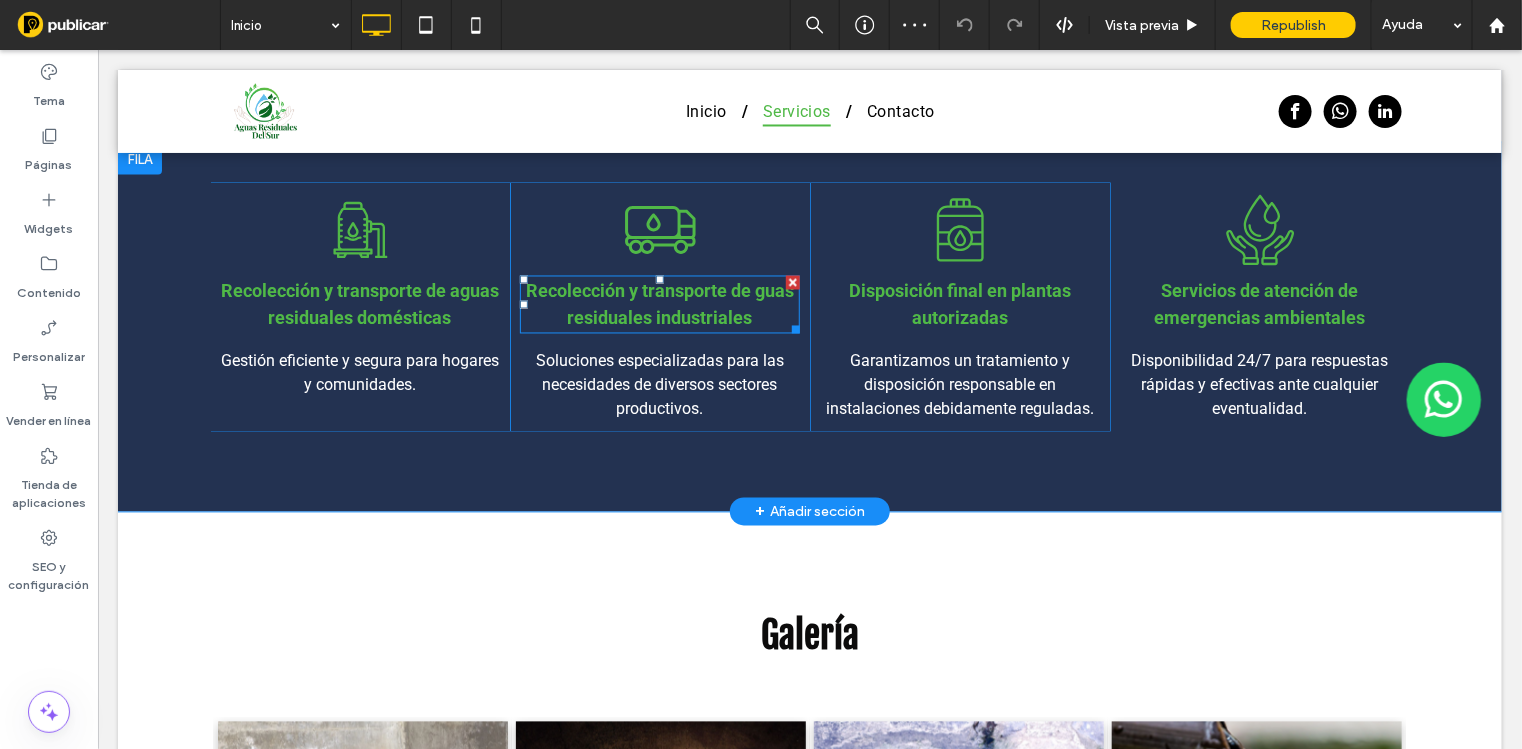 click on "Recolección y transporte de guas residuales industriales" at bounding box center [659, 304] 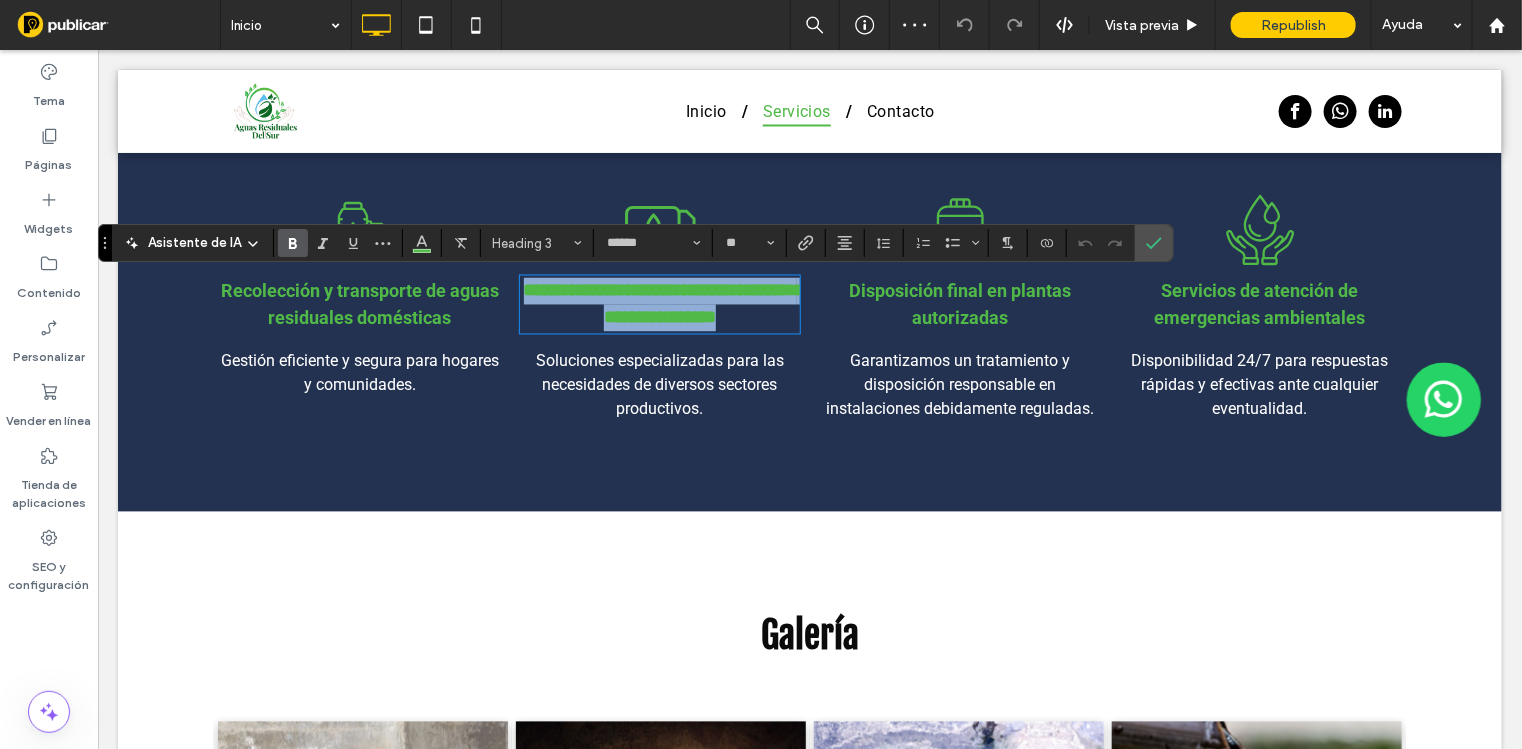click on "**********" at bounding box center [663, 303] 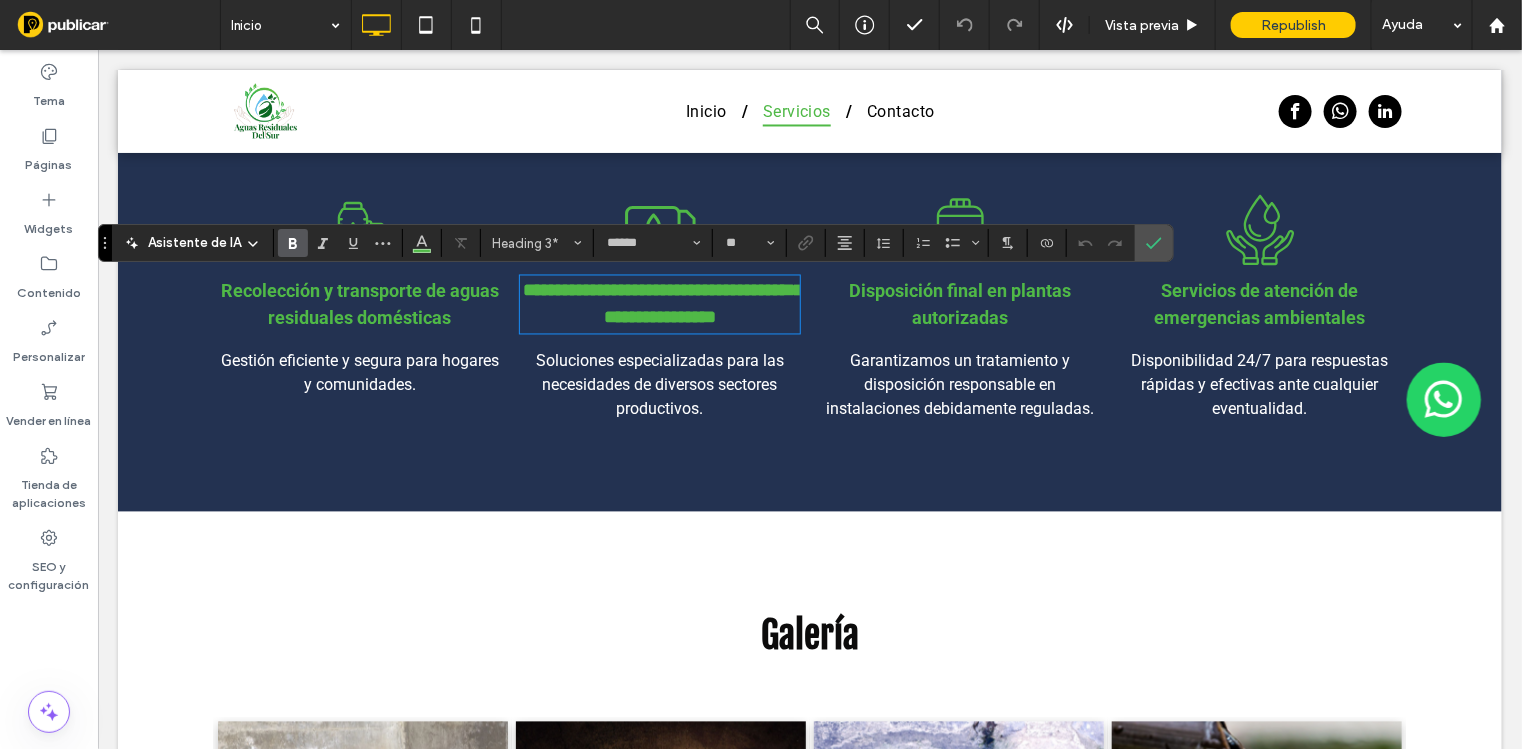 type 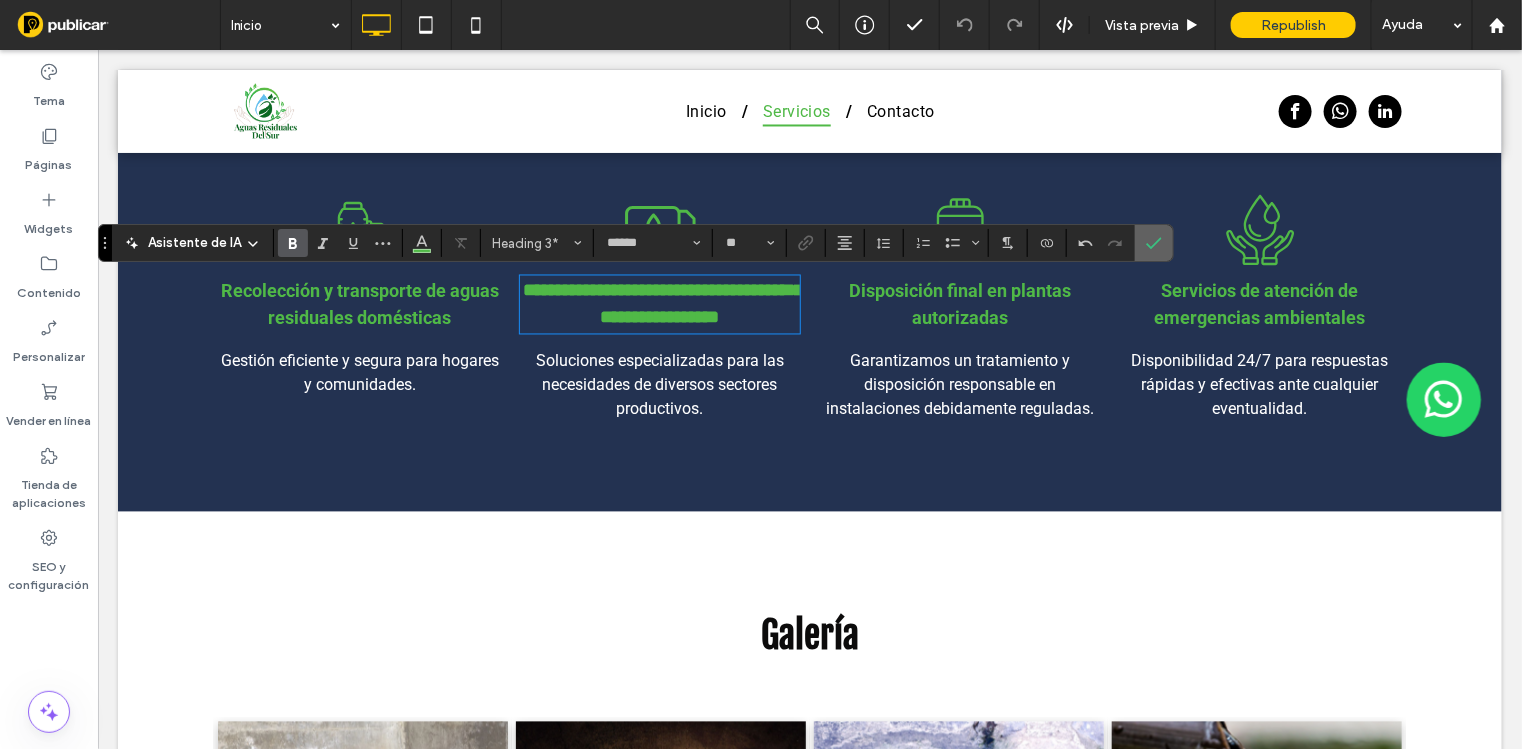 click 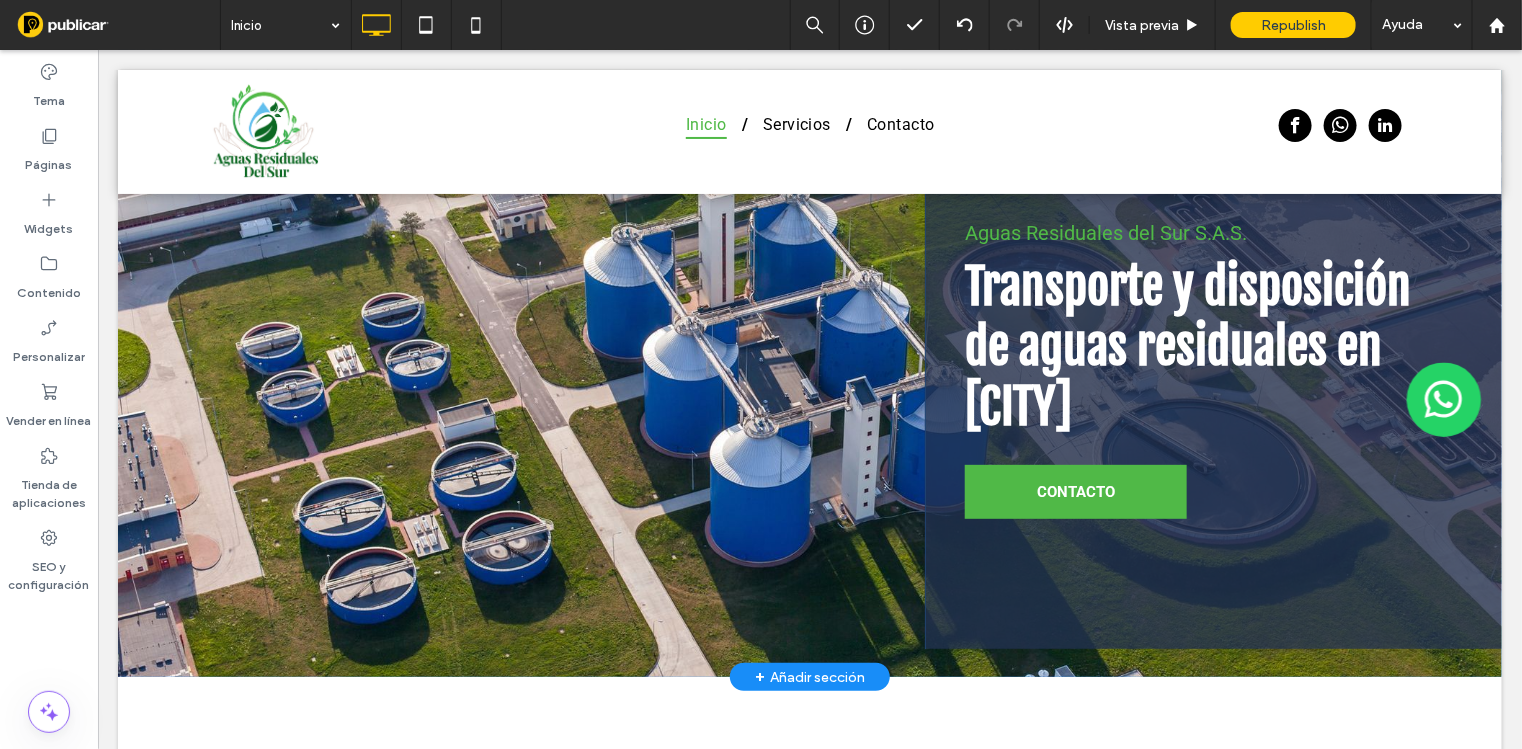 scroll, scrollTop: 0, scrollLeft: 0, axis: both 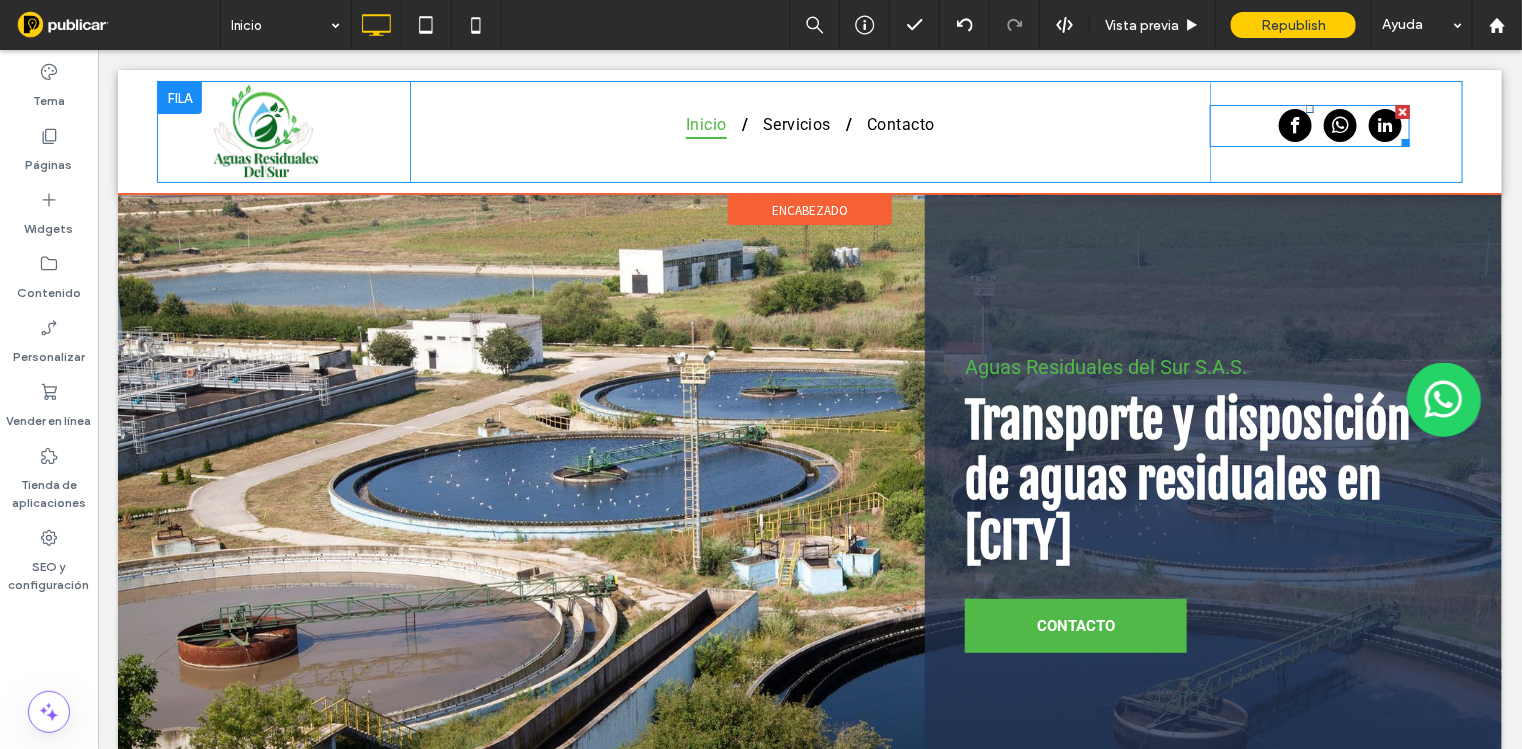 click at bounding box center [1309, 125] 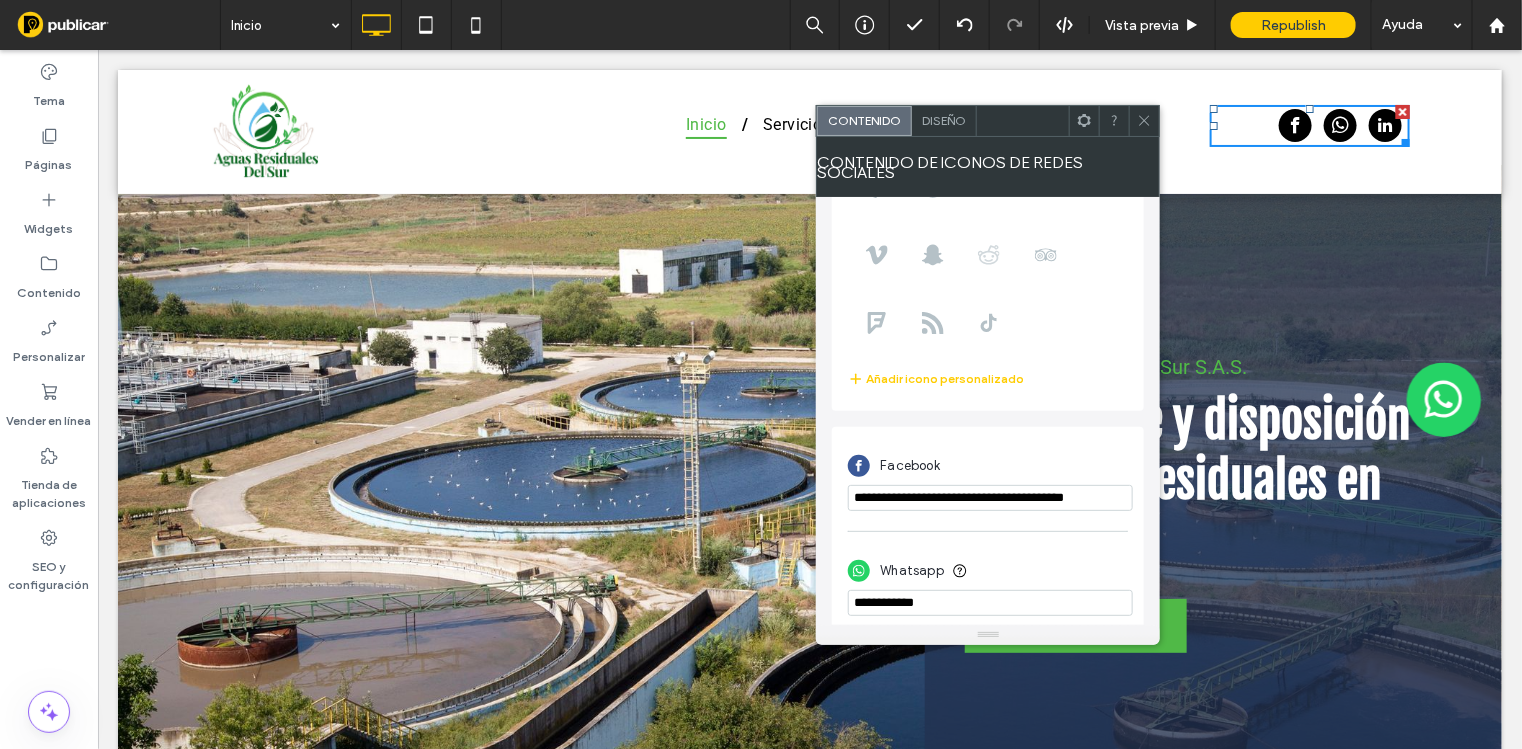 scroll, scrollTop: 350, scrollLeft: 0, axis: vertical 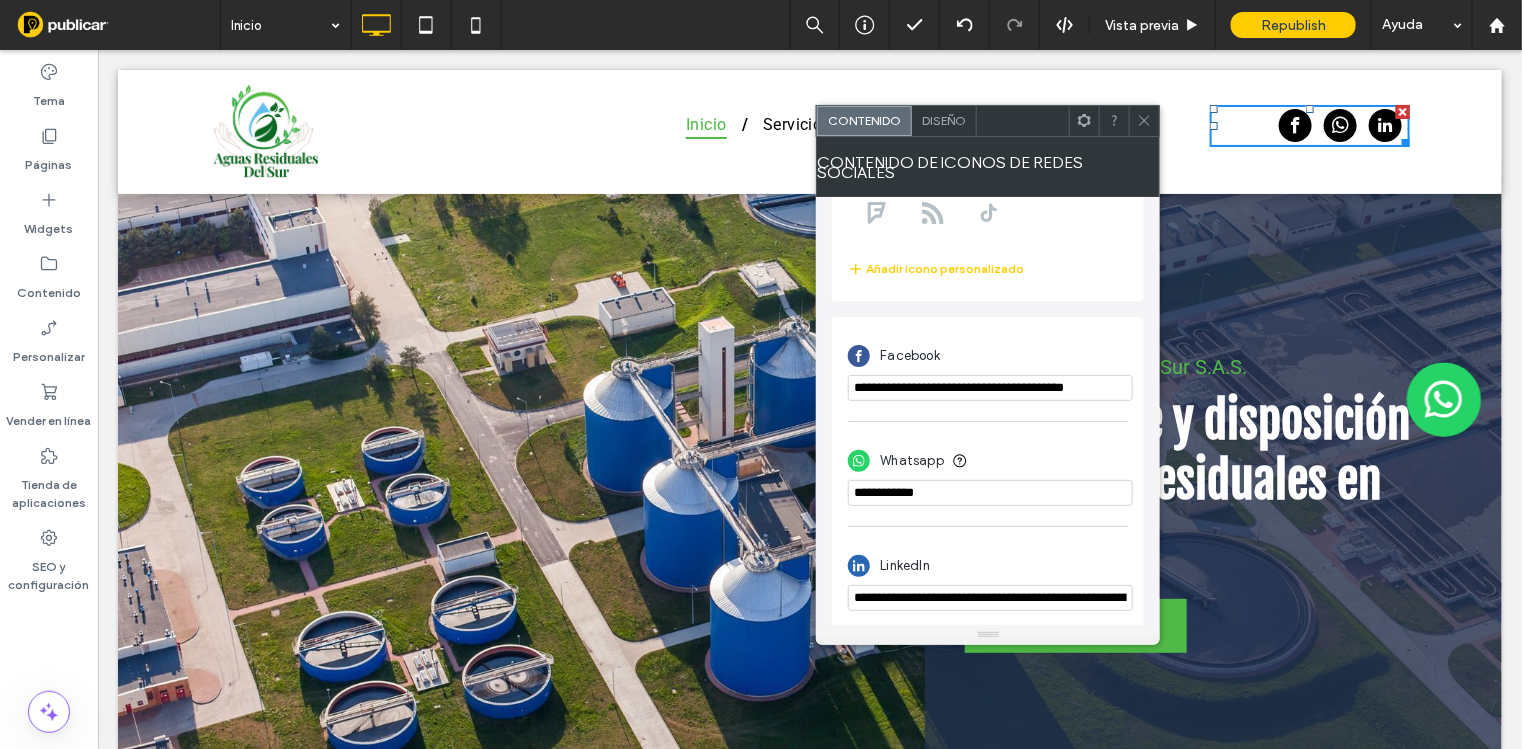 click on "**********" at bounding box center [990, 388] 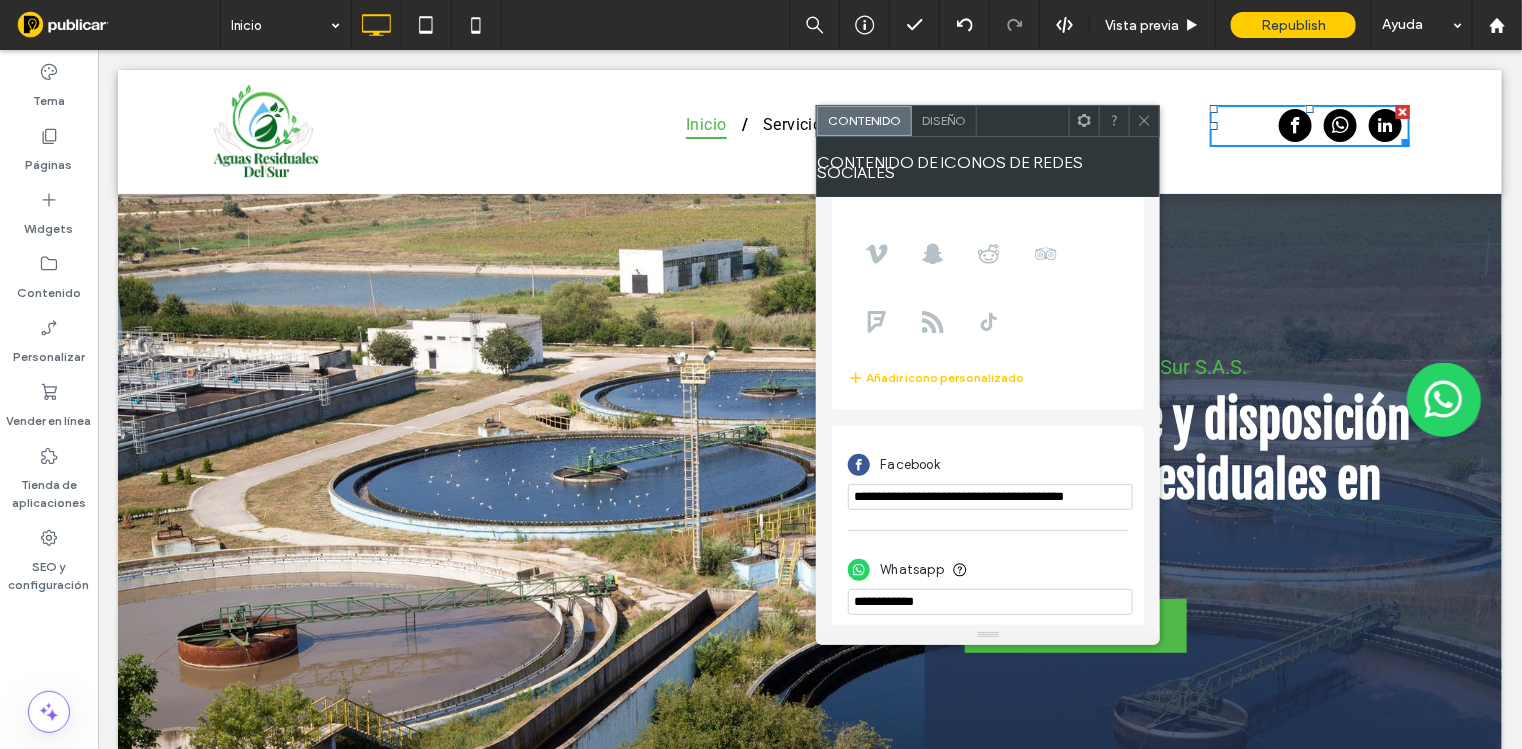 scroll, scrollTop: 0, scrollLeft: 0, axis: both 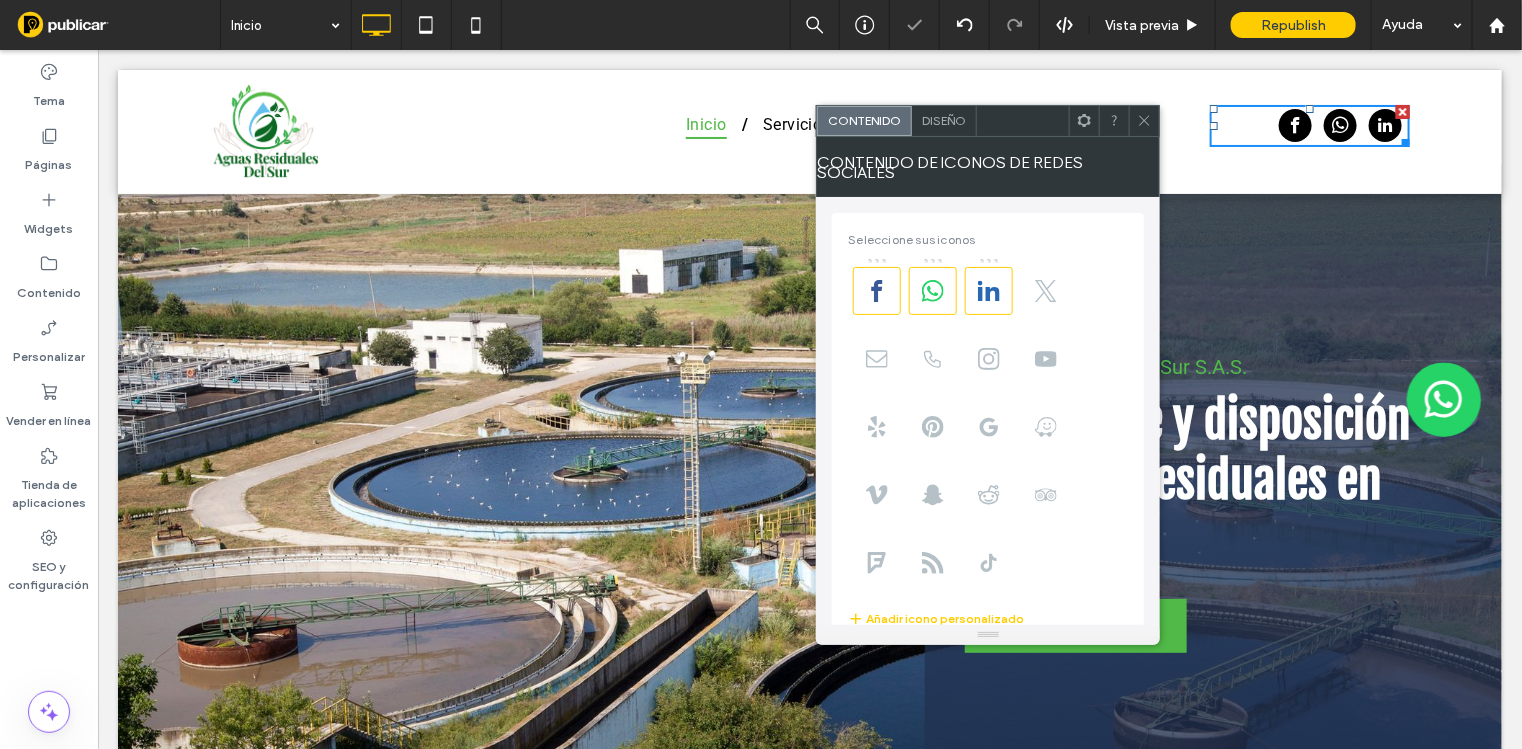 click 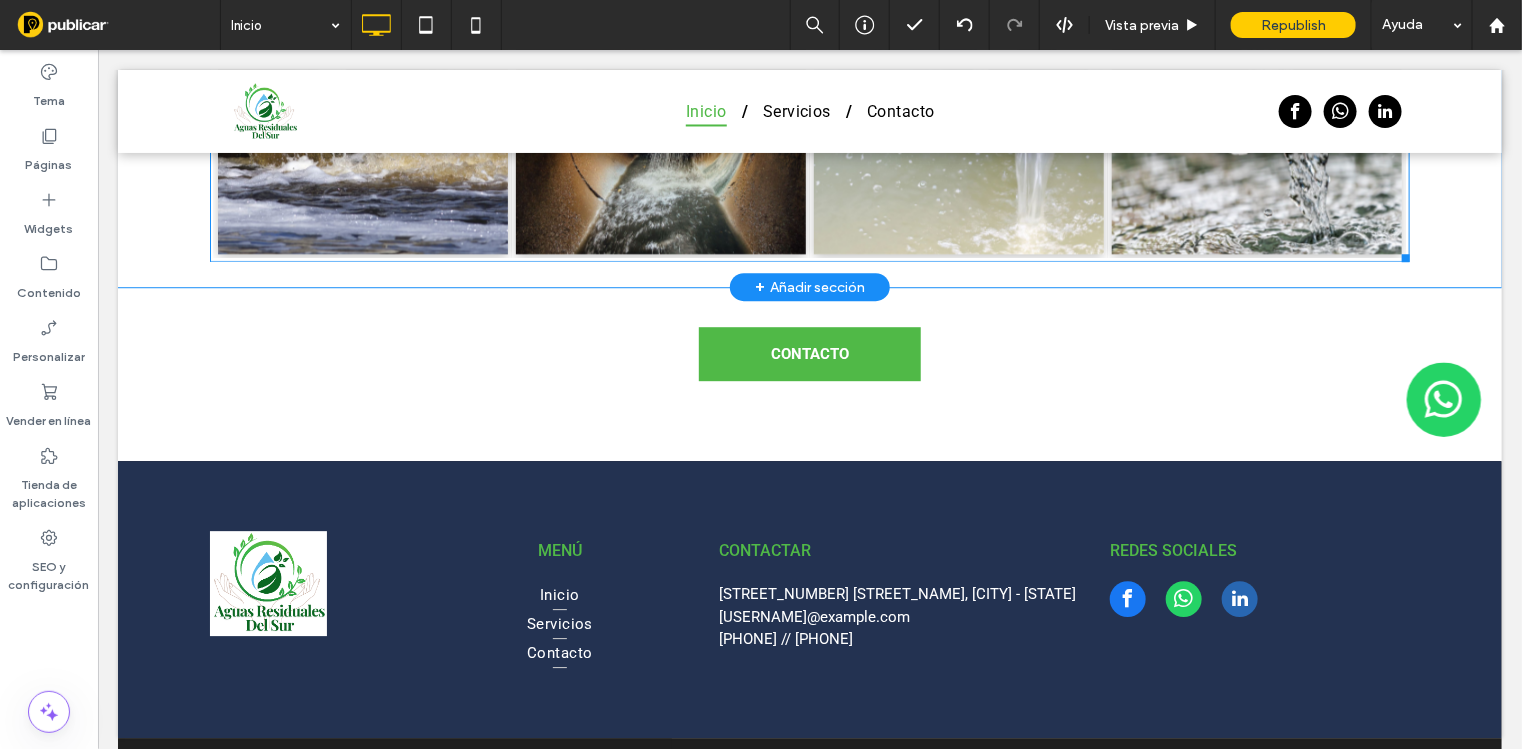 scroll, scrollTop: 2247, scrollLeft: 0, axis: vertical 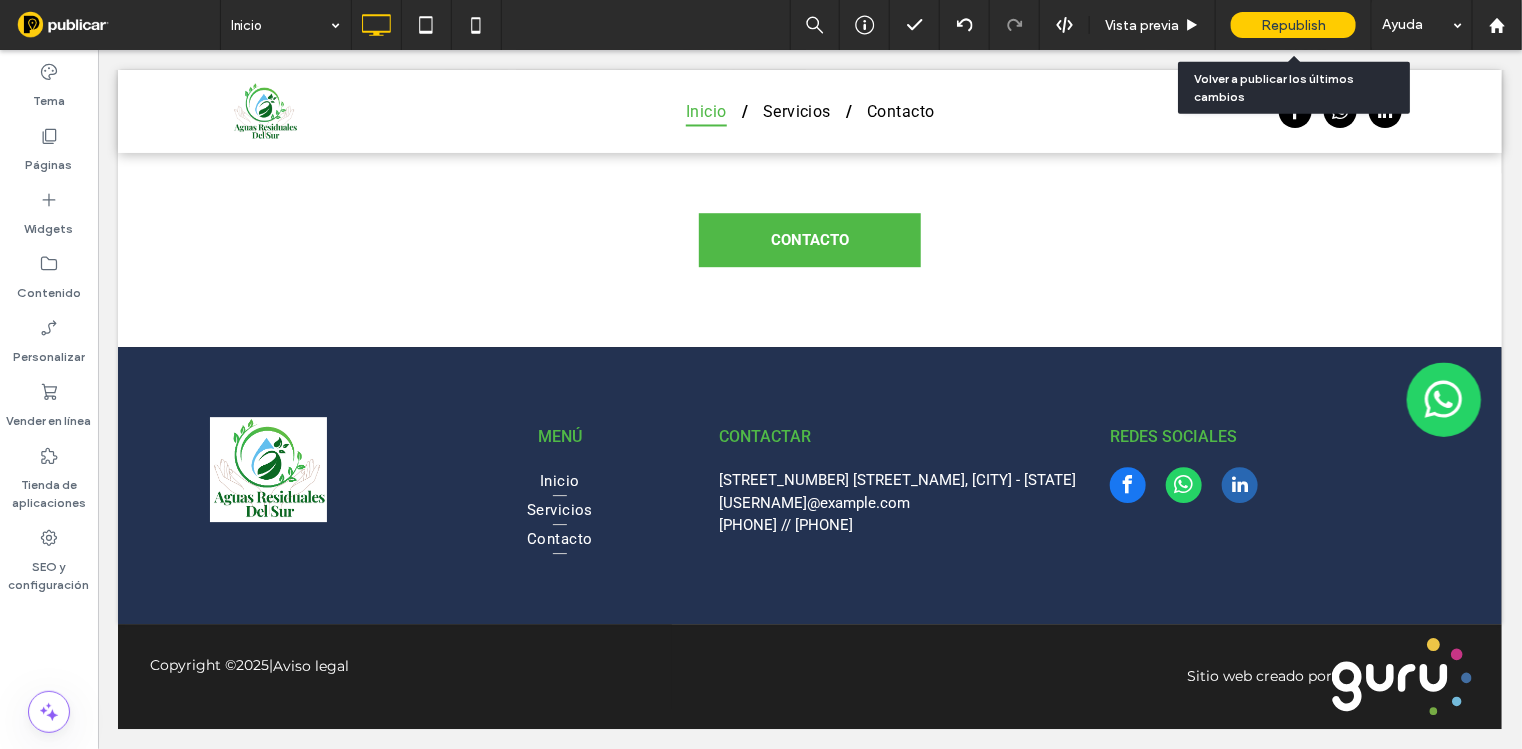 click on "Republish" at bounding box center (1293, 25) 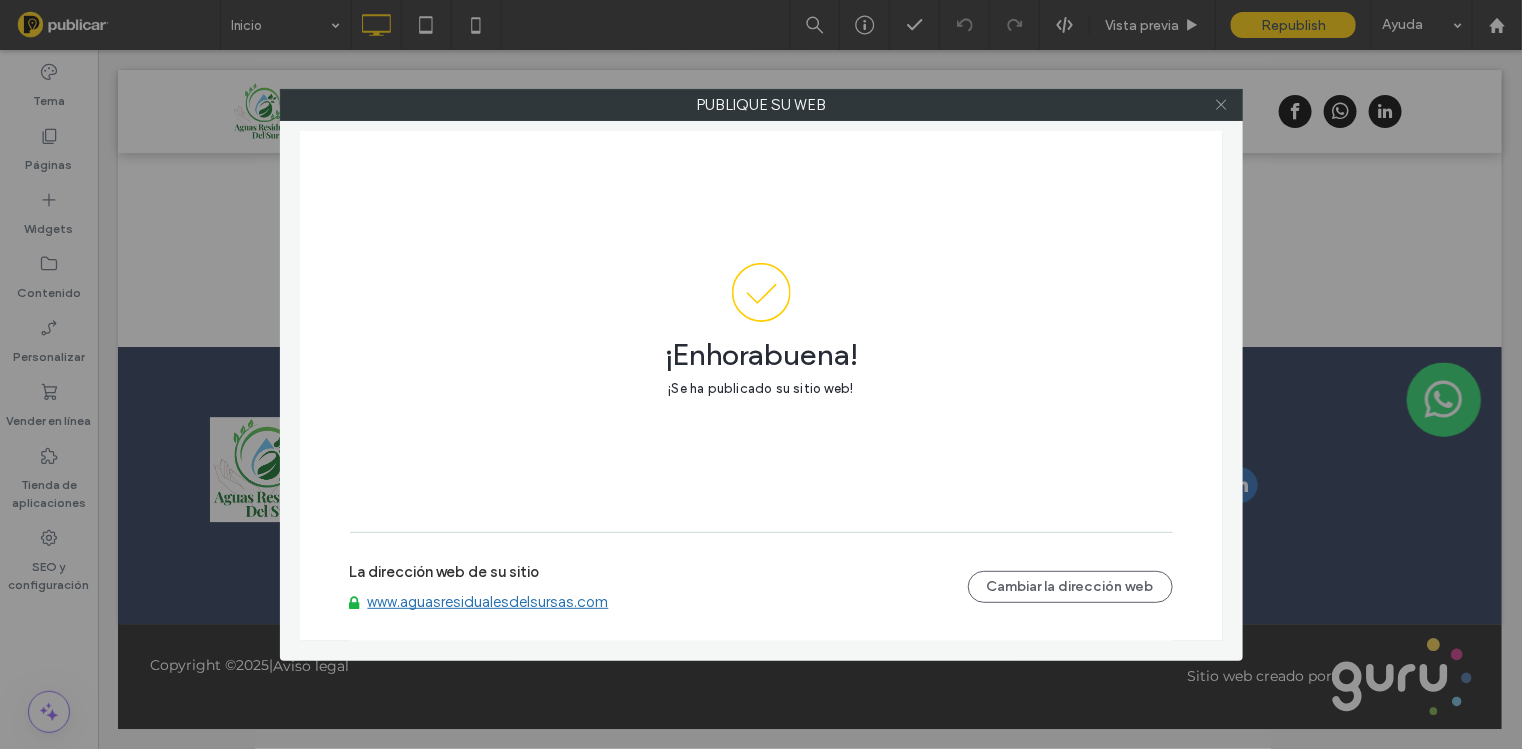 click 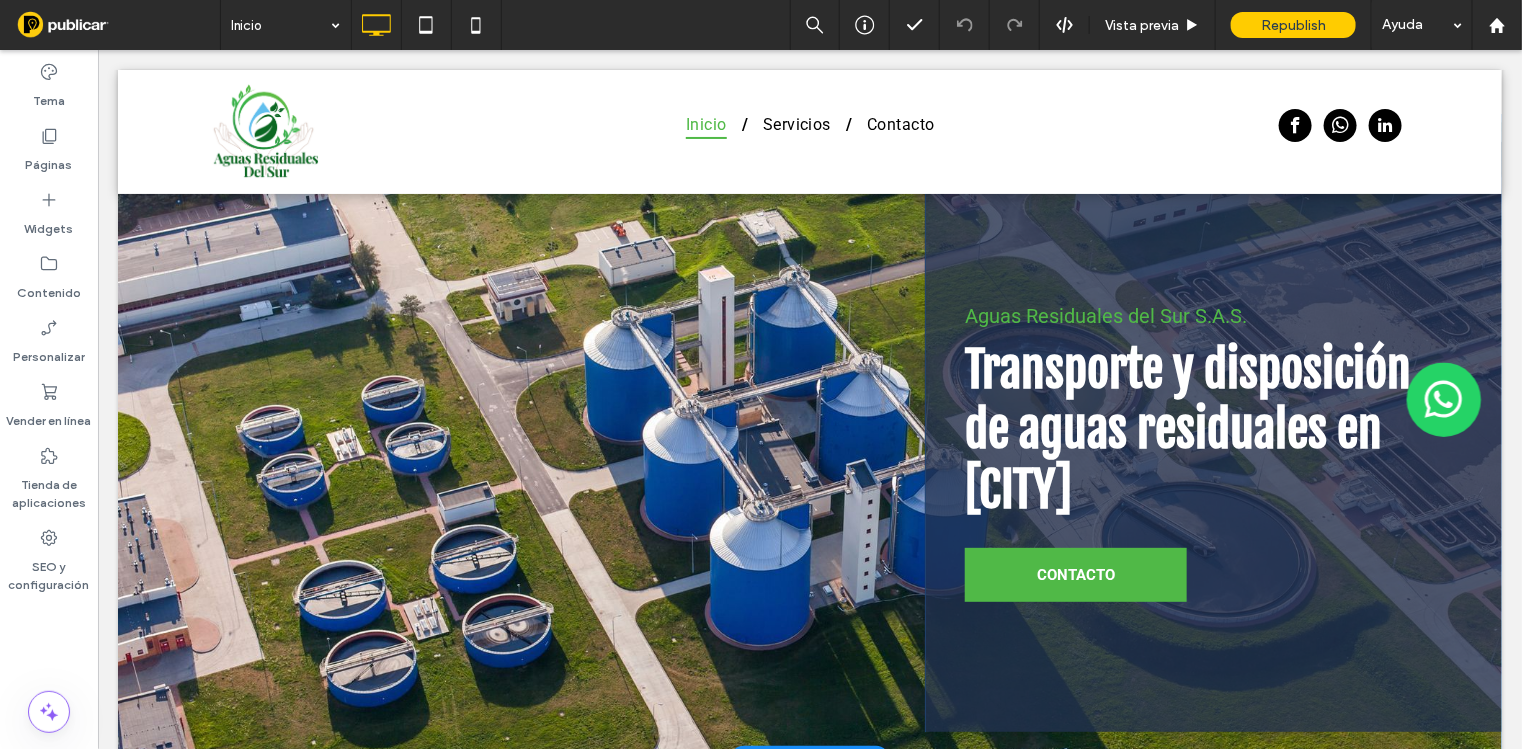 scroll, scrollTop: 0, scrollLeft: 0, axis: both 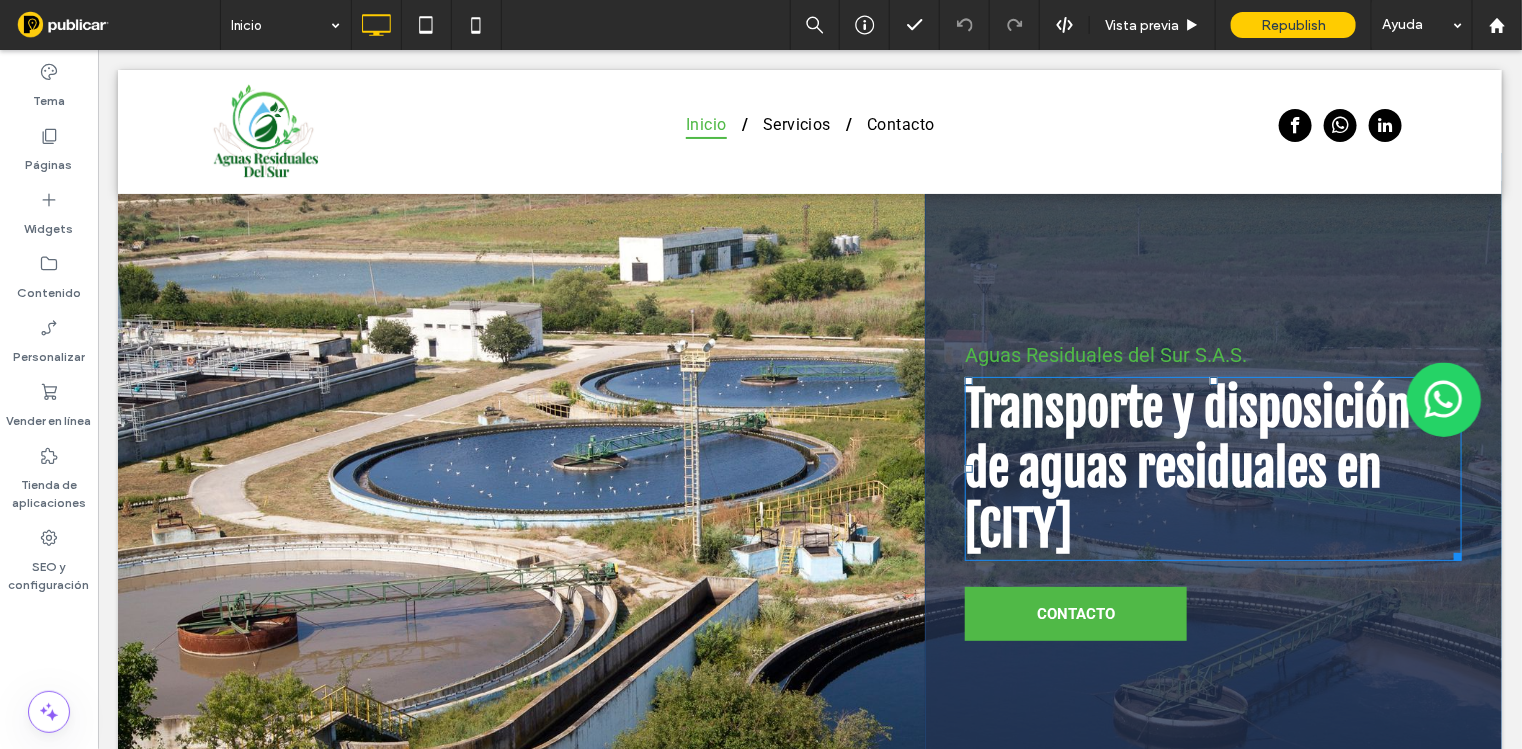 click on "Transporte y disposición de aguas residuales en [CITY]" at bounding box center [1187, 468] 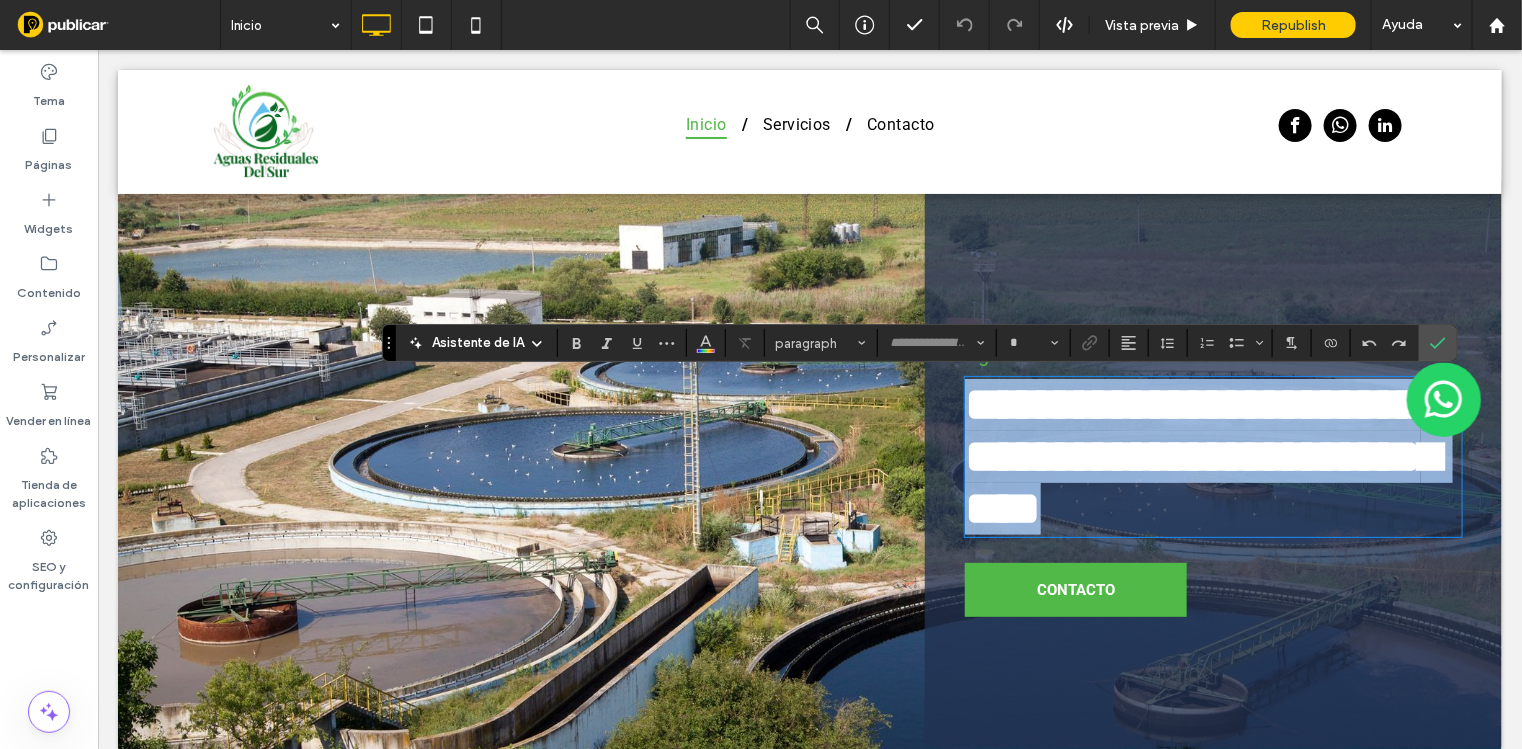 type on "**********" 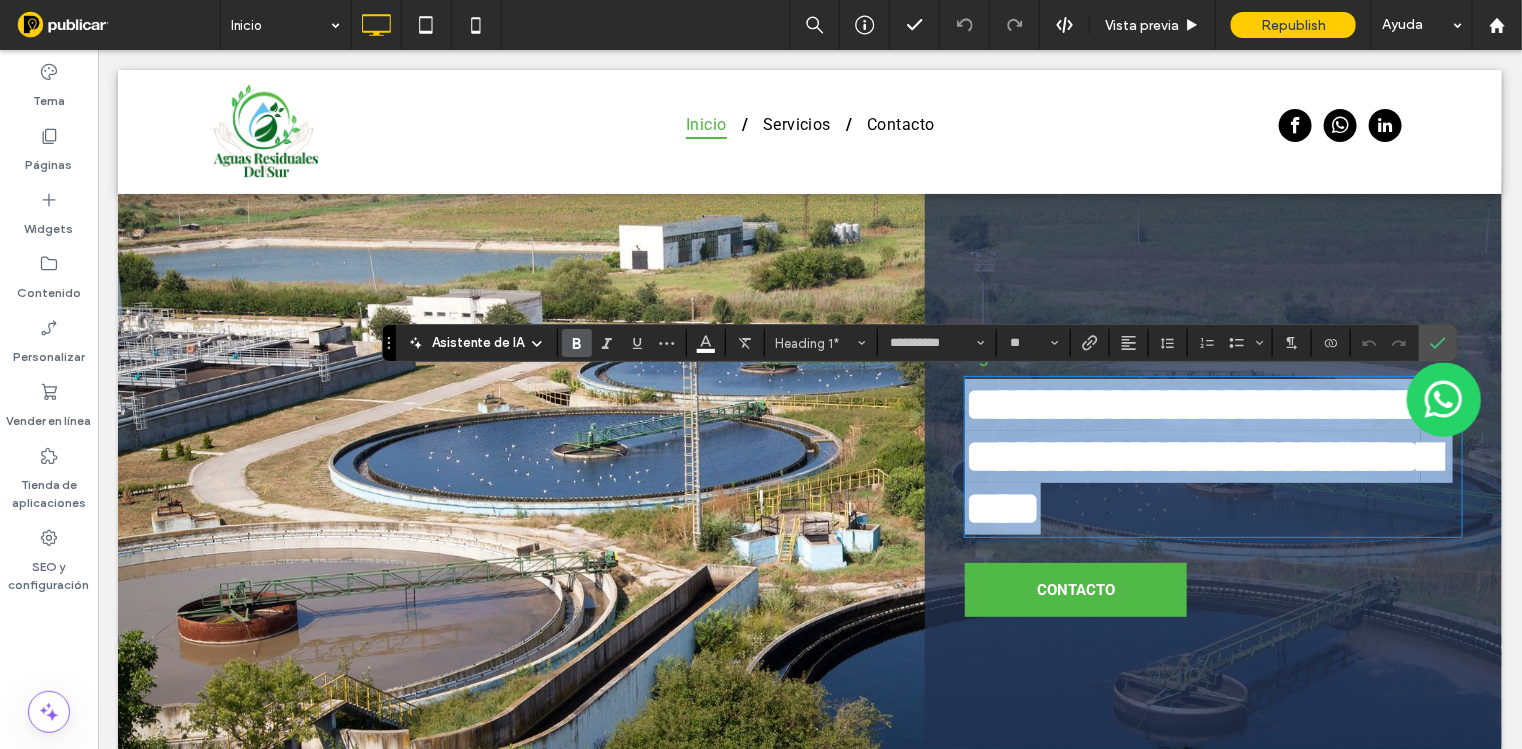 click on "**********" at bounding box center (1212, 456) 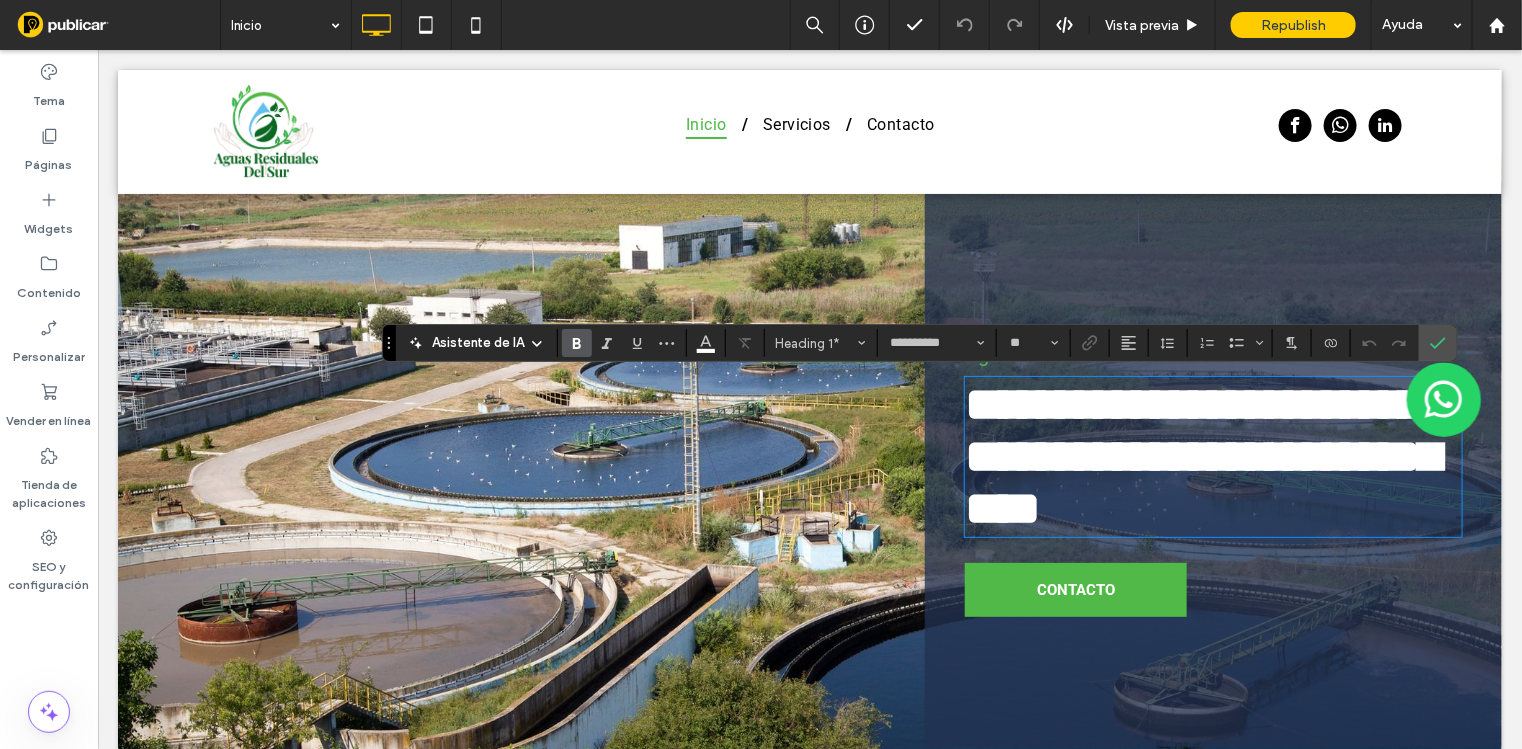 type 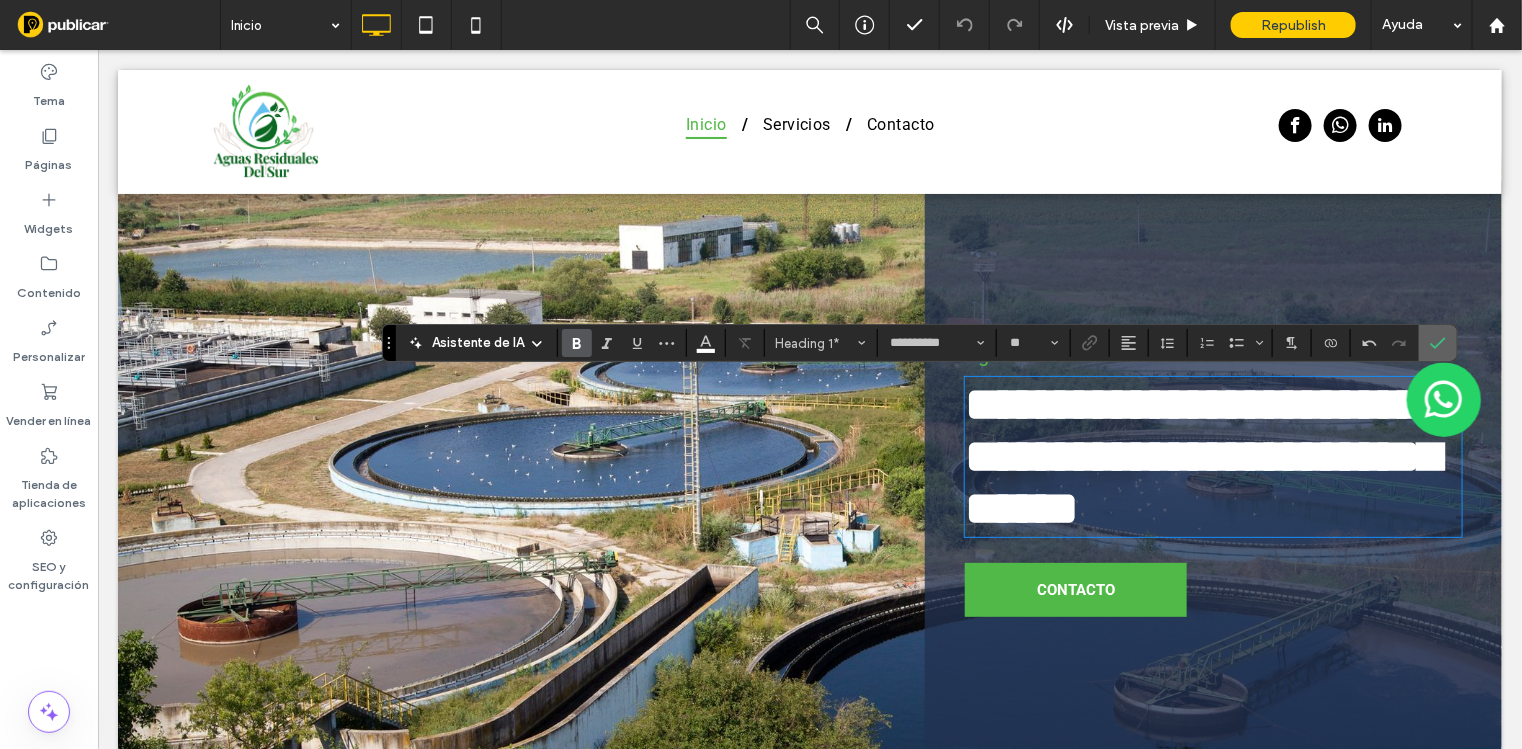 drag, startPoint x: 1427, startPoint y: 338, endPoint x: 1282, endPoint y: 301, distance: 149.64626 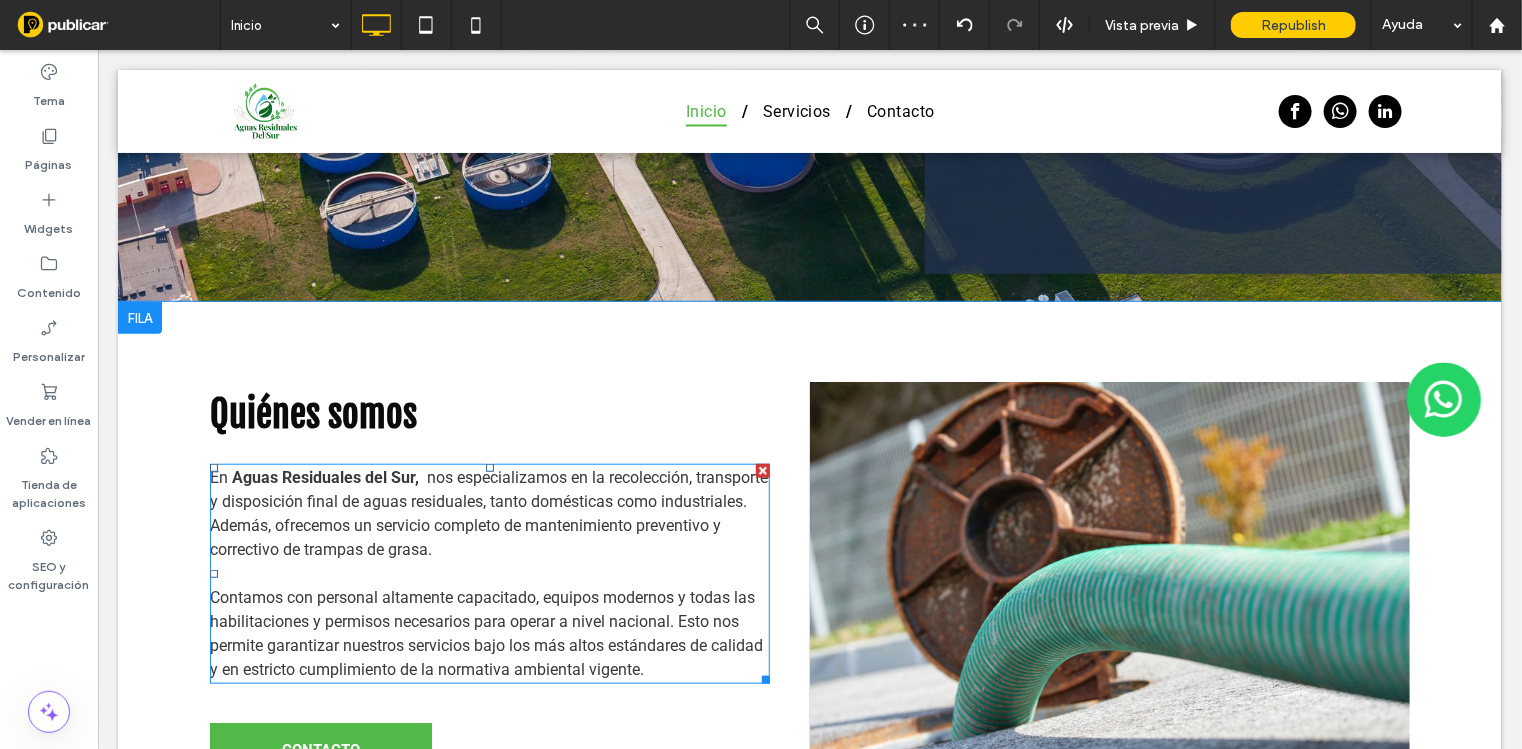scroll, scrollTop: 122, scrollLeft: 0, axis: vertical 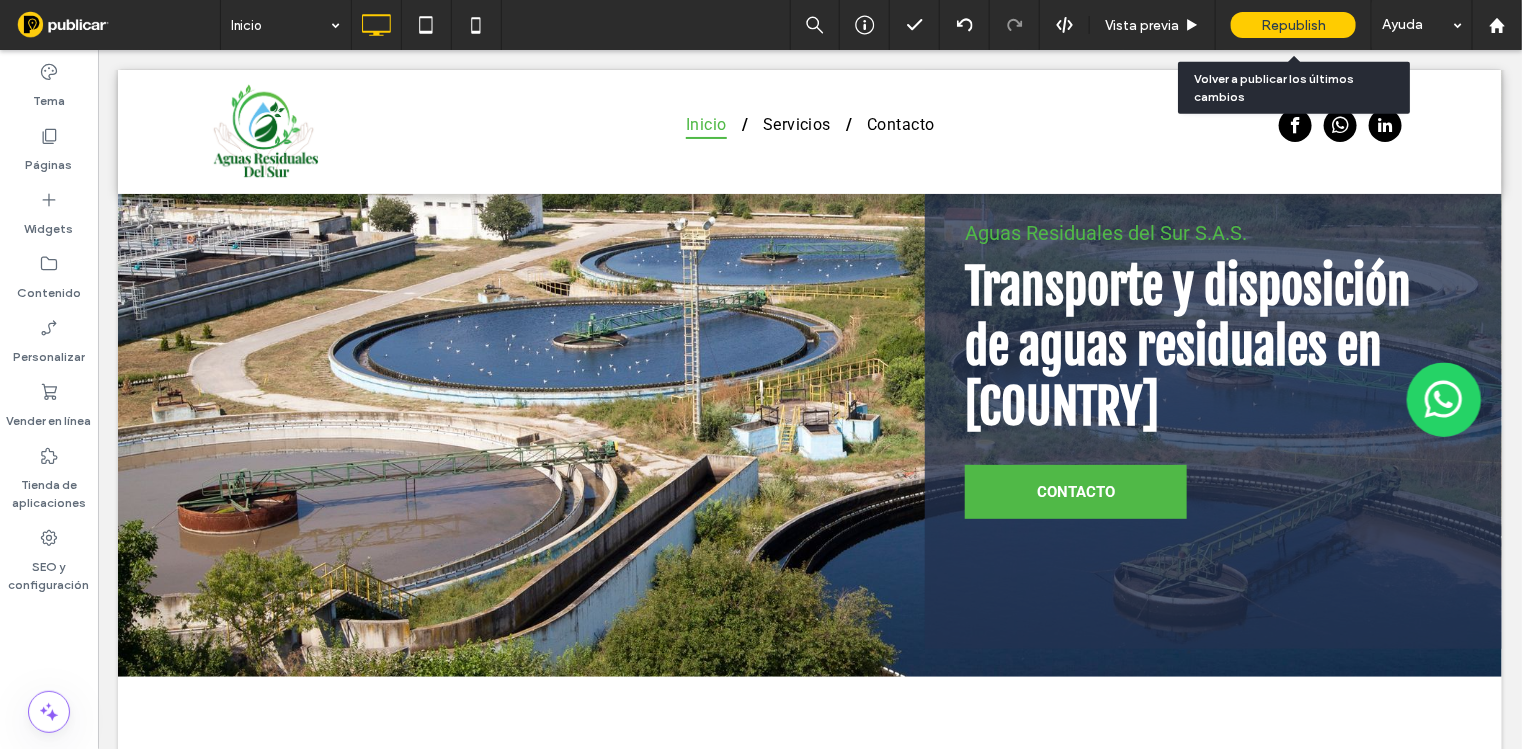 click on "Republish" at bounding box center [1293, 25] 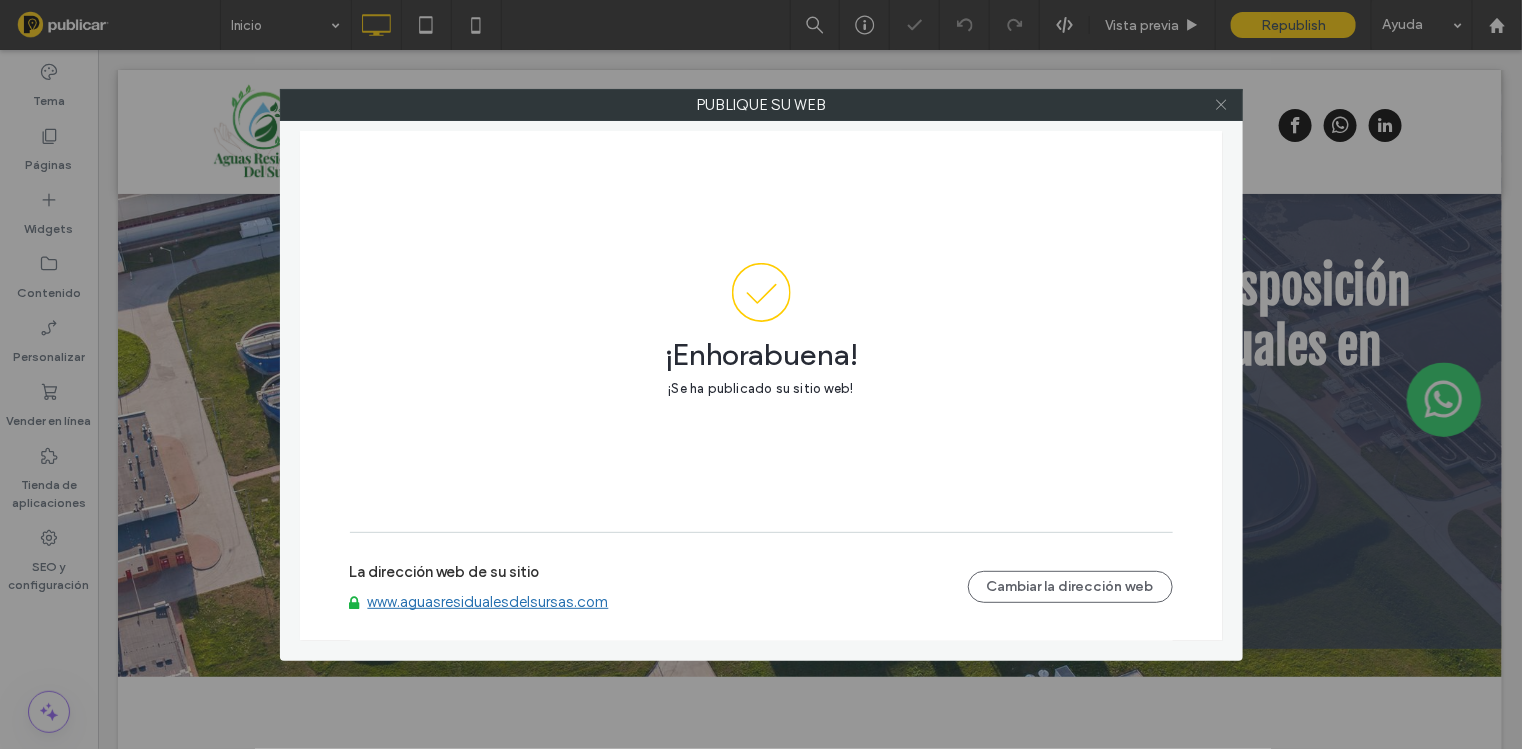 click 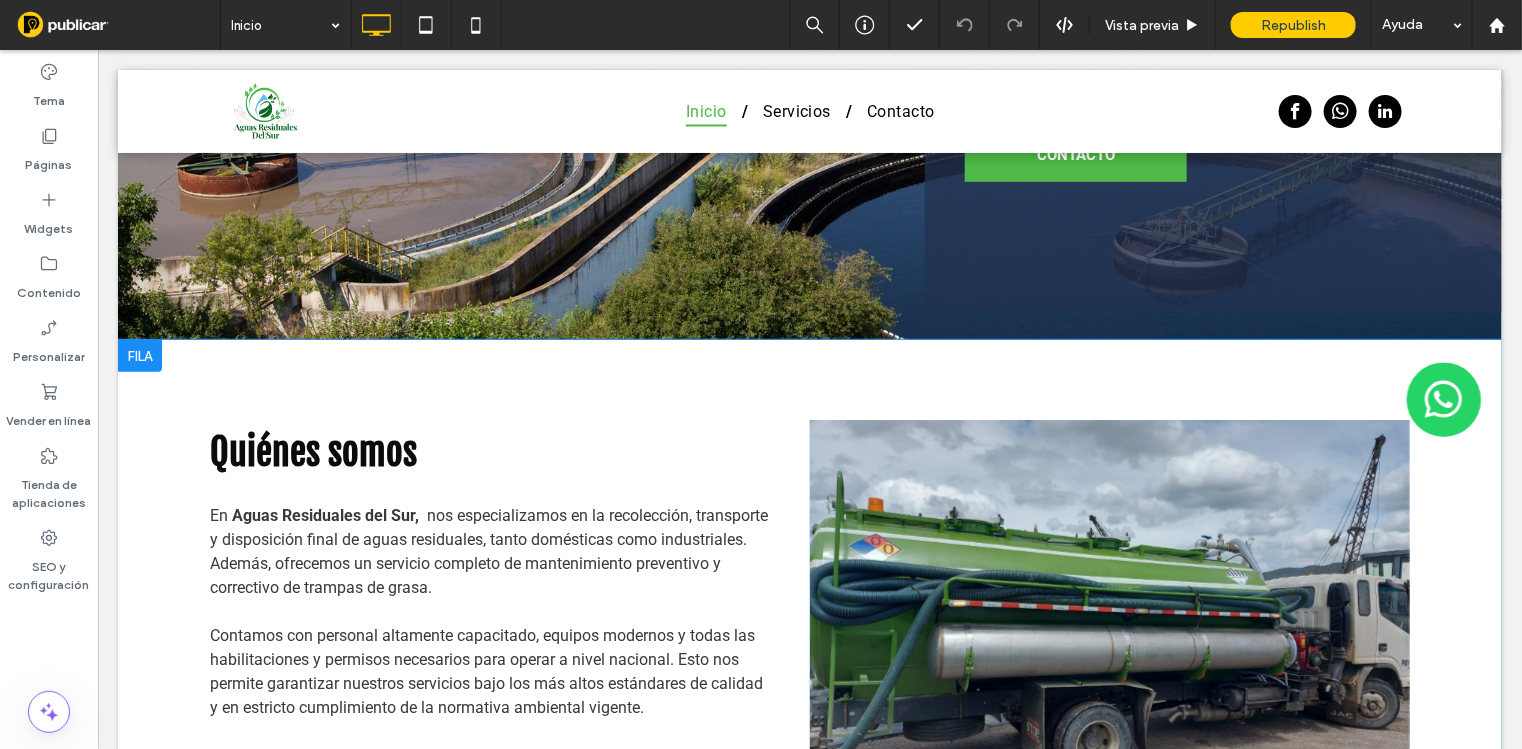 scroll, scrollTop: 499, scrollLeft: 0, axis: vertical 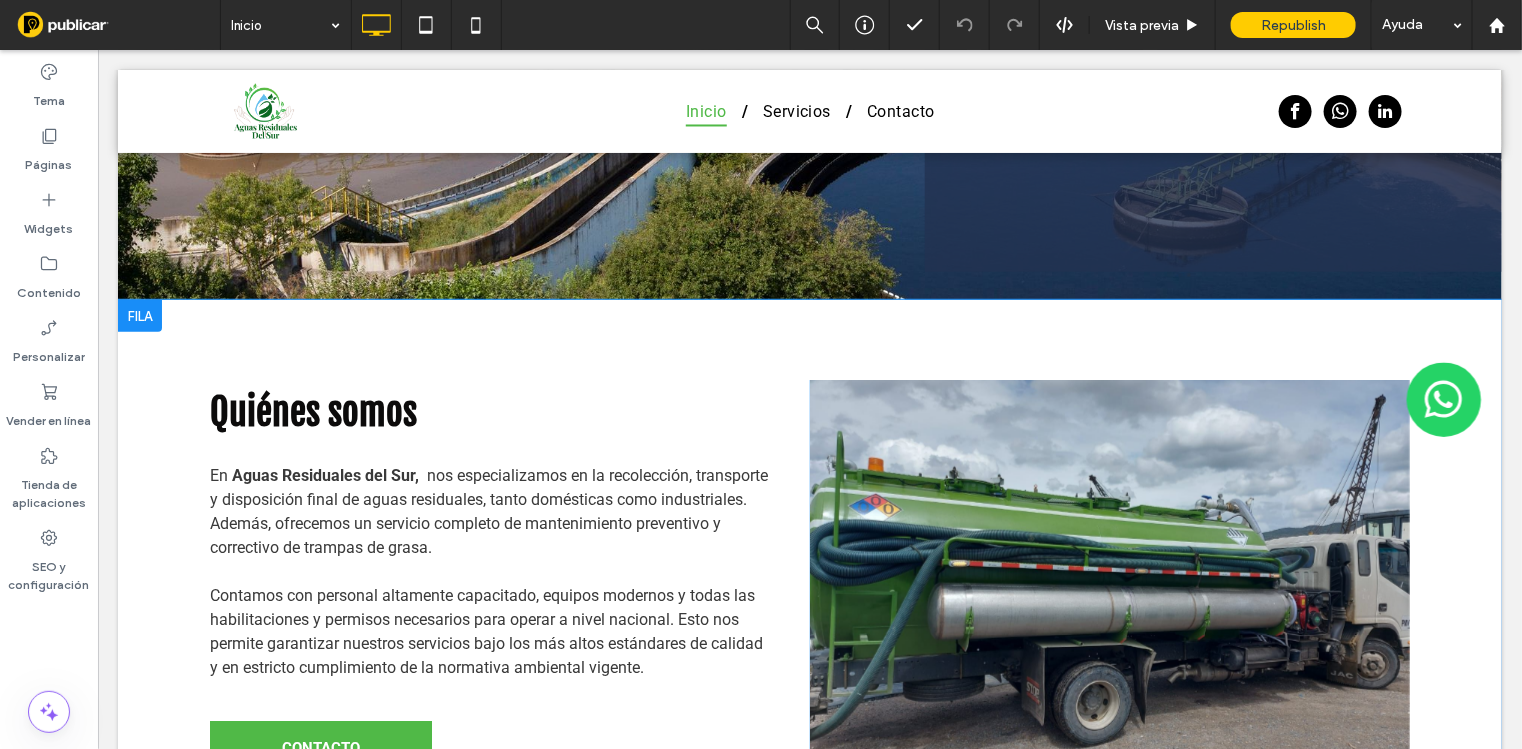 click at bounding box center (1109, 581) 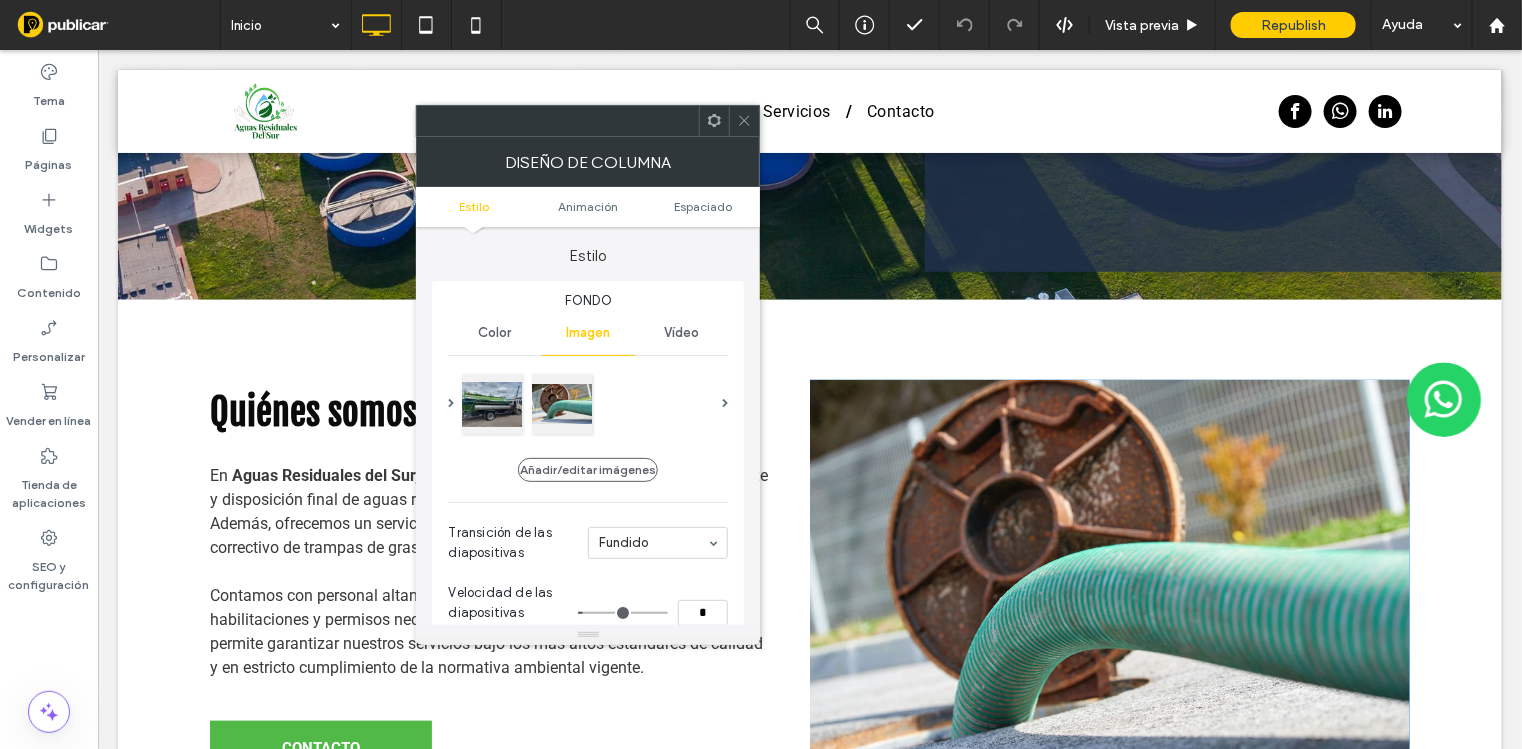 drag, startPoint x: 748, startPoint y: 111, endPoint x: 762, endPoint y: 224, distance: 113.86395 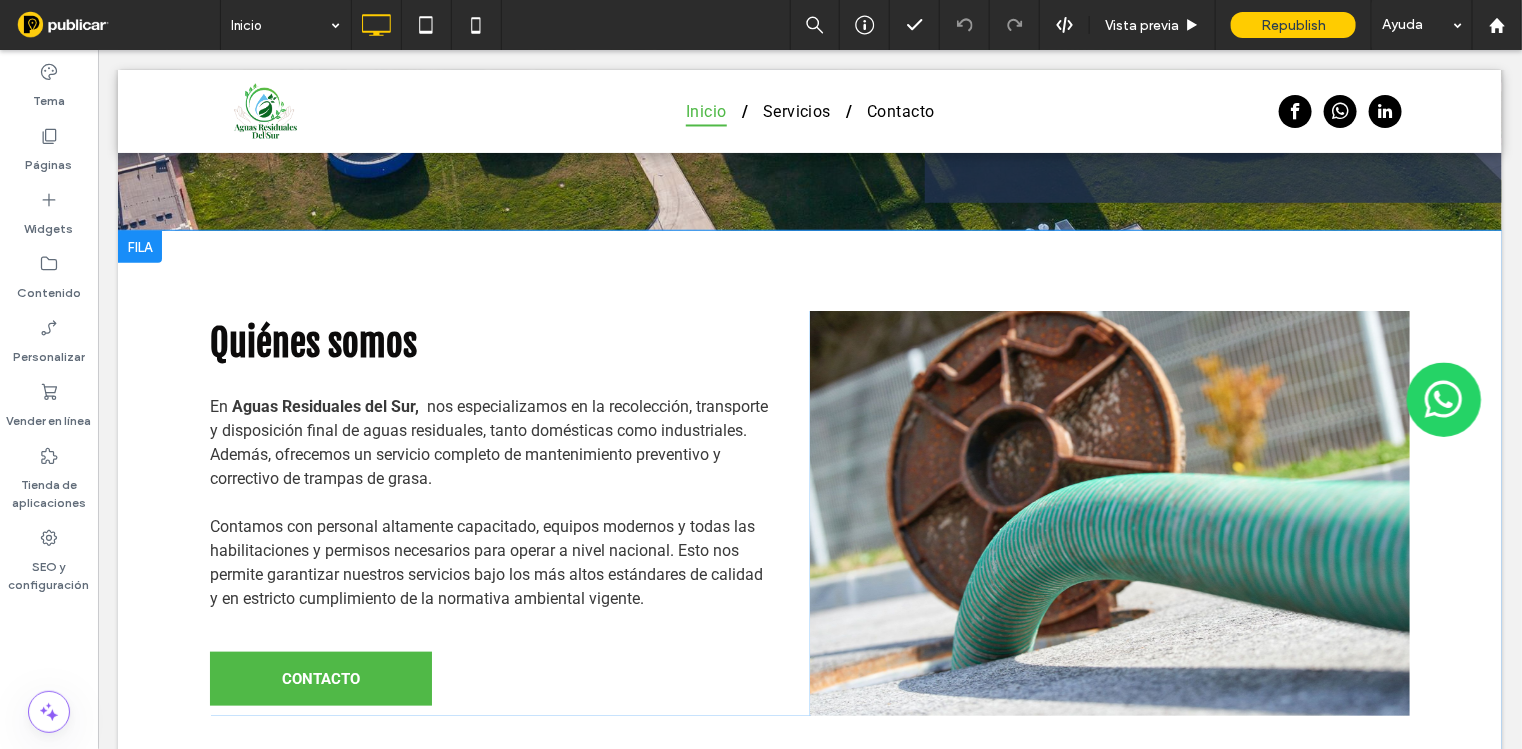 scroll, scrollTop: 625, scrollLeft: 0, axis: vertical 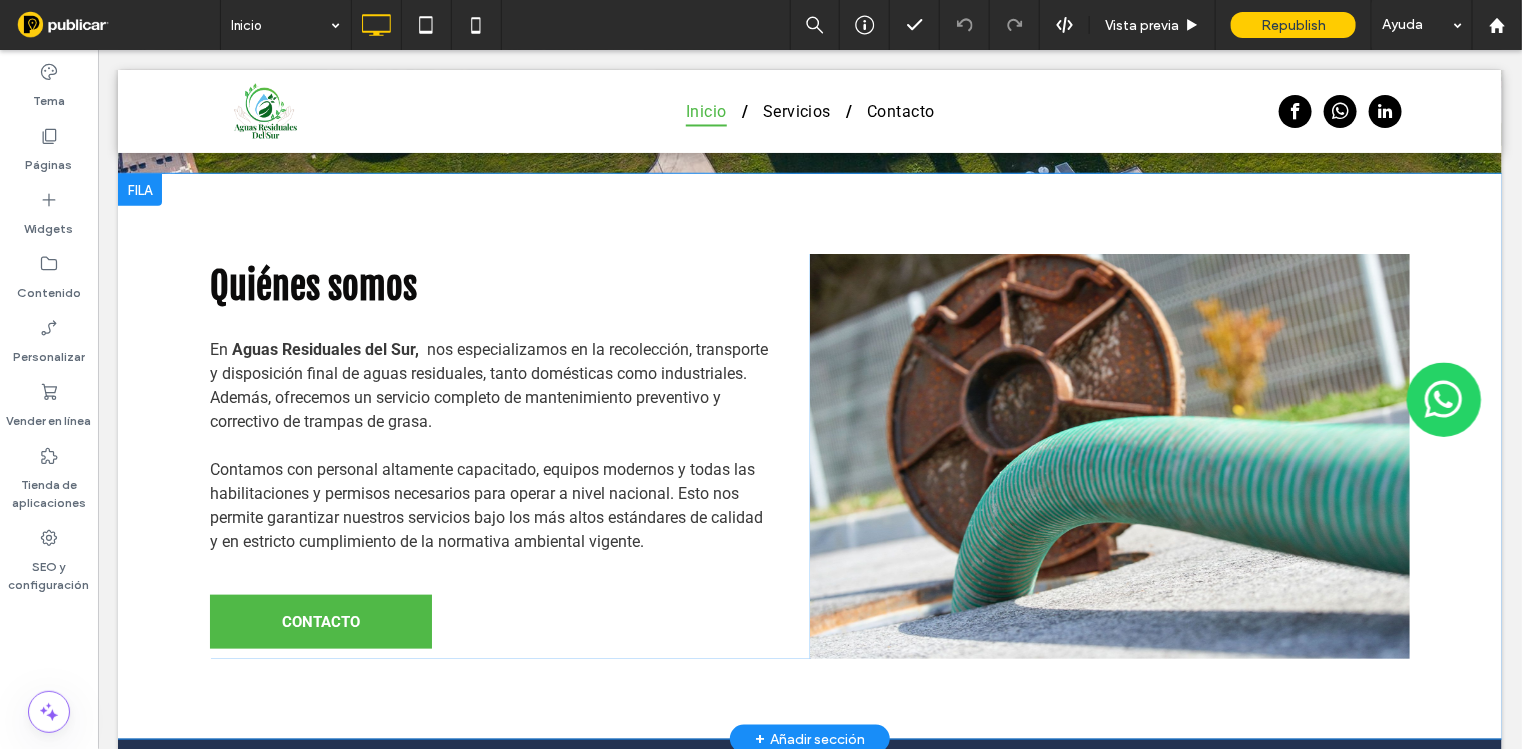 click at bounding box center (1109, 455) 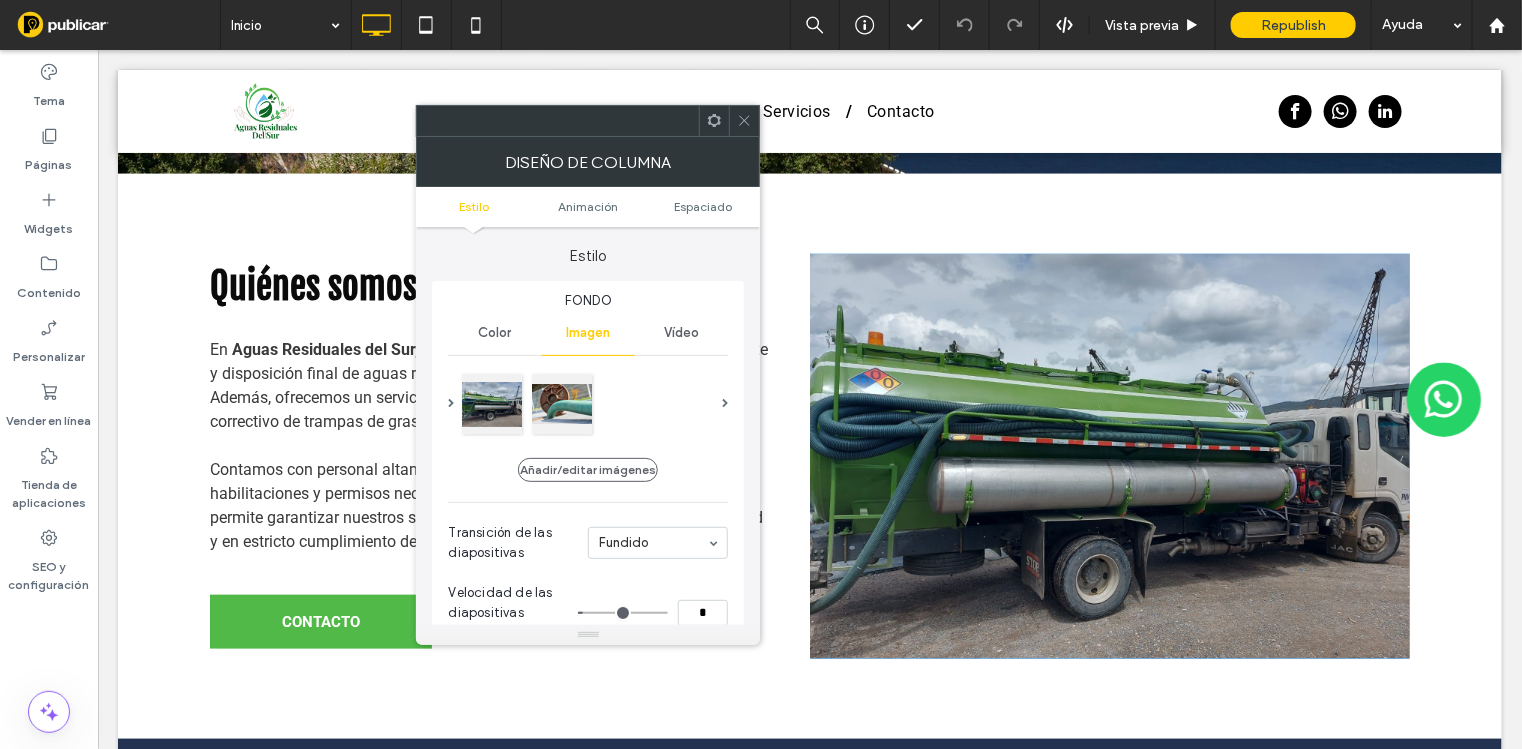 drag, startPoint x: 746, startPoint y: 129, endPoint x: 674, endPoint y: 148, distance: 74.46476 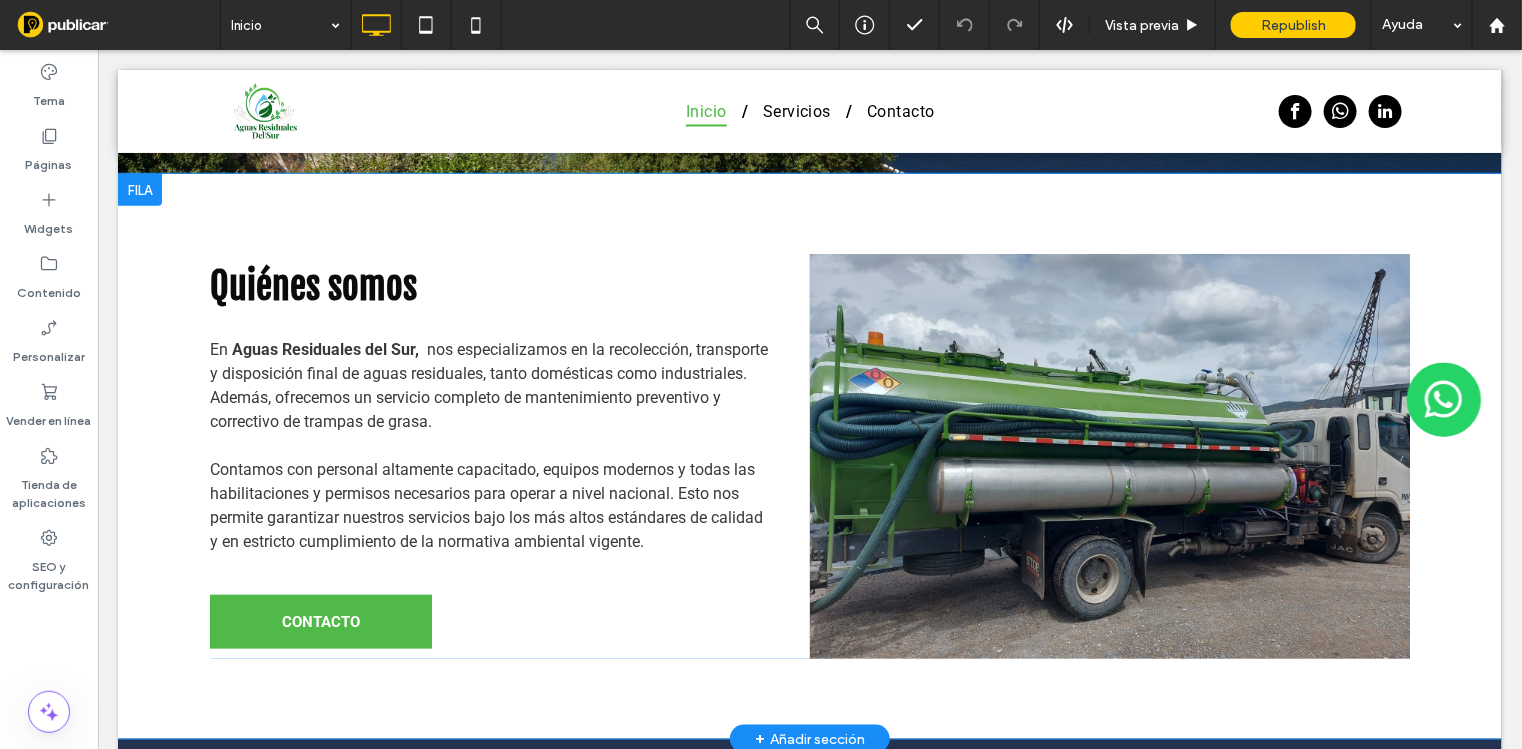 click at bounding box center [1109, 455] 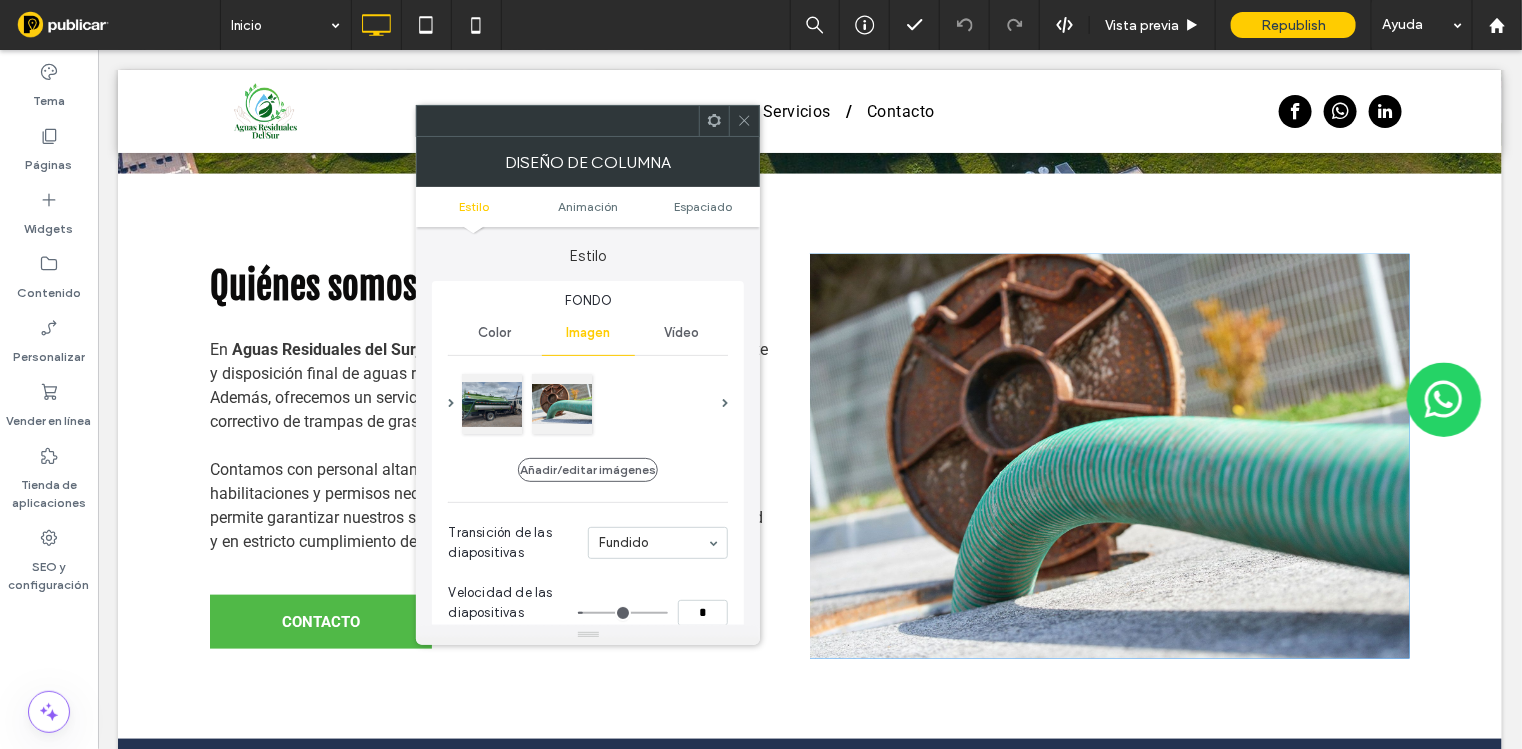 click on "Vídeo" at bounding box center (681, 333) 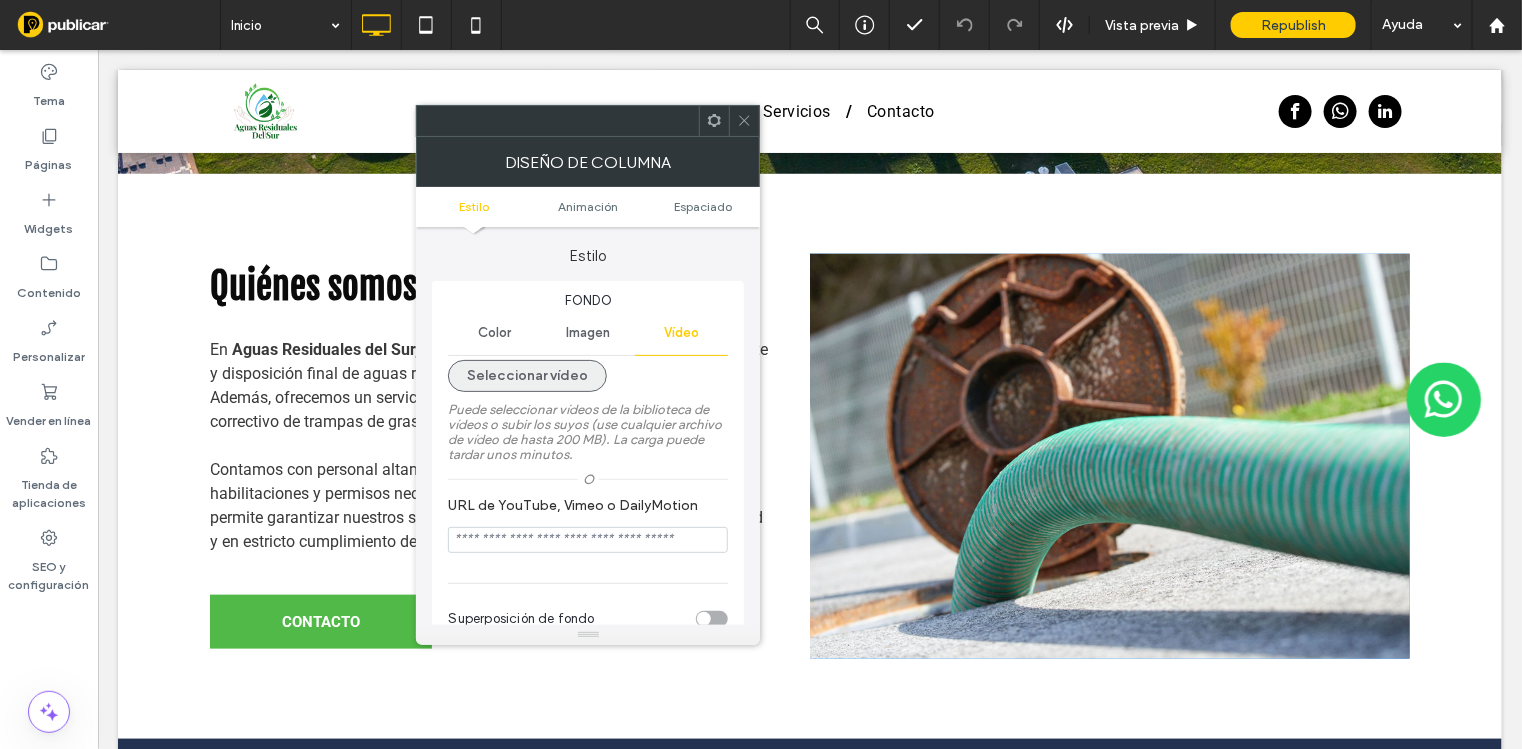click on "Seleccionar vídeo" at bounding box center (527, 376) 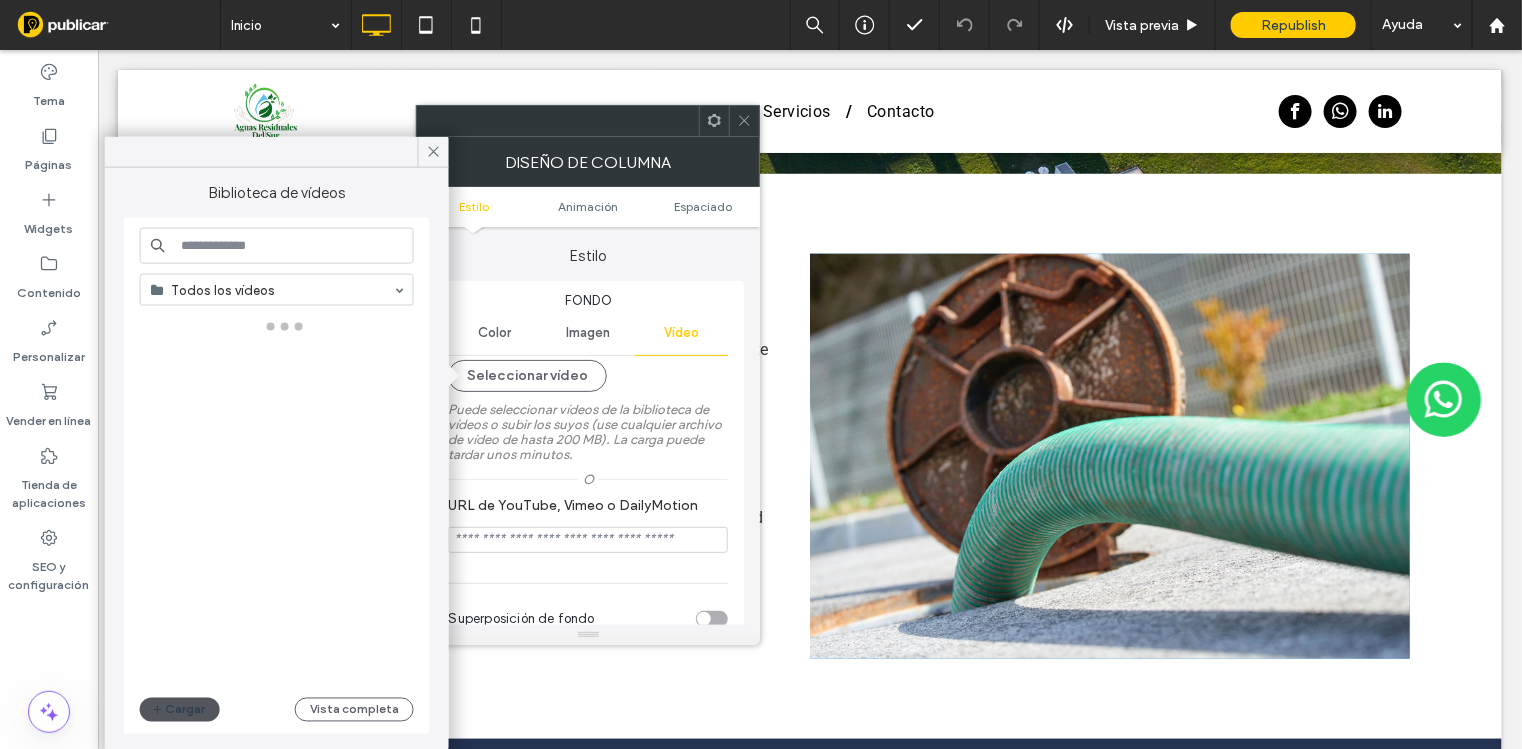 click on "Cargar" at bounding box center (180, 710) 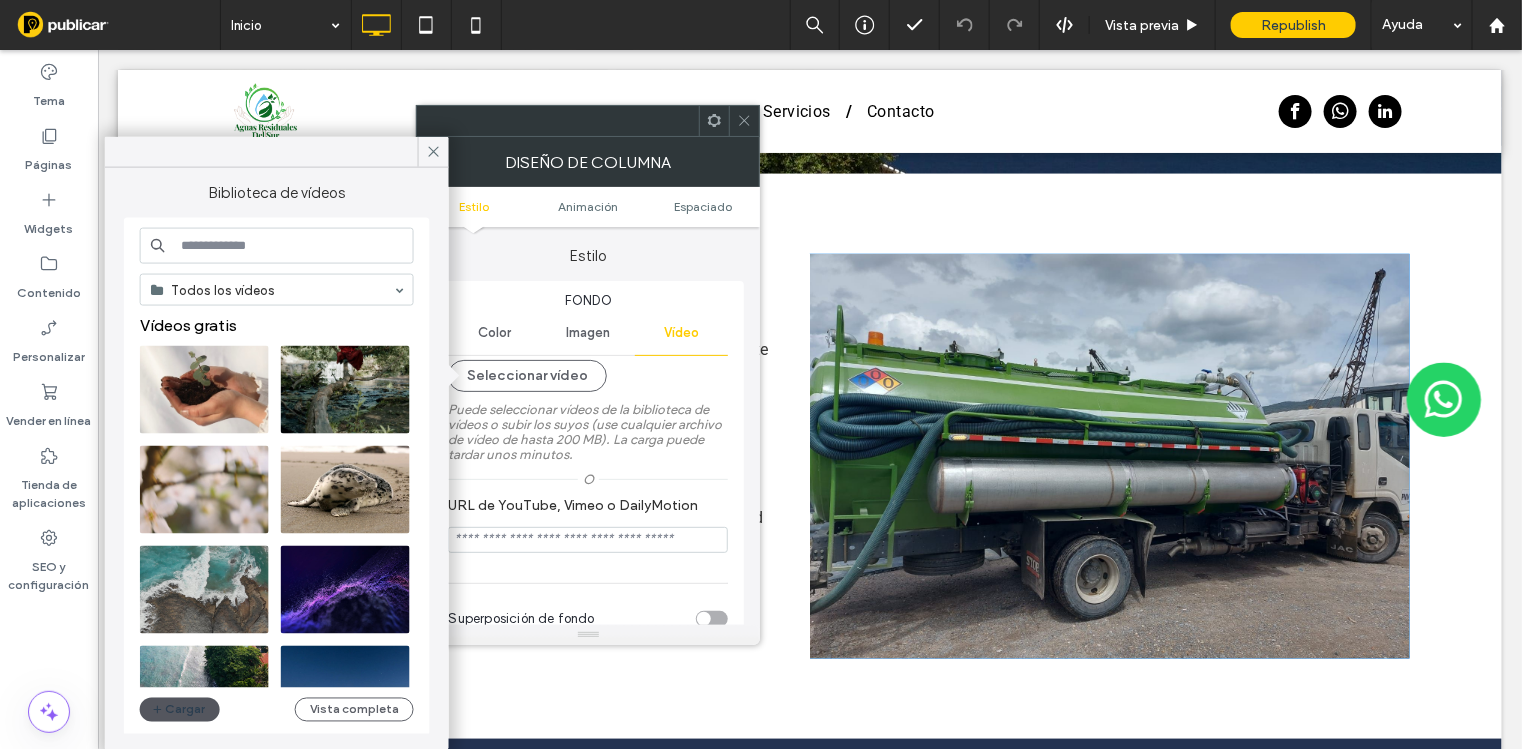 click on "Cargar" at bounding box center [180, 710] 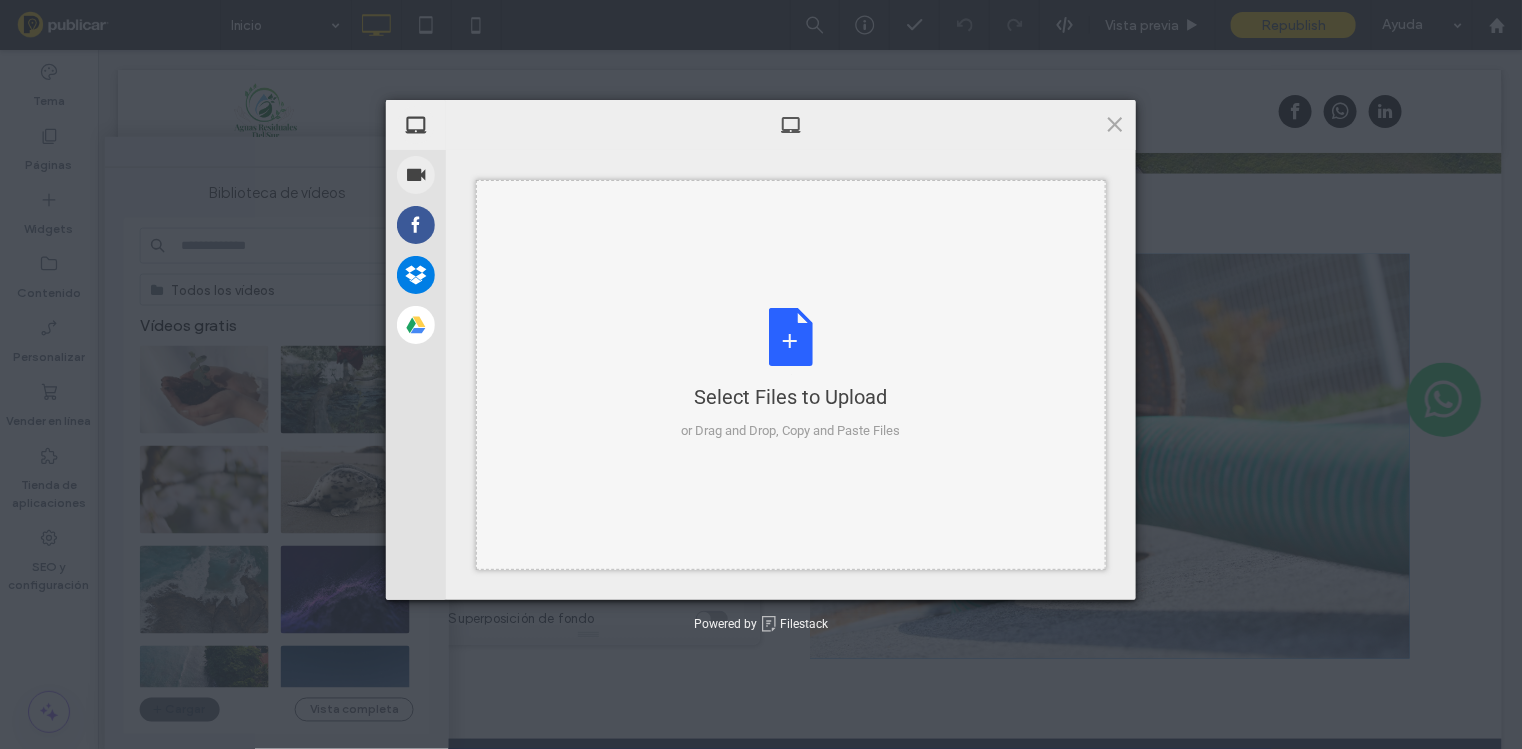 click on "Select Files to Upload
or Drag and Drop, Copy and Paste Files" at bounding box center [791, 374] 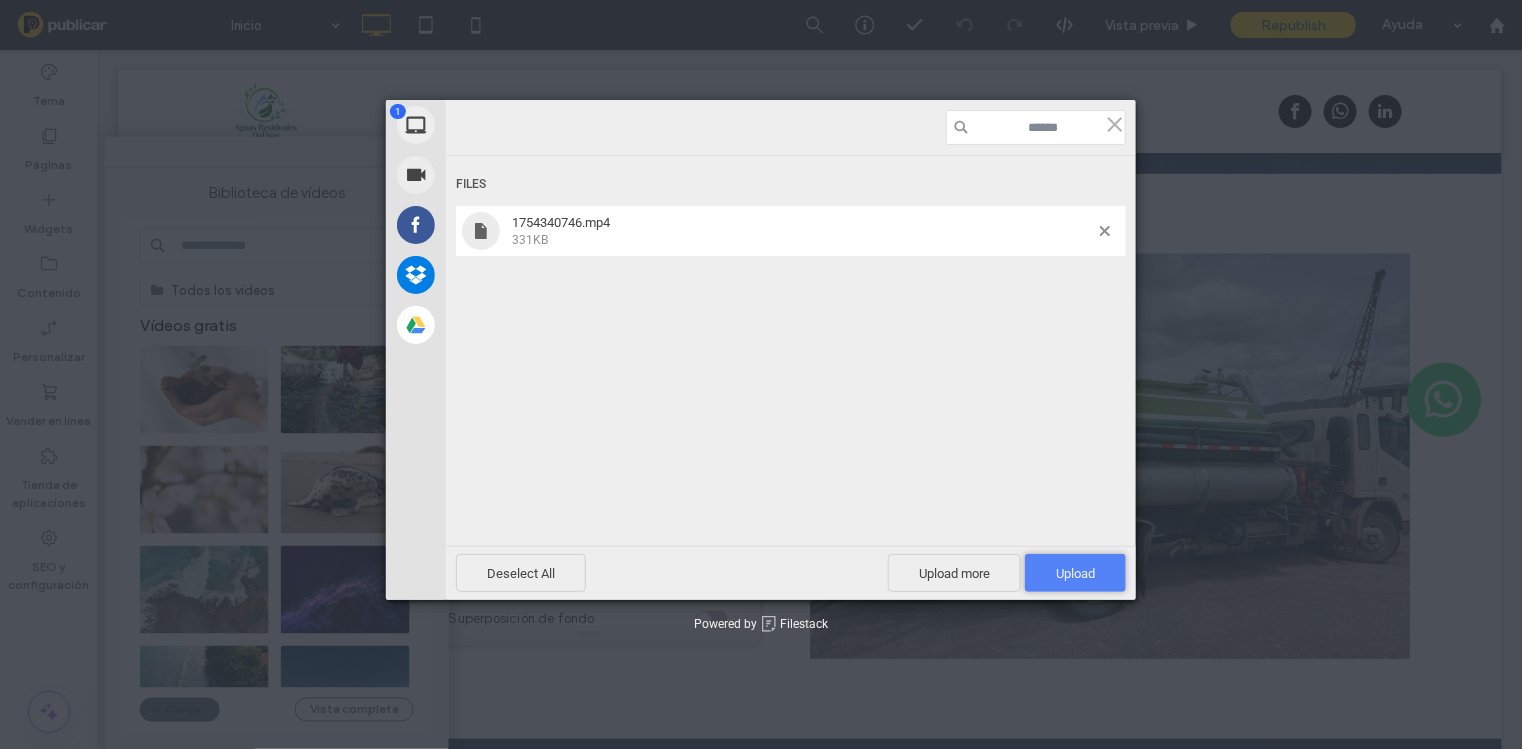 click on "Upload
1" at bounding box center [1075, 573] 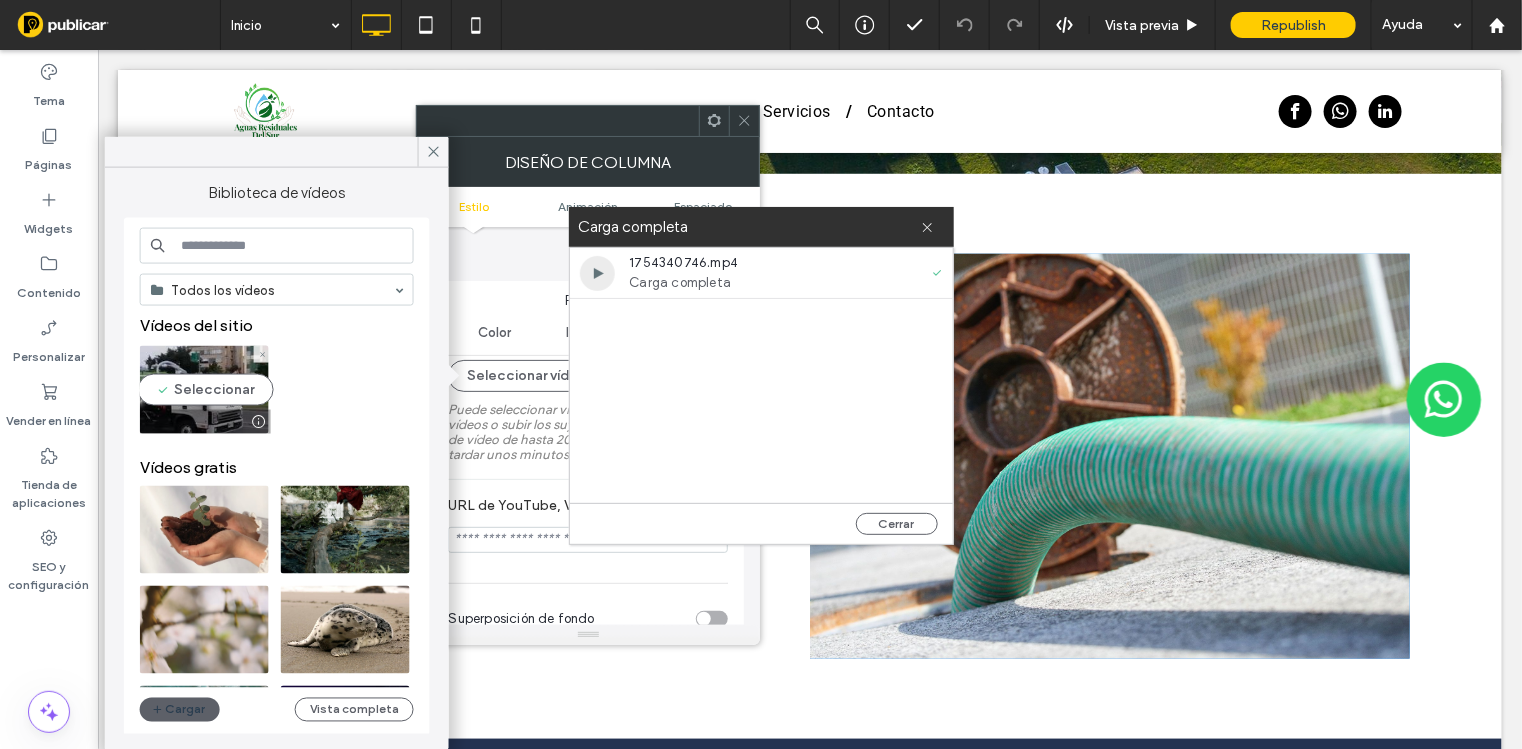 click at bounding box center [204, 390] 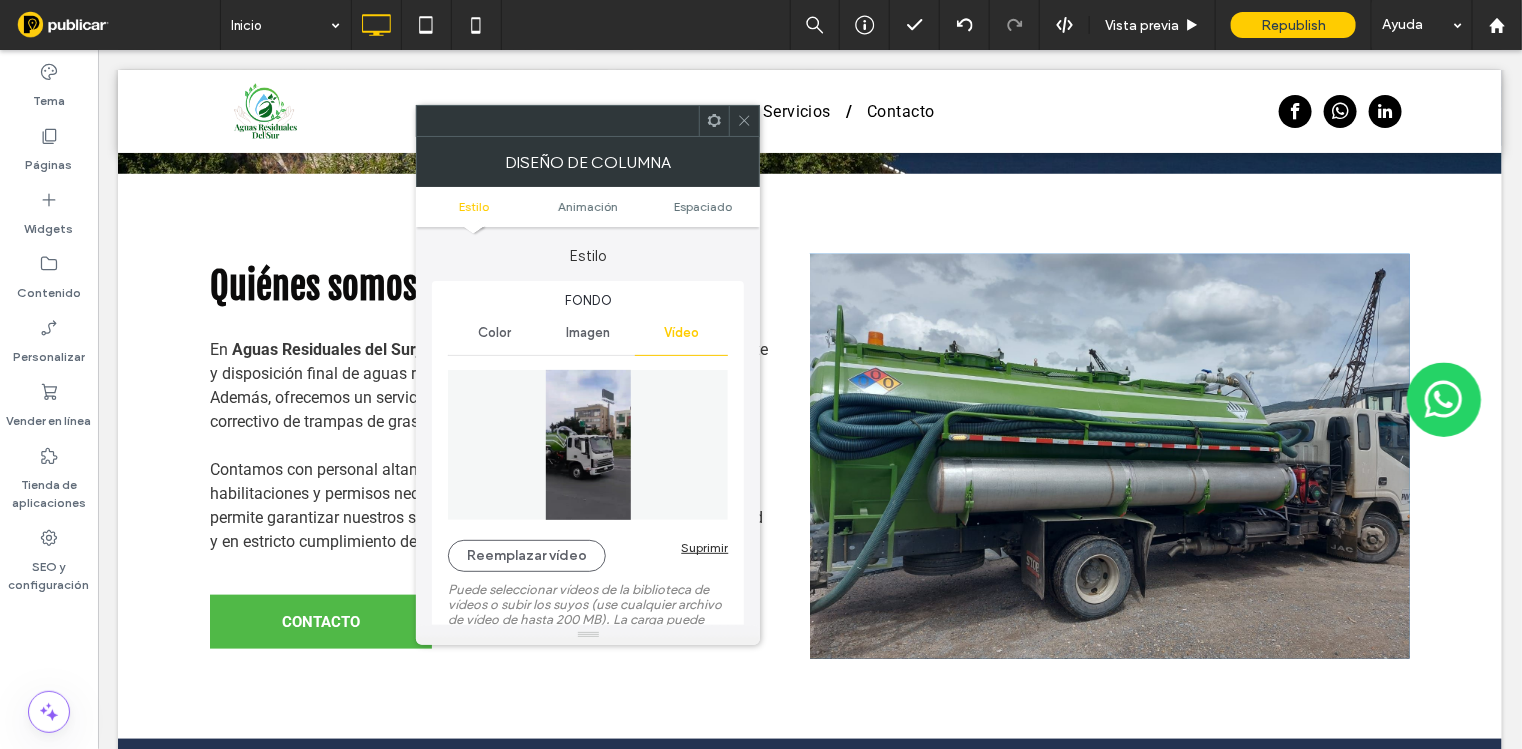 click on "Imagen" at bounding box center [588, 333] 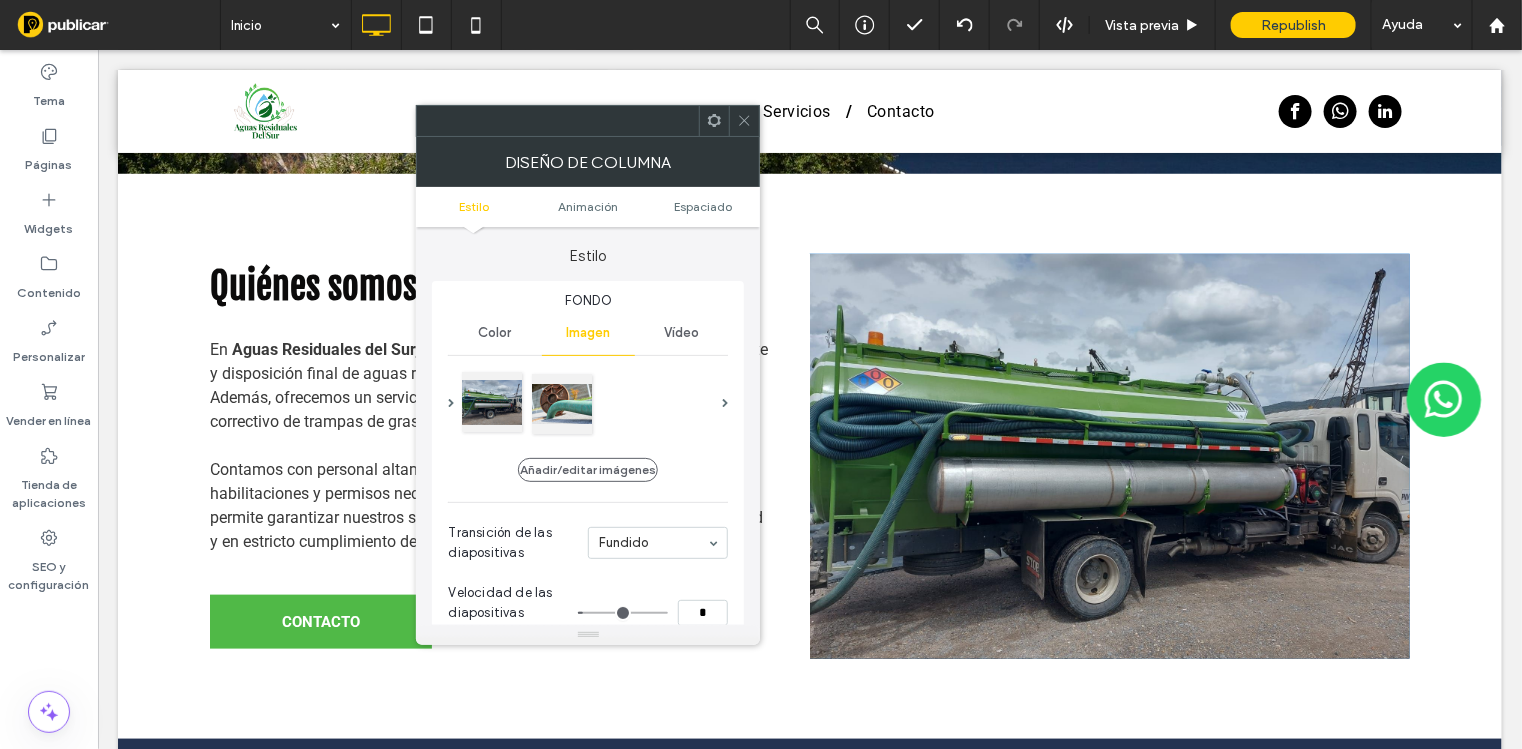 click at bounding box center (492, 402) 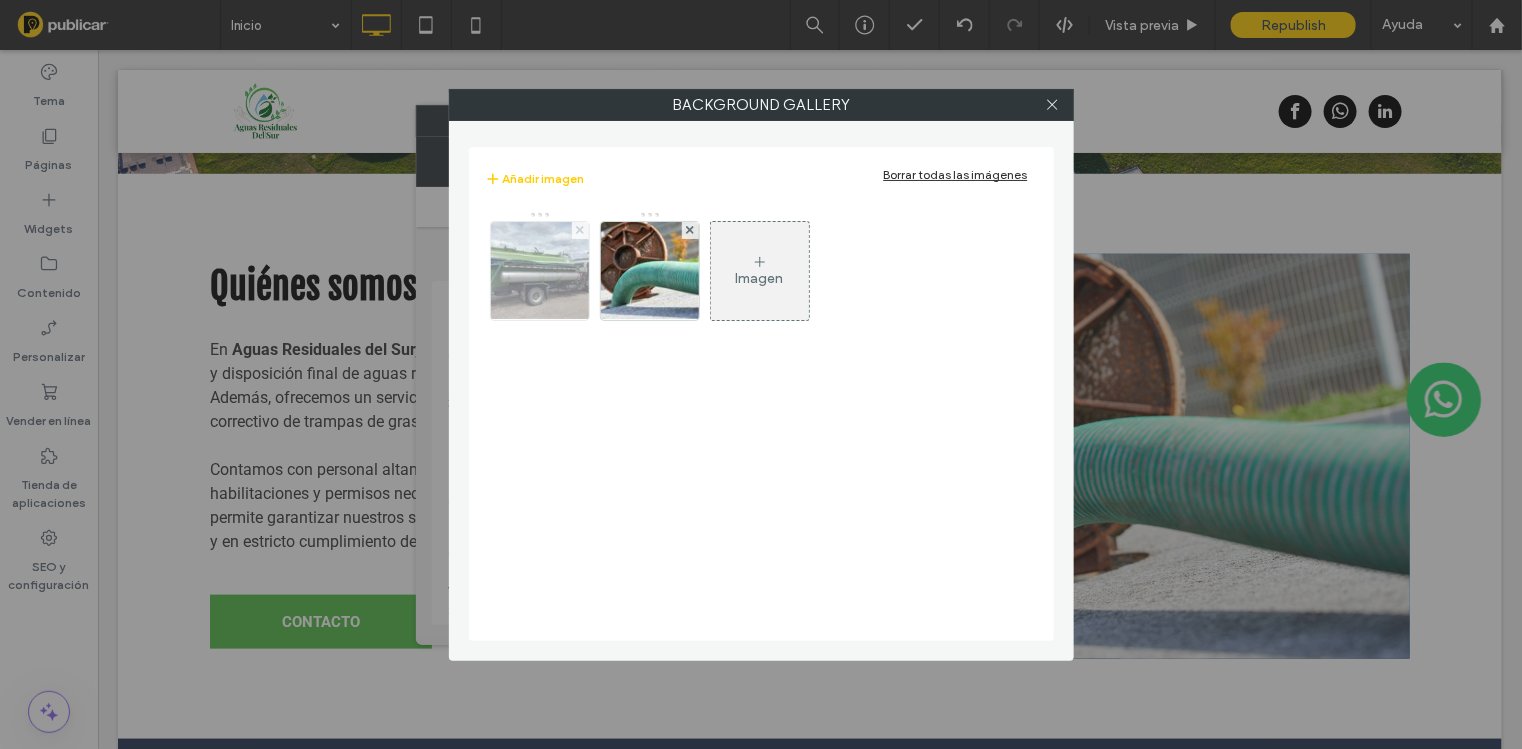 click 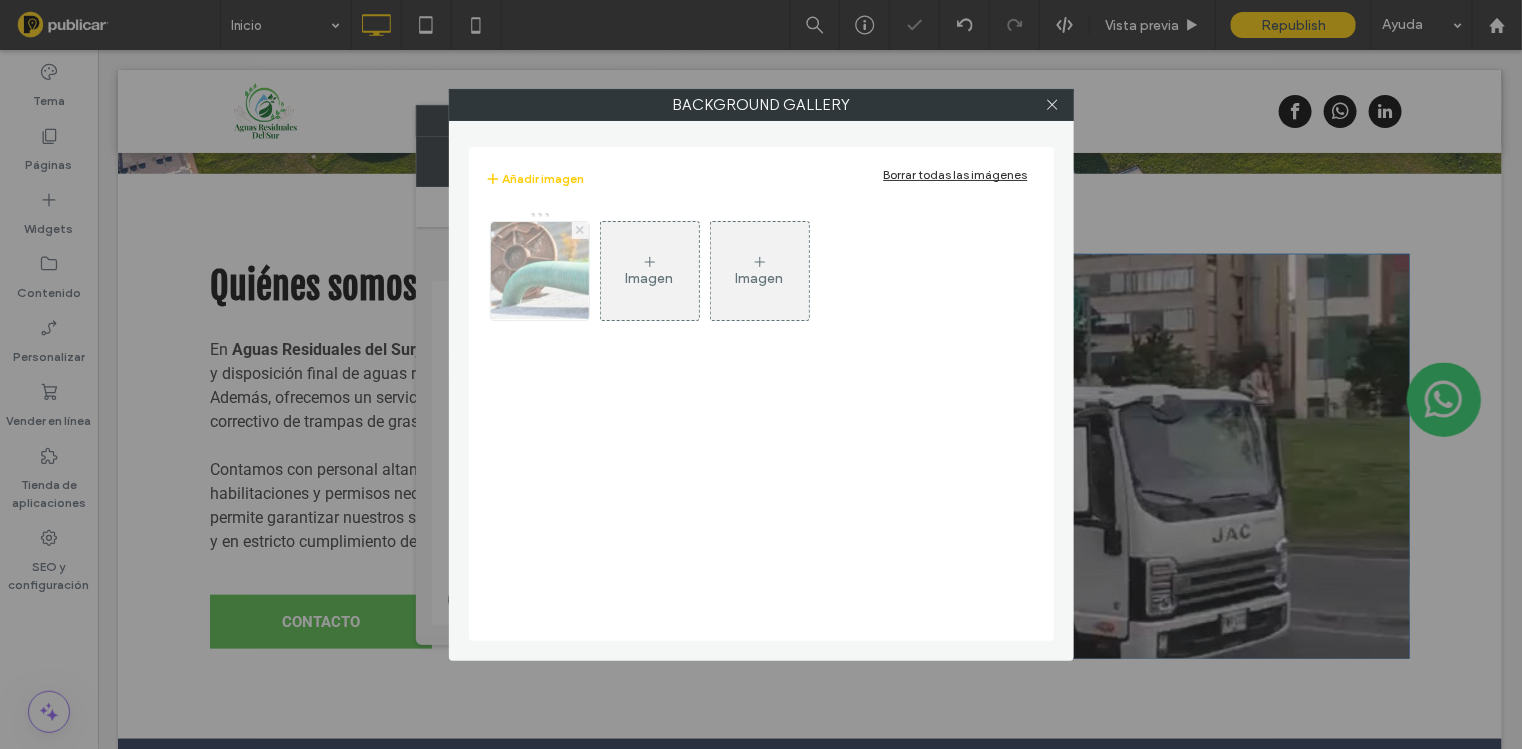 click 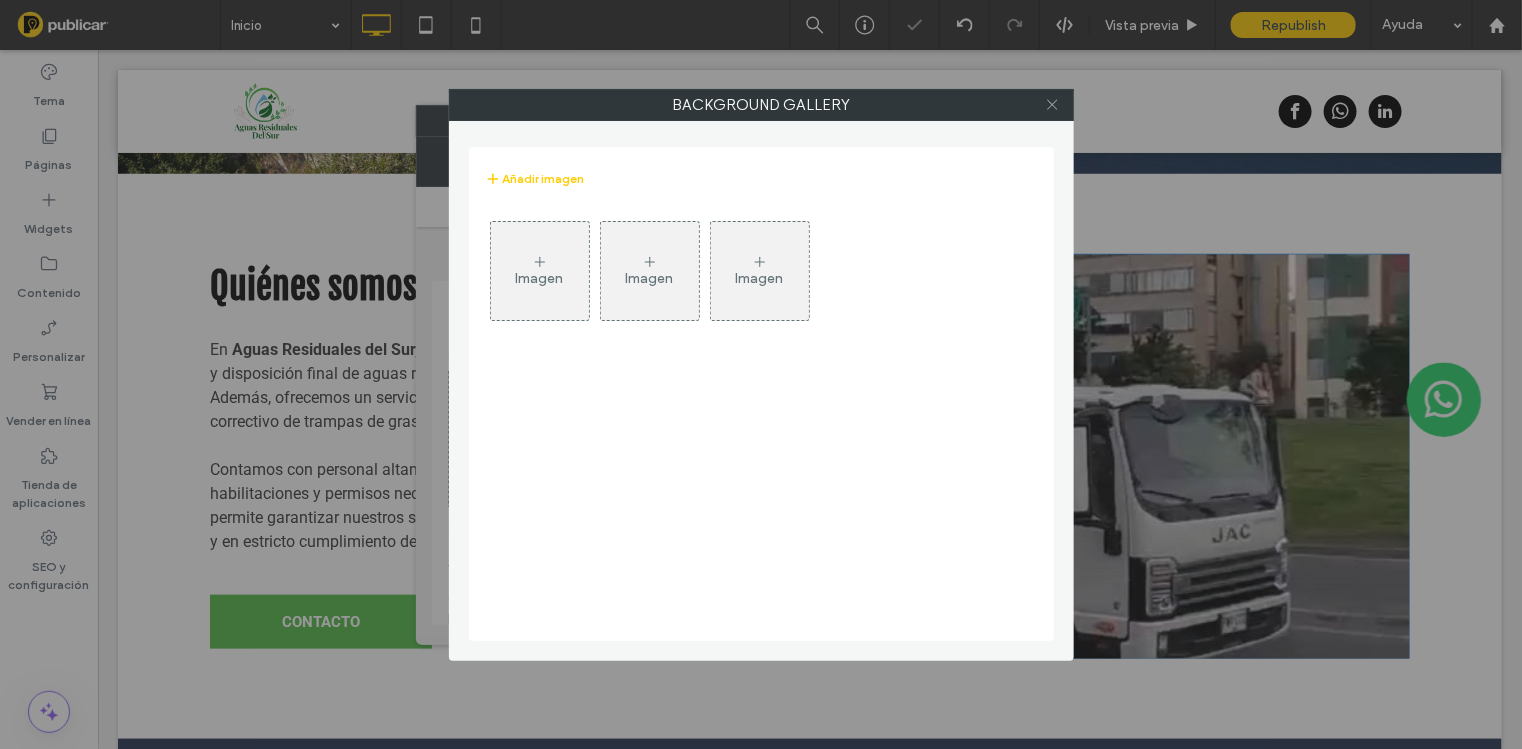 click 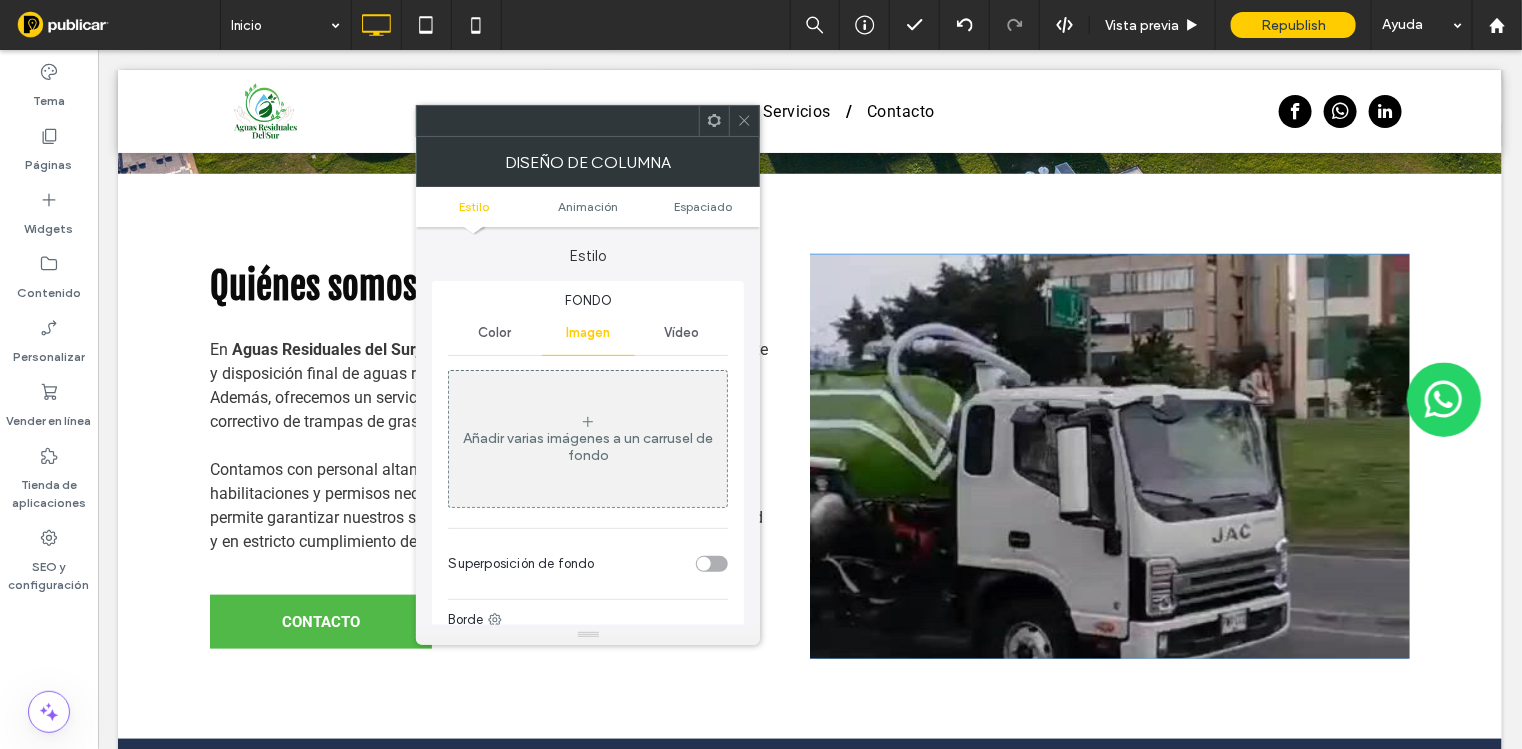 click 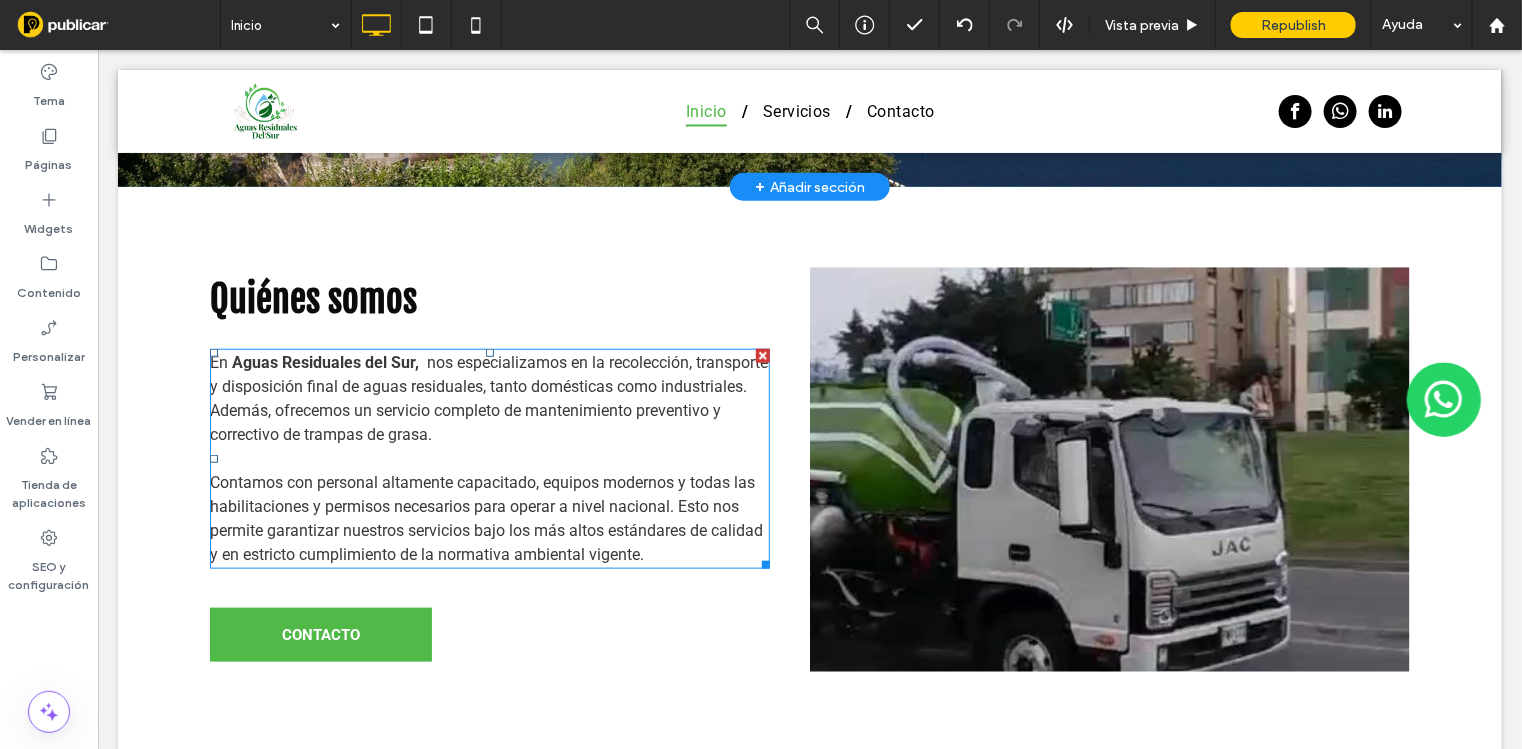 scroll, scrollTop: 375, scrollLeft: 0, axis: vertical 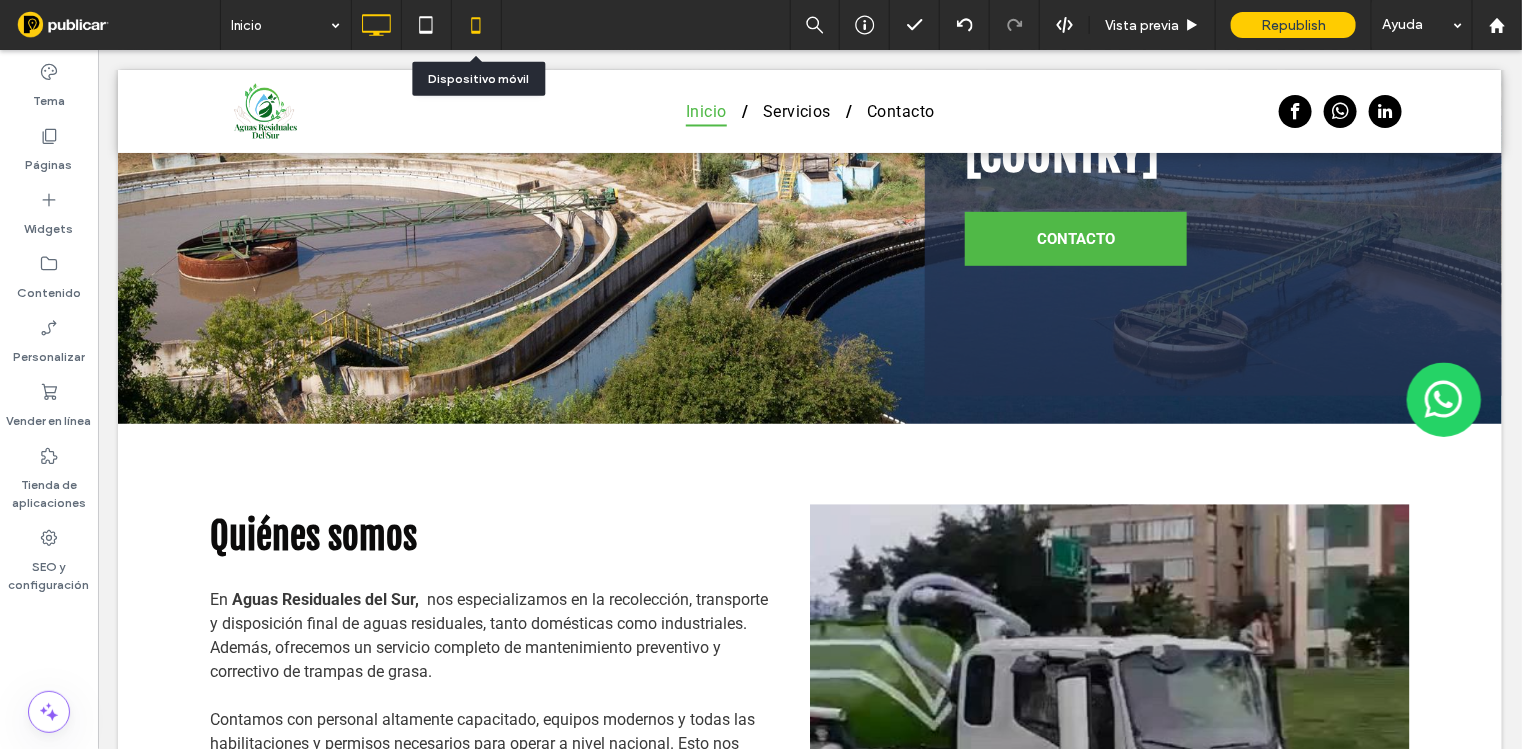 click 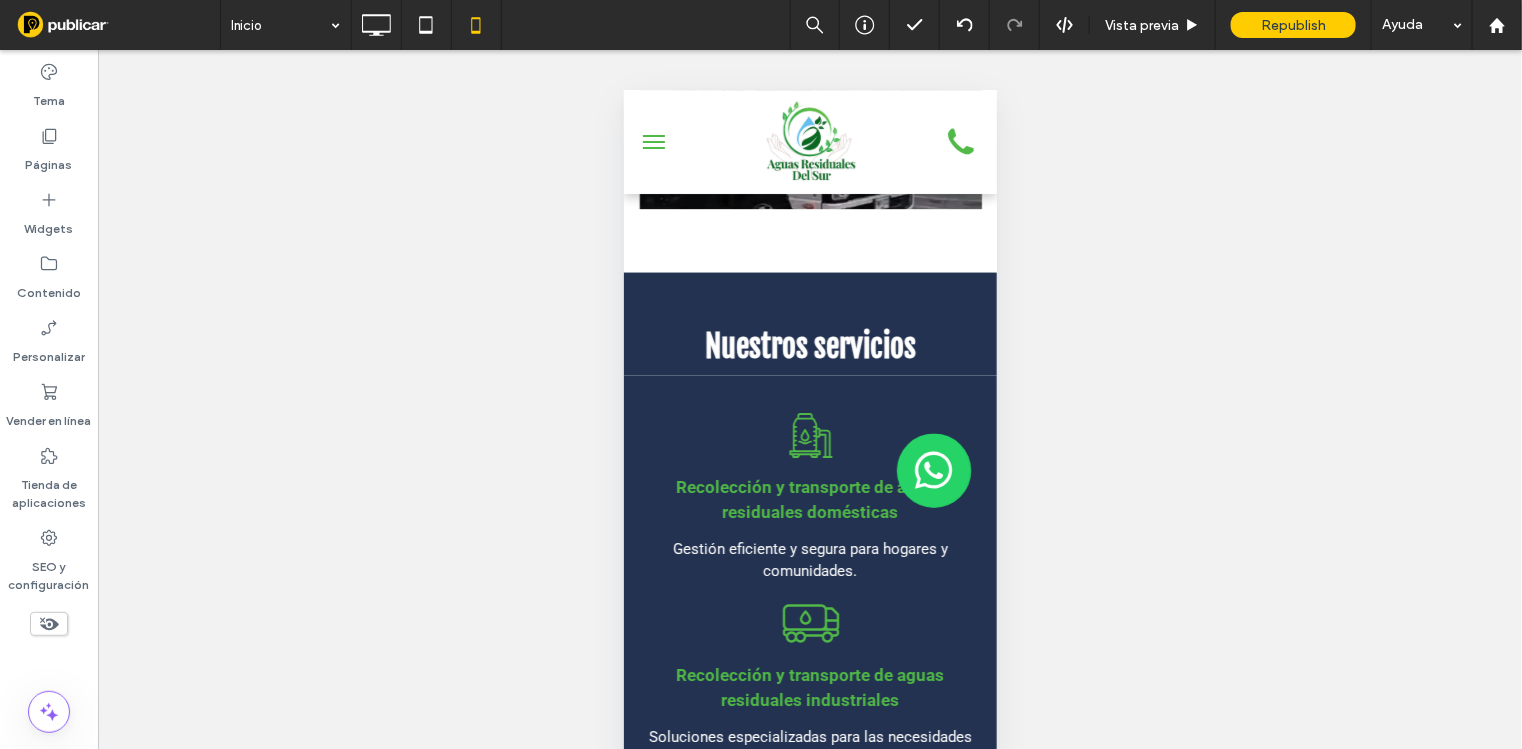 scroll, scrollTop: 539, scrollLeft: 0, axis: vertical 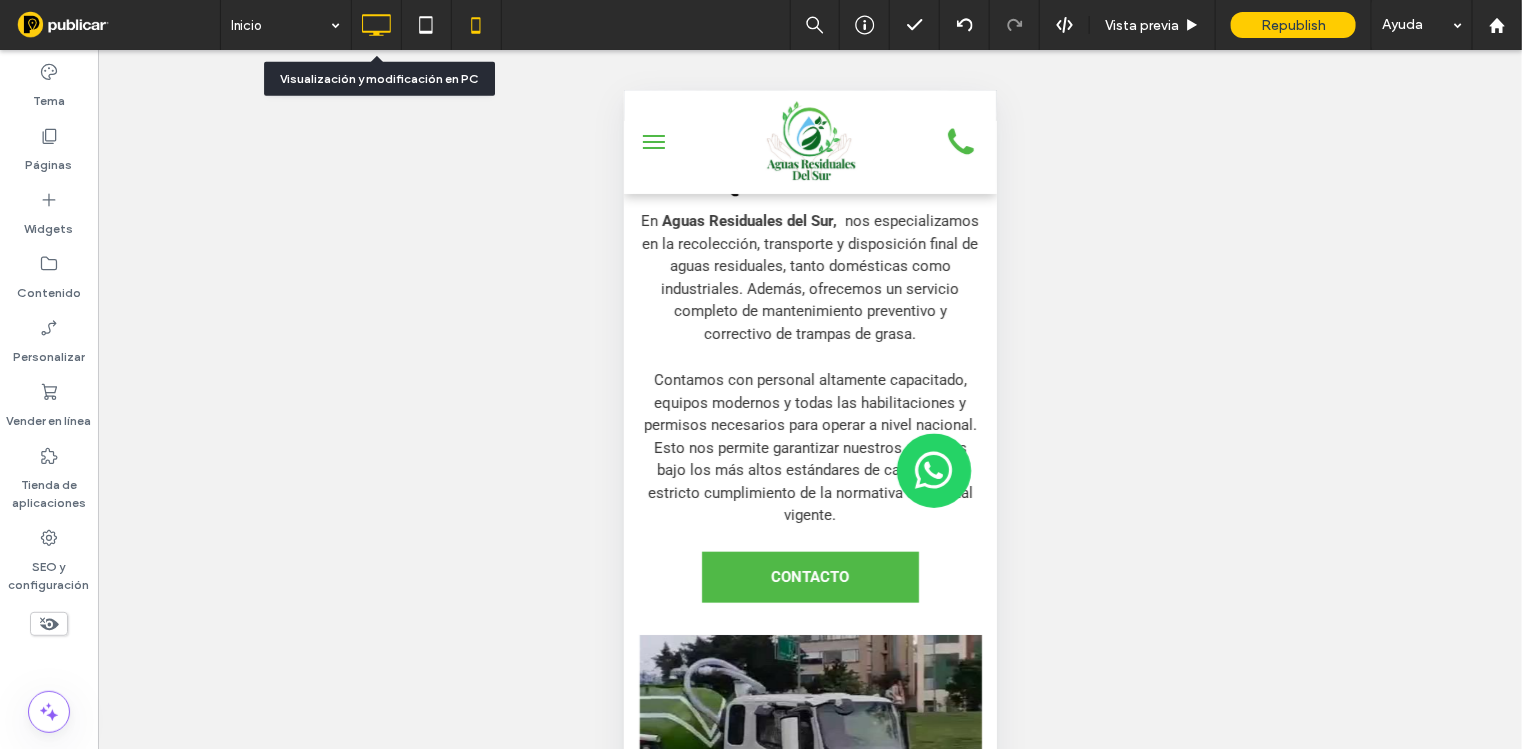 click 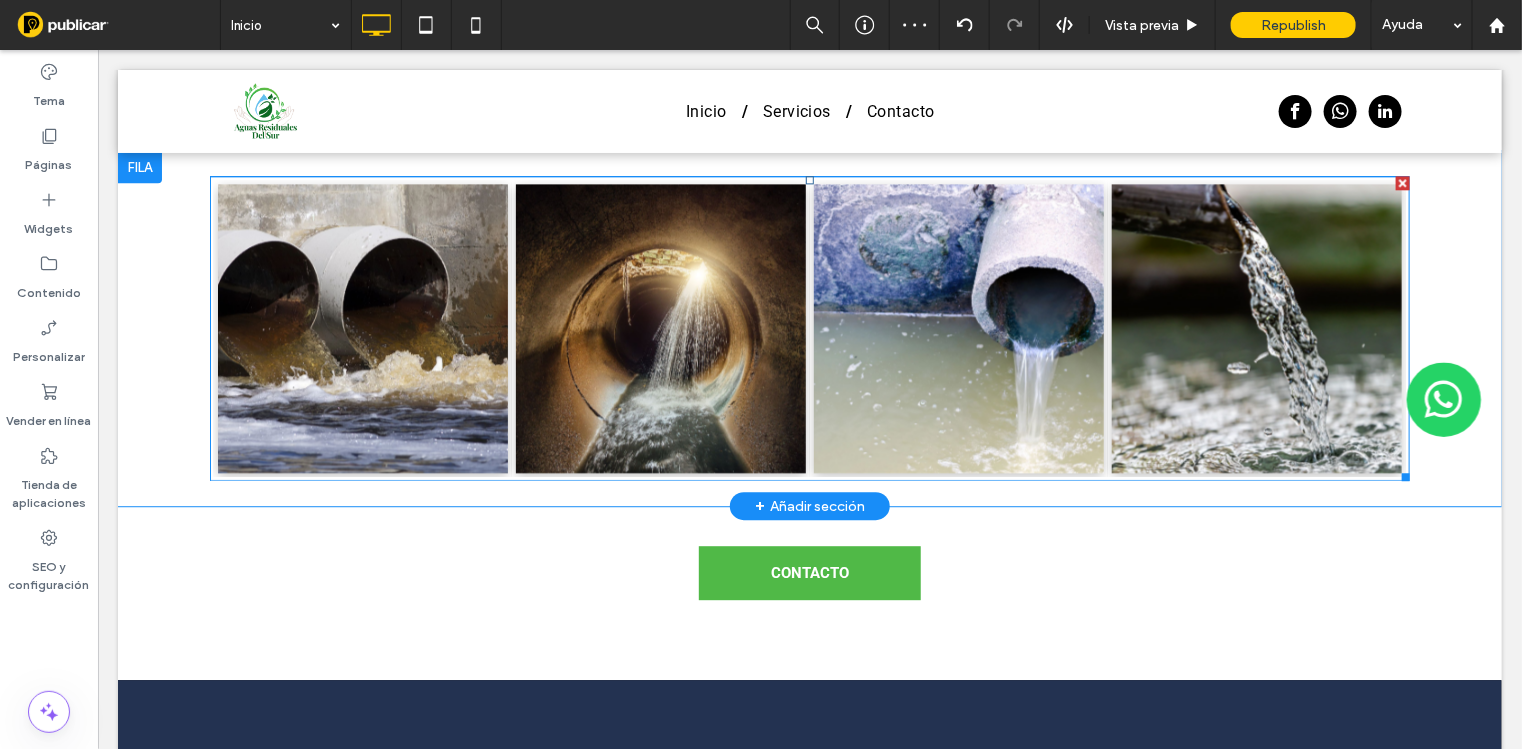 scroll, scrollTop: 1874, scrollLeft: 0, axis: vertical 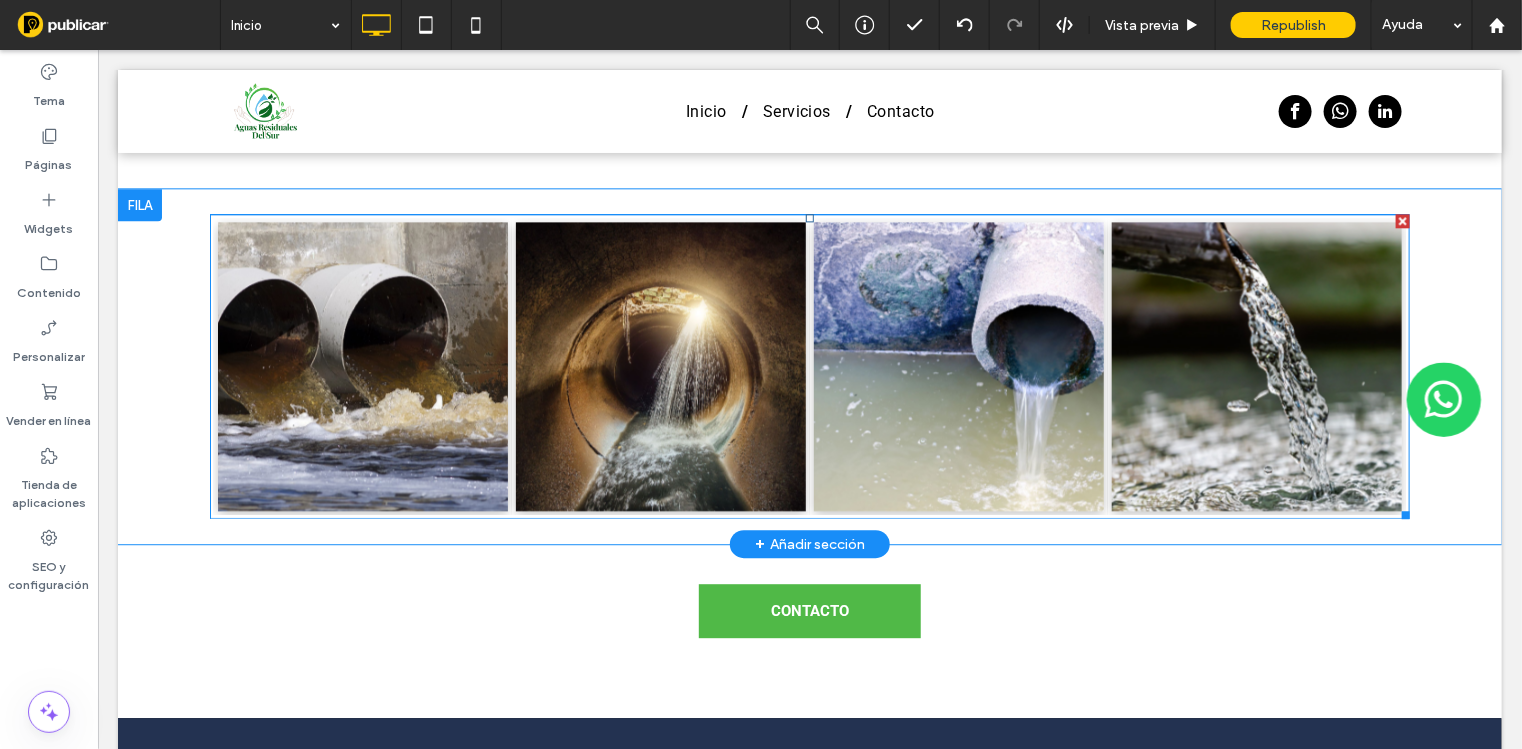 click at bounding box center (660, 365) 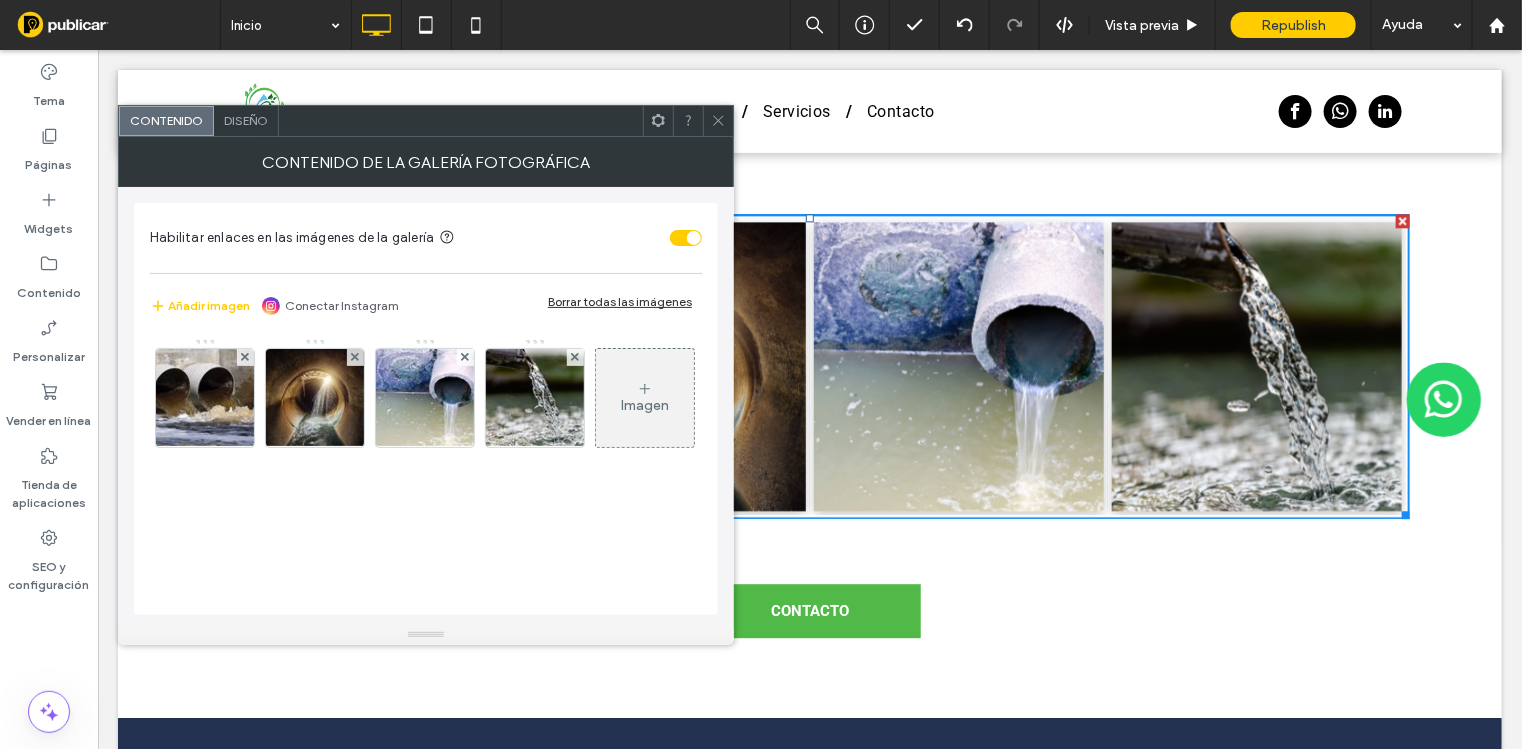 click on "Imagen" at bounding box center [645, 405] 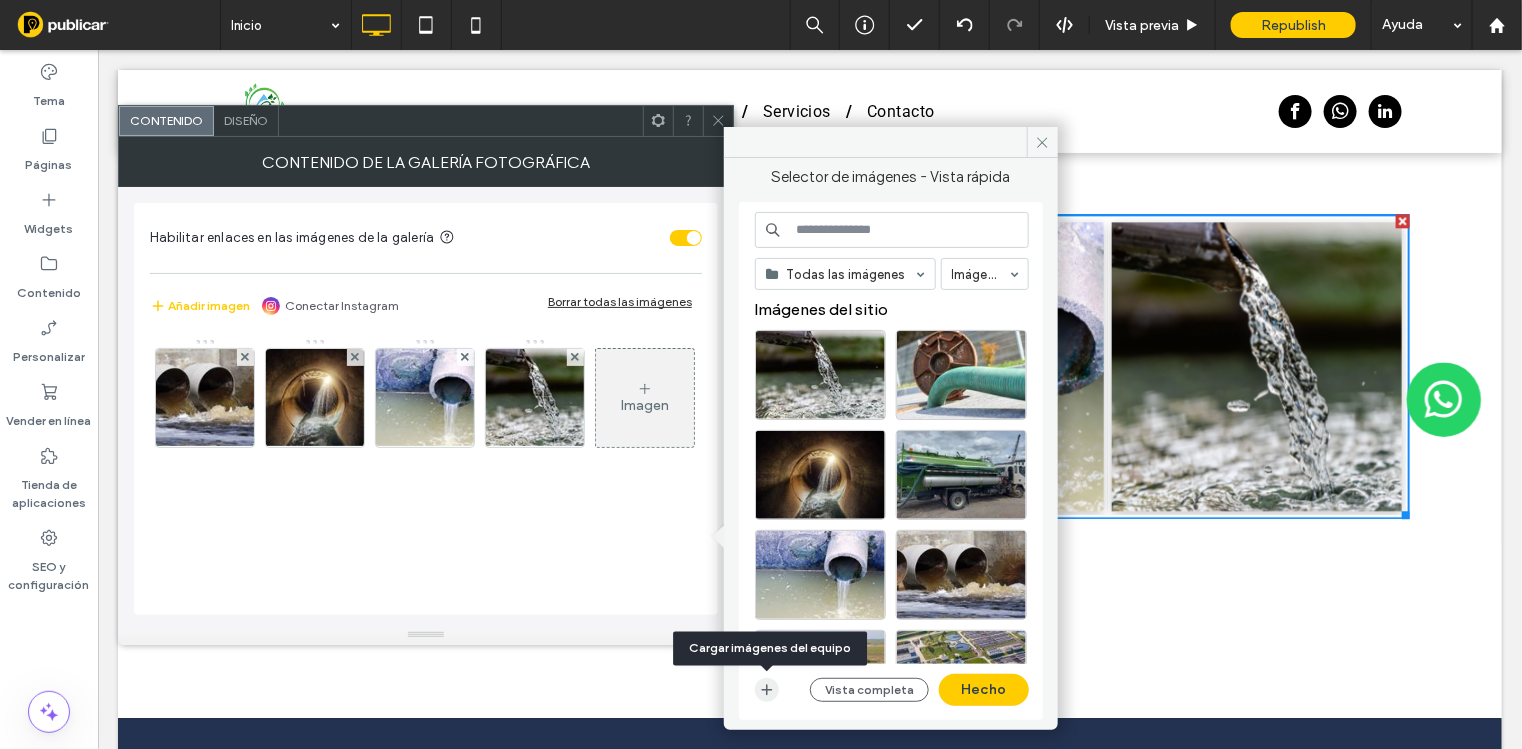 click 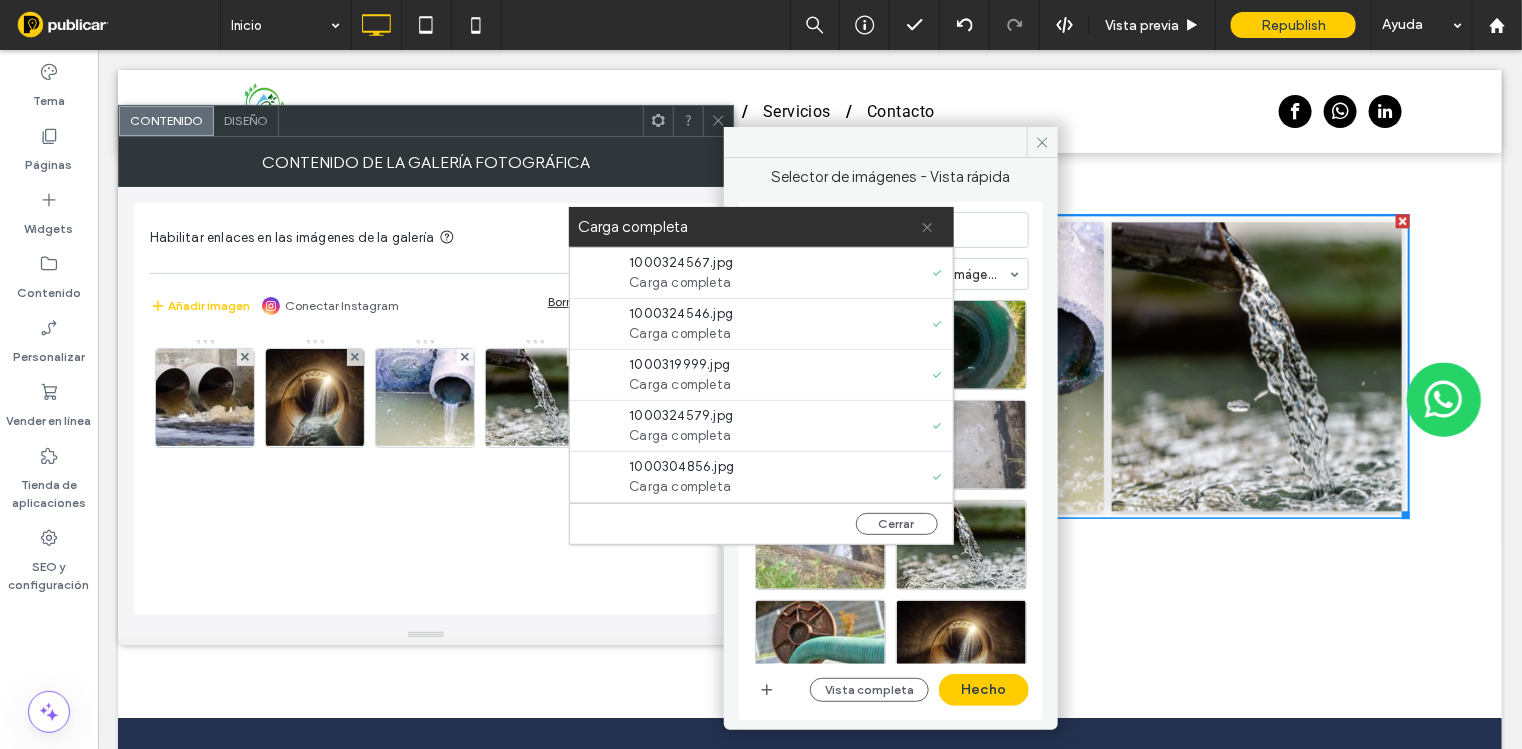 click 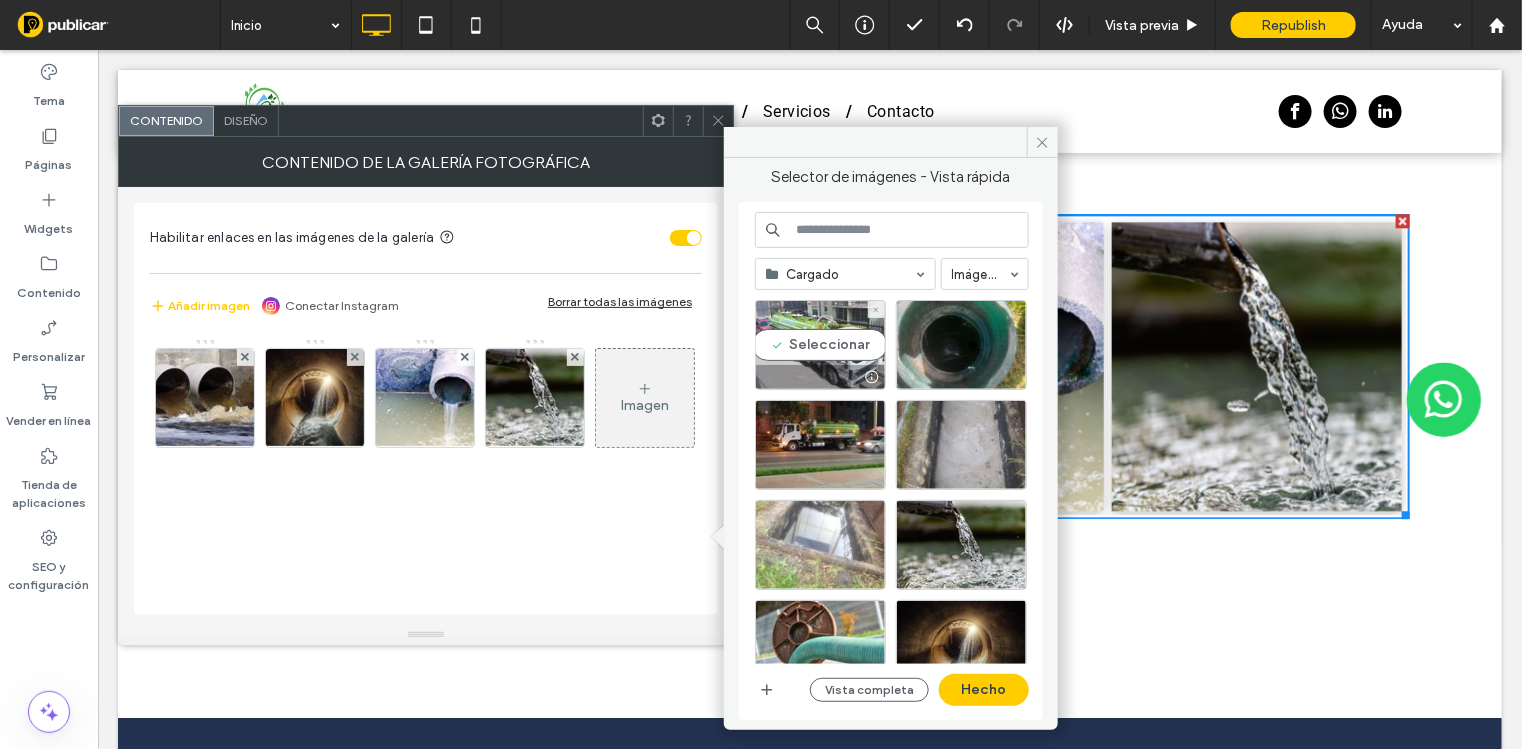 click on "Seleccionar" at bounding box center [820, 345] 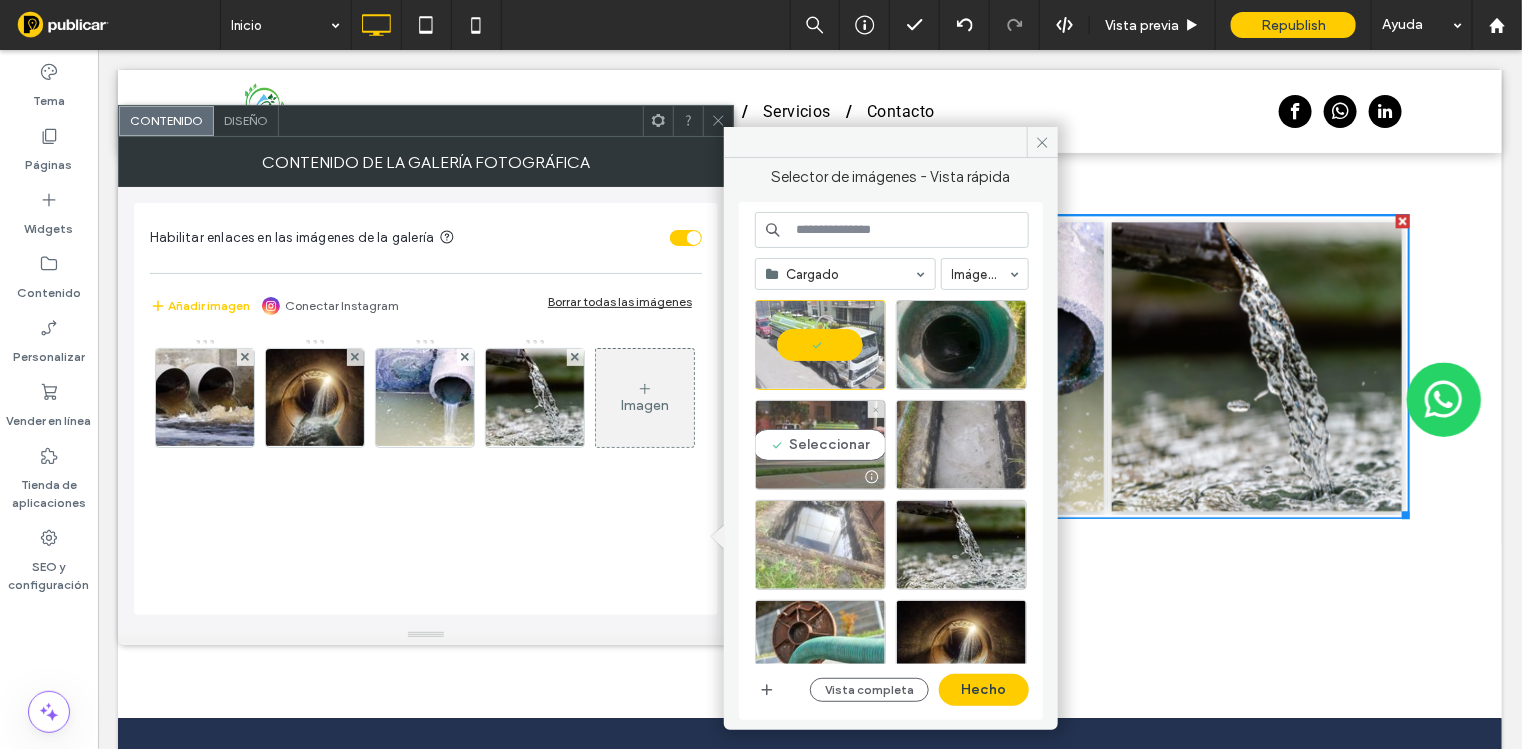 click on "Seleccionar" at bounding box center [820, 445] 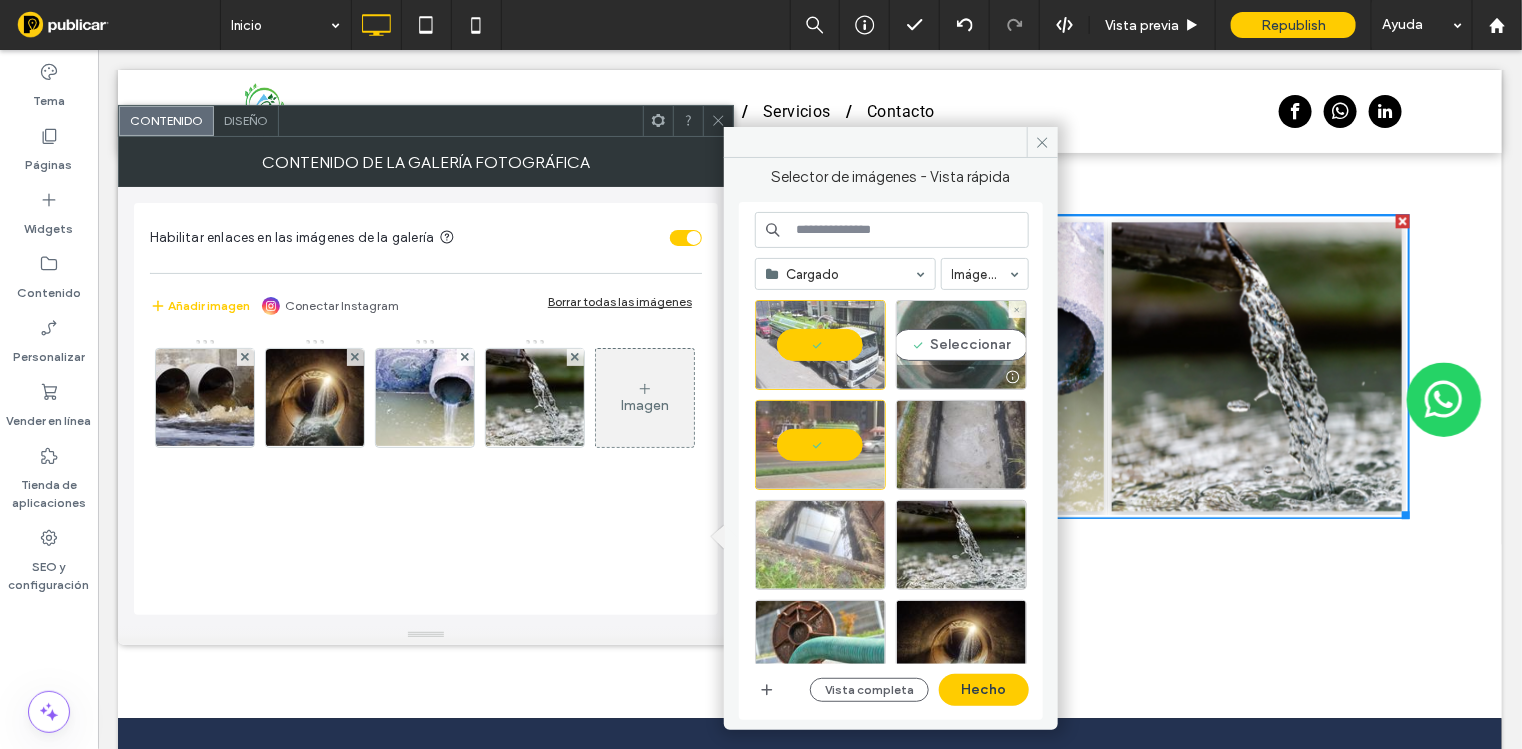 click on "Seleccionar" at bounding box center (961, 345) 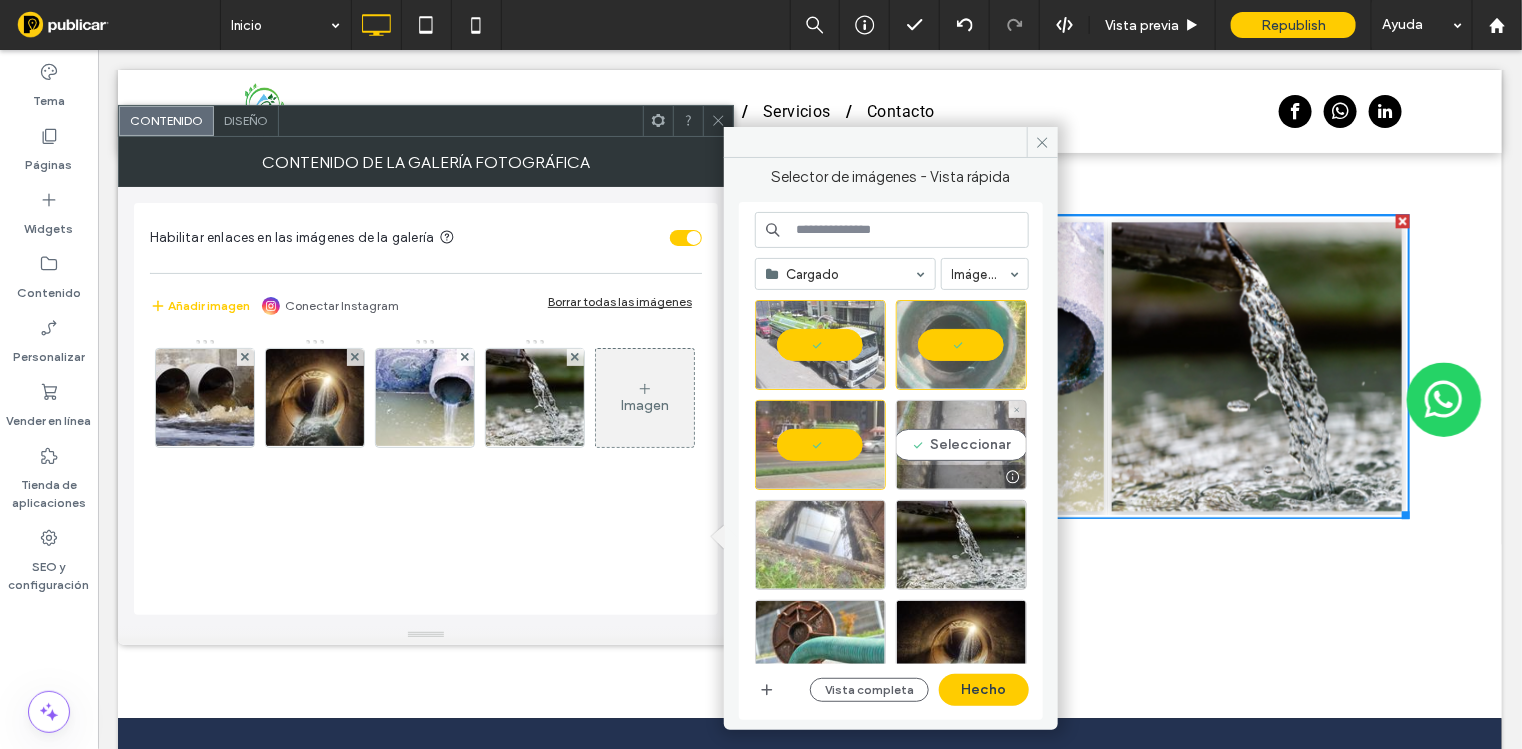 click on "Seleccionar" at bounding box center (961, 445) 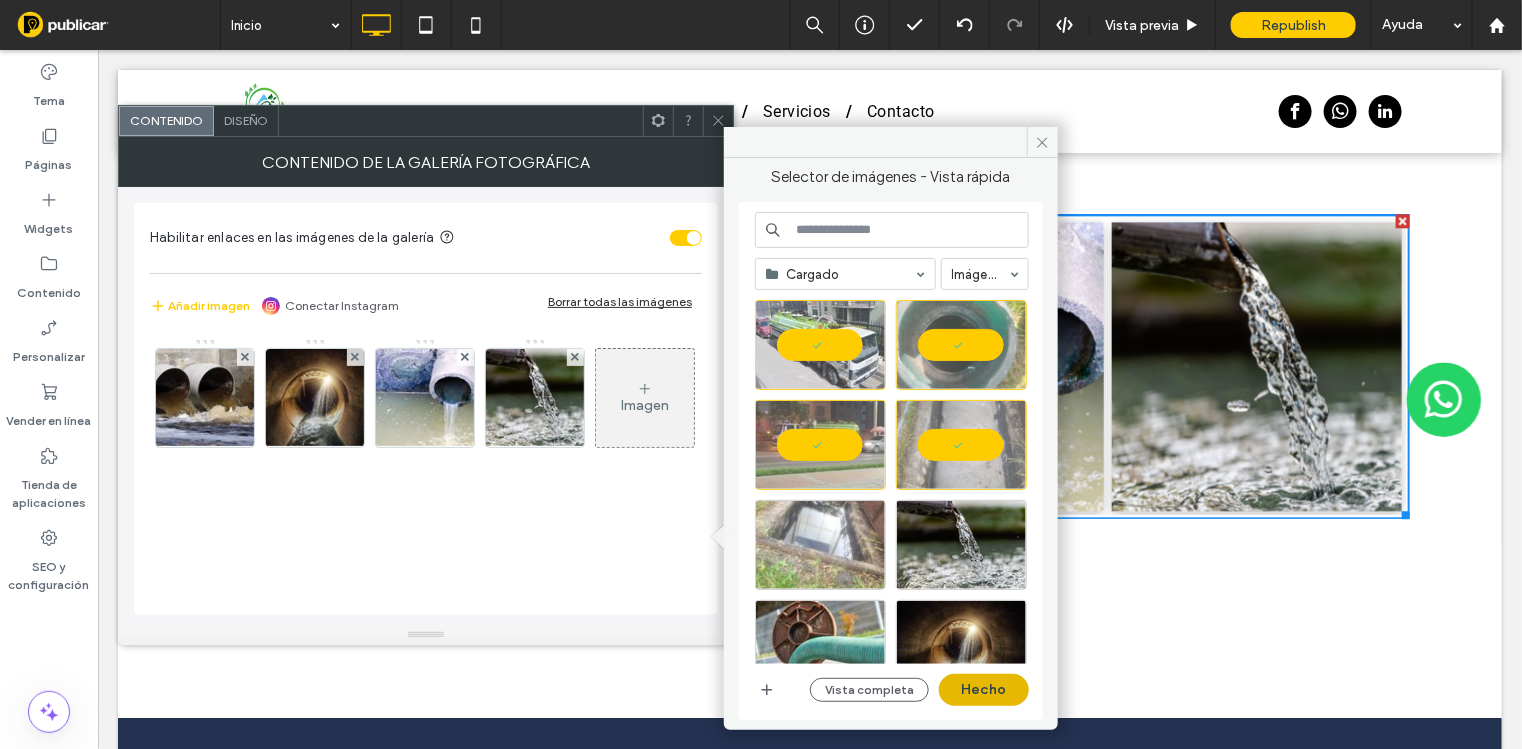 click on "Hecho" at bounding box center [984, 690] 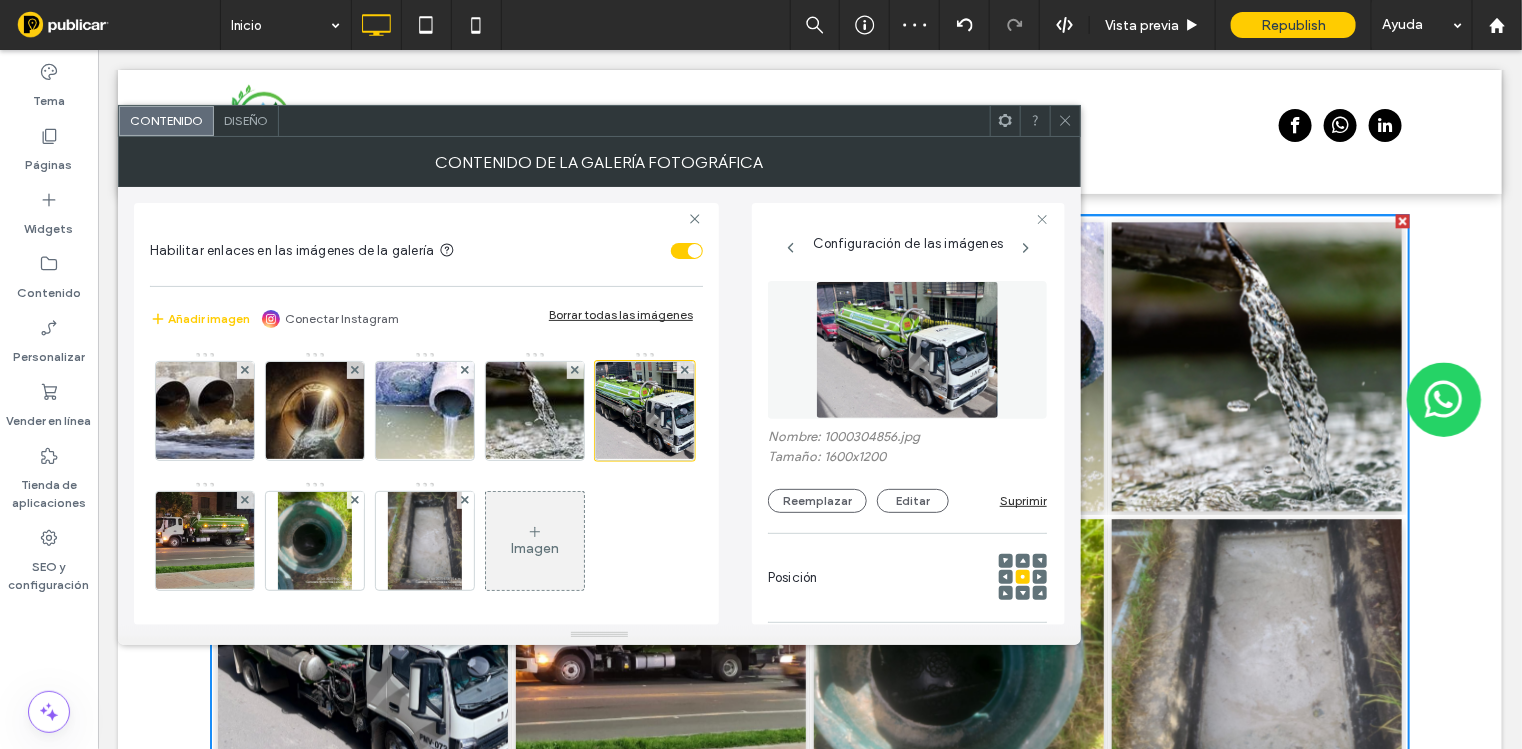 click at bounding box center (1065, 121) 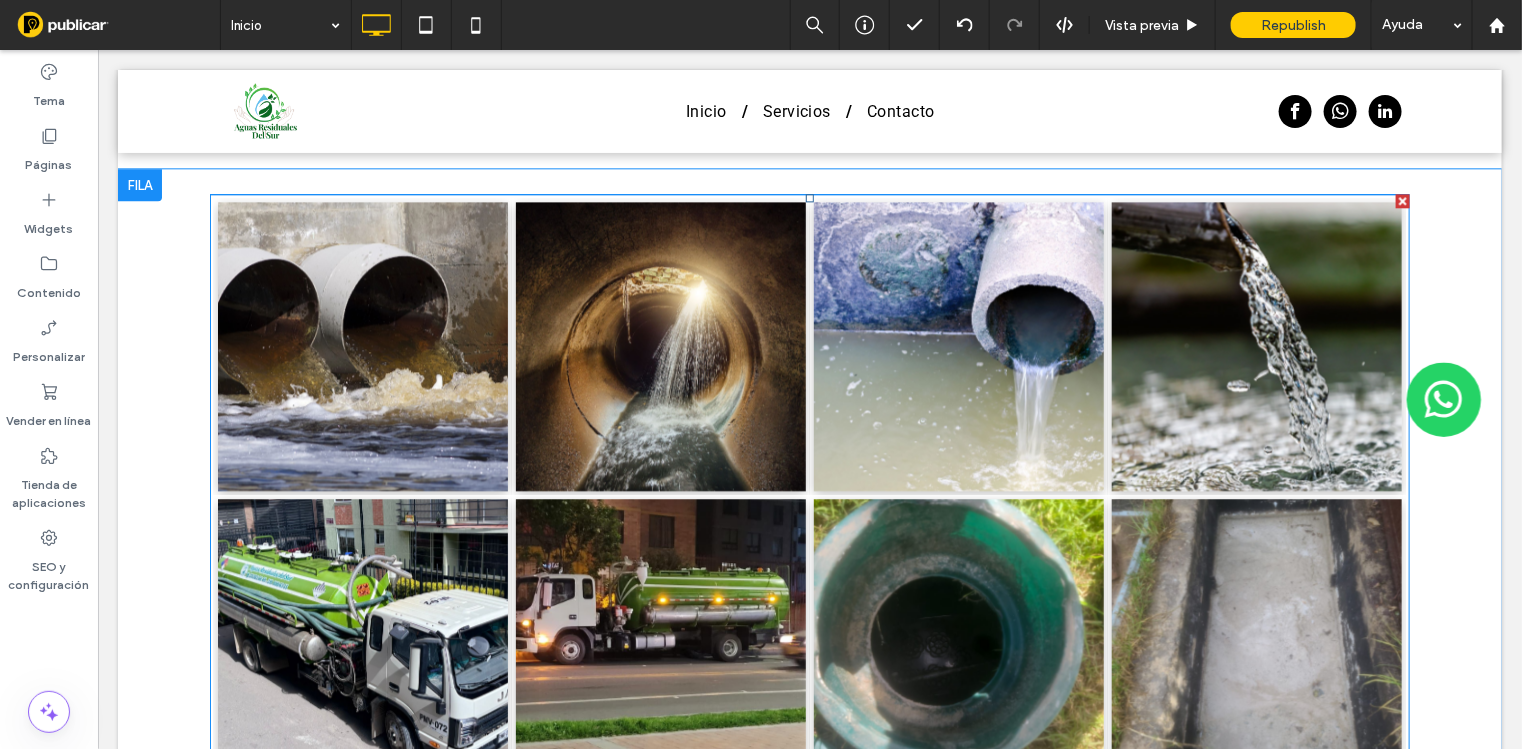 scroll, scrollTop: 1999, scrollLeft: 0, axis: vertical 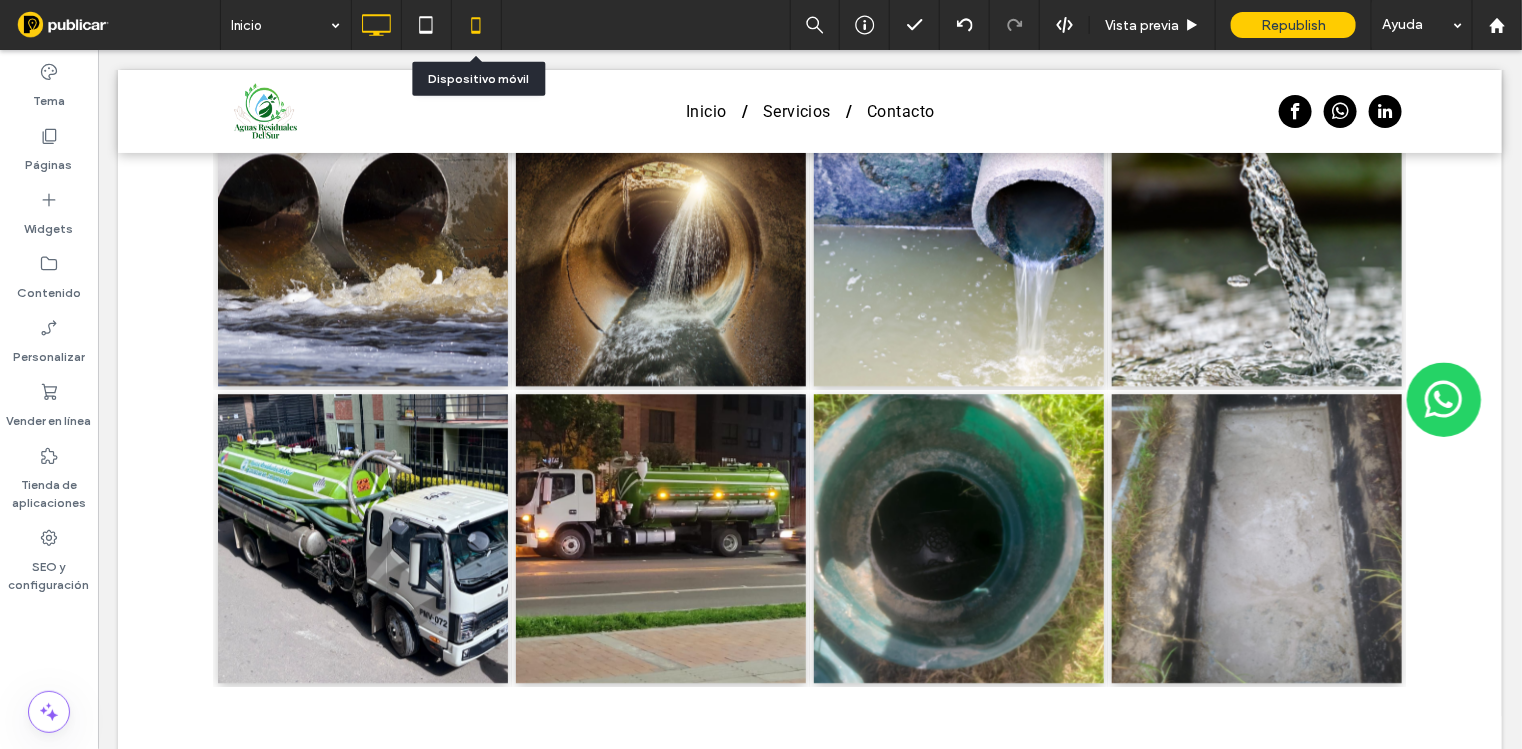 click 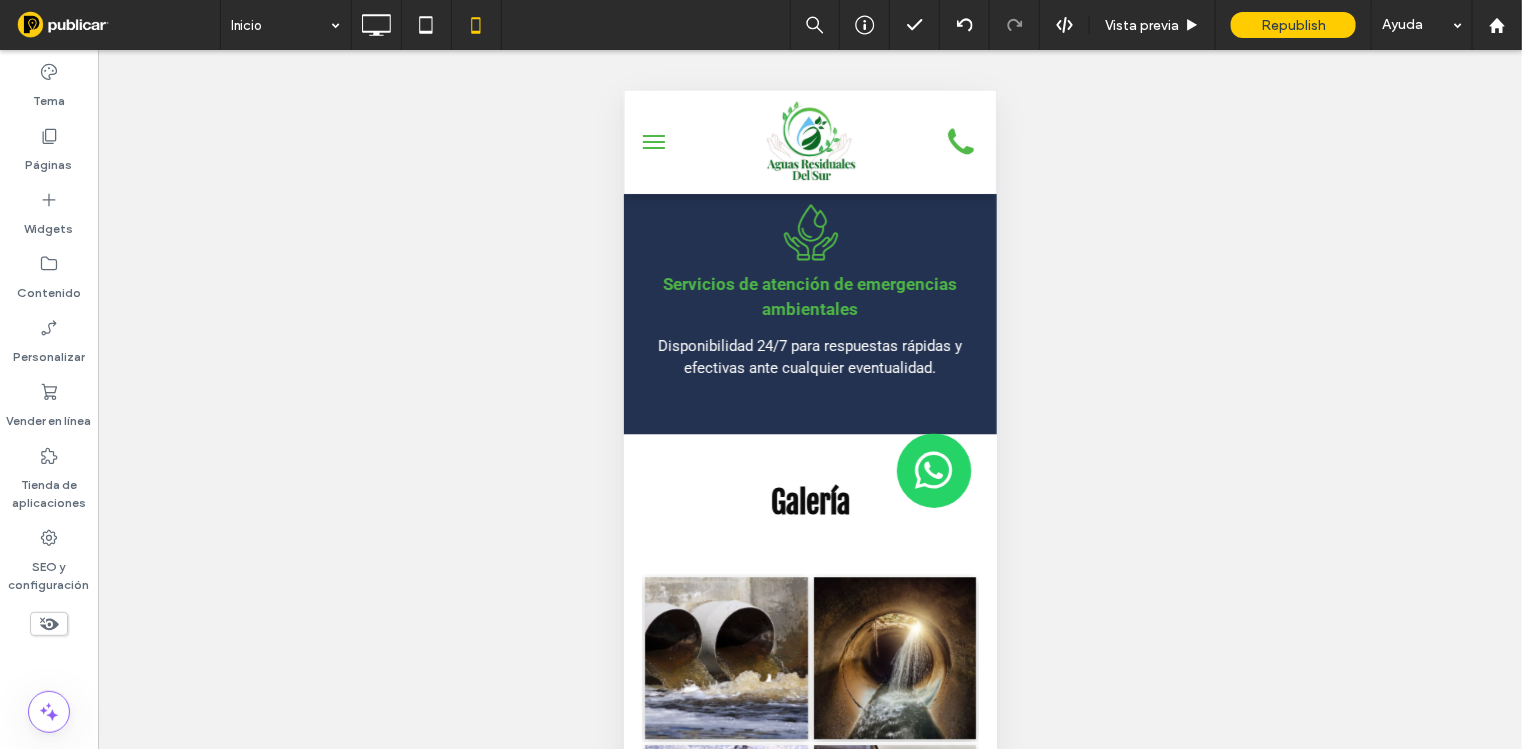 scroll, scrollTop: 1749, scrollLeft: 0, axis: vertical 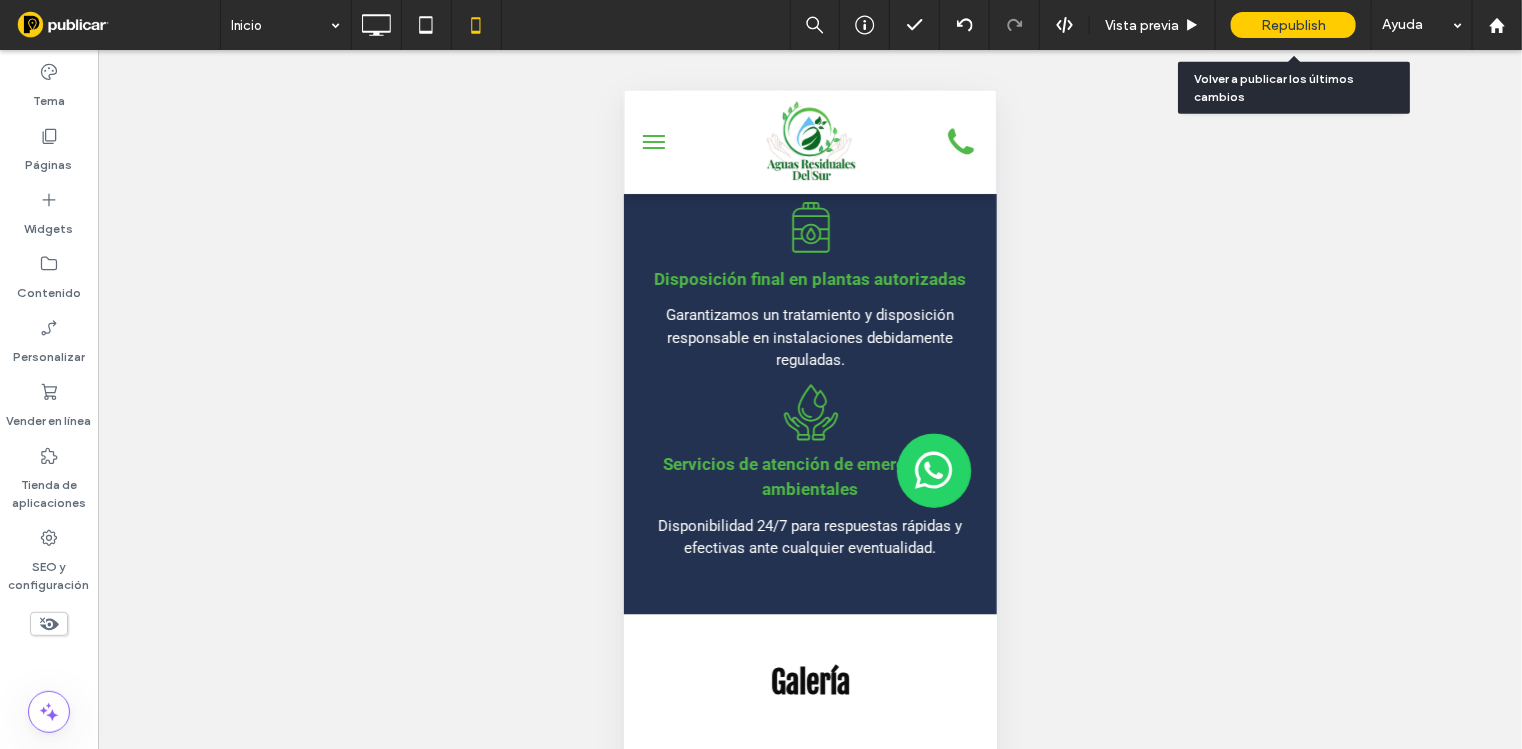 click on "Republish" at bounding box center [1293, 25] 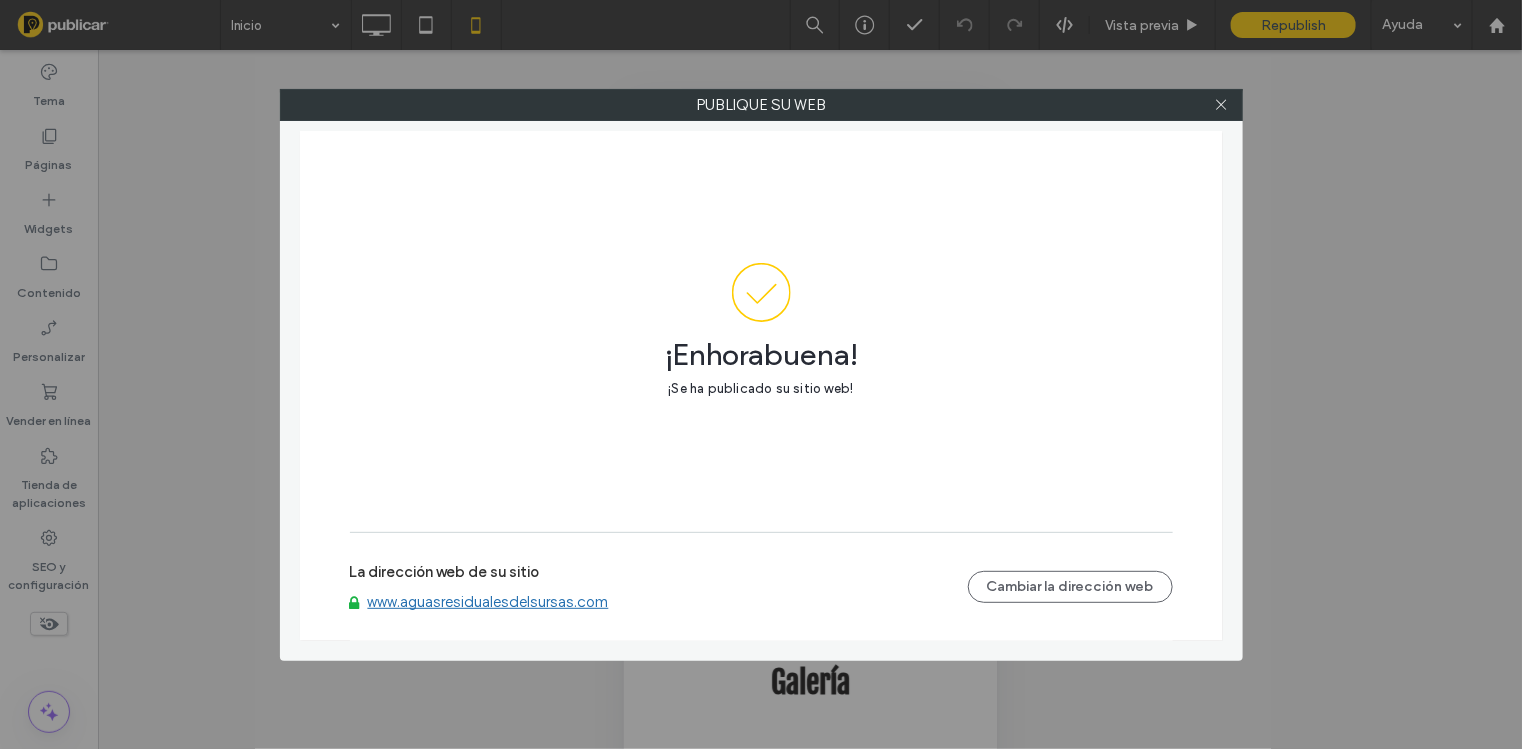 click on "www.aguasresidualesdelsursas.com" at bounding box center (488, 602) 